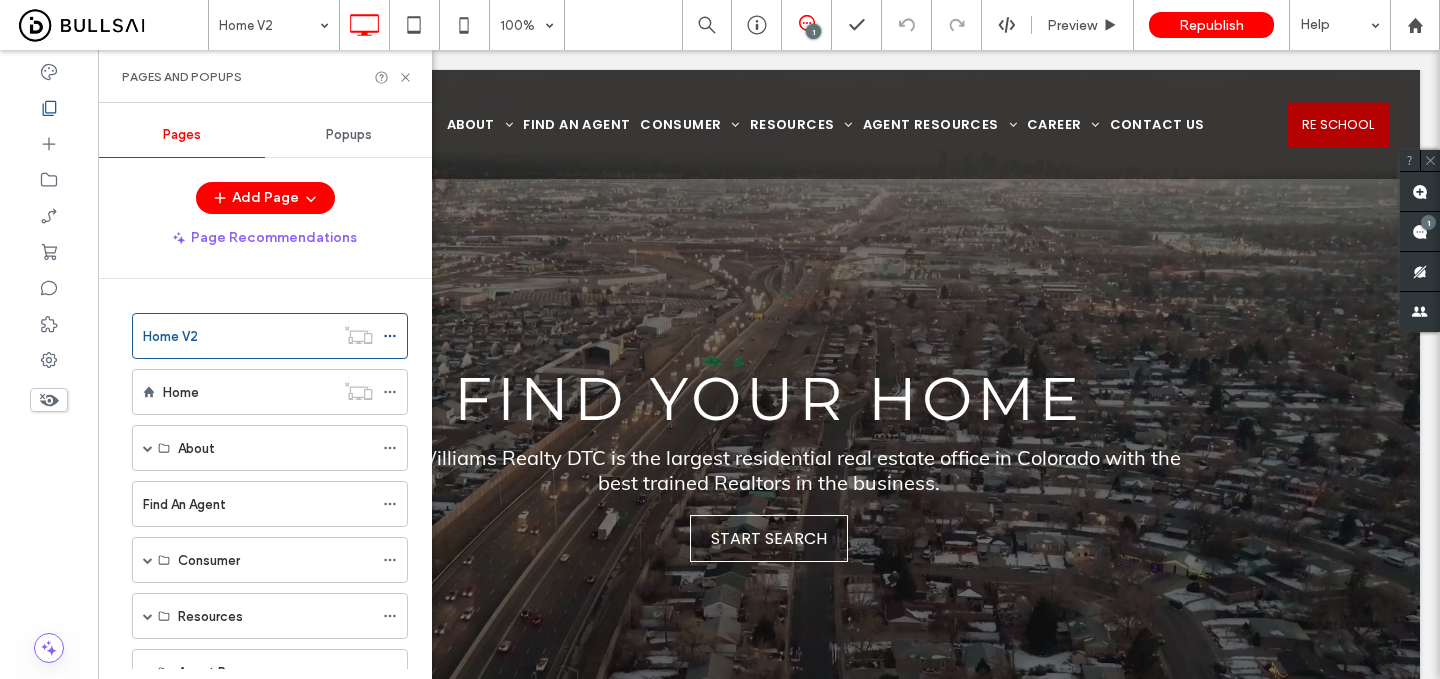 scroll, scrollTop: 1269, scrollLeft: 0, axis: vertical 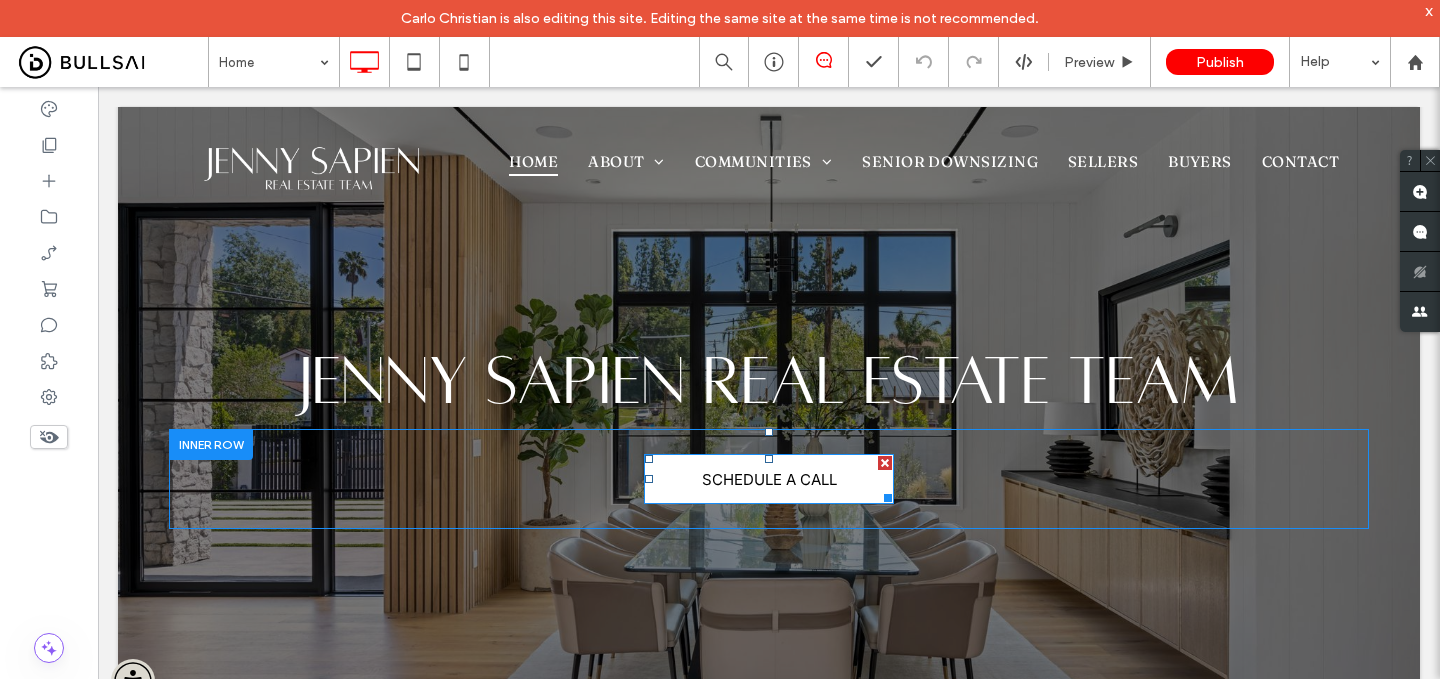 click on "SCHEDULE A CALL" at bounding box center [769, 479] 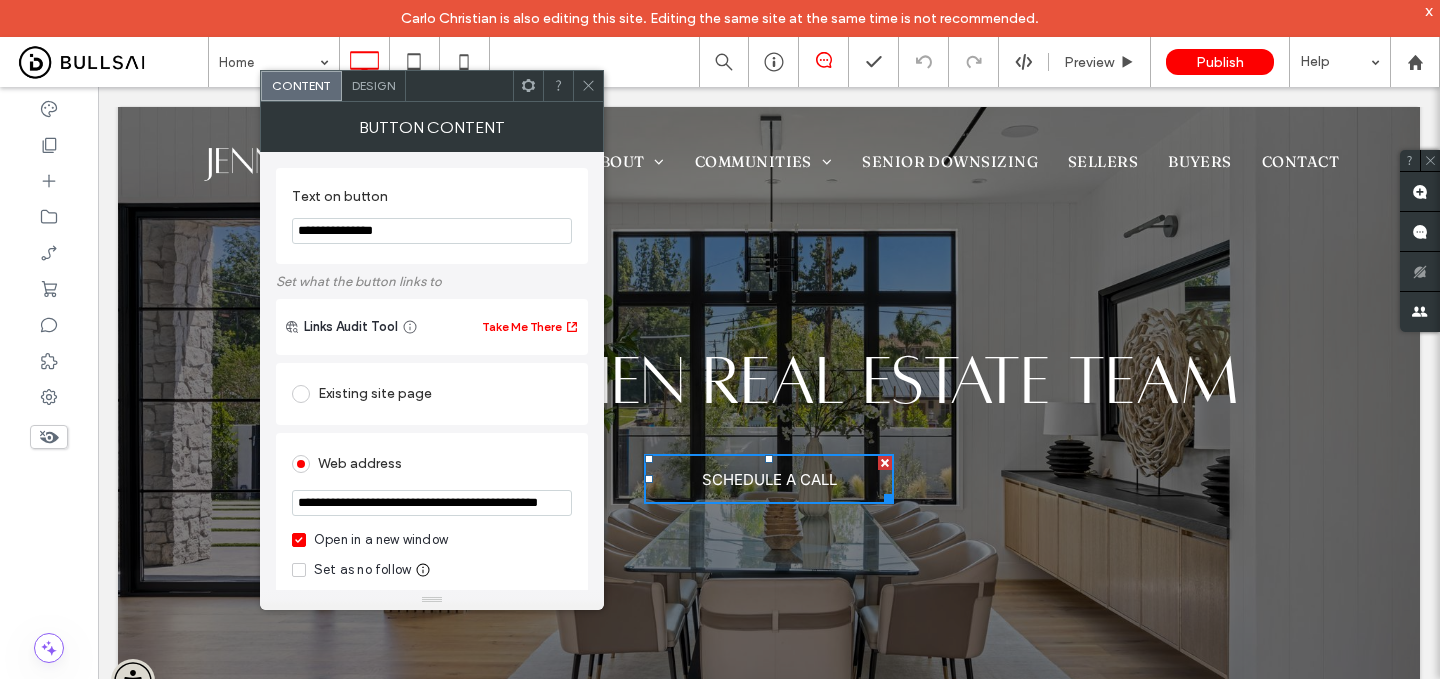 click on "**********" at bounding box center [432, 503] 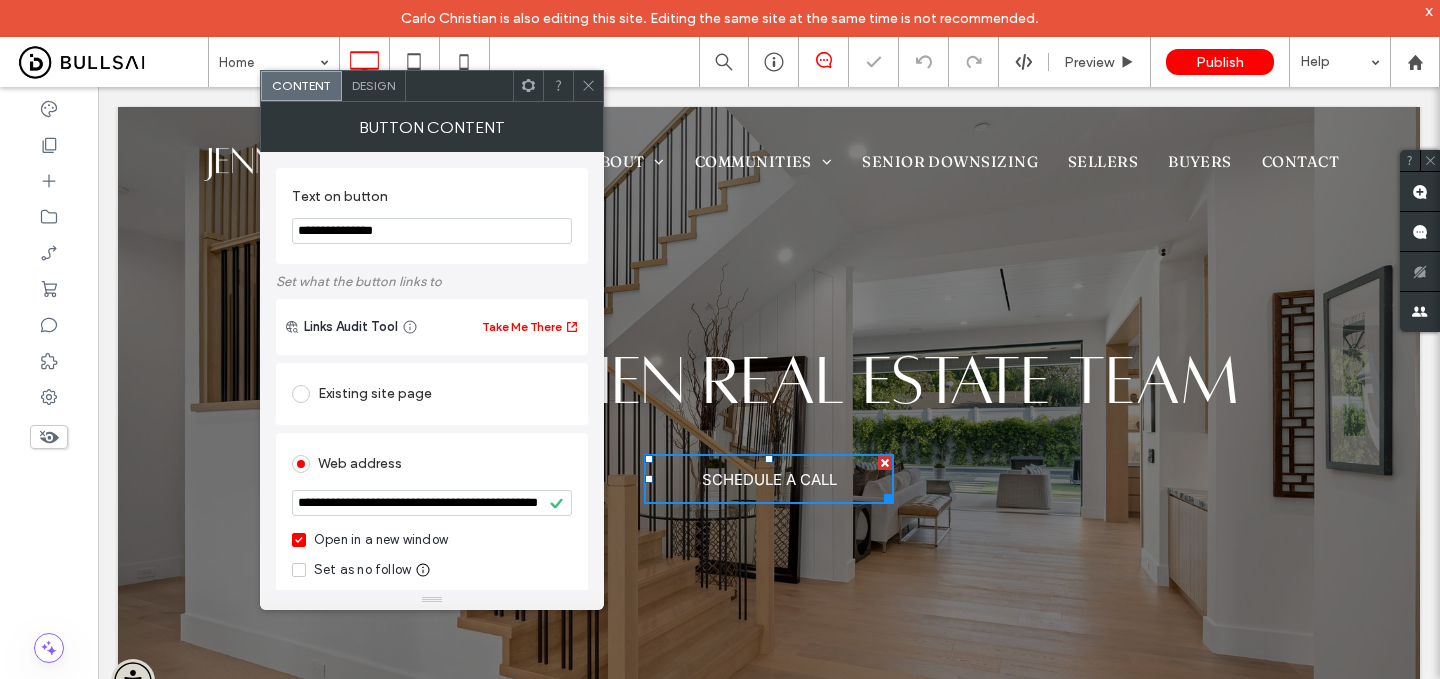 click 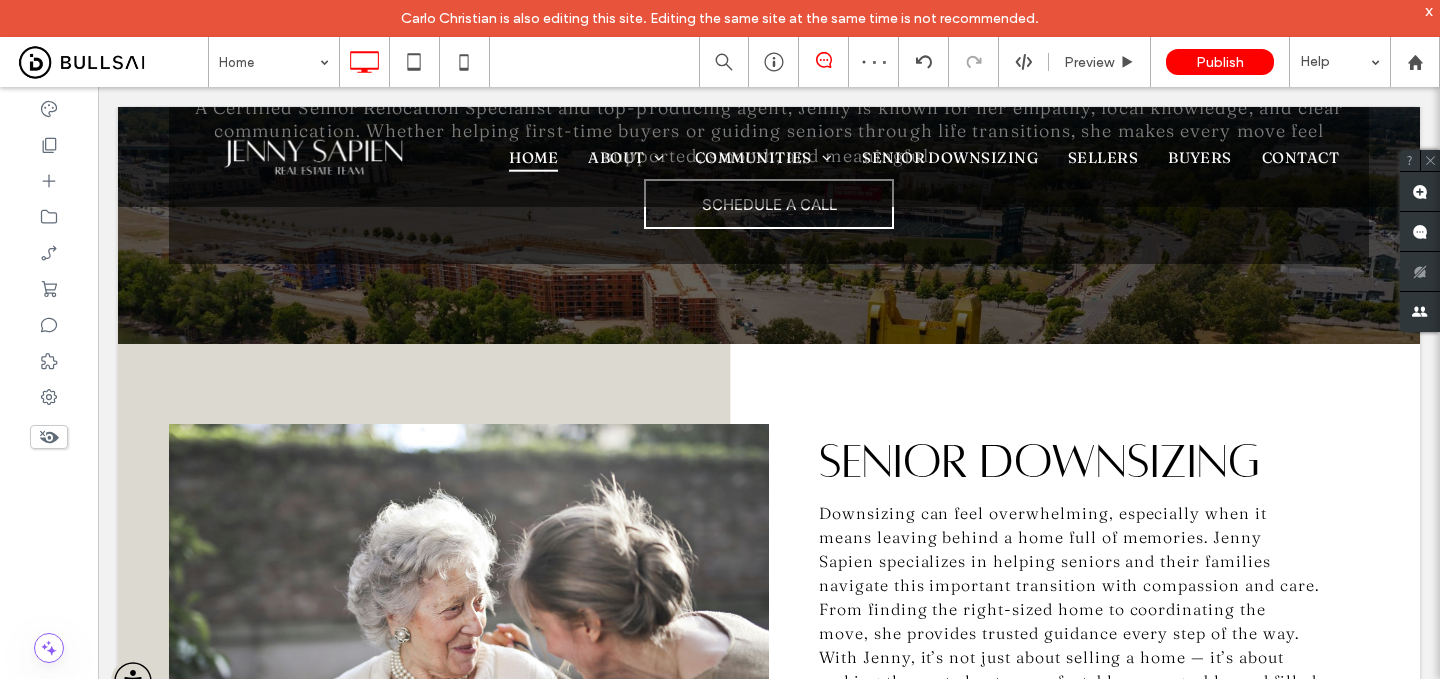 scroll, scrollTop: 4085, scrollLeft: 0, axis: vertical 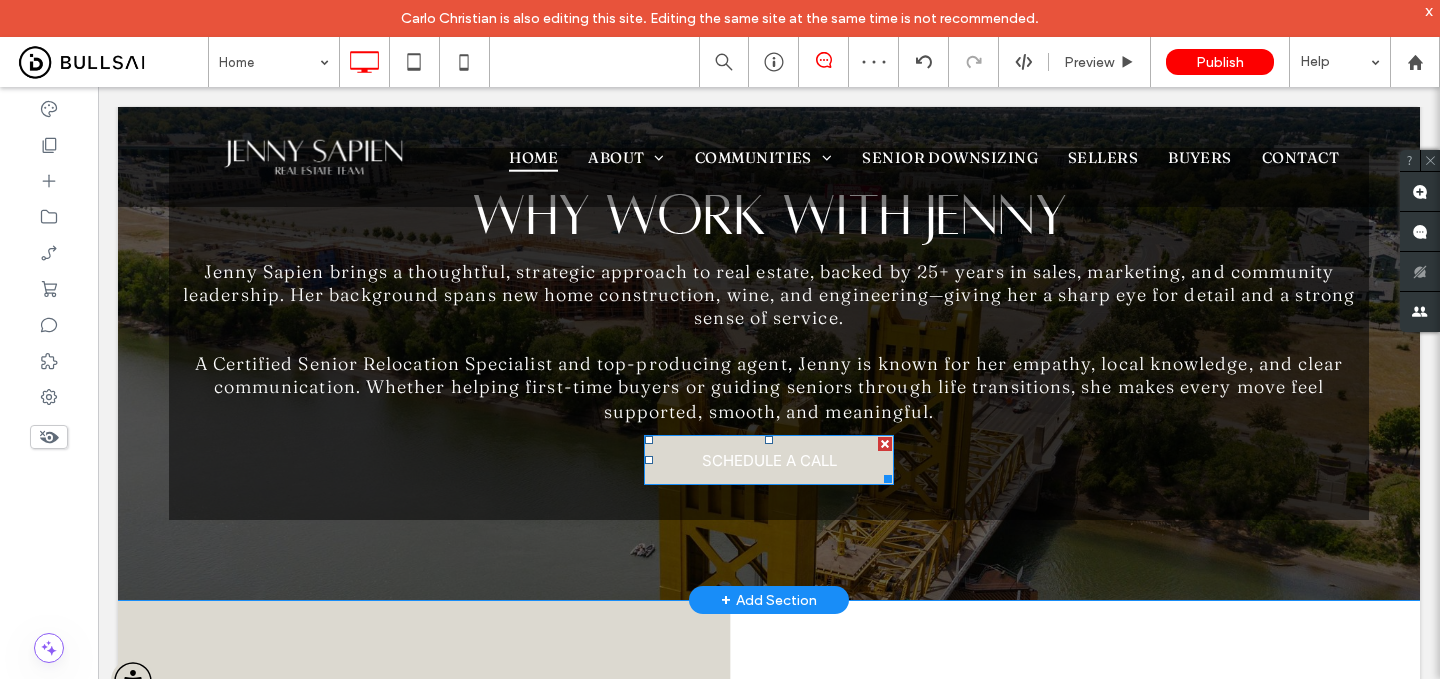 click on "SCHEDULE A CALL" at bounding box center [769, 460] 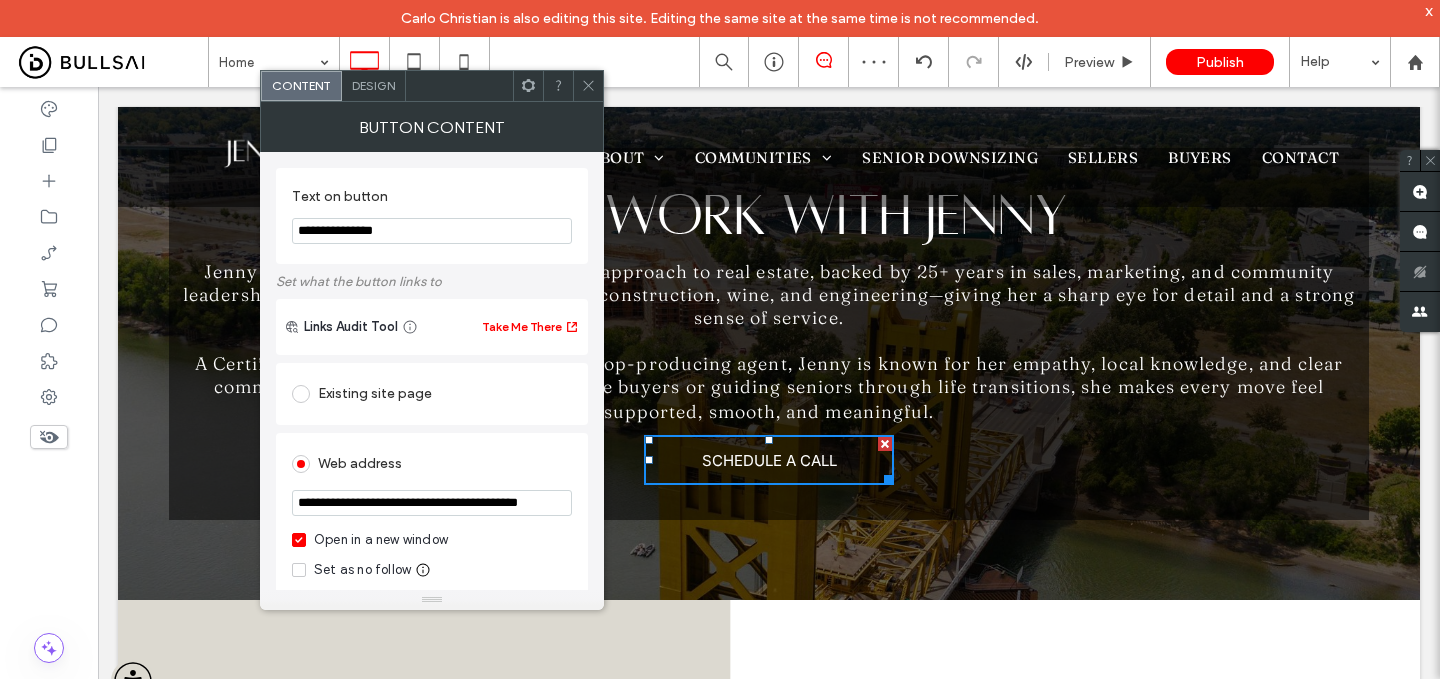 click on "**********" at bounding box center (432, 503) 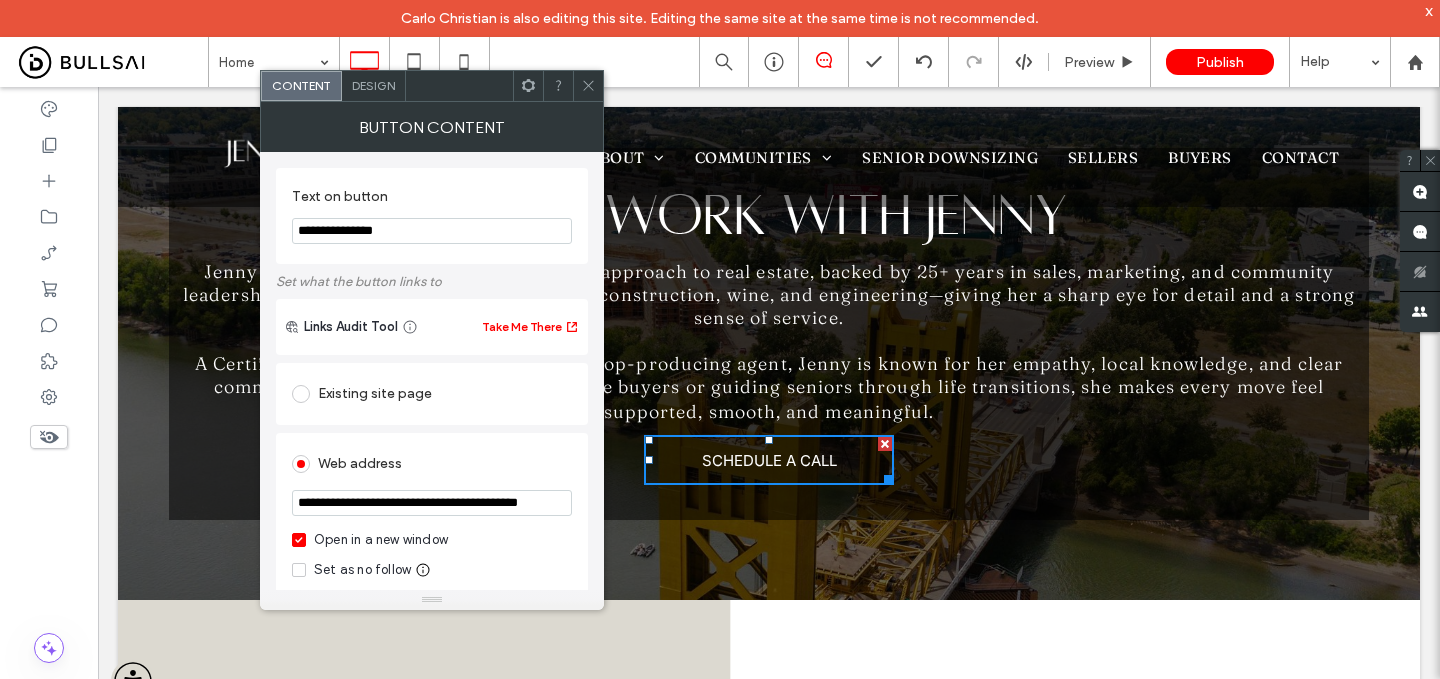 click on "**********" at bounding box center (432, 503) 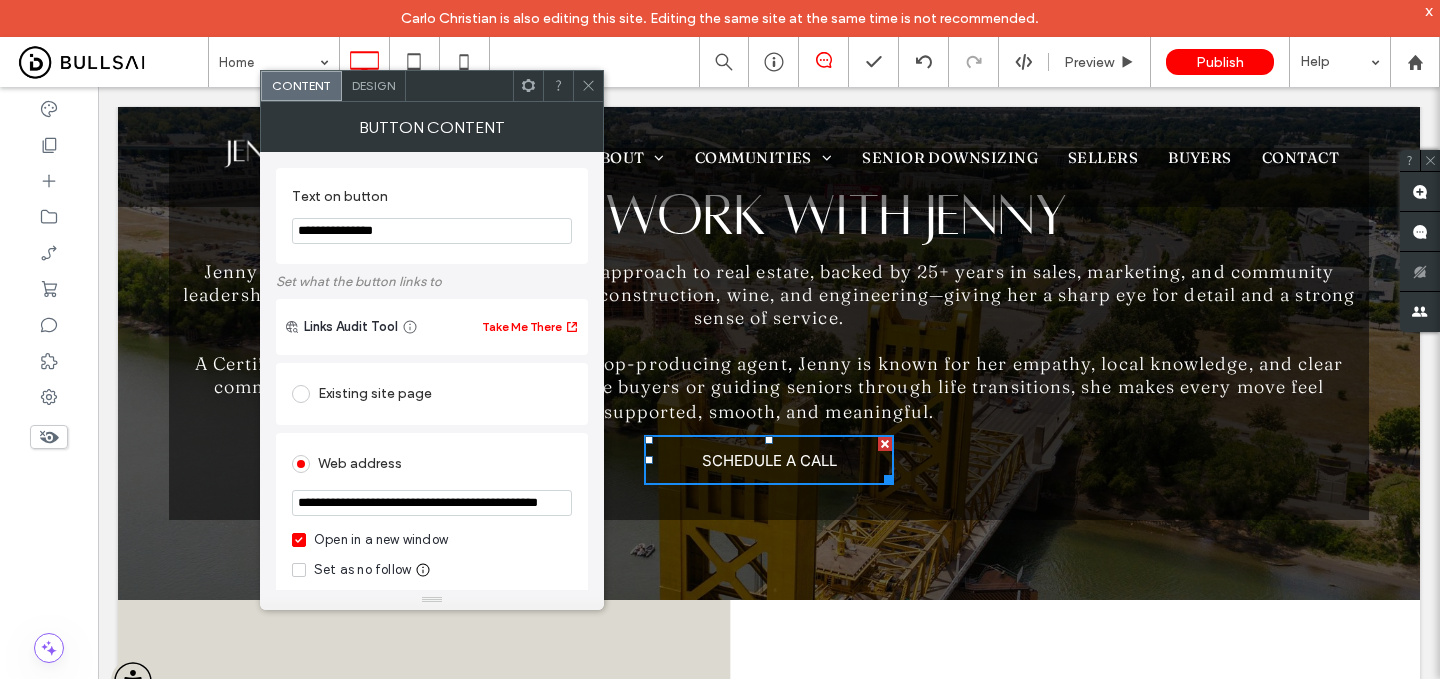 scroll, scrollTop: 0, scrollLeft: 73, axis: horizontal 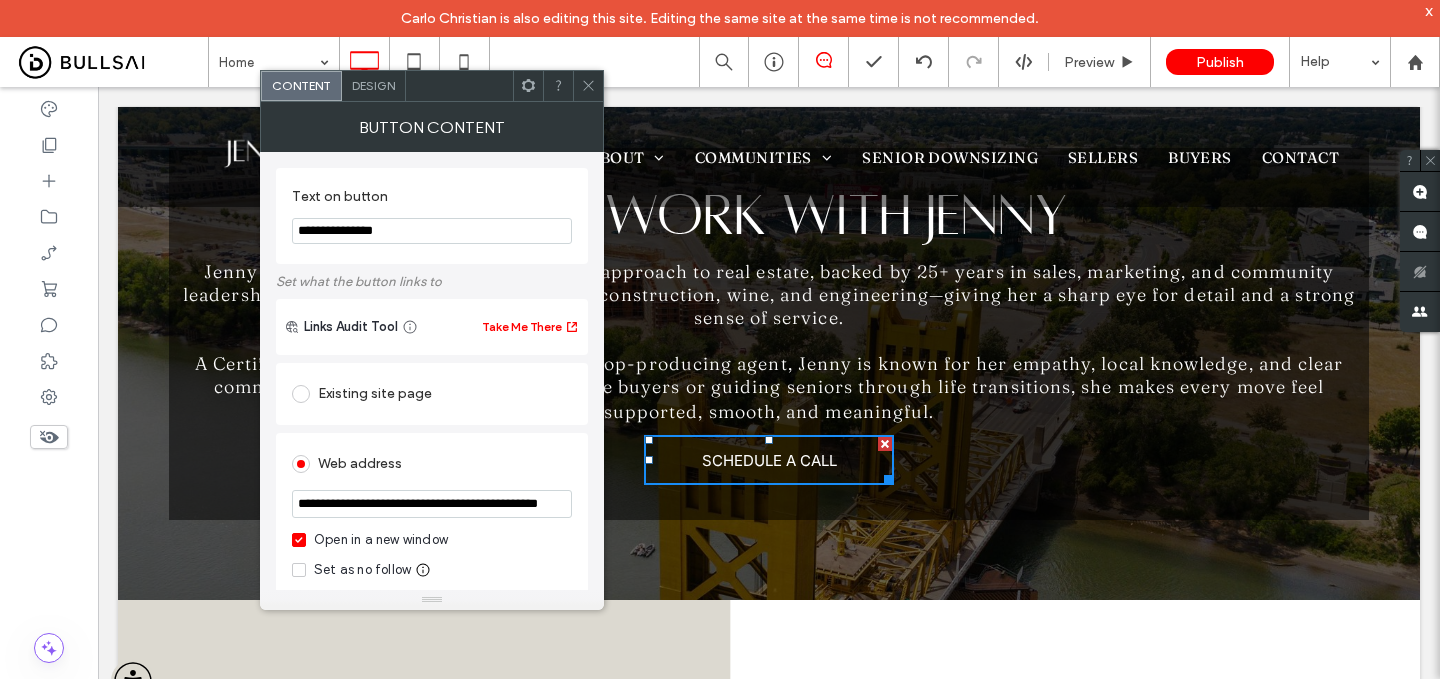 type on "**********" 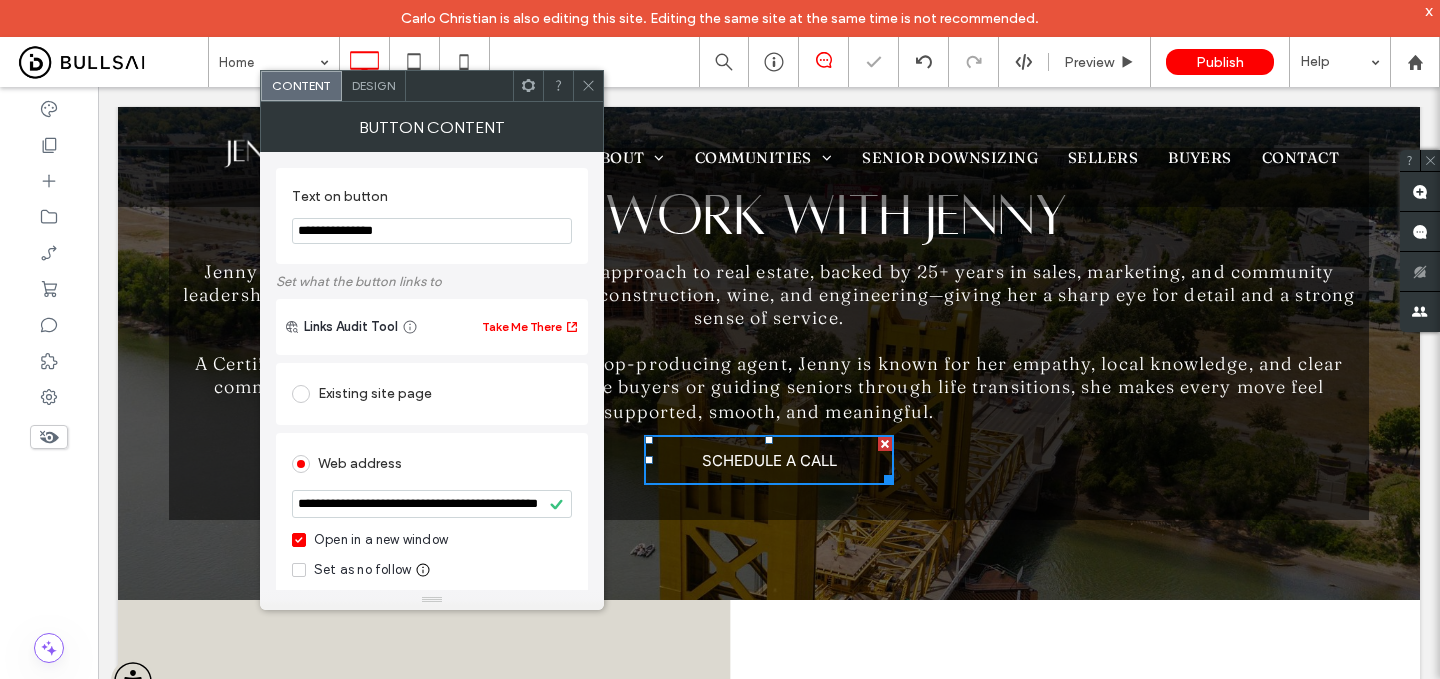 click 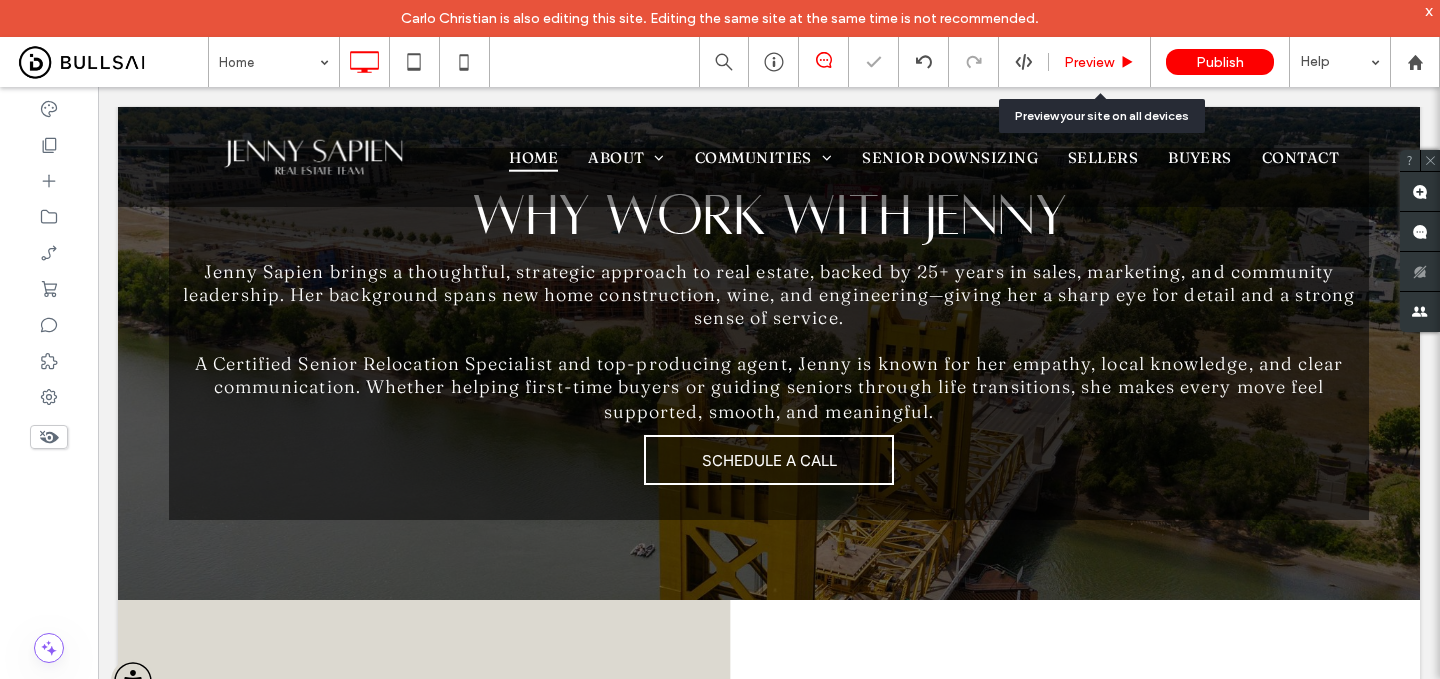 click on "Preview" at bounding box center (1100, 62) 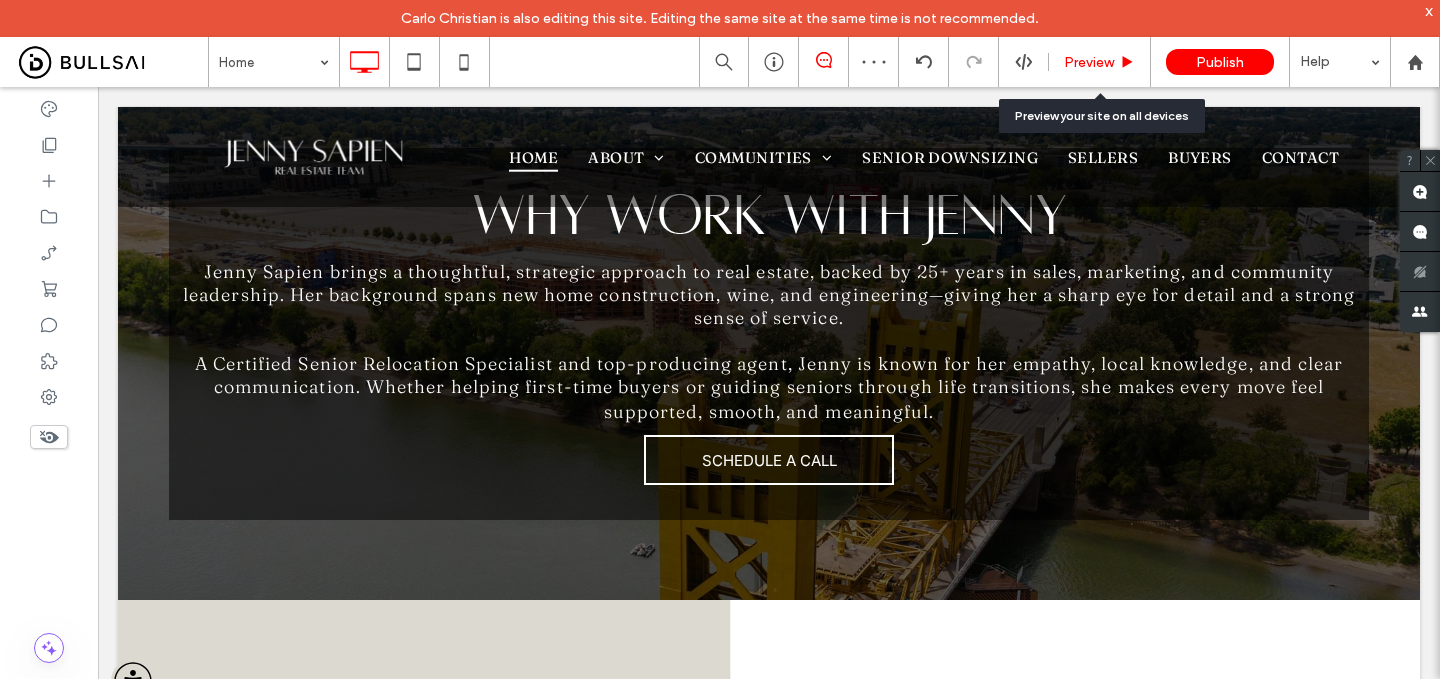 click on "Preview" at bounding box center [1089, 62] 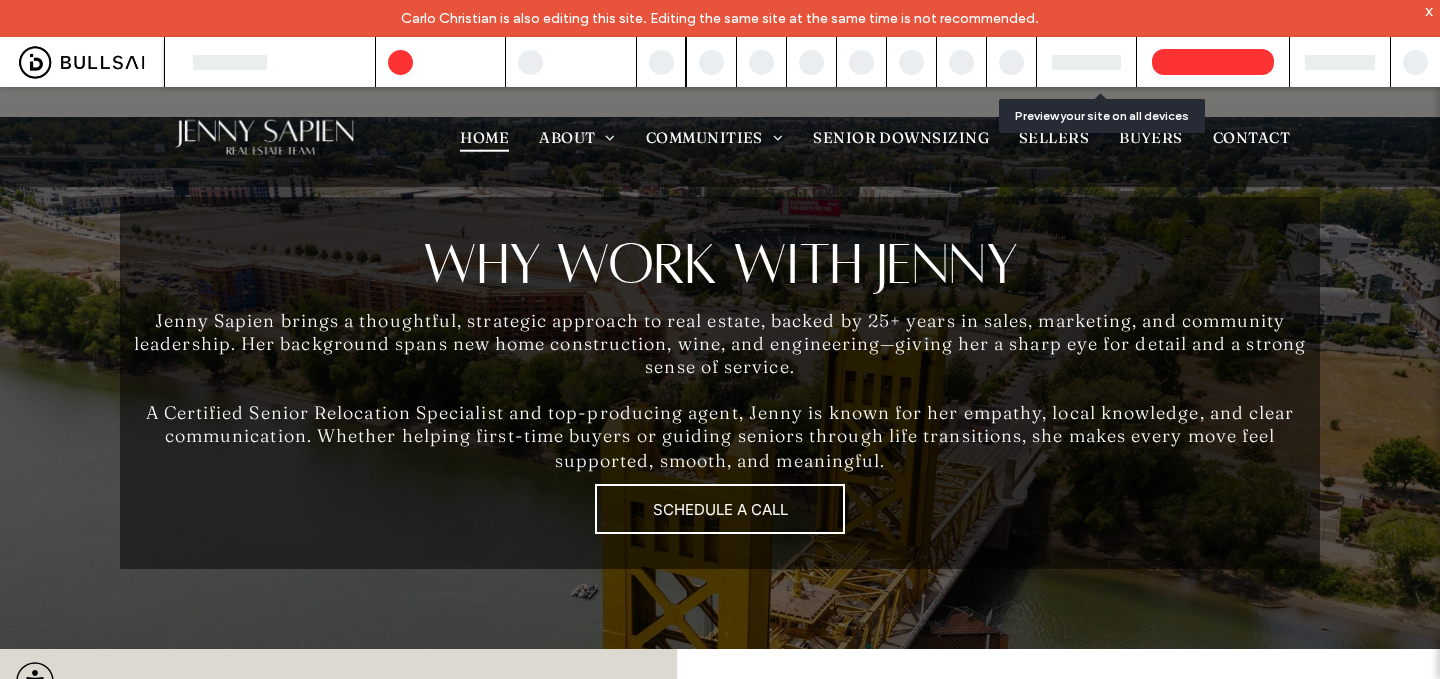 scroll, scrollTop: 4134, scrollLeft: 0, axis: vertical 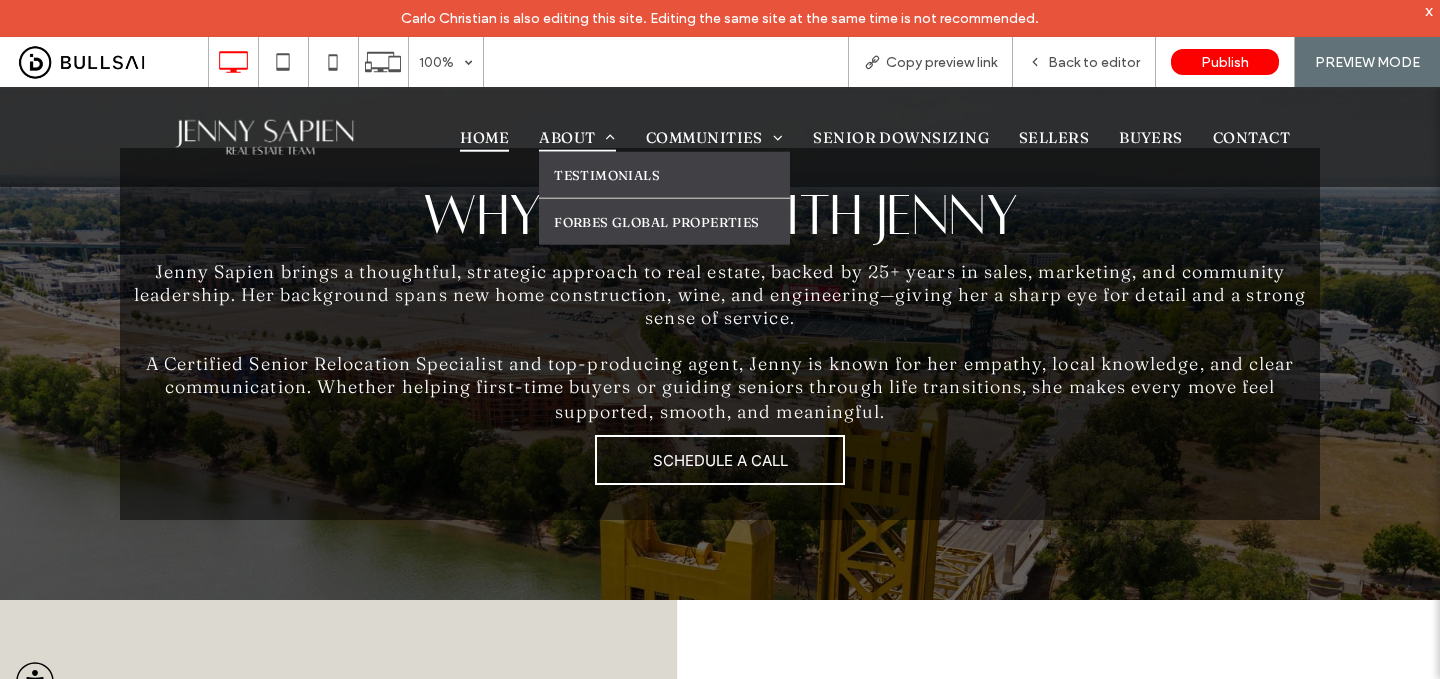 click on "About" at bounding box center [577, 137] 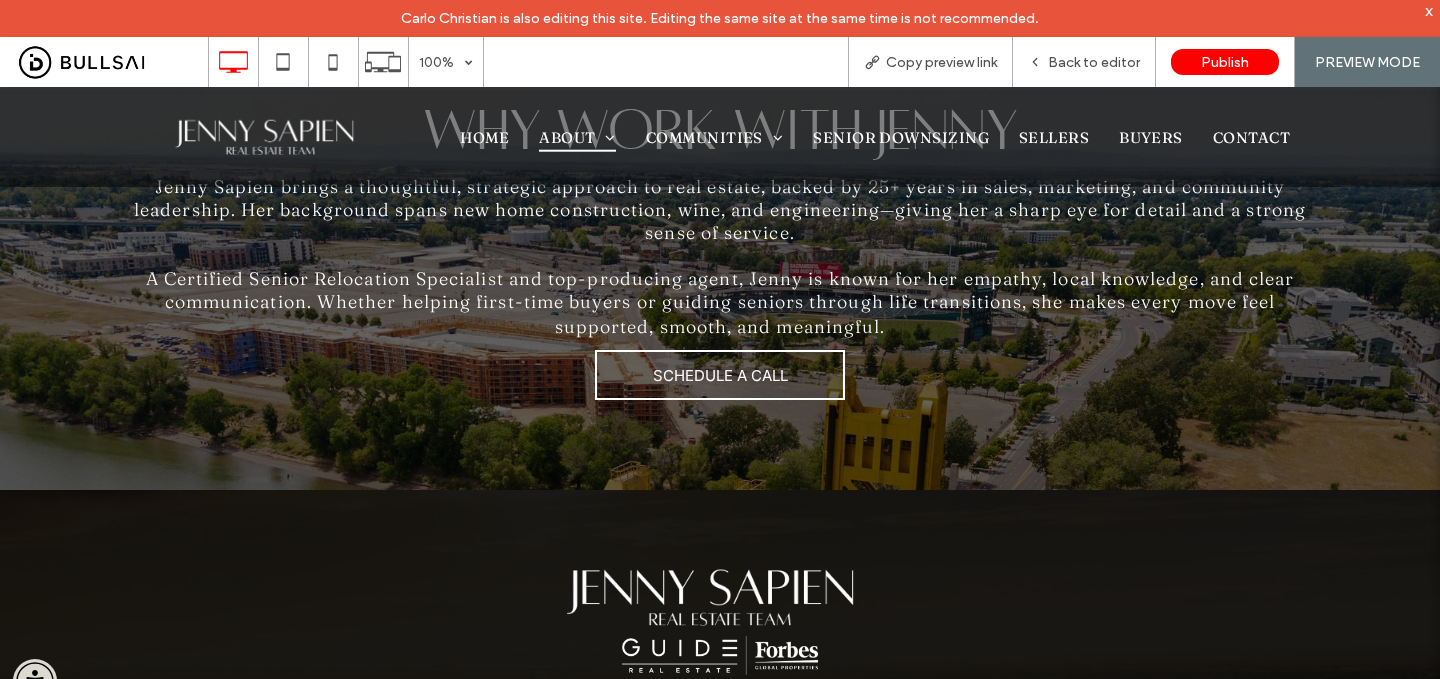 scroll, scrollTop: 1487, scrollLeft: 0, axis: vertical 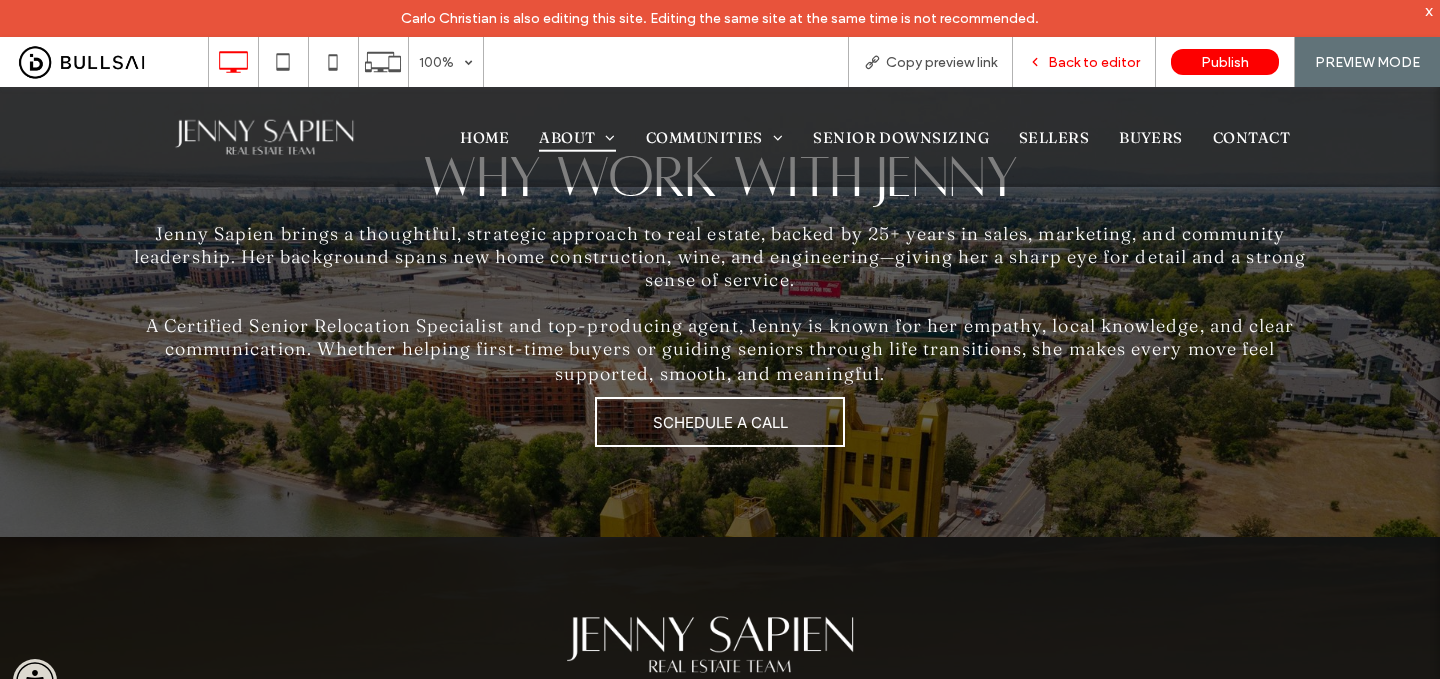click on "Back to editor" at bounding box center (1084, 62) 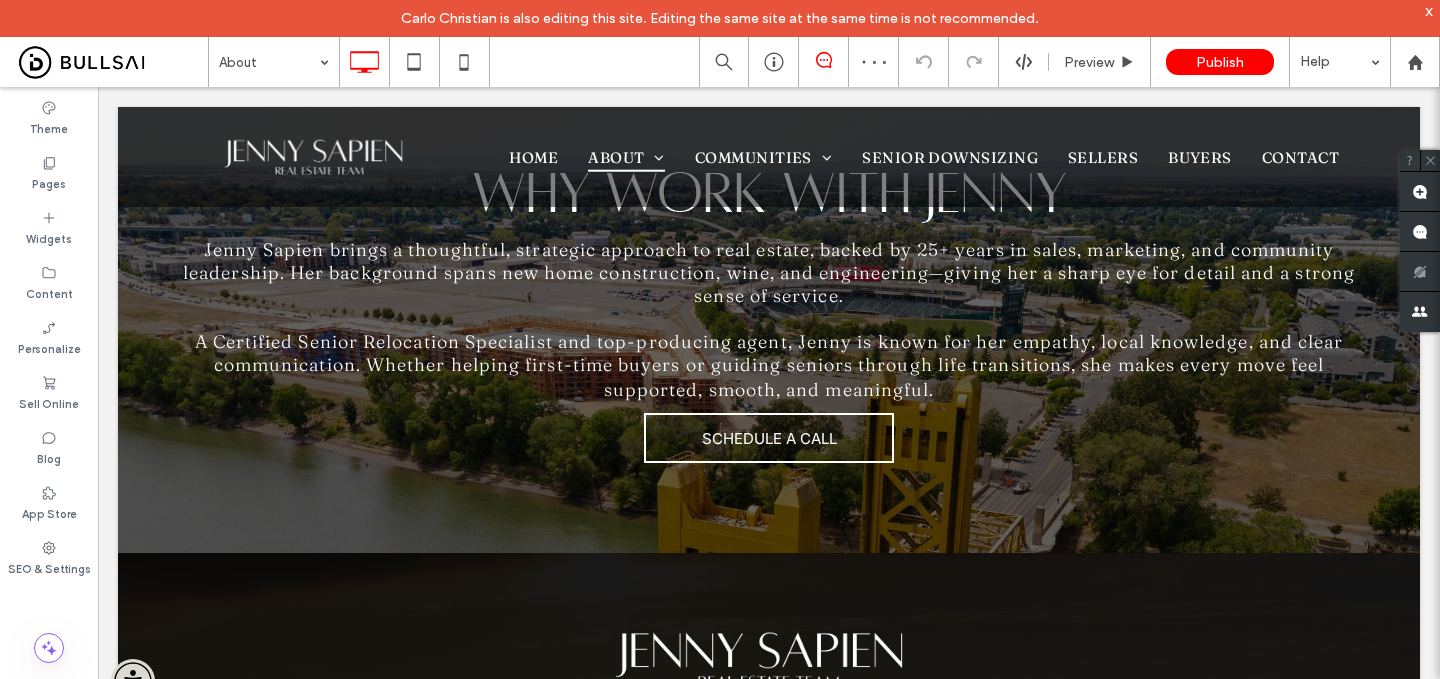 scroll, scrollTop: 1475, scrollLeft: 0, axis: vertical 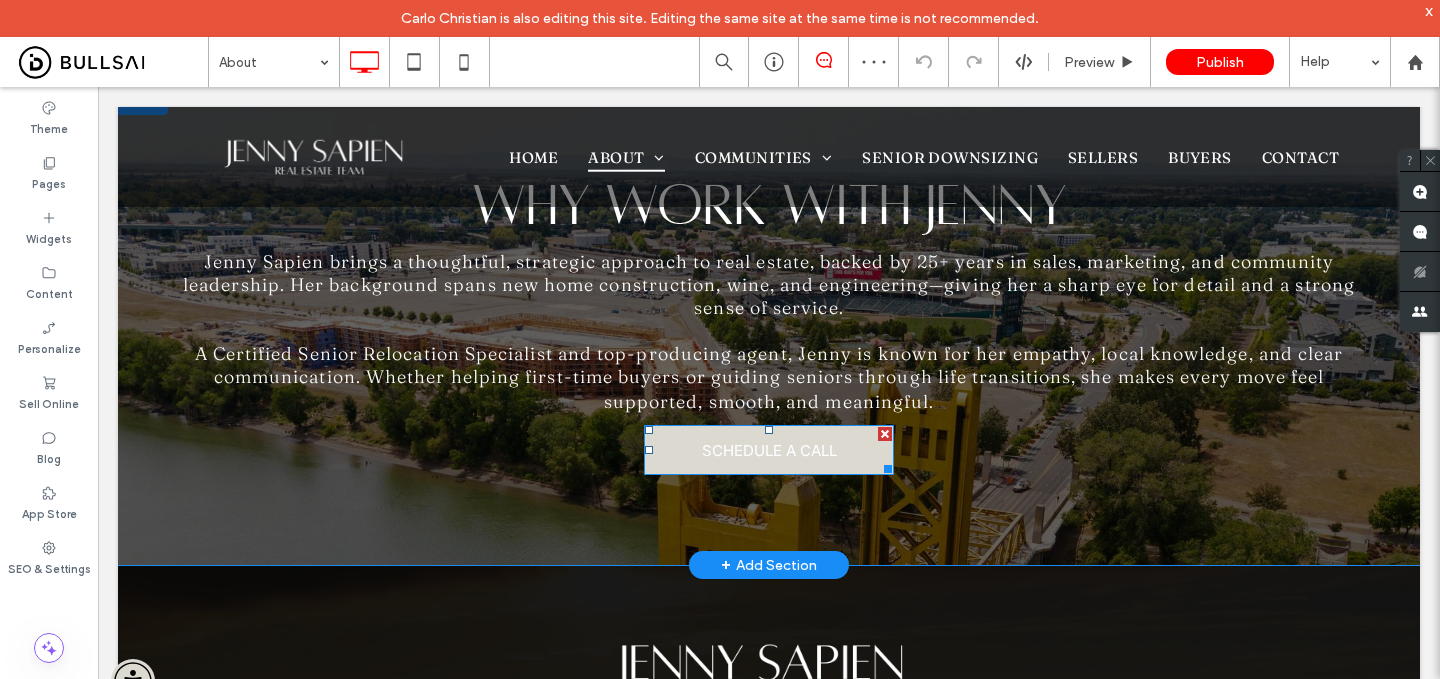 click on "SCHEDULE A CALL" at bounding box center [769, 450] 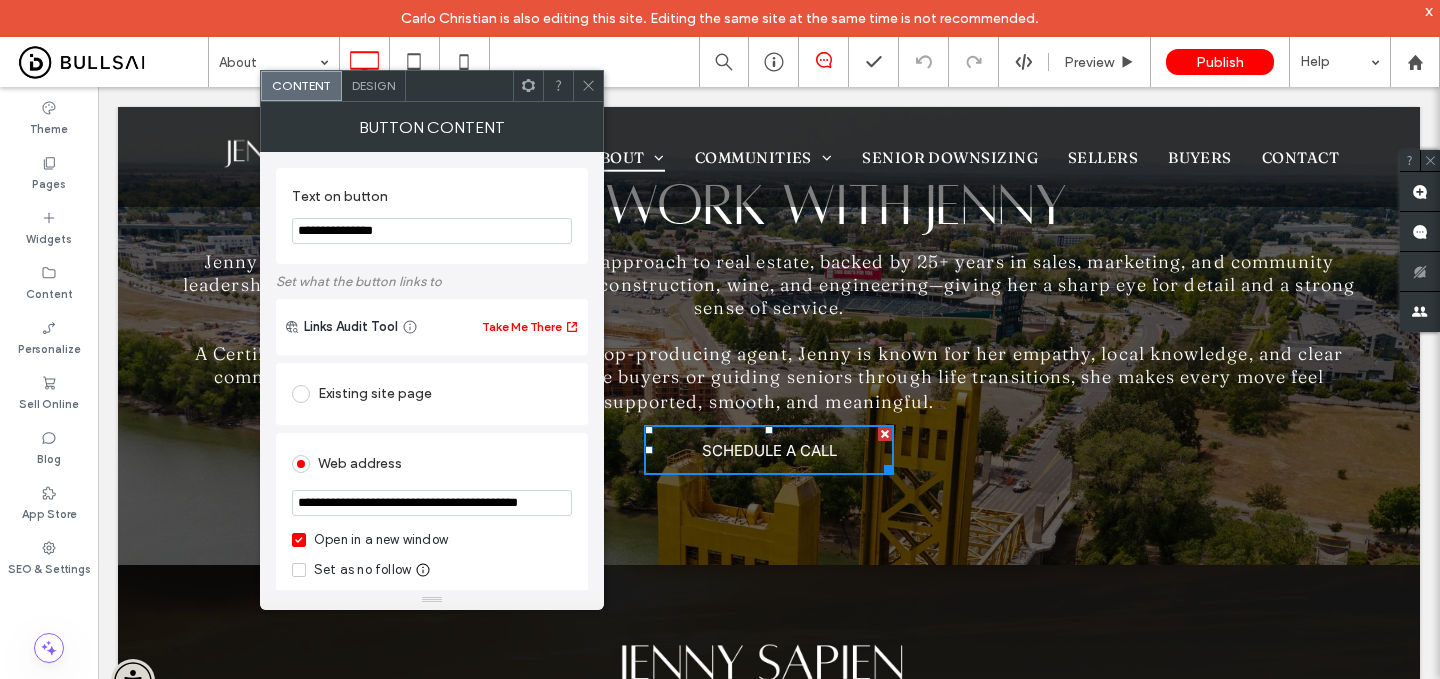 click on "**********" at bounding box center [432, 503] 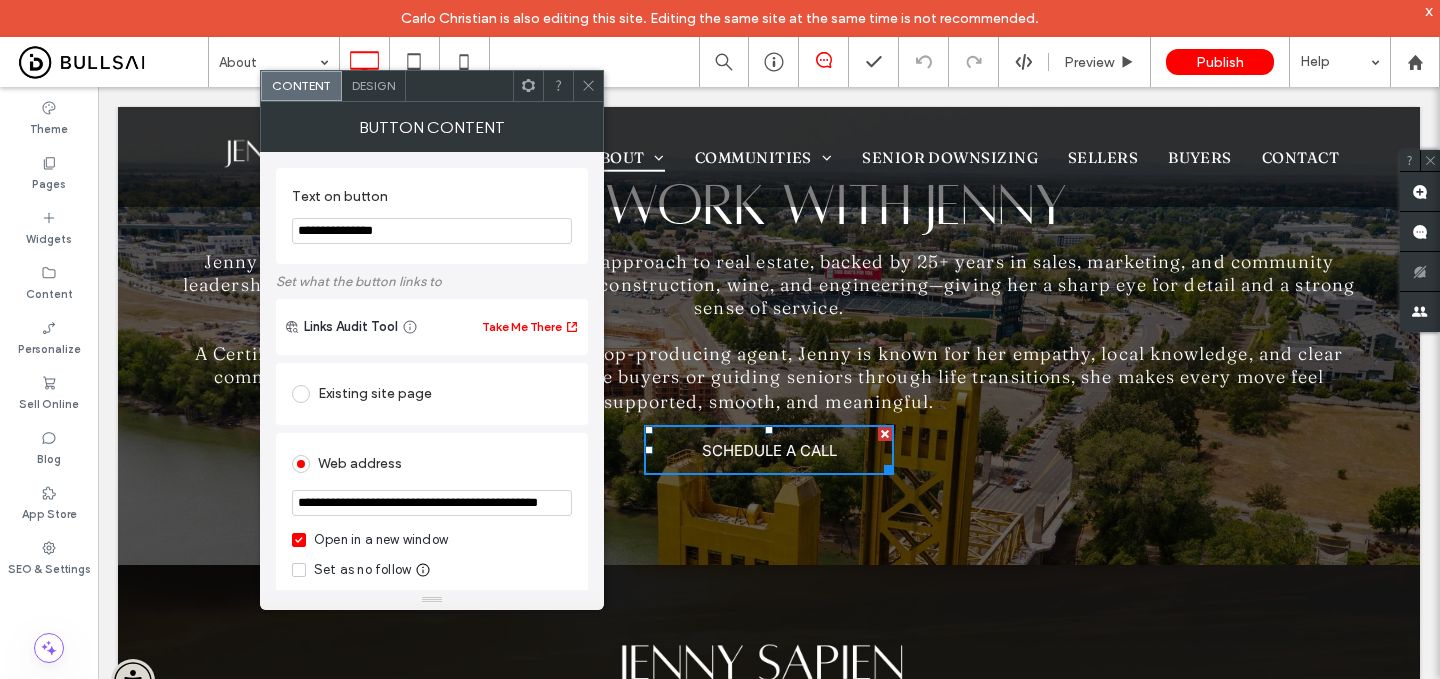 scroll, scrollTop: 0, scrollLeft: 73, axis: horizontal 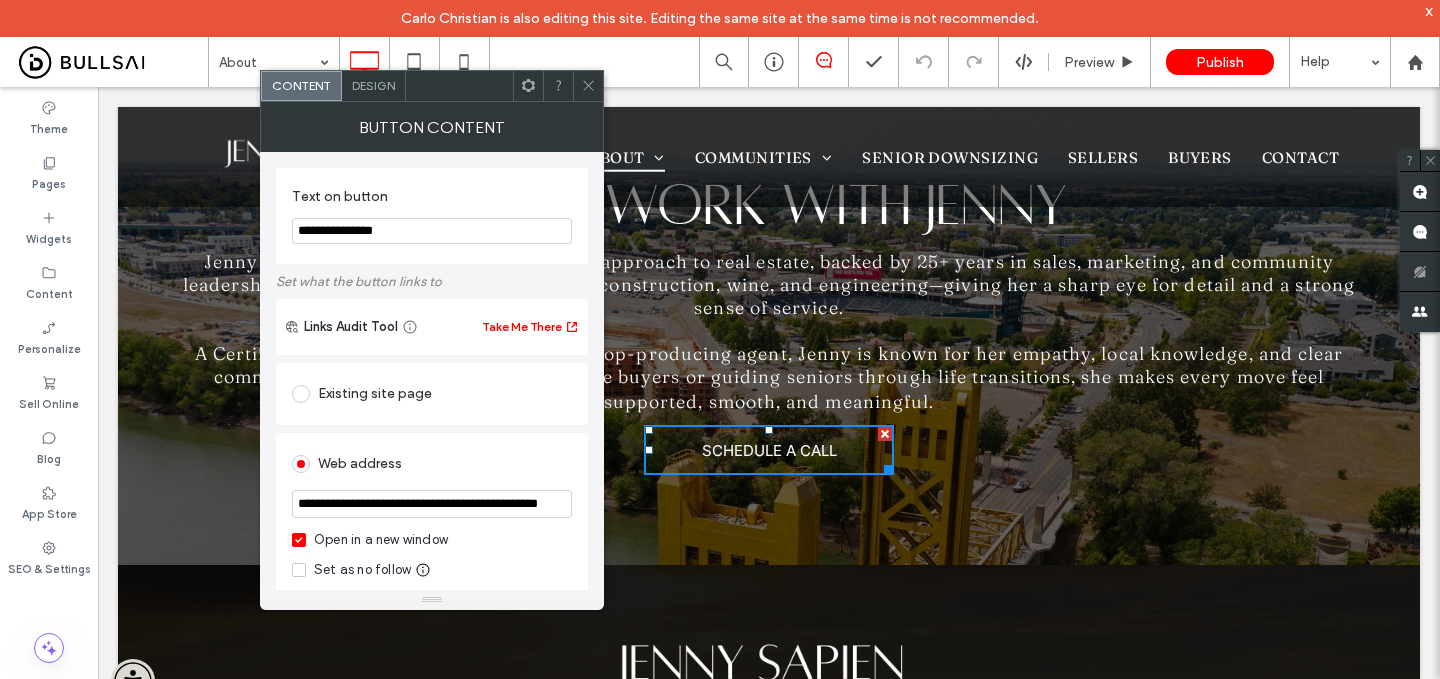 type on "**********" 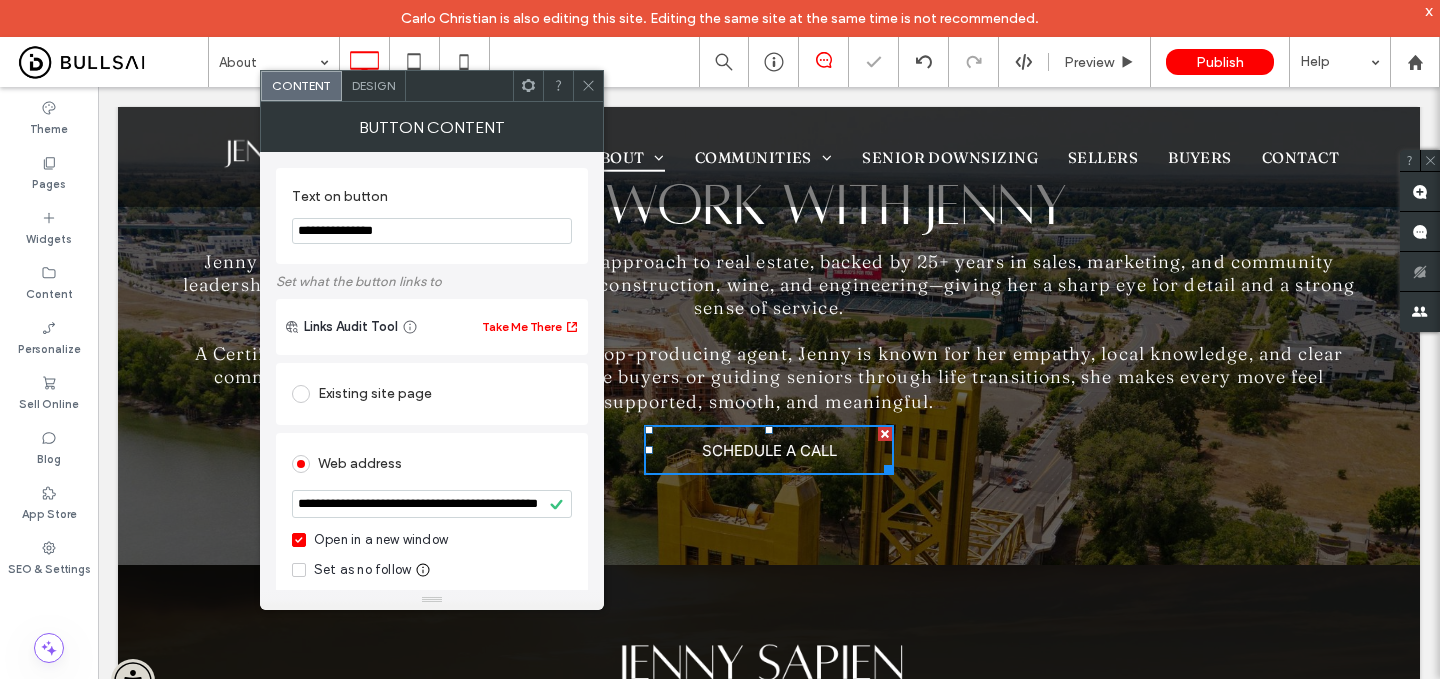 click at bounding box center [588, 86] 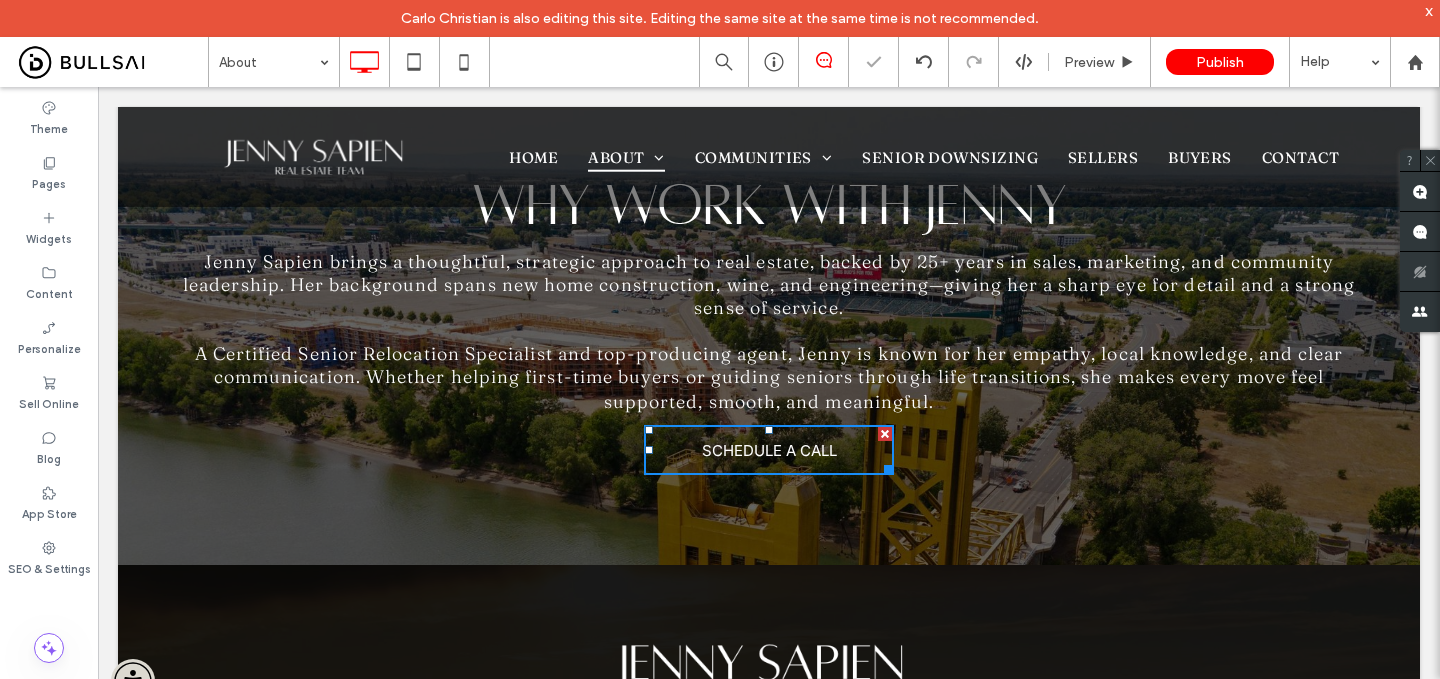 scroll, scrollTop: 0, scrollLeft: 0, axis: both 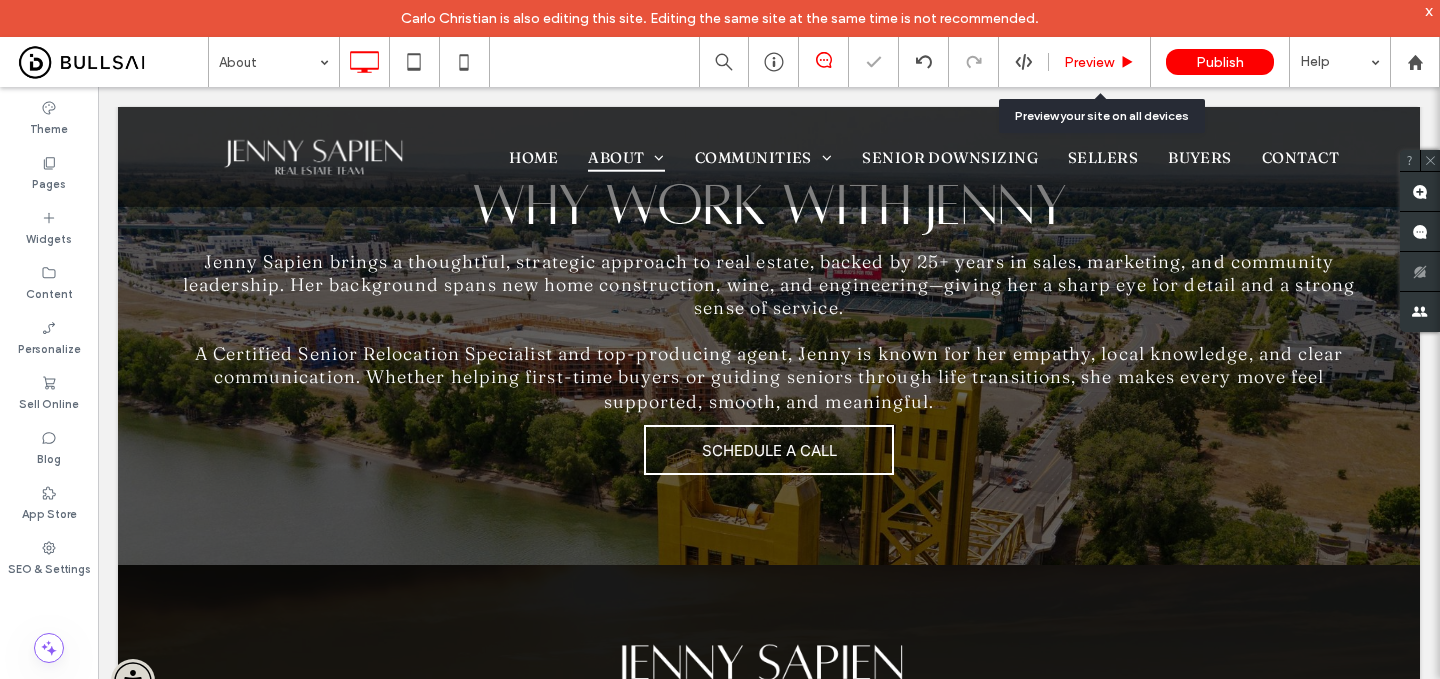 click on "Preview" at bounding box center [1089, 62] 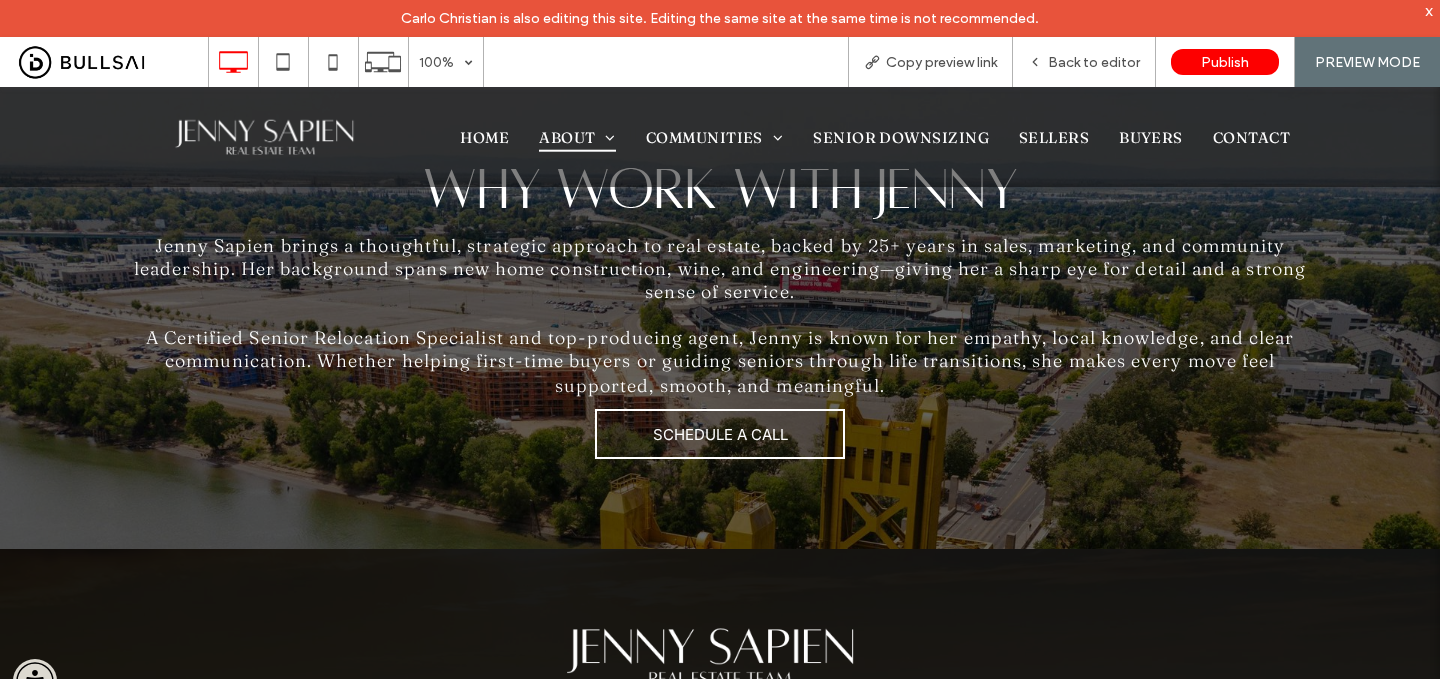 scroll, scrollTop: 1517, scrollLeft: 0, axis: vertical 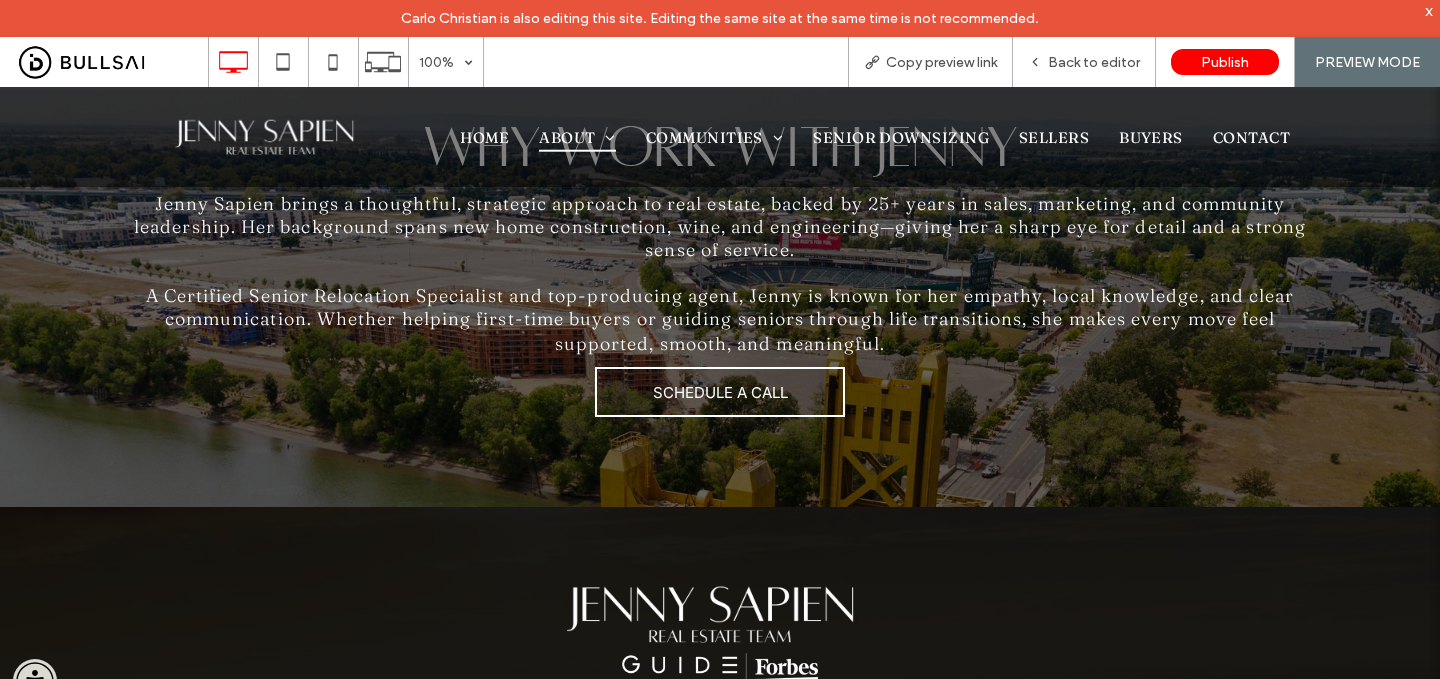 click at bounding box center [270, 137] 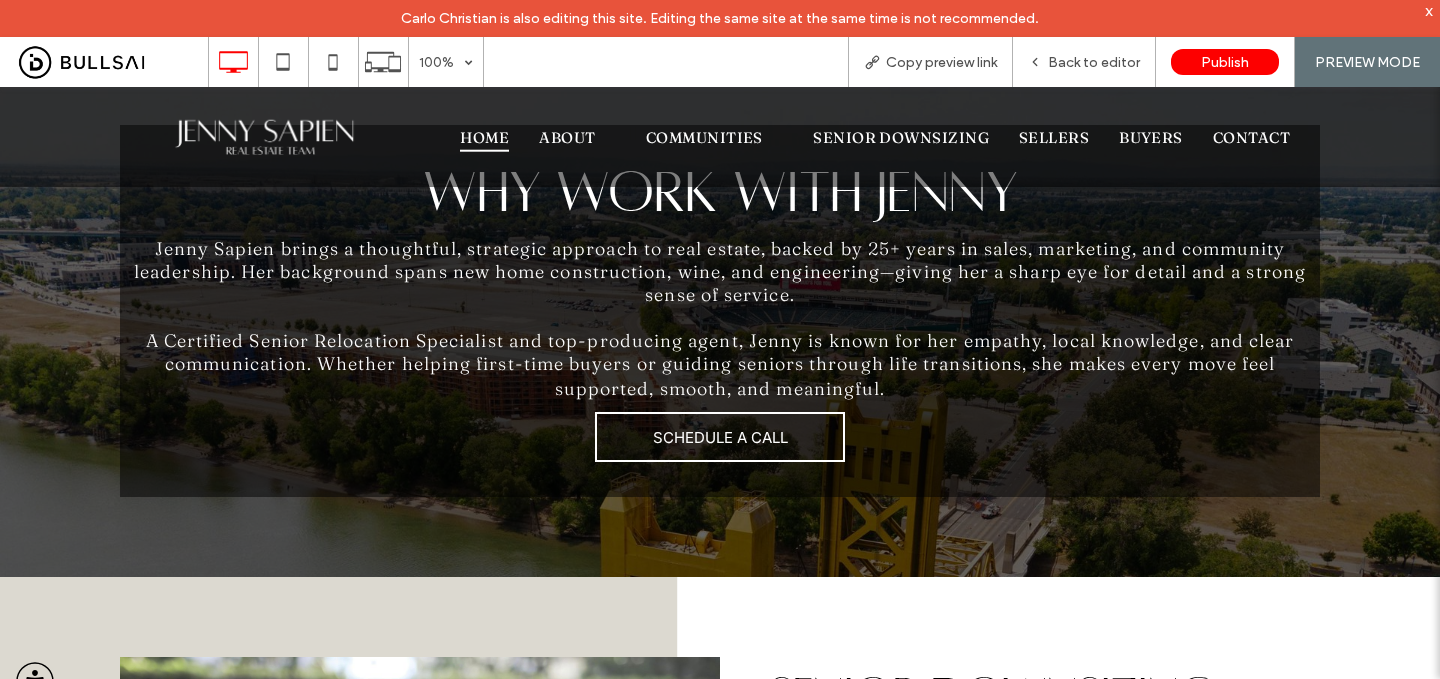 scroll, scrollTop: 4264, scrollLeft: 0, axis: vertical 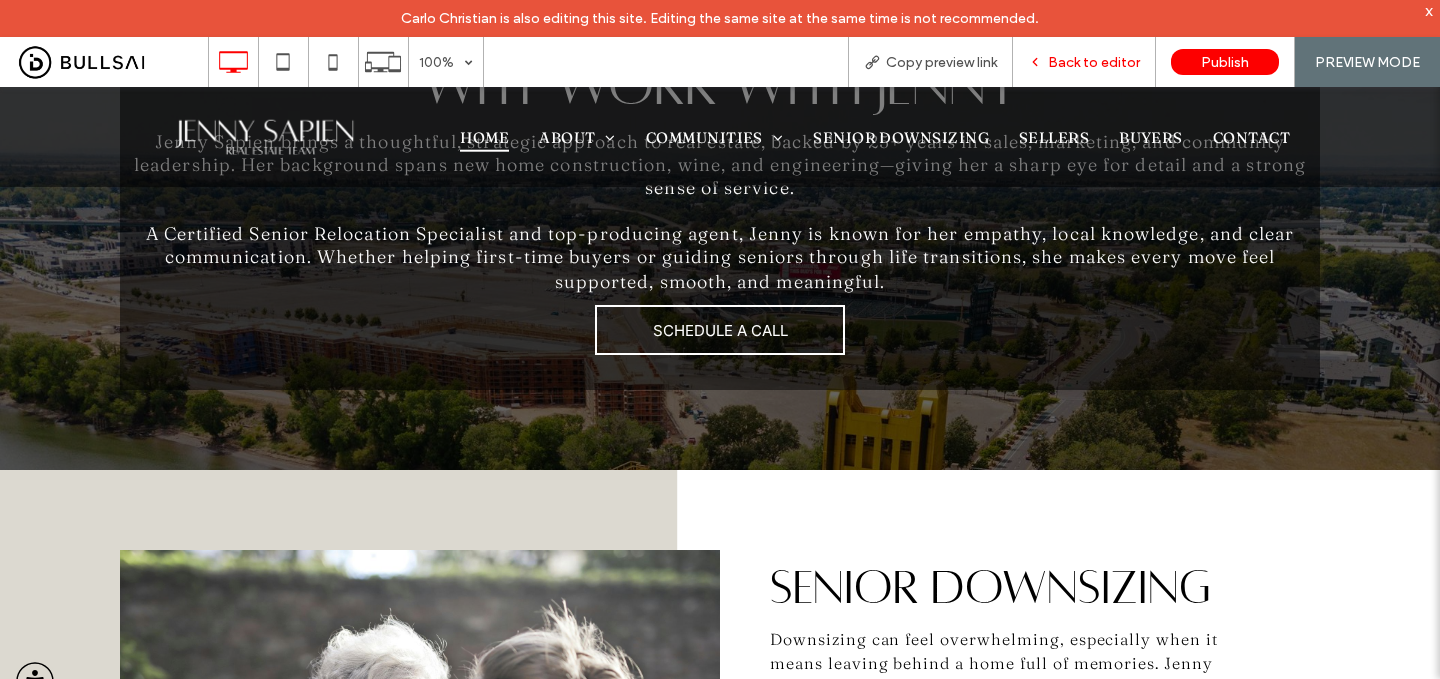 click on "Back to editor" at bounding box center (1094, 62) 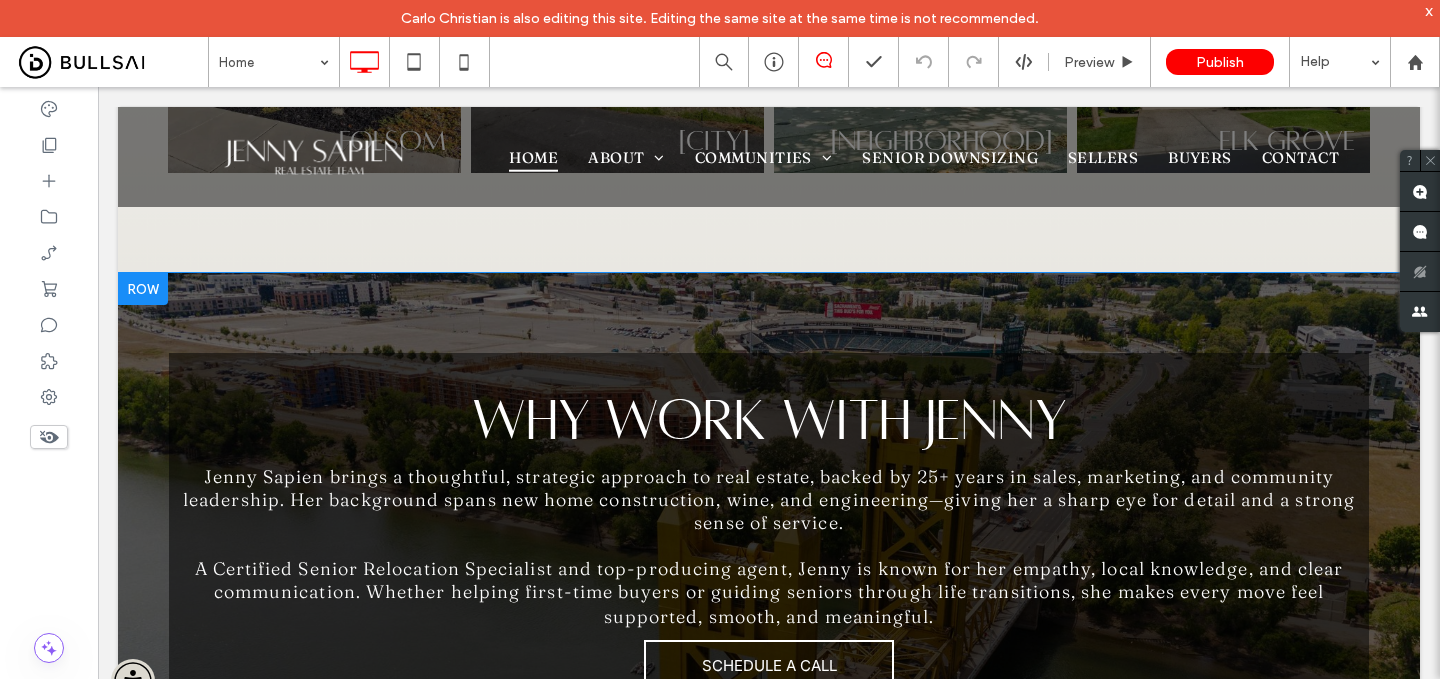 scroll, scrollTop: 3856, scrollLeft: 0, axis: vertical 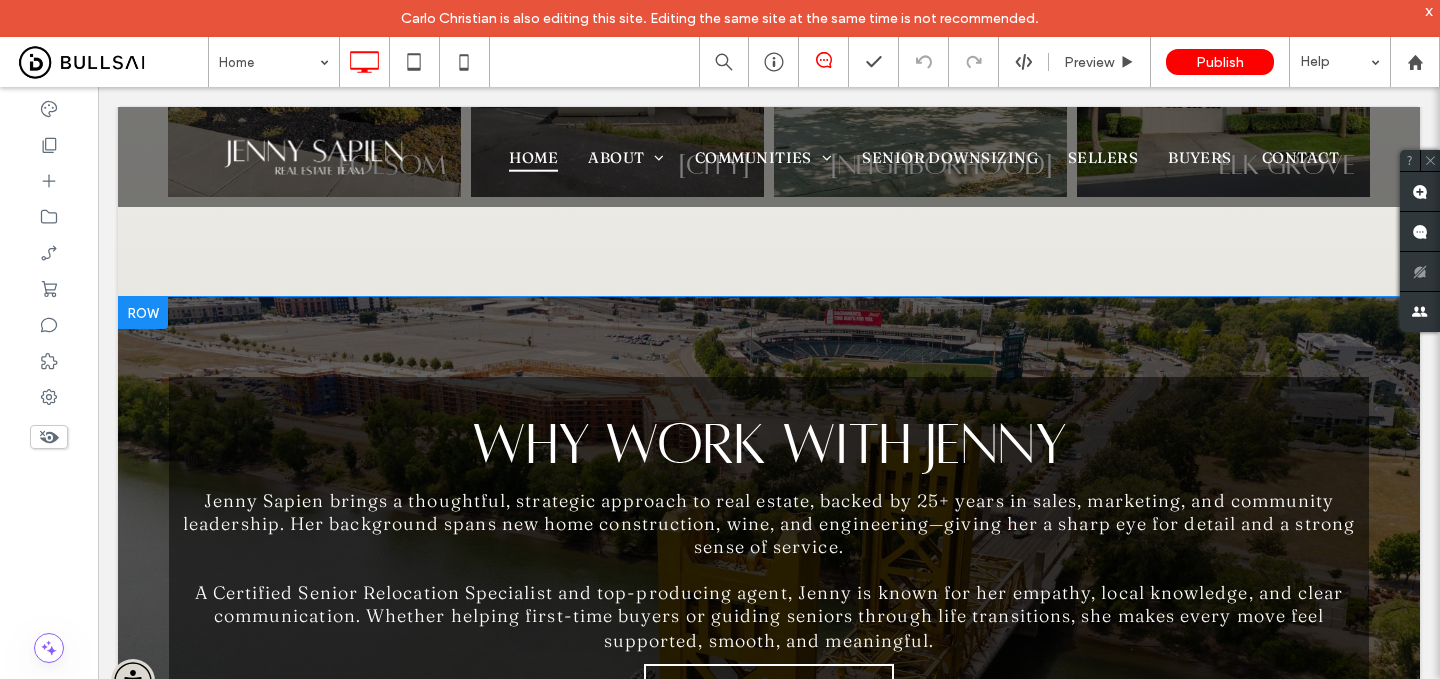 click at bounding box center [143, 313] 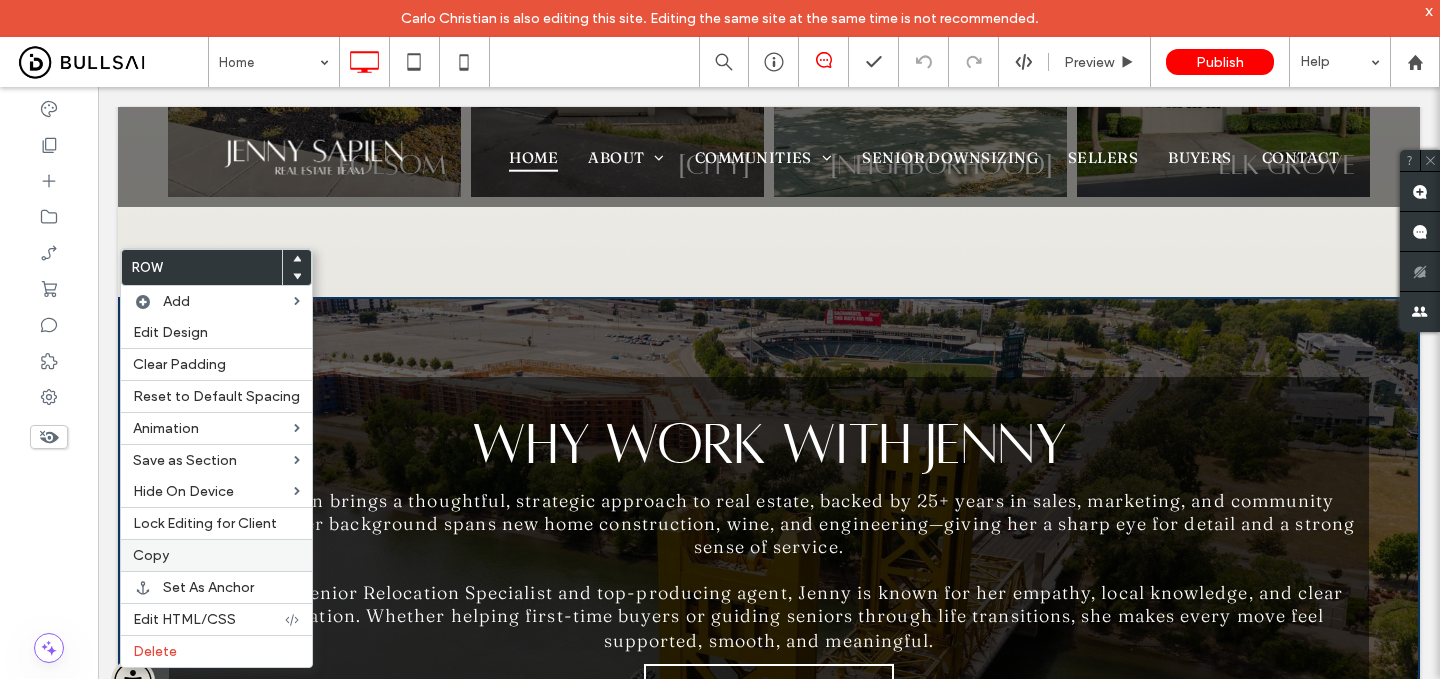 click on "Copy" at bounding box center (216, 555) 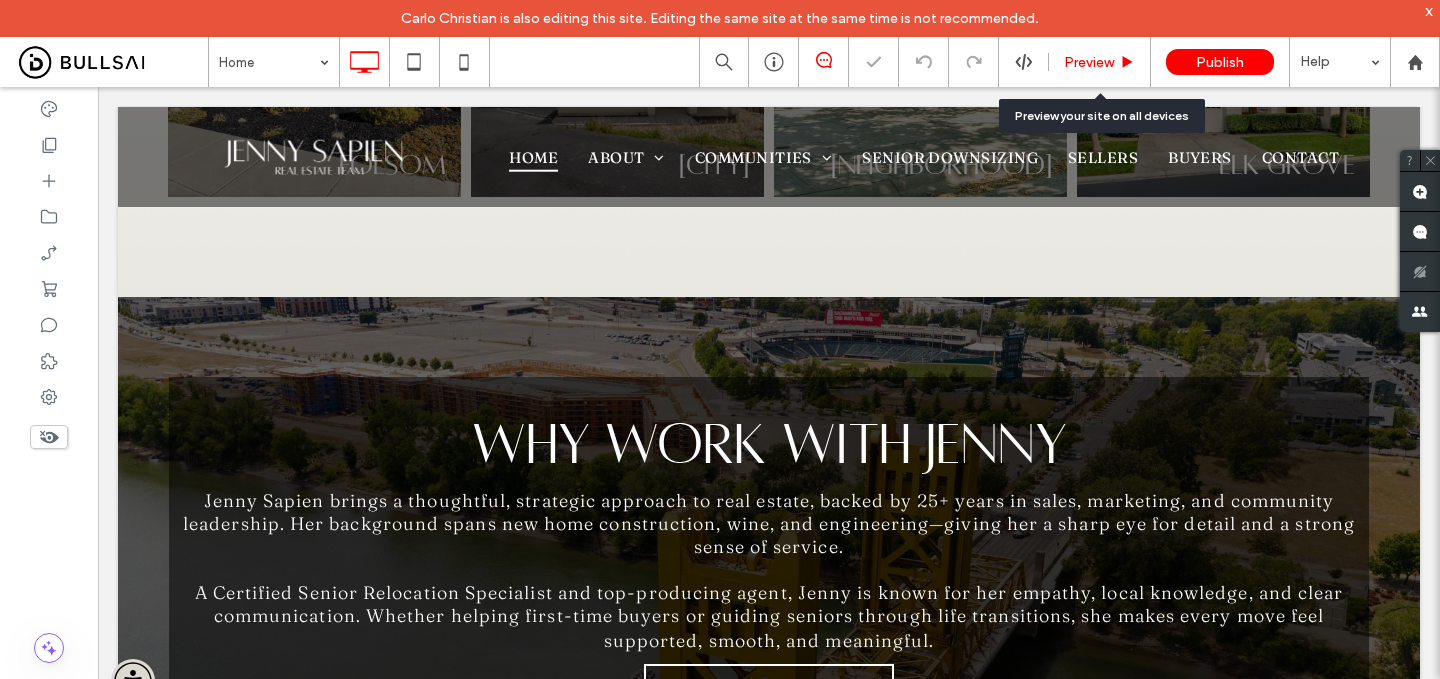 click on "Preview" at bounding box center (1100, 62) 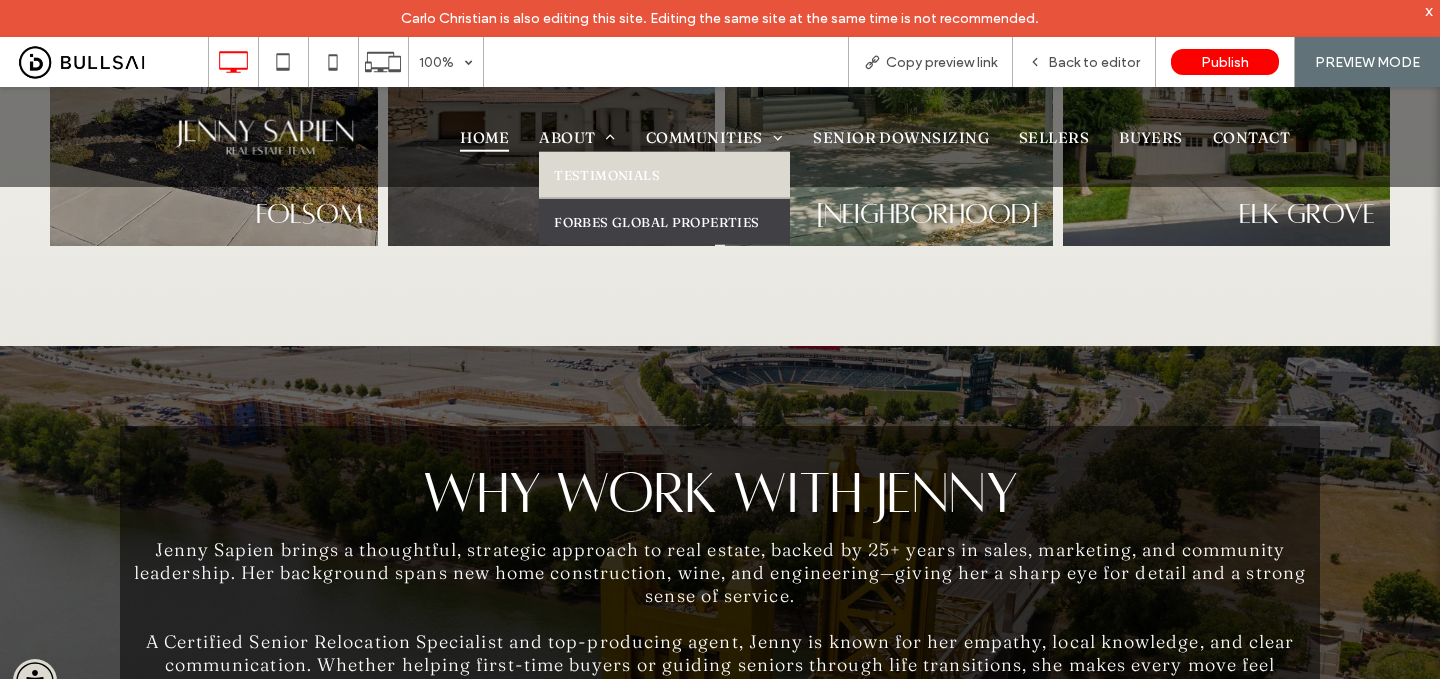click on "Testimonials" at bounding box center (607, 175) 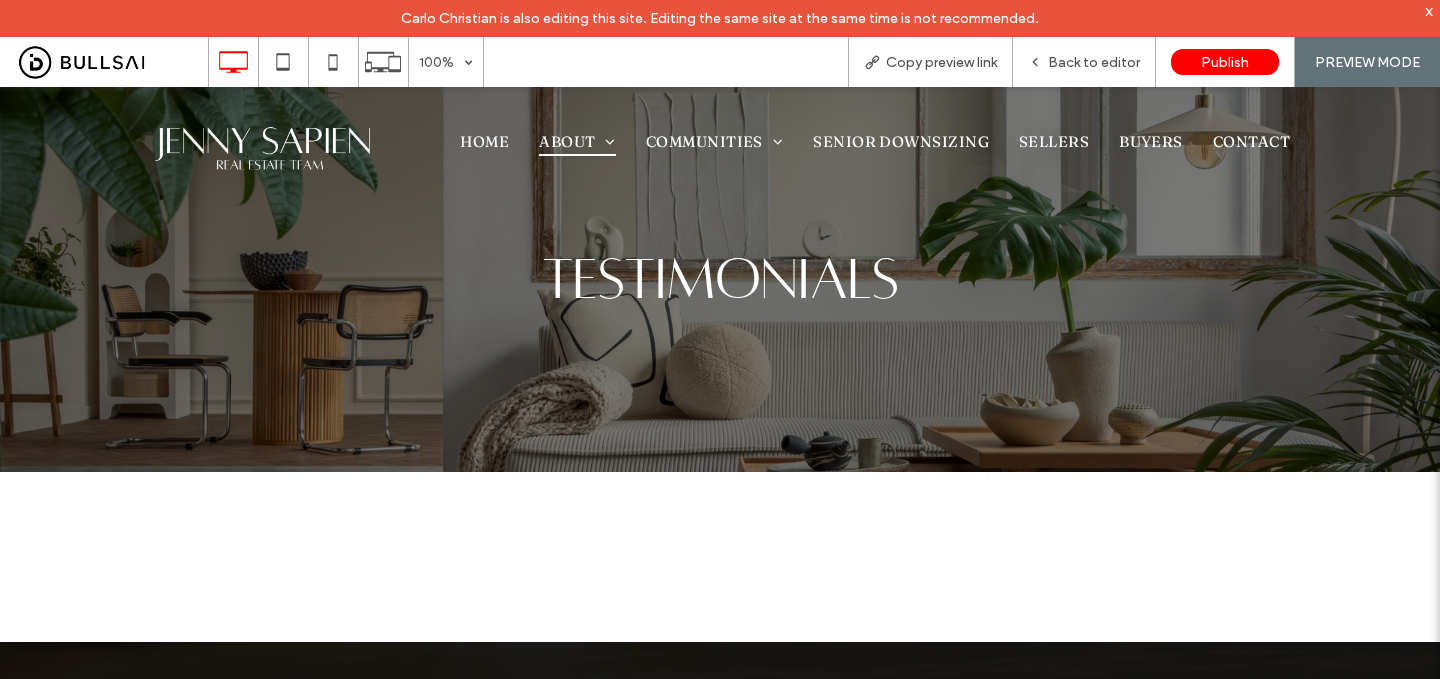 scroll, scrollTop: 0, scrollLeft: 0, axis: both 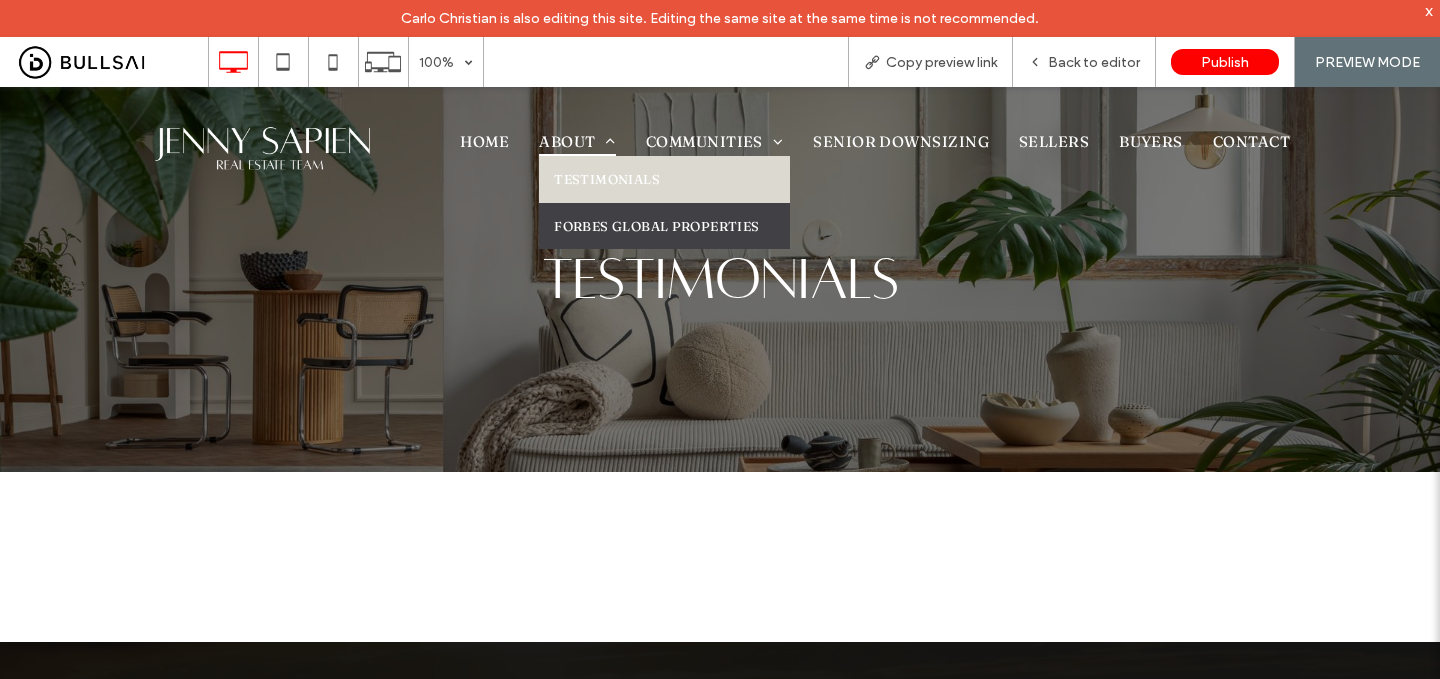 click on "About" at bounding box center (577, 141) 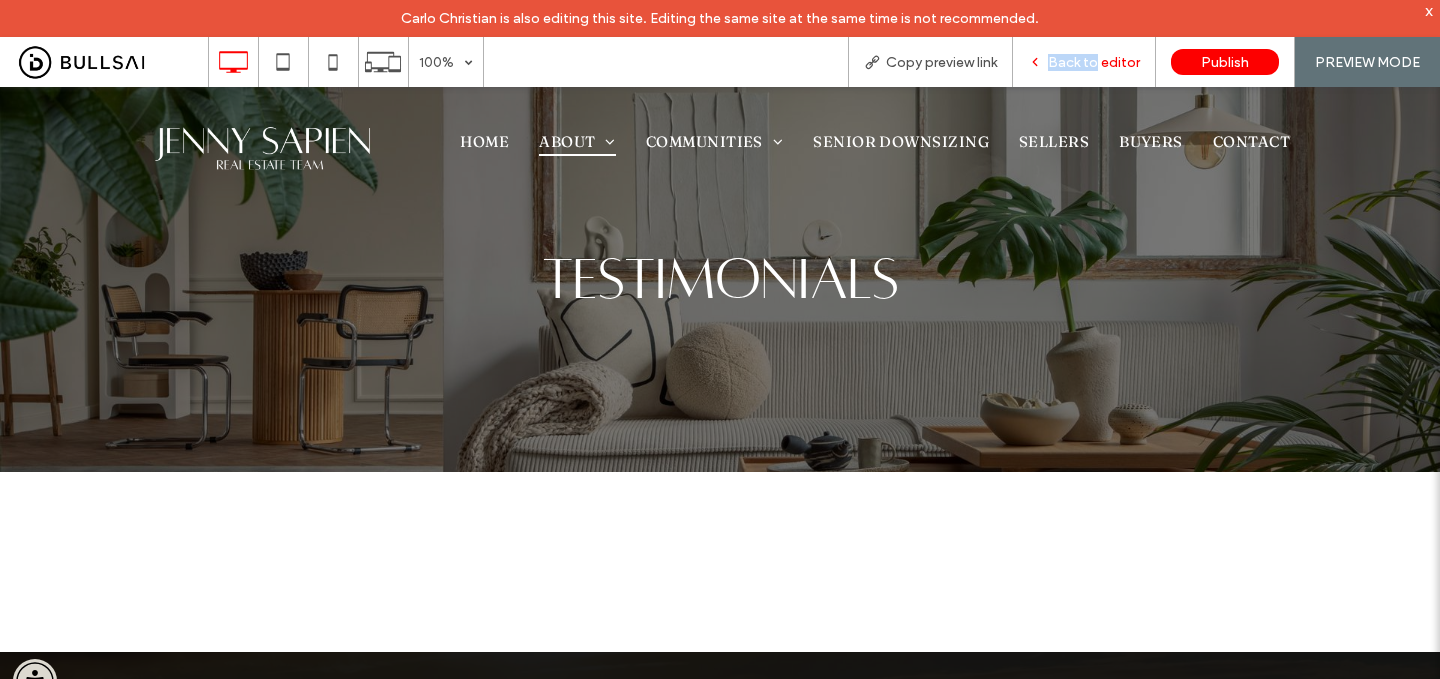 click on "Back to editor" at bounding box center [1094, 62] 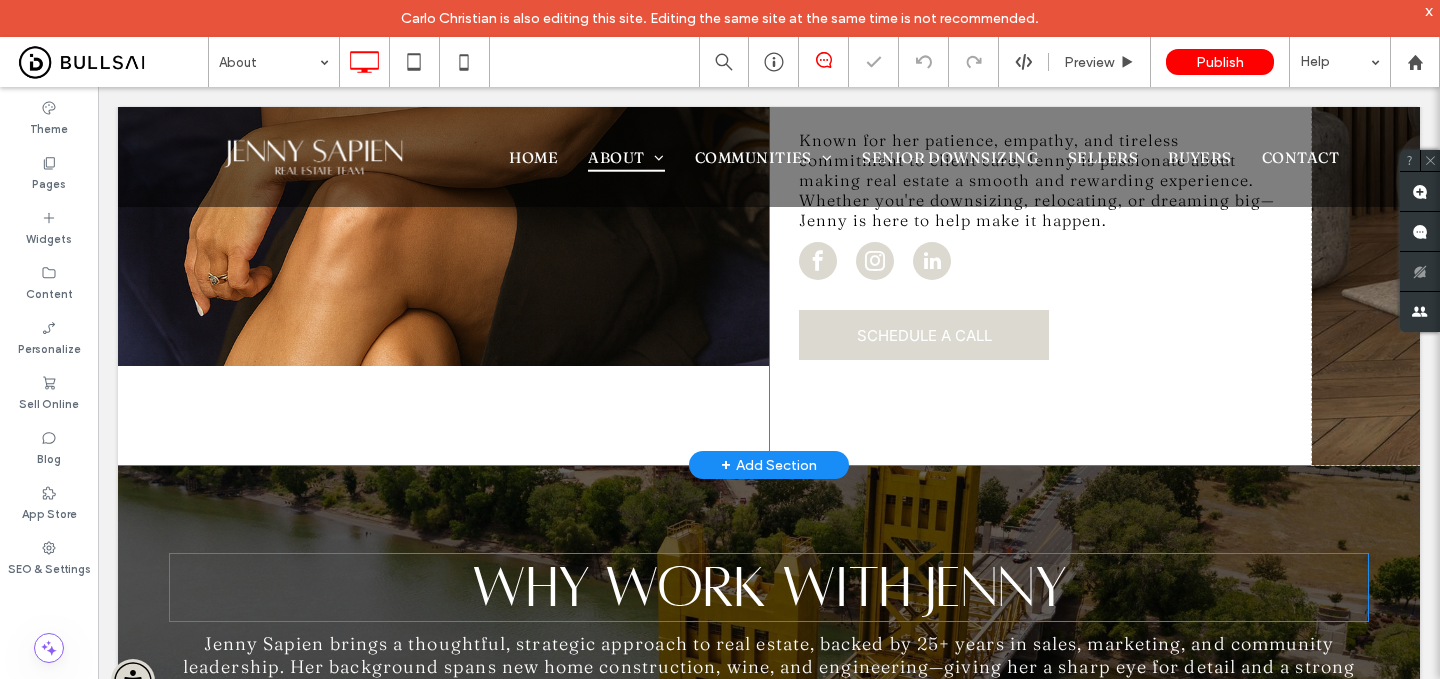 scroll, scrollTop: 1105, scrollLeft: 0, axis: vertical 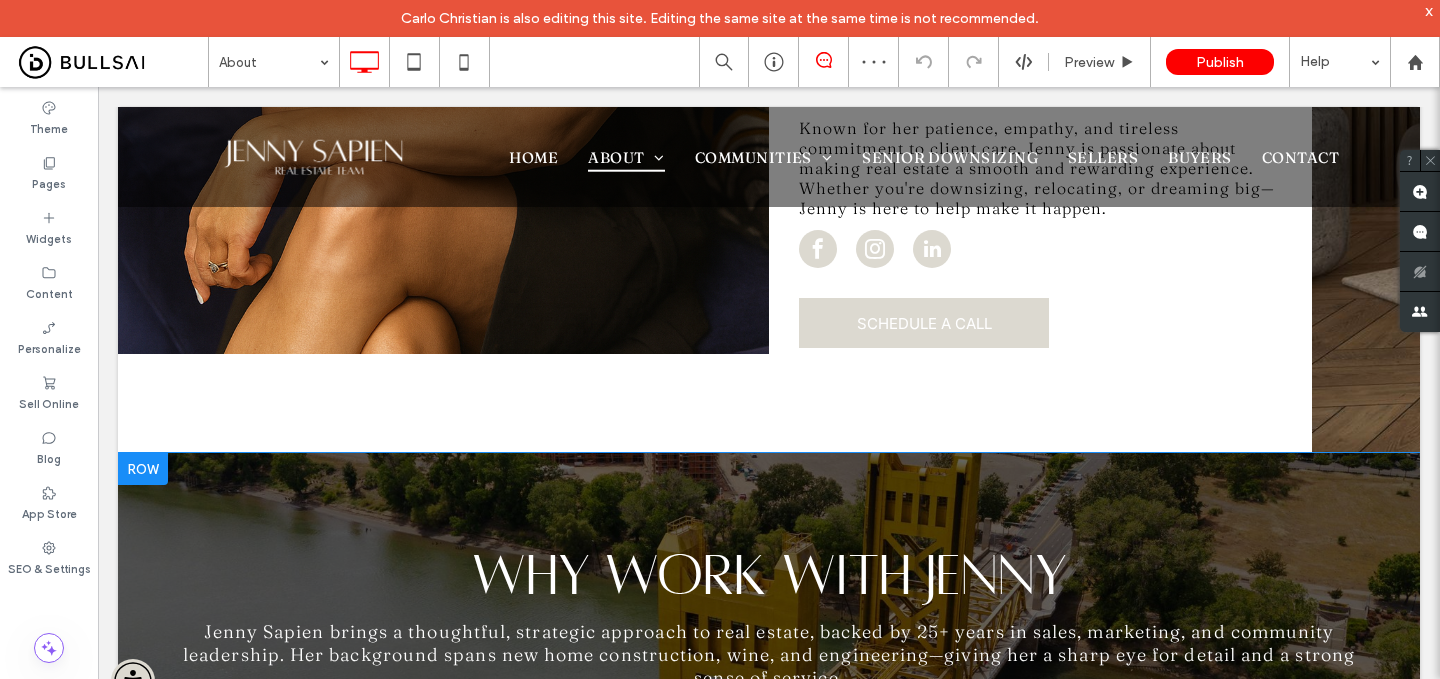 click at bounding box center (143, 469) 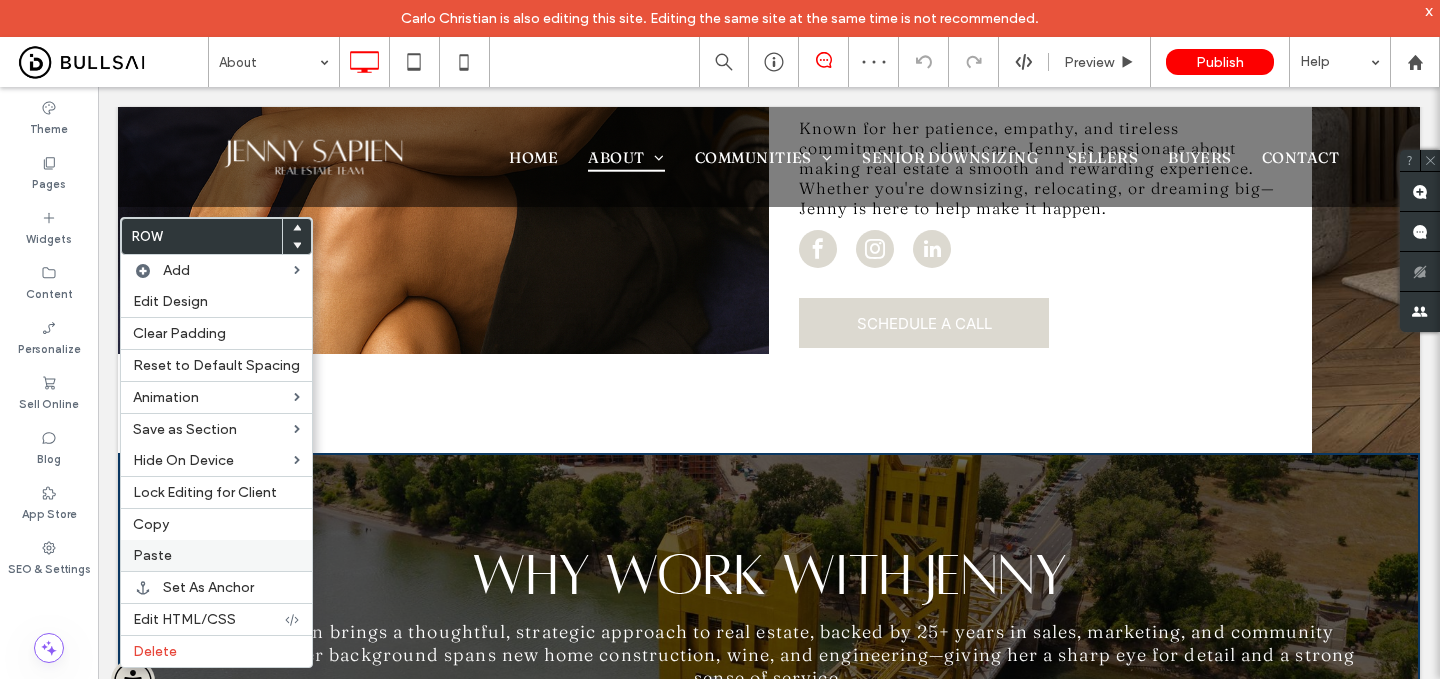 click on "Paste" at bounding box center (216, 555) 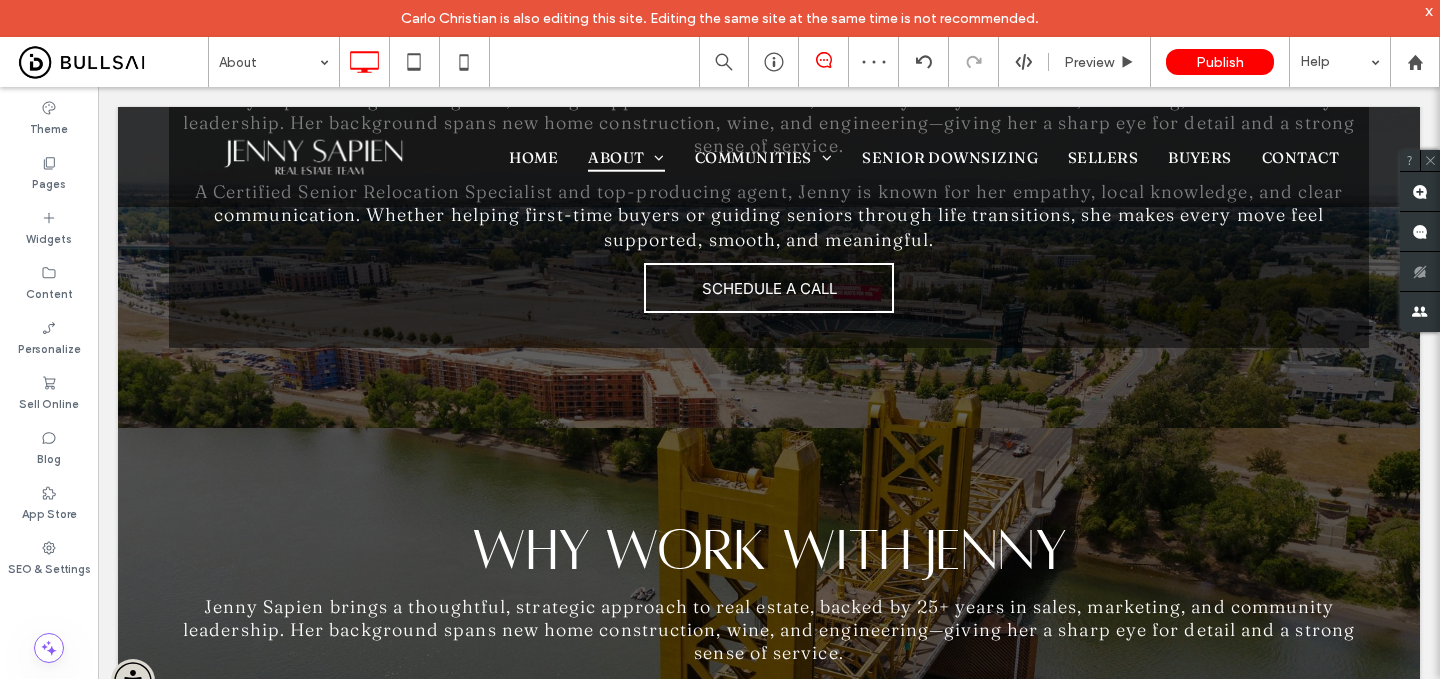 scroll, scrollTop: 1694, scrollLeft: 0, axis: vertical 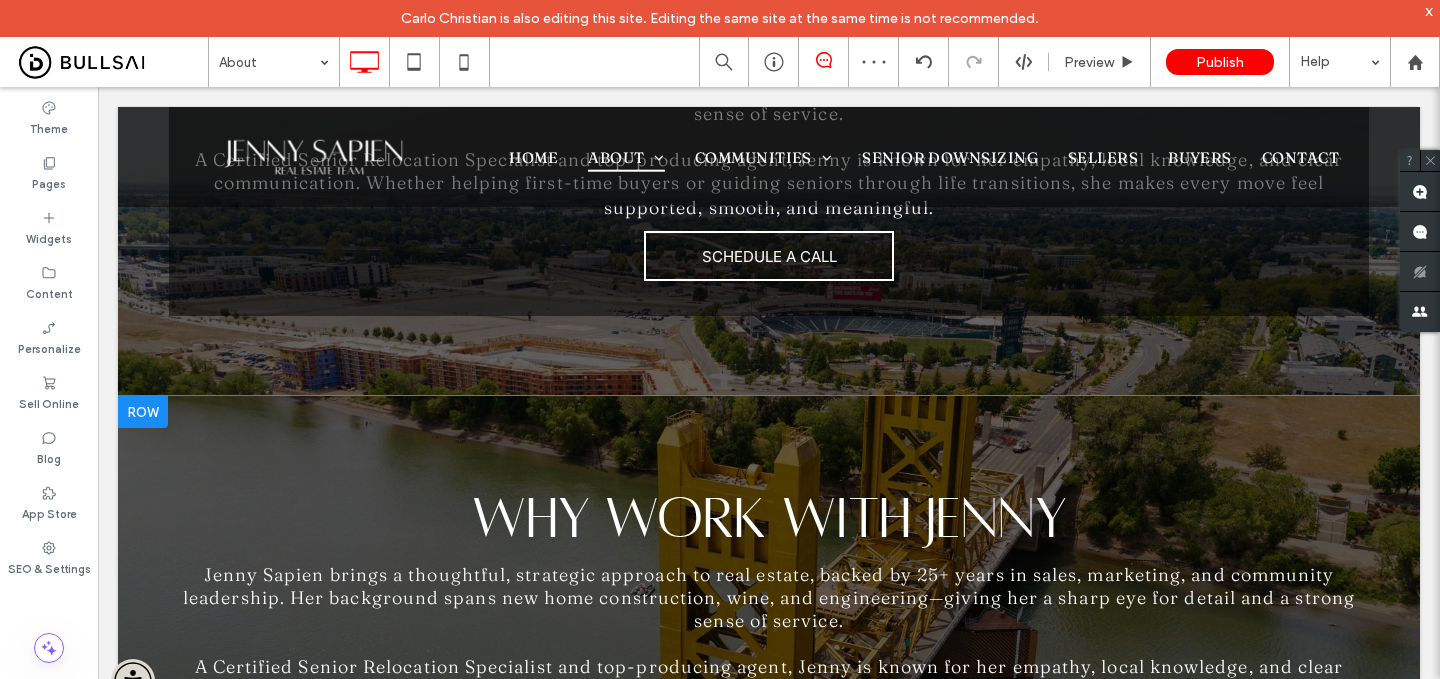 click at bounding box center [143, 412] 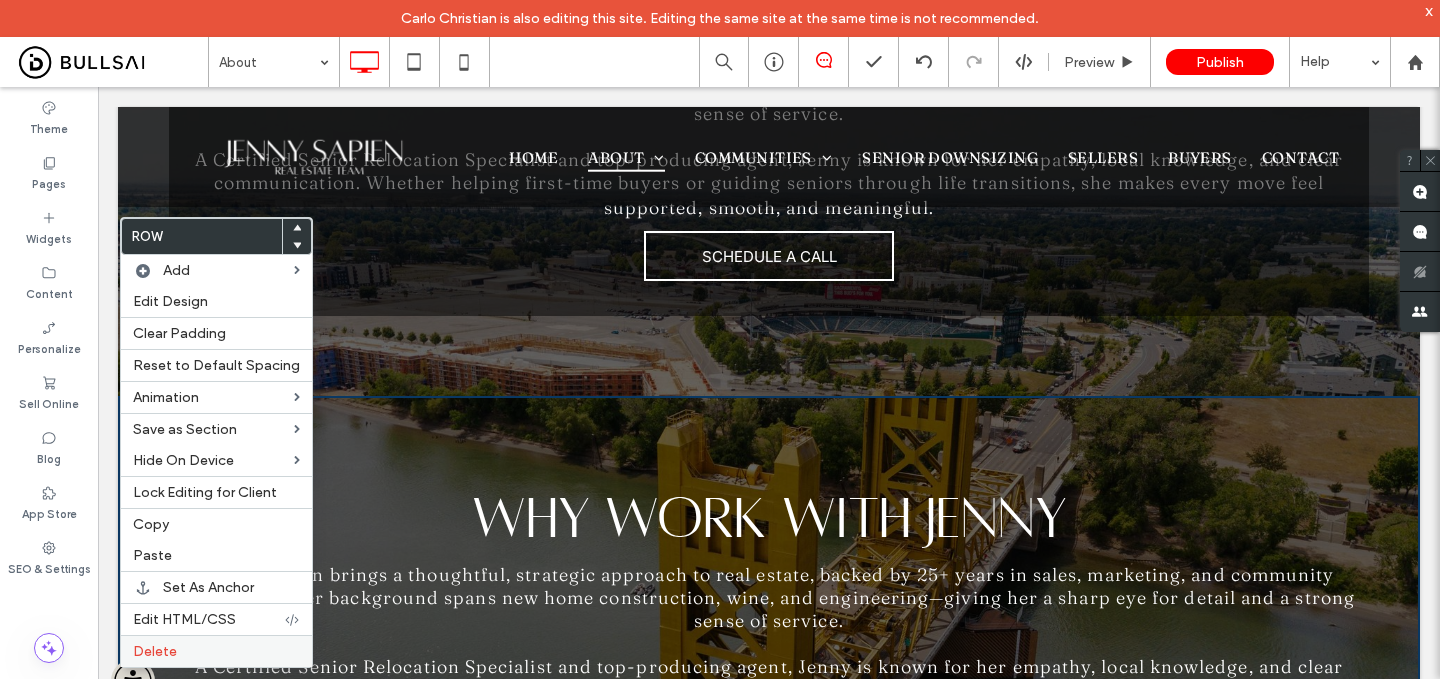 click on "Delete" at bounding box center (216, 651) 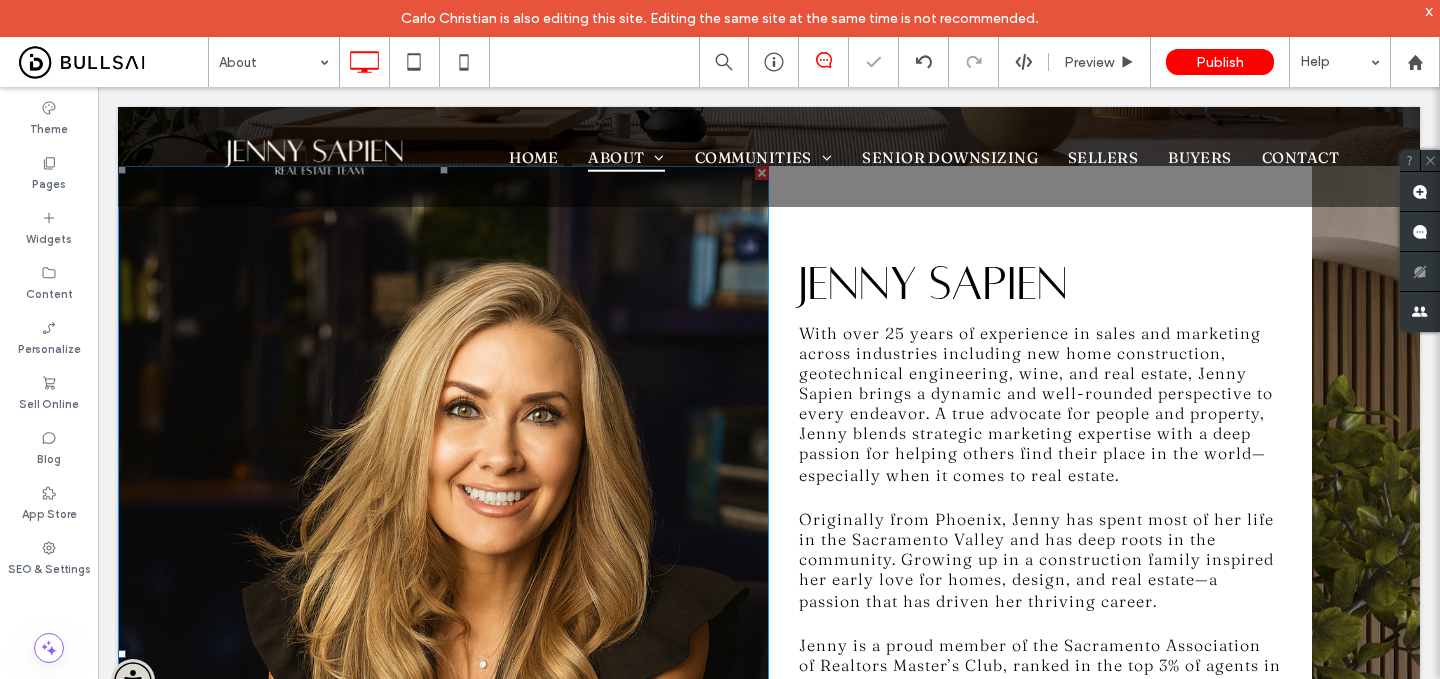 scroll, scrollTop: 0, scrollLeft: 0, axis: both 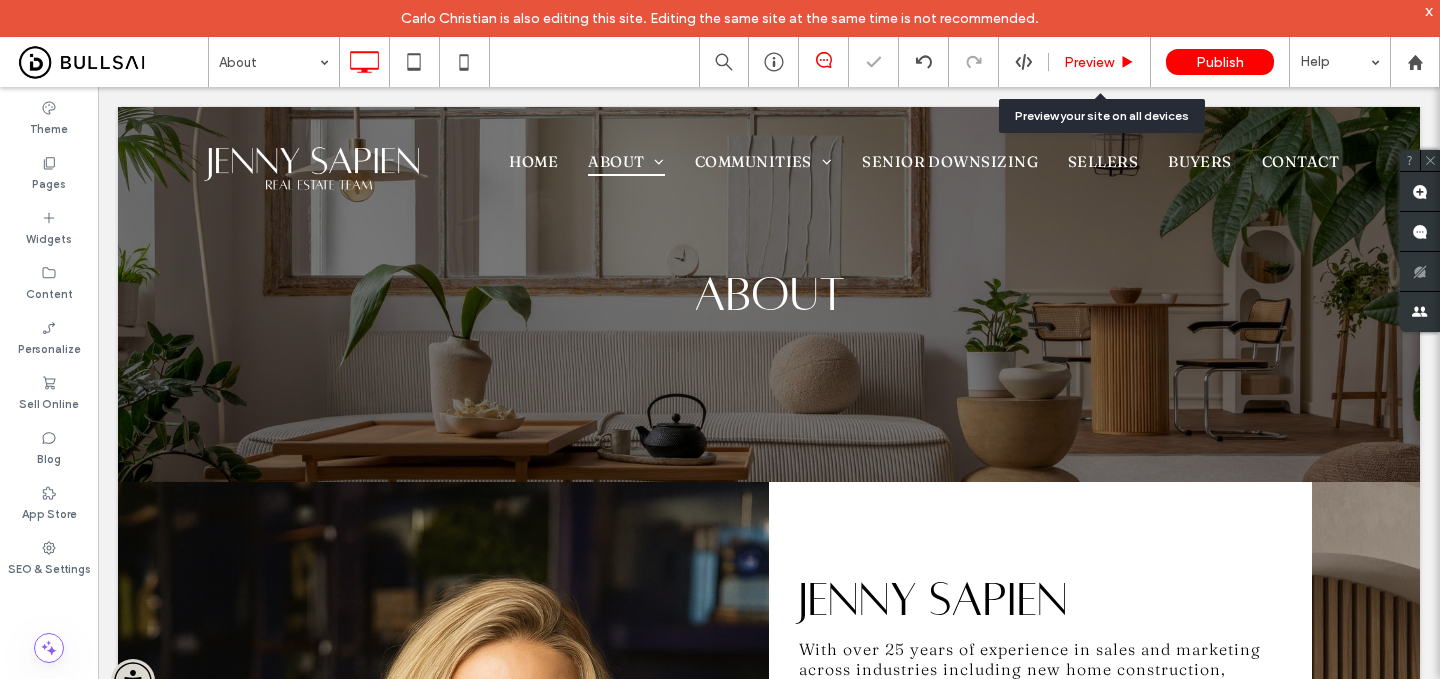 click on "Preview" at bounding box center [1100, 62] 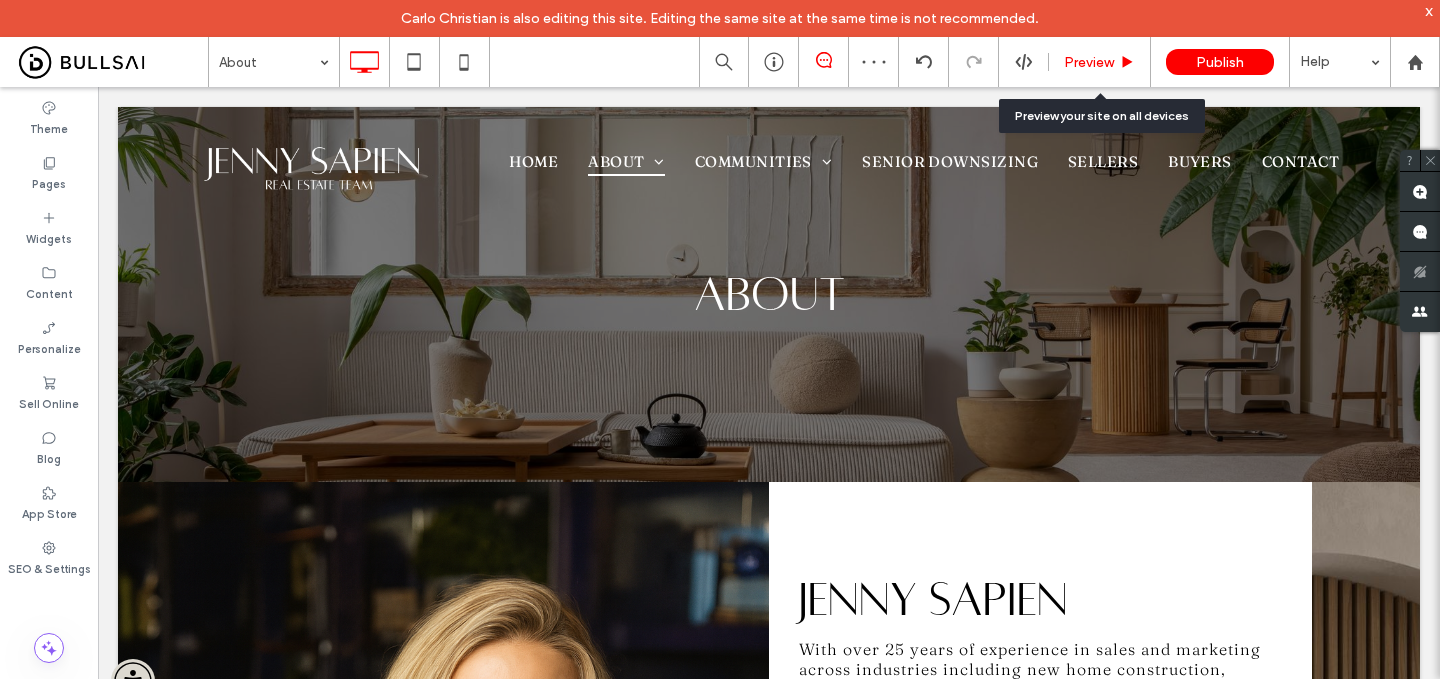 click on "Preview" at bounding box center [1089, 62] 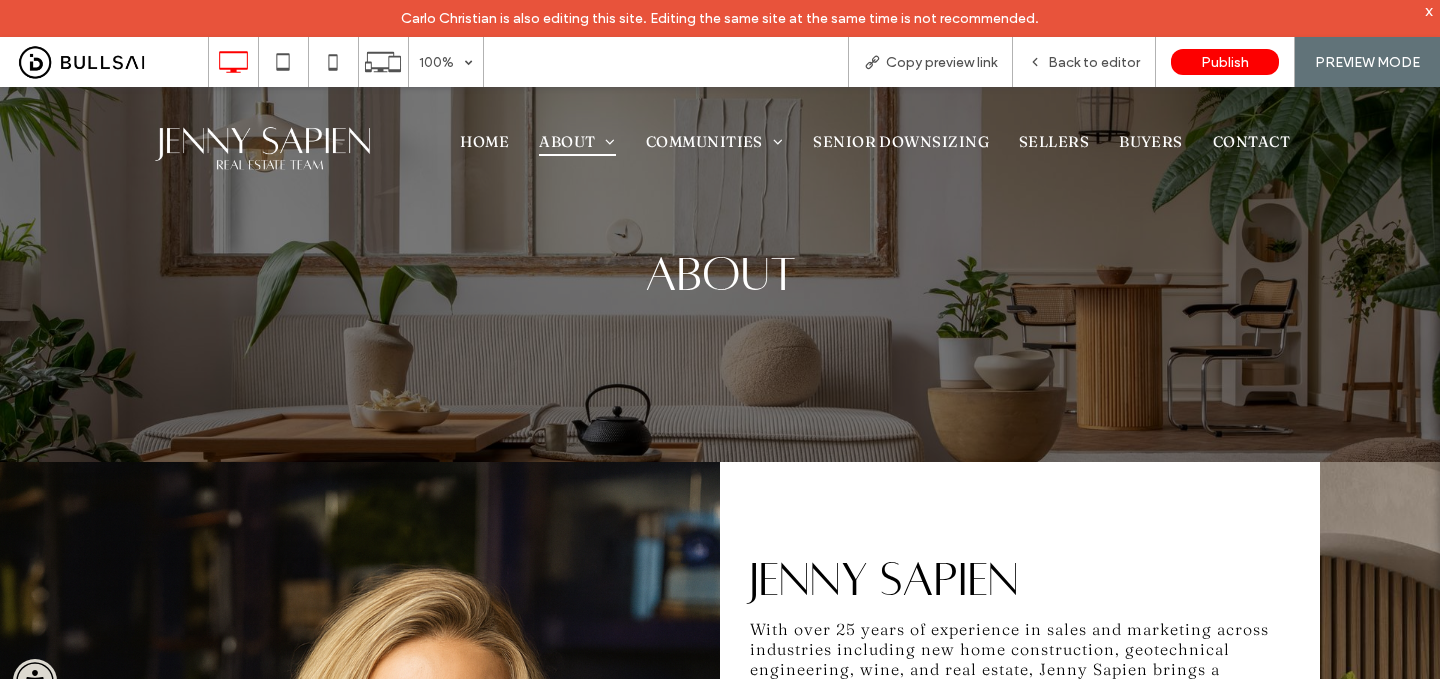 drag, startPoint x: 309, startPoint y: 159, endPoint x: 309, endPoint y: 247, distance: 88 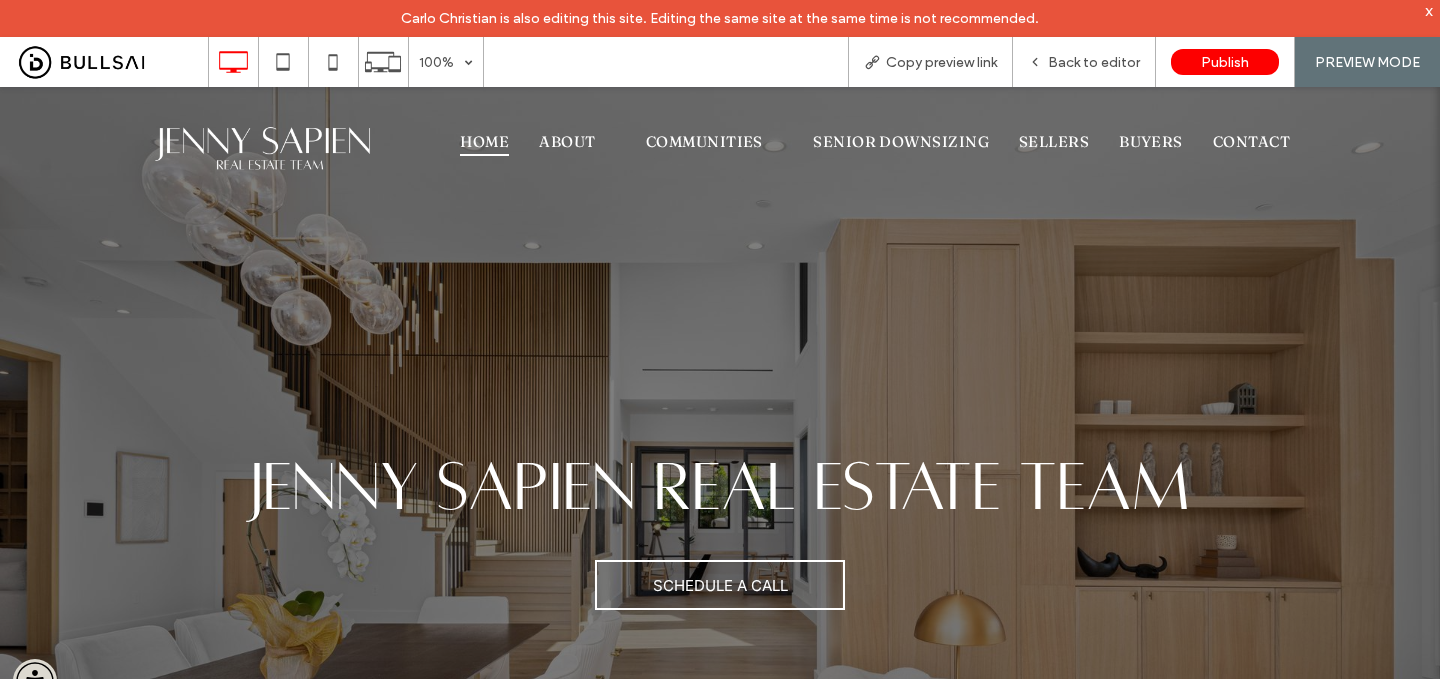 scroll, scrollTop: 0, scrollLeft: 0, axis: both 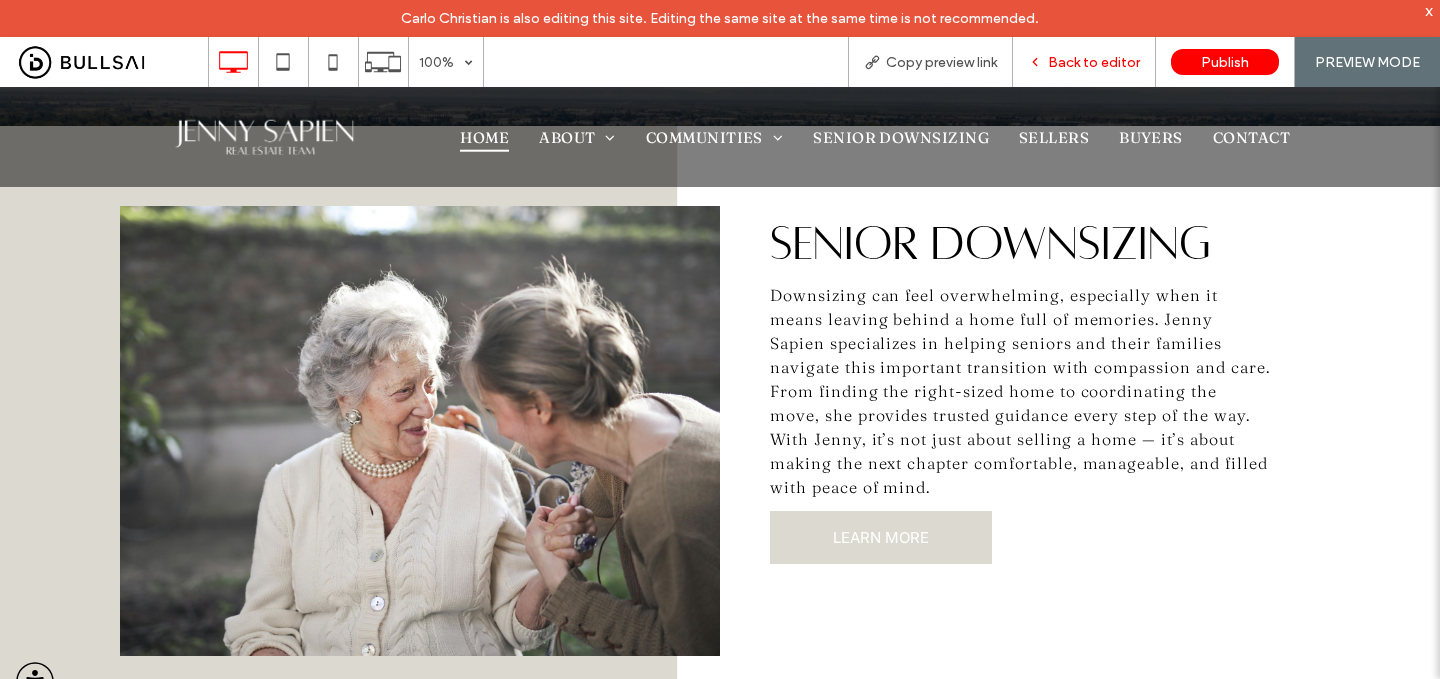 click on "Back to editor" at bounding box center (1094, 62) 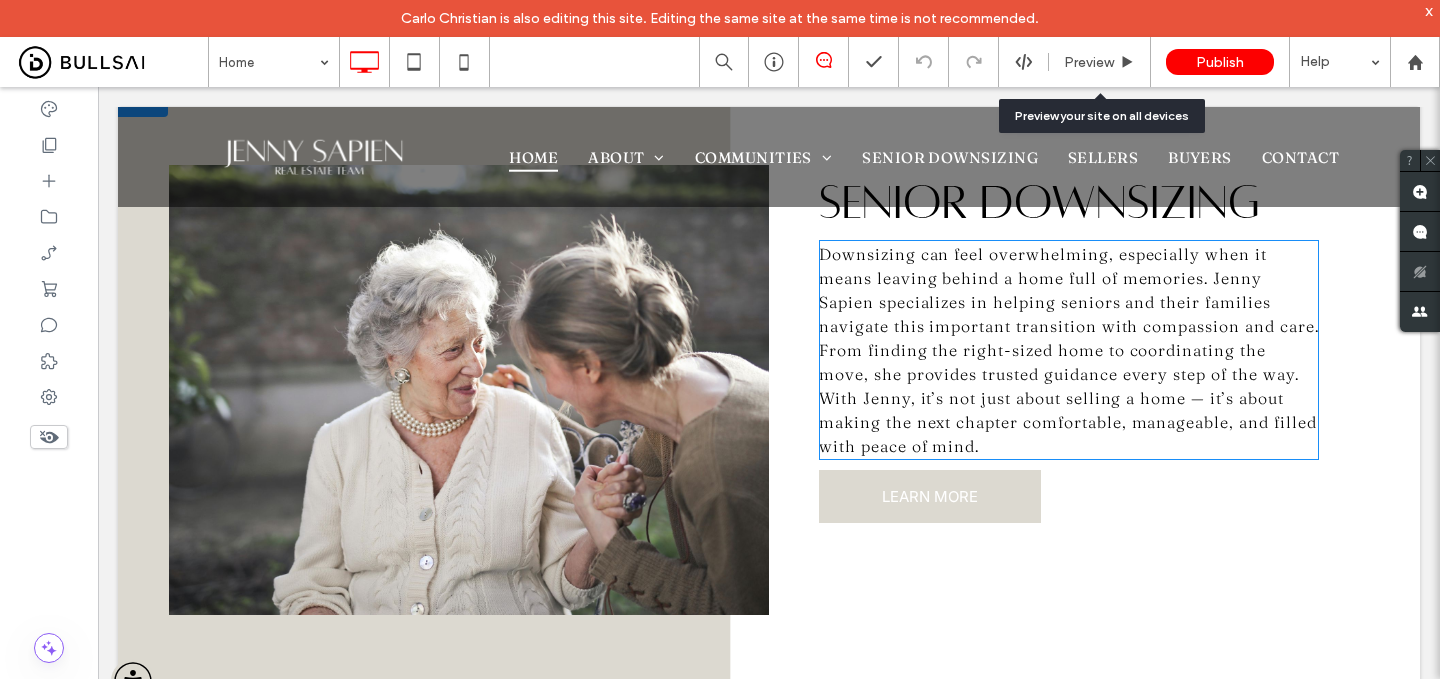 scroll, scrollTop: 4559, scrollLeft: 0, axis: vertical 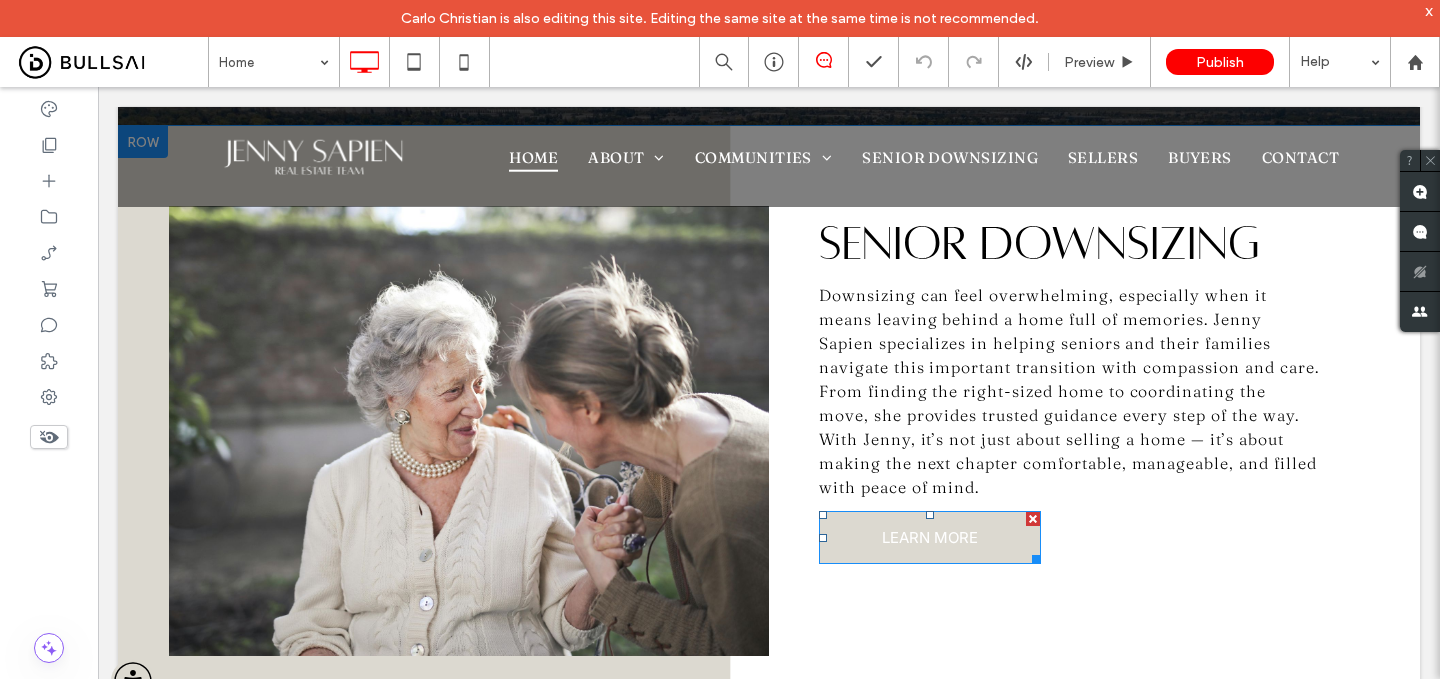 click on "LEARN MORE" at bounding box center (930, 537) 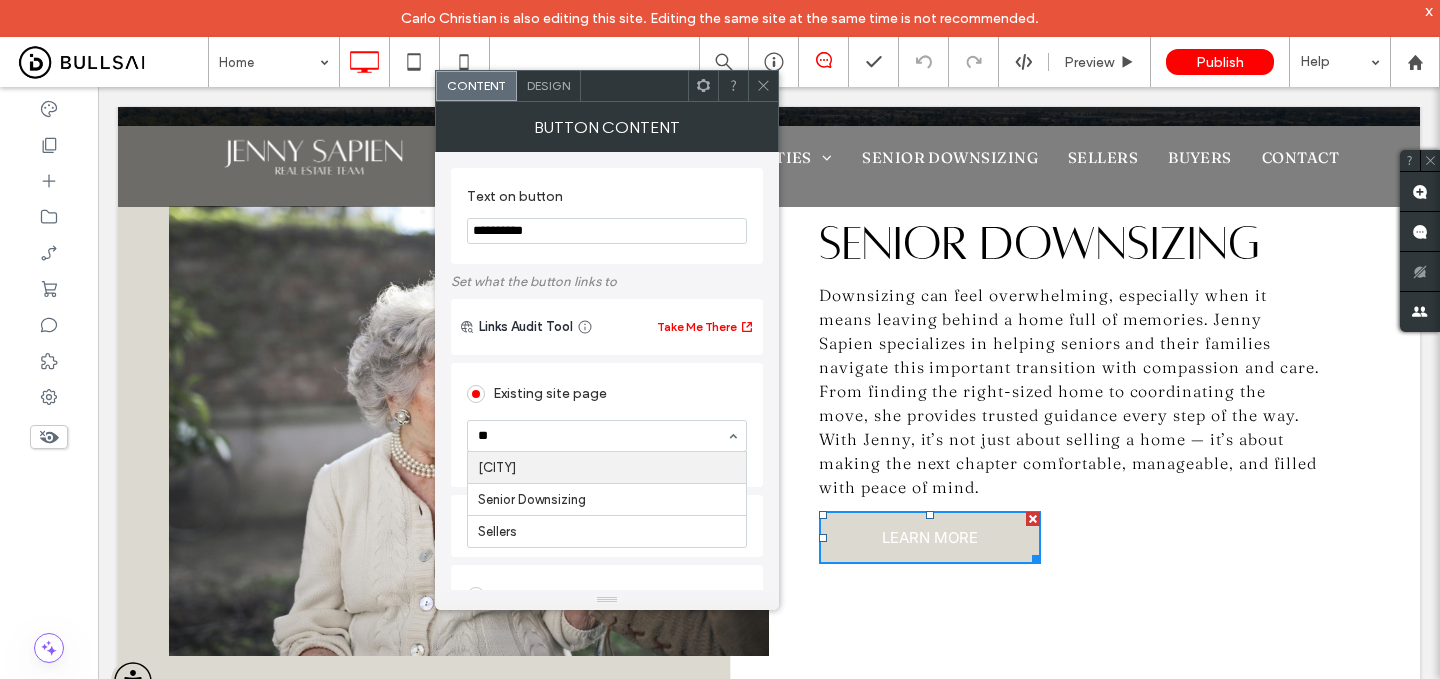 type on "***" 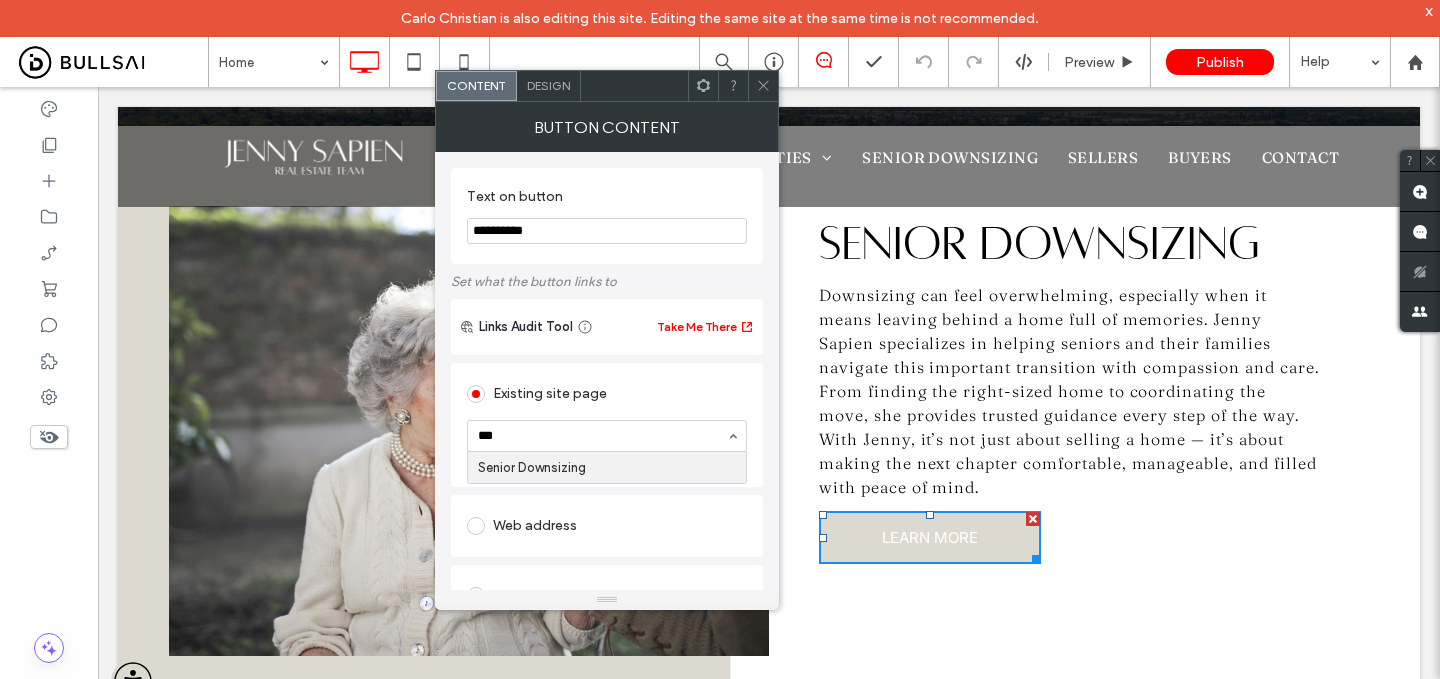 type 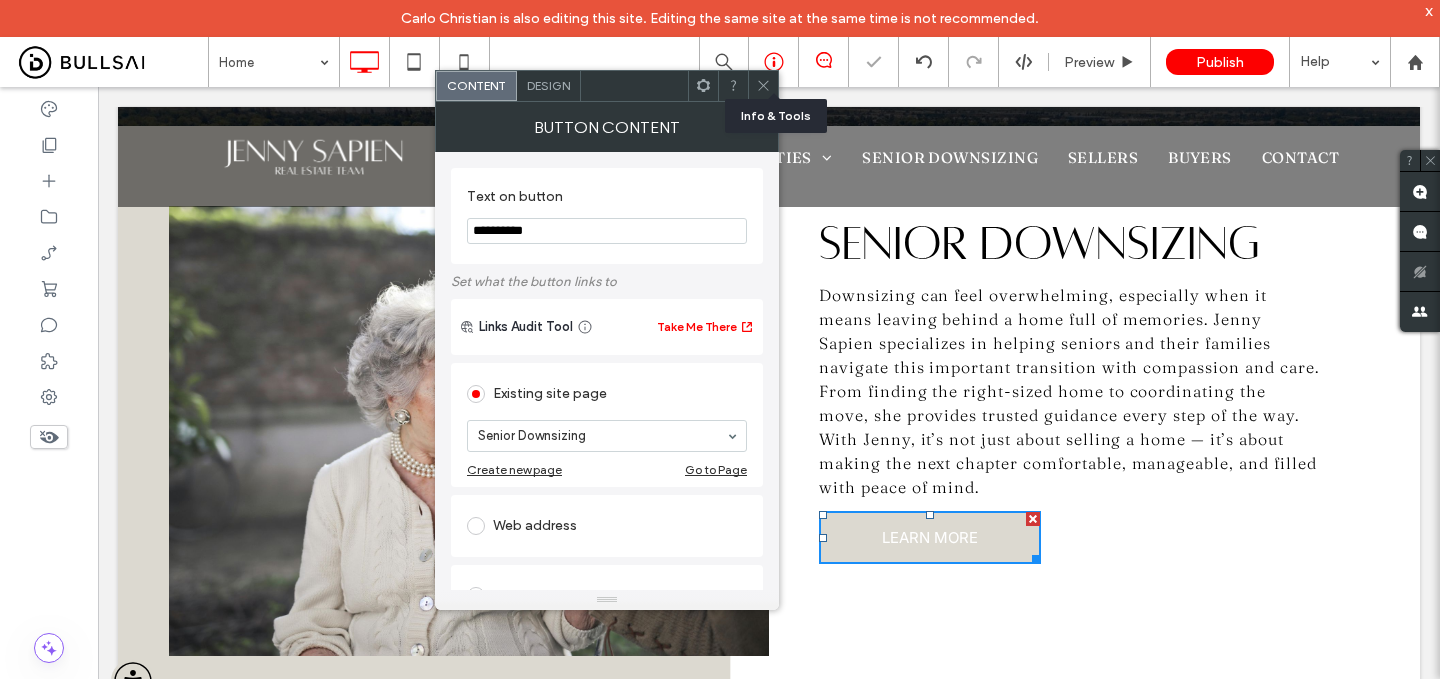 click at bounding box center (774, 62) 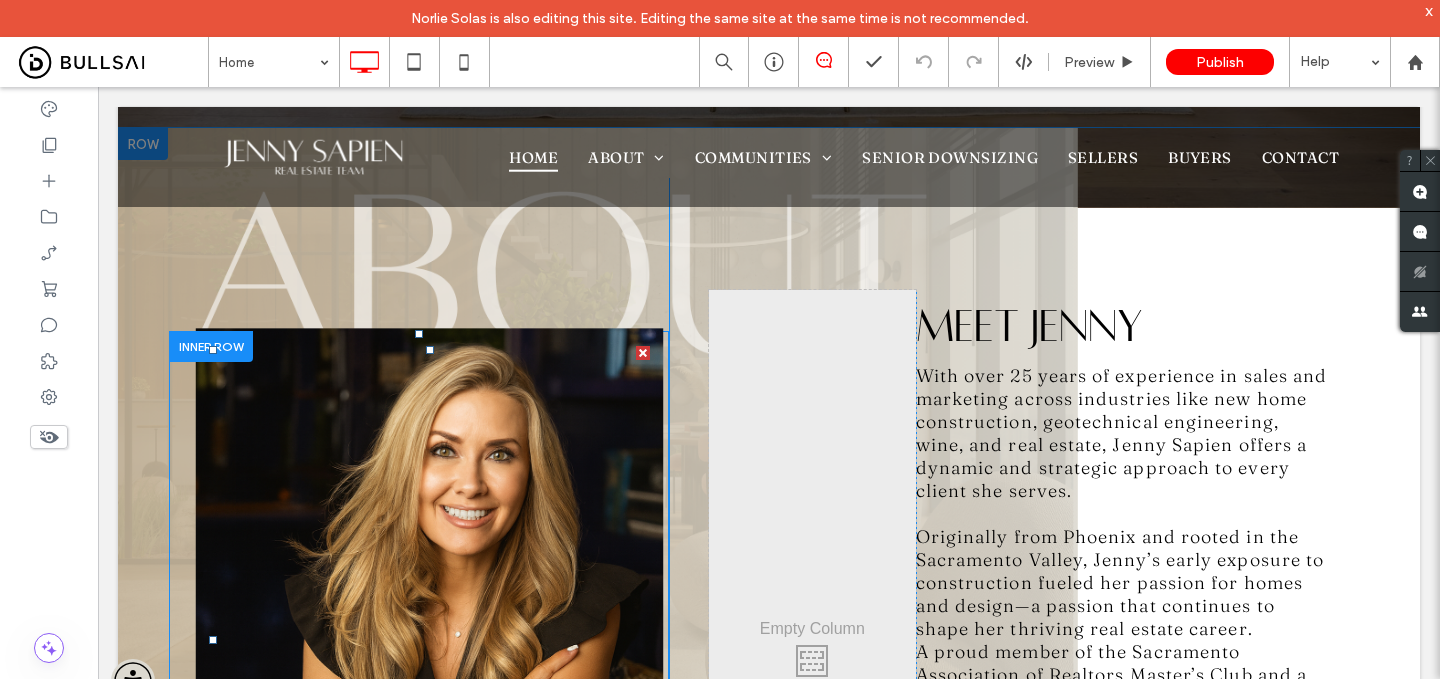 scroll, scrollTop: 802, scrollLeft: 0, axis: vertical 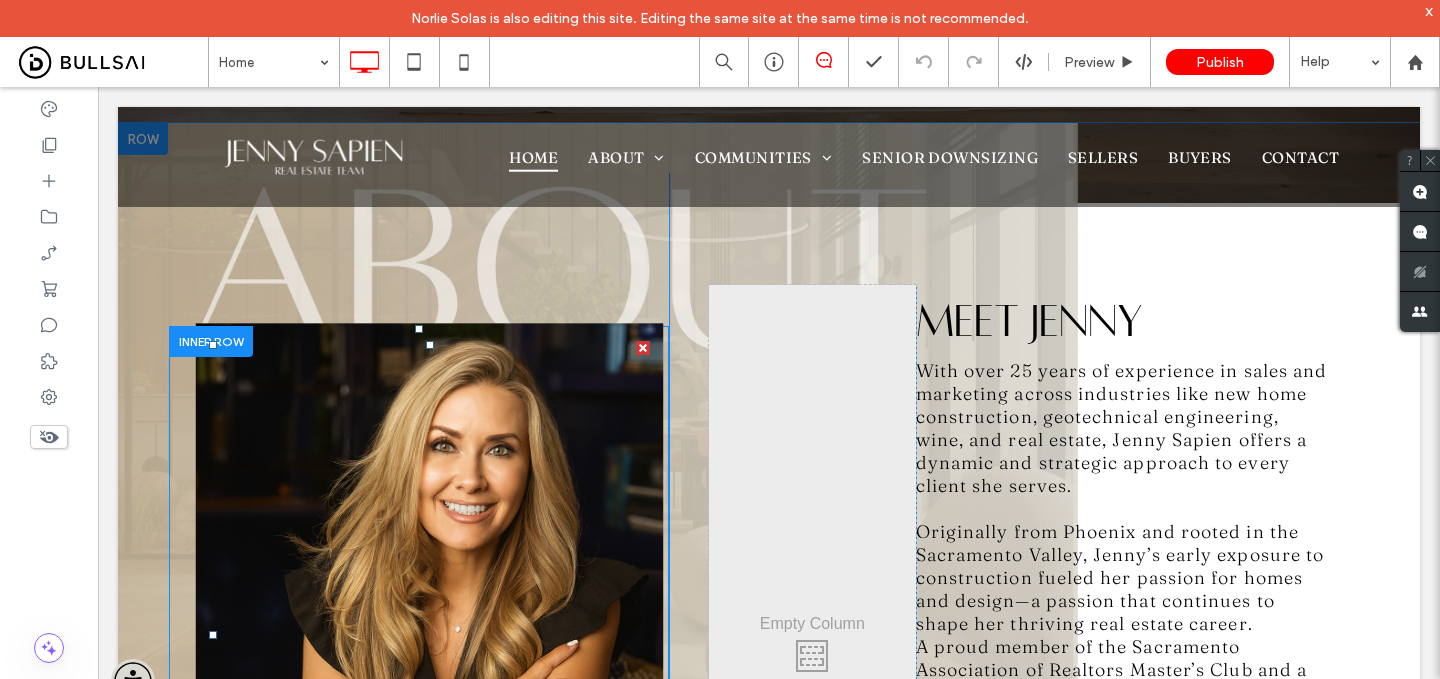 click at bounding box center [430, 634] 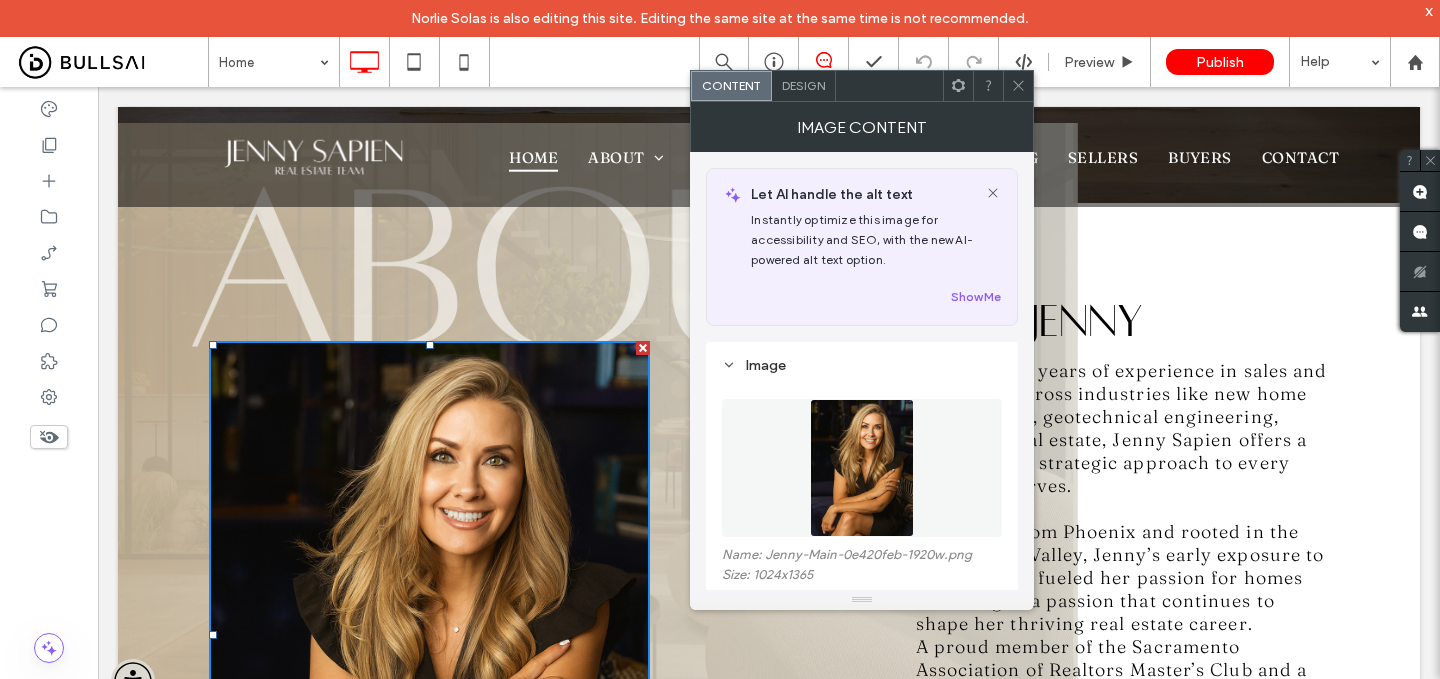 scroll, scrollTop: 460, scrollLeft: 0, axis: vertical 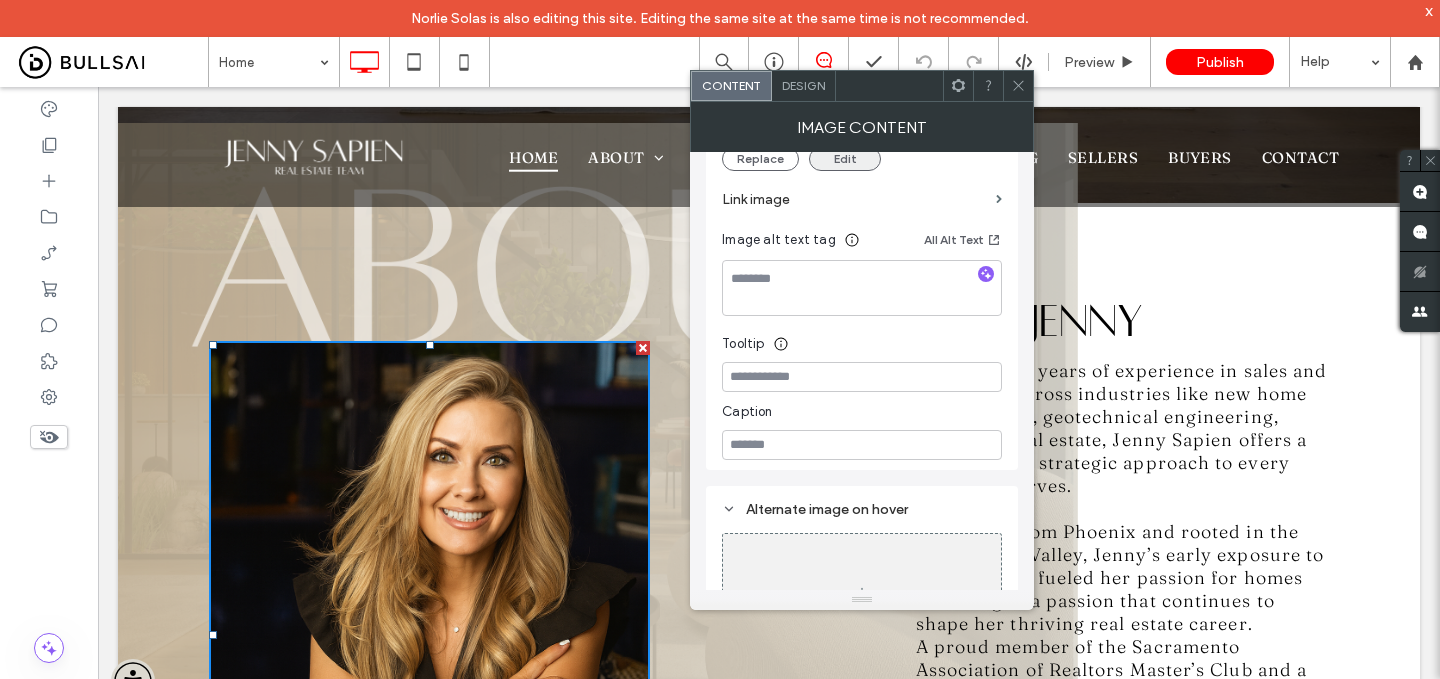 click on "Edit" at bounding box center (845, 159) 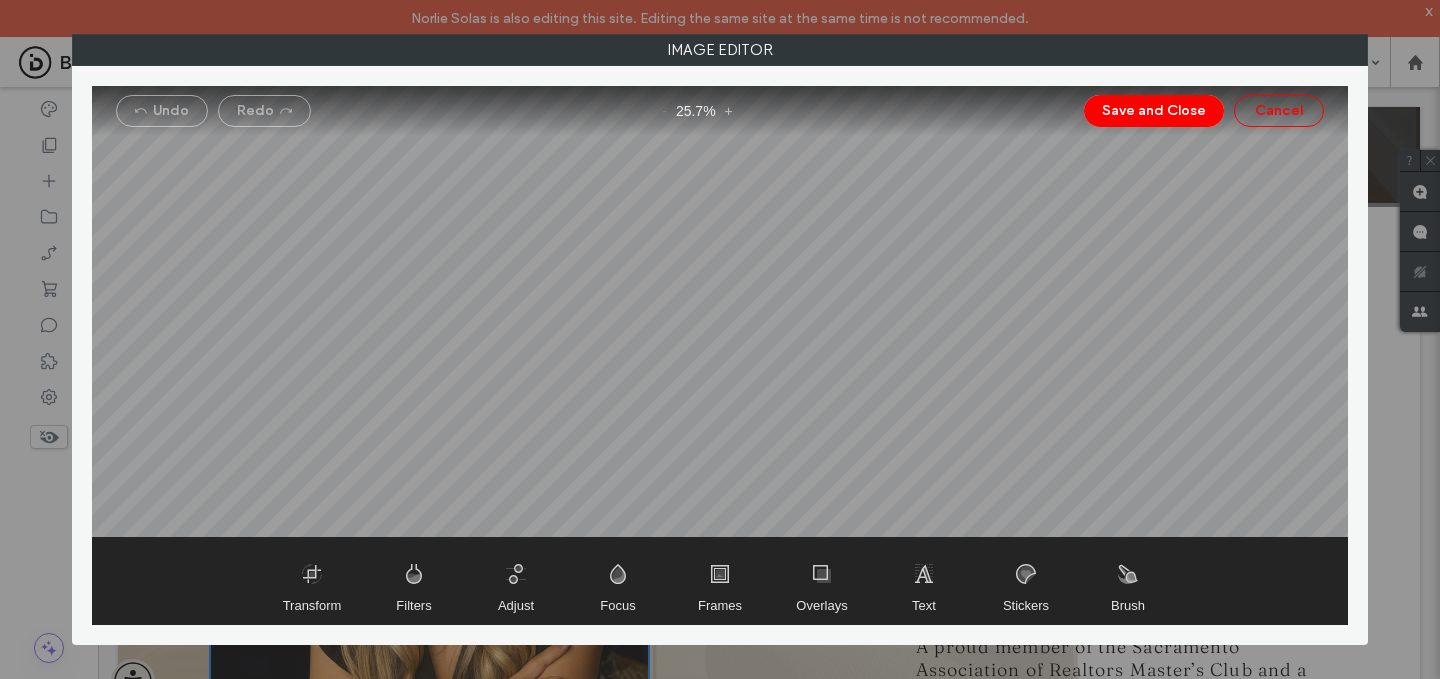 click on "Cancel" at bounding box center [1279, 111] 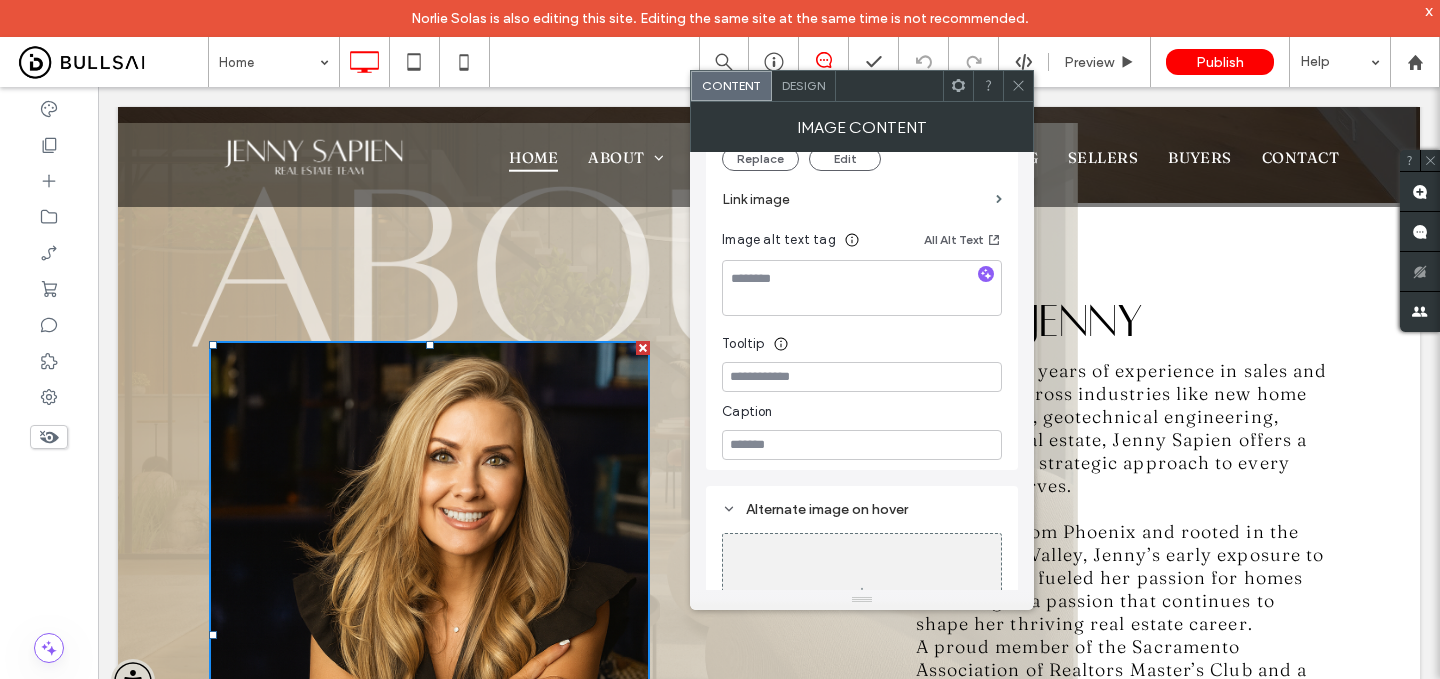 scroll, scrollTop: 554, scrollLeft: 0, axis: vertical 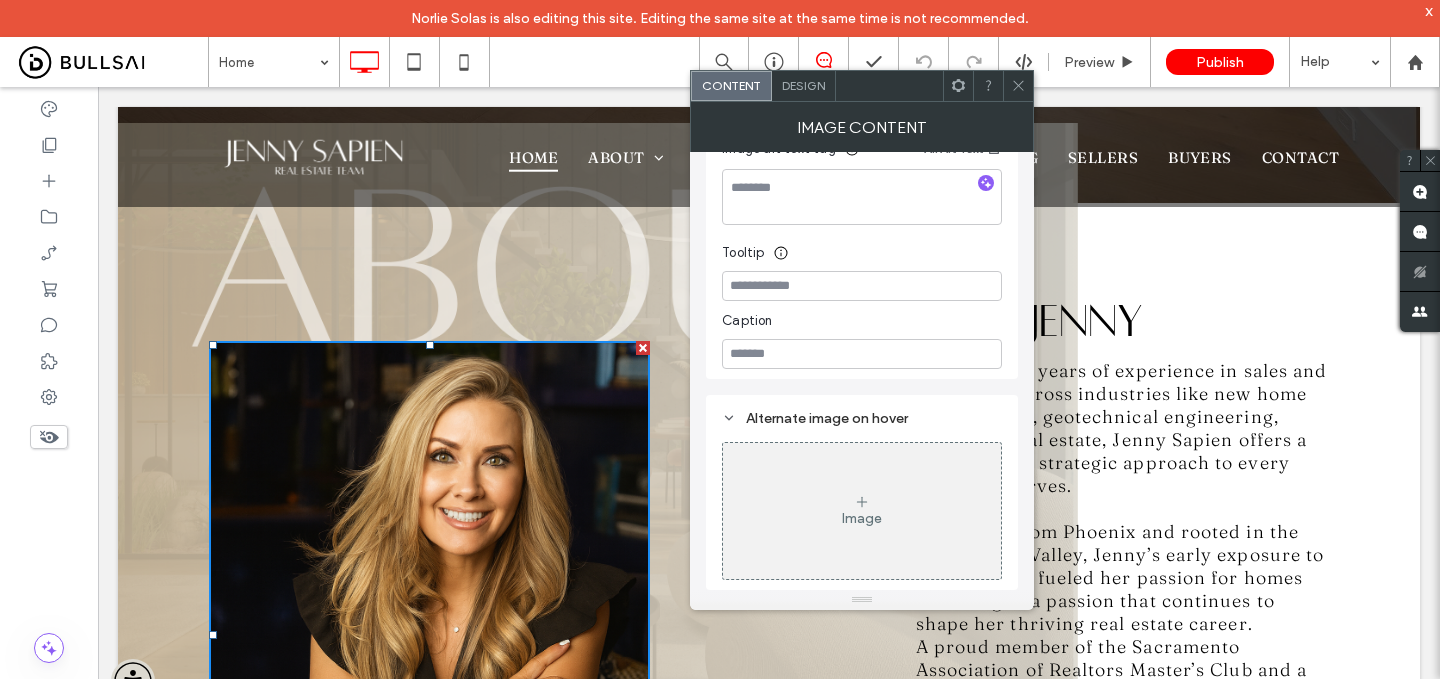 click on "Design" at bounding box center (803, 85) 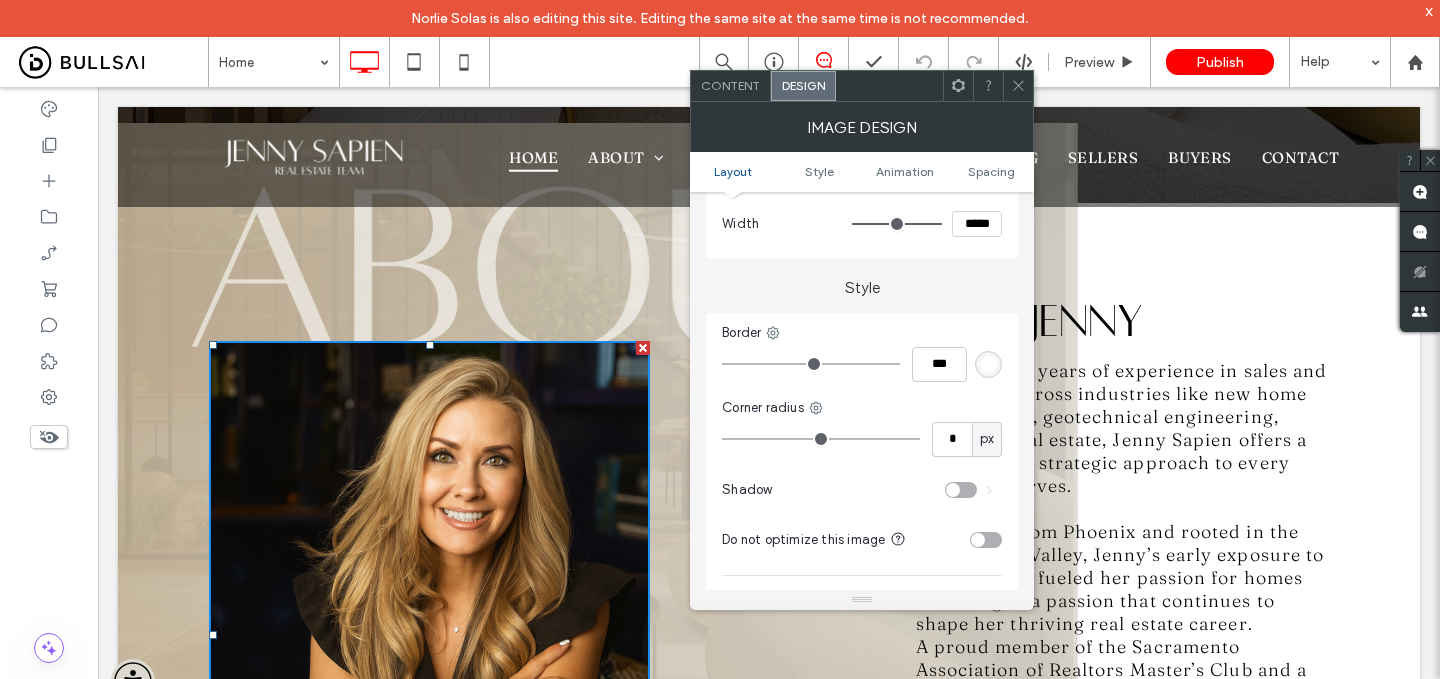 scroll, scrollTop: 333, scrollLeft: 0, axis: vertical 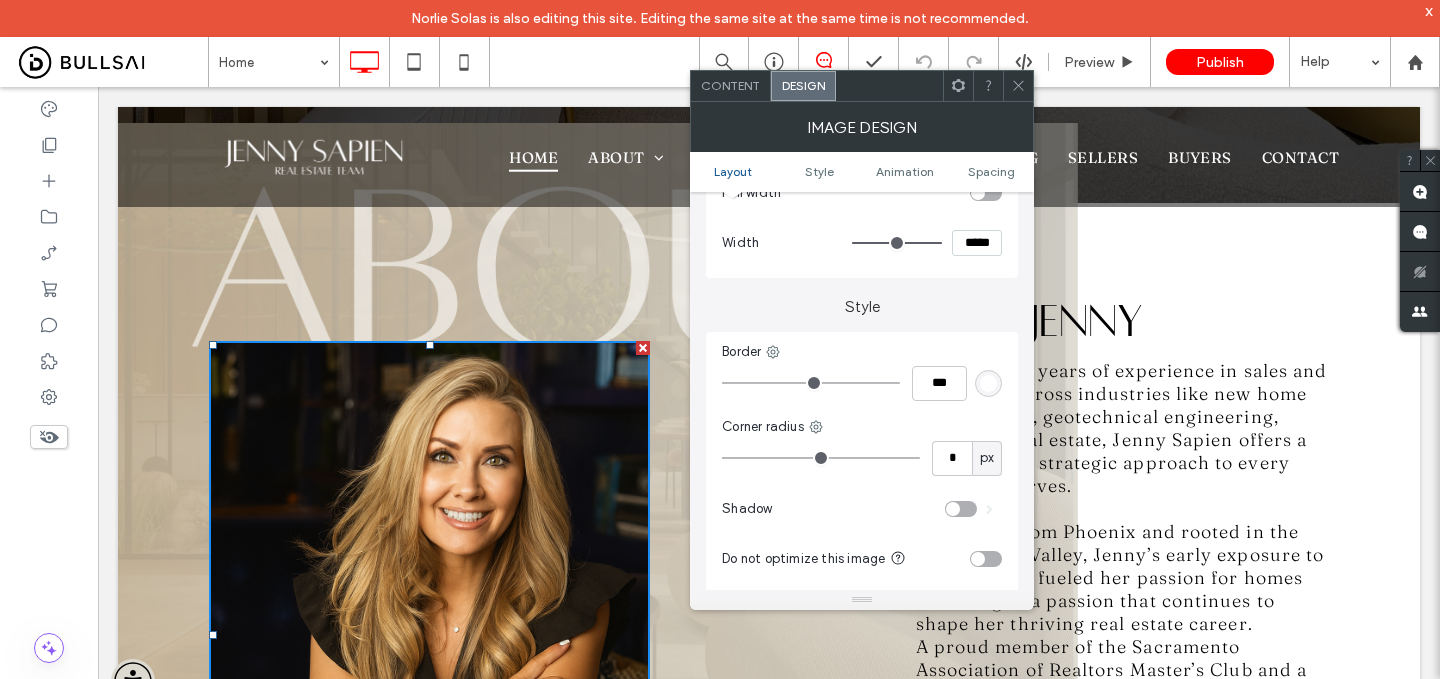 click on "Corner radius" at bounding box center (862, 427) 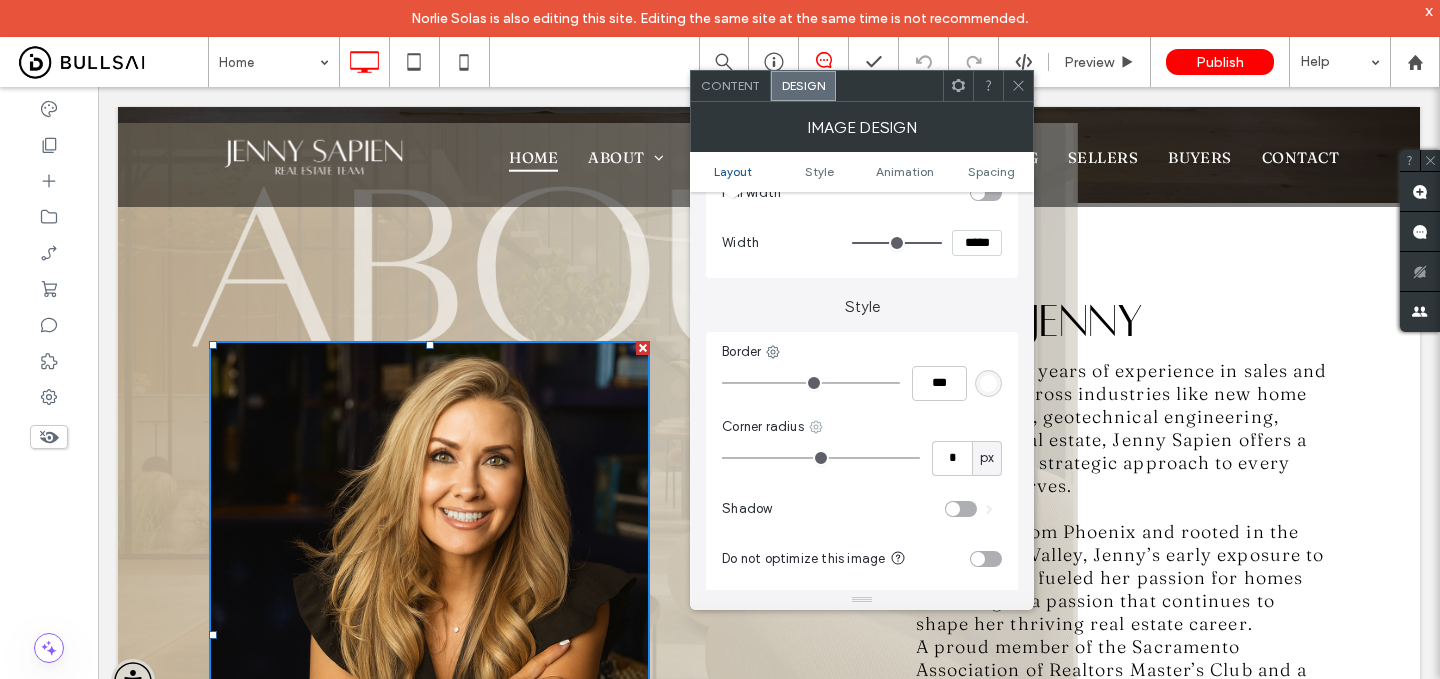 click 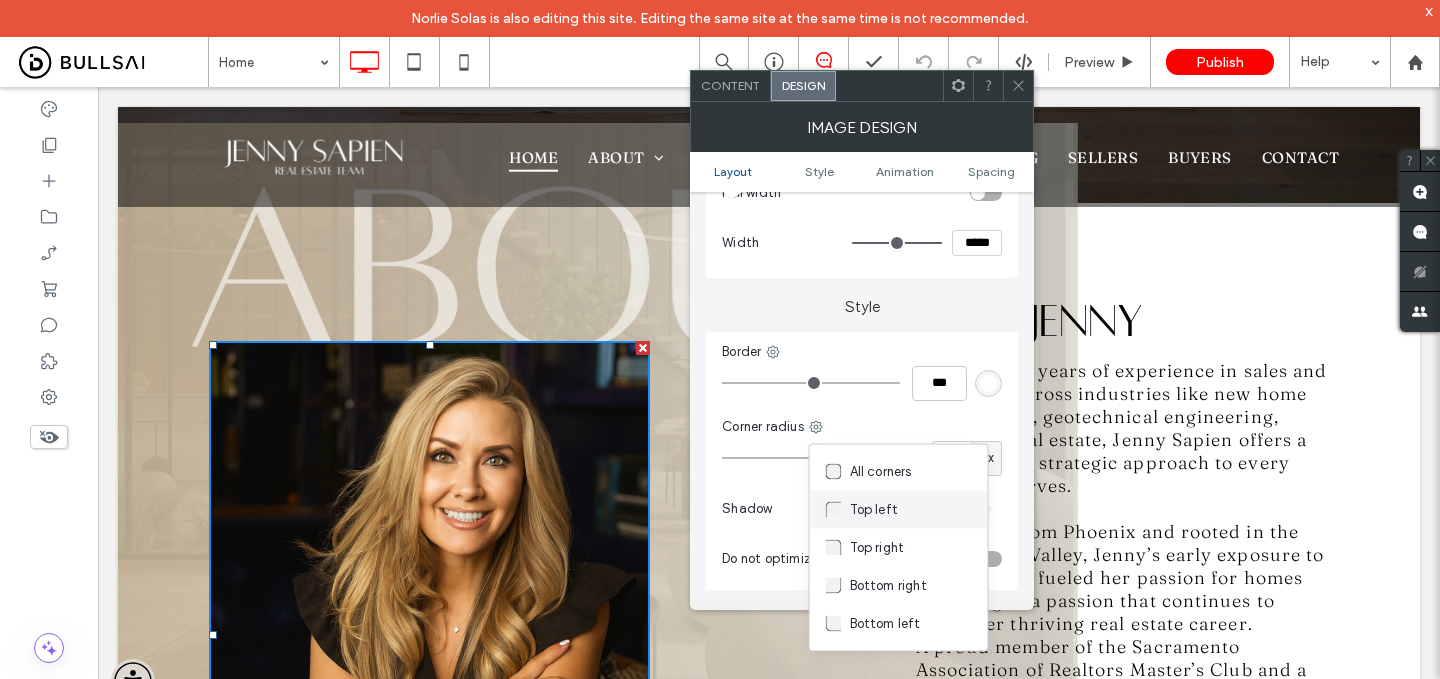 click on "Top left" at bounding box center [874, 510] 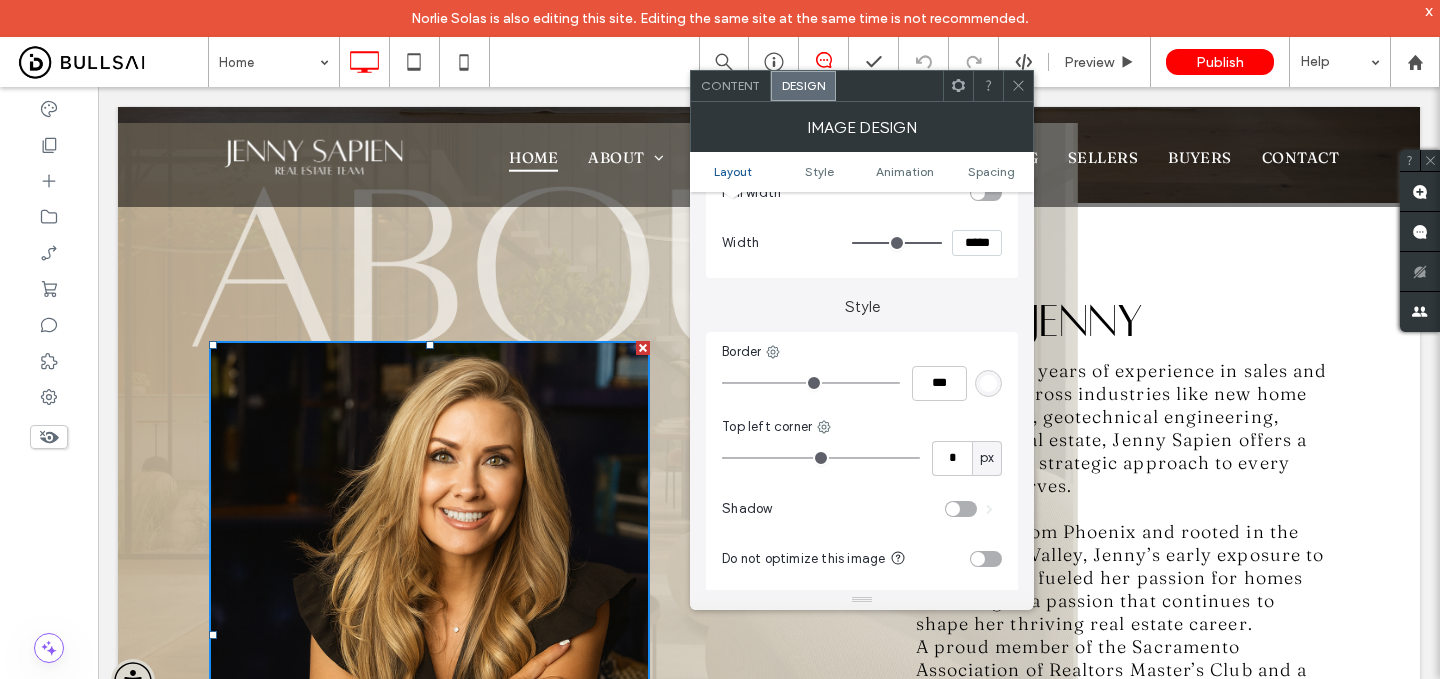type on "**" 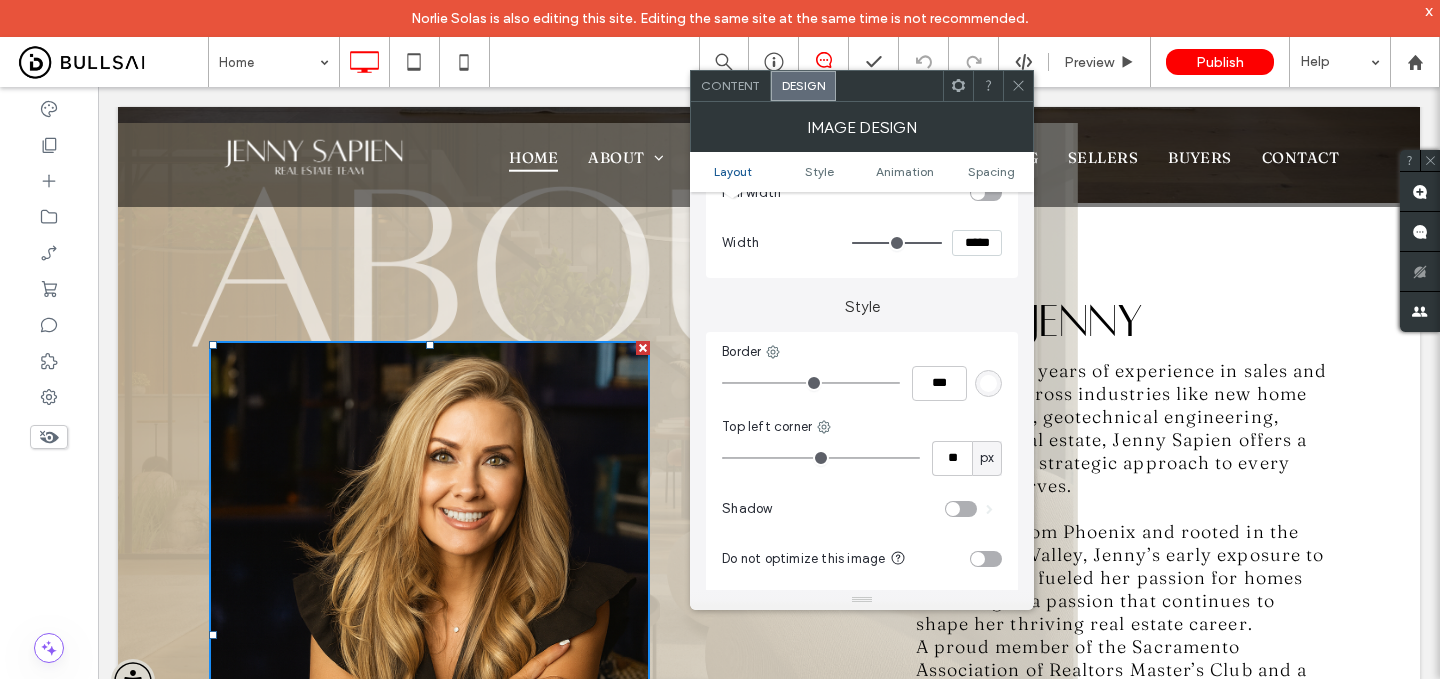 click at bounding box center [821, 458] 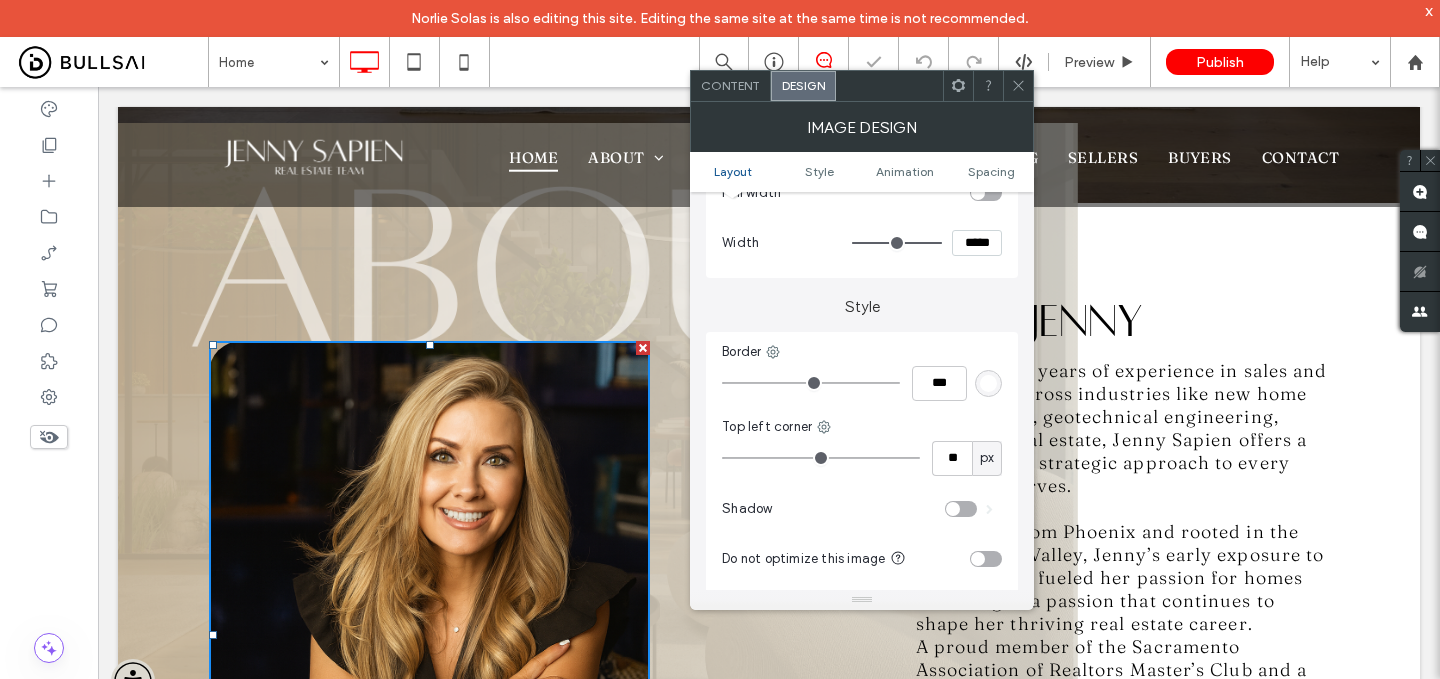 type on "**" 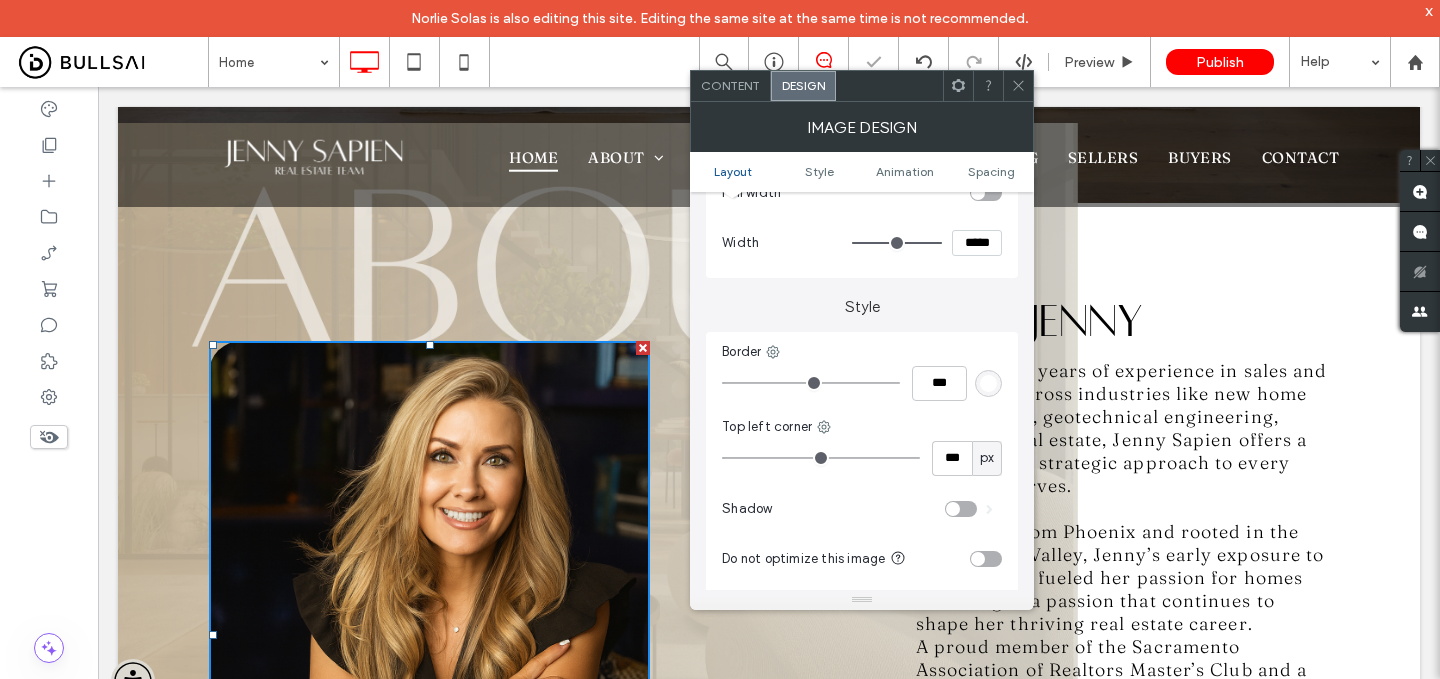 drag, startPoint x: 803, startPoint y: 451, endPoint x: 952, endPoint y: 468, distance: 149.96666 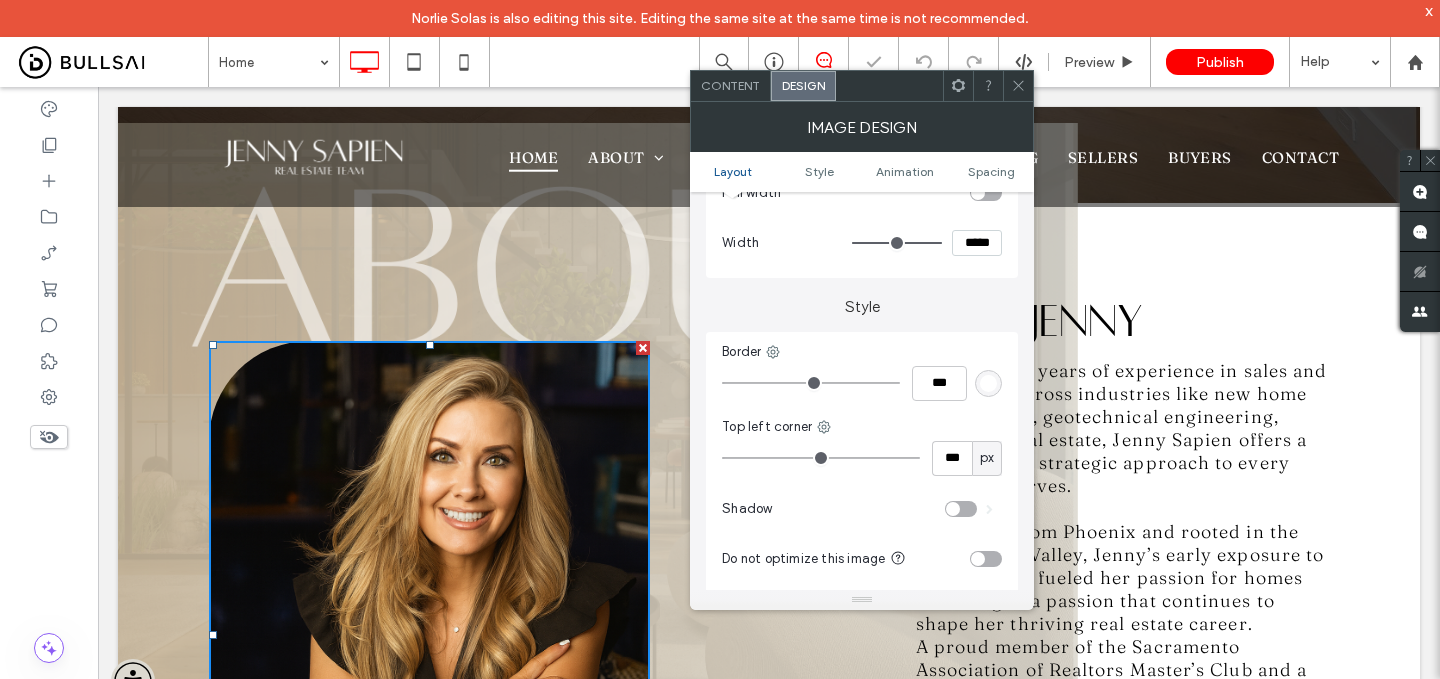 click on "Border" at bounding box center [862, 352] 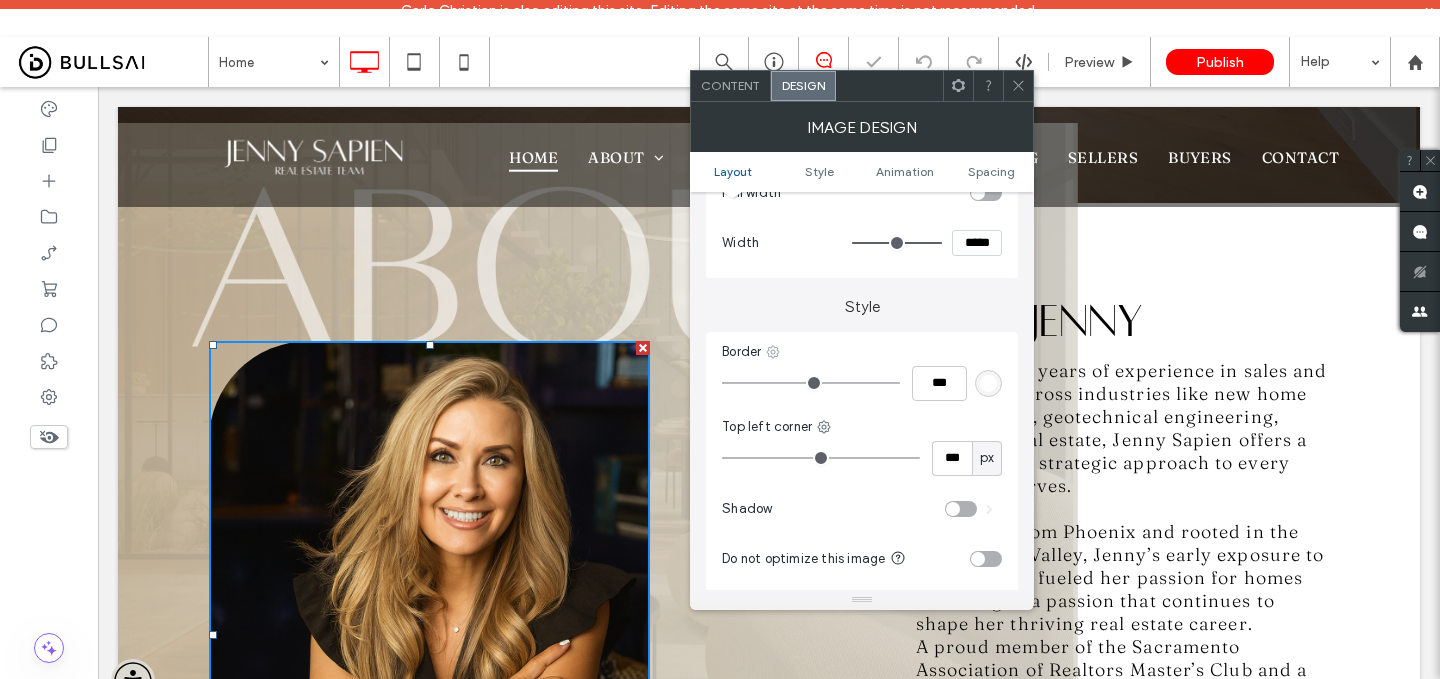 click 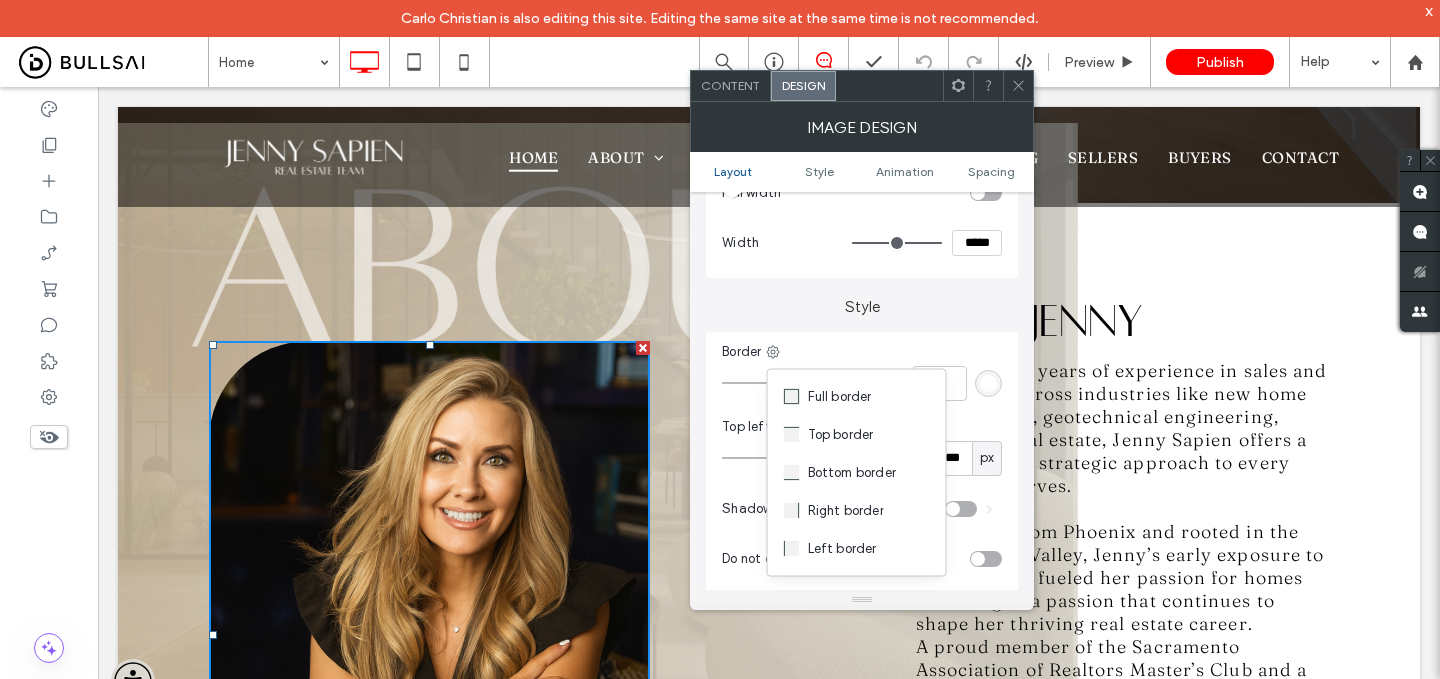 click on "Style Border *** Top left corner *** px Shadow Do not optimize this image Hover effect for desktop None Zoom out Opacity Float Forward Grayscale Reverse grayscale Blur Blur and Grayscale" at bounding box center (862, 540) 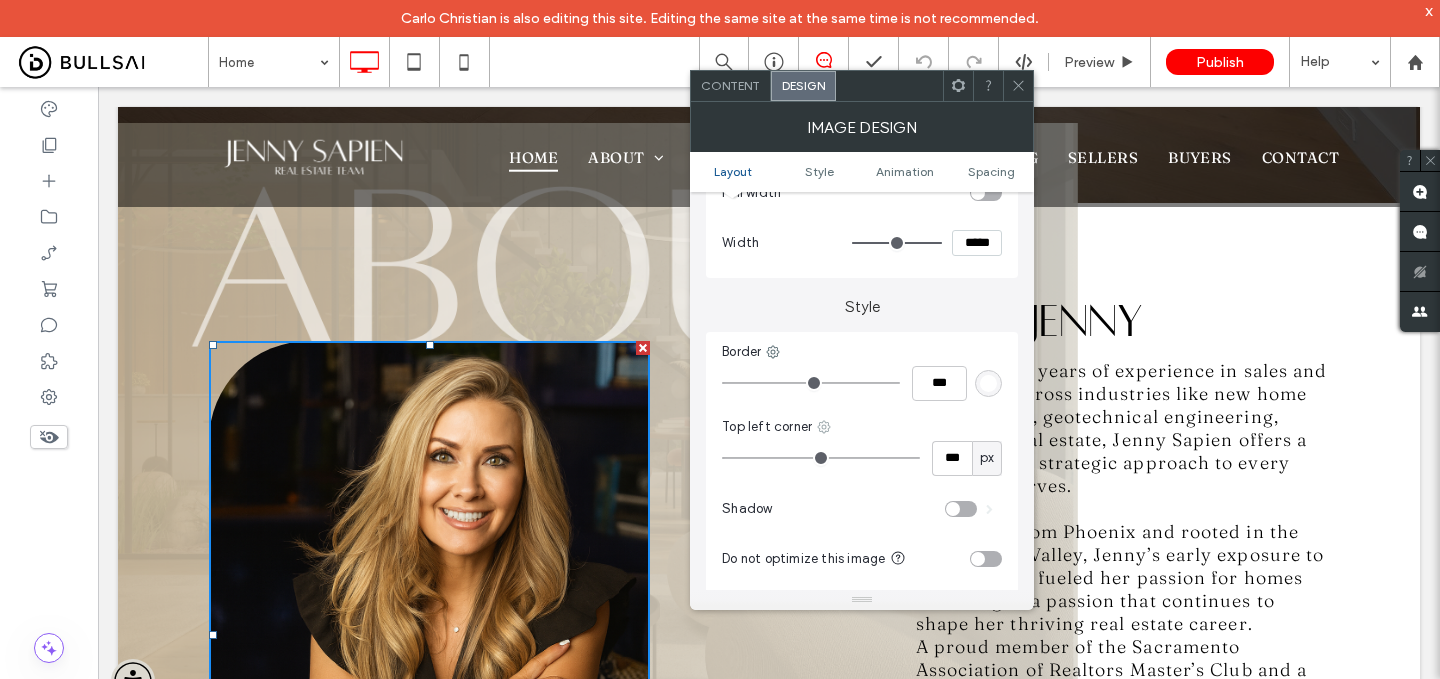 click 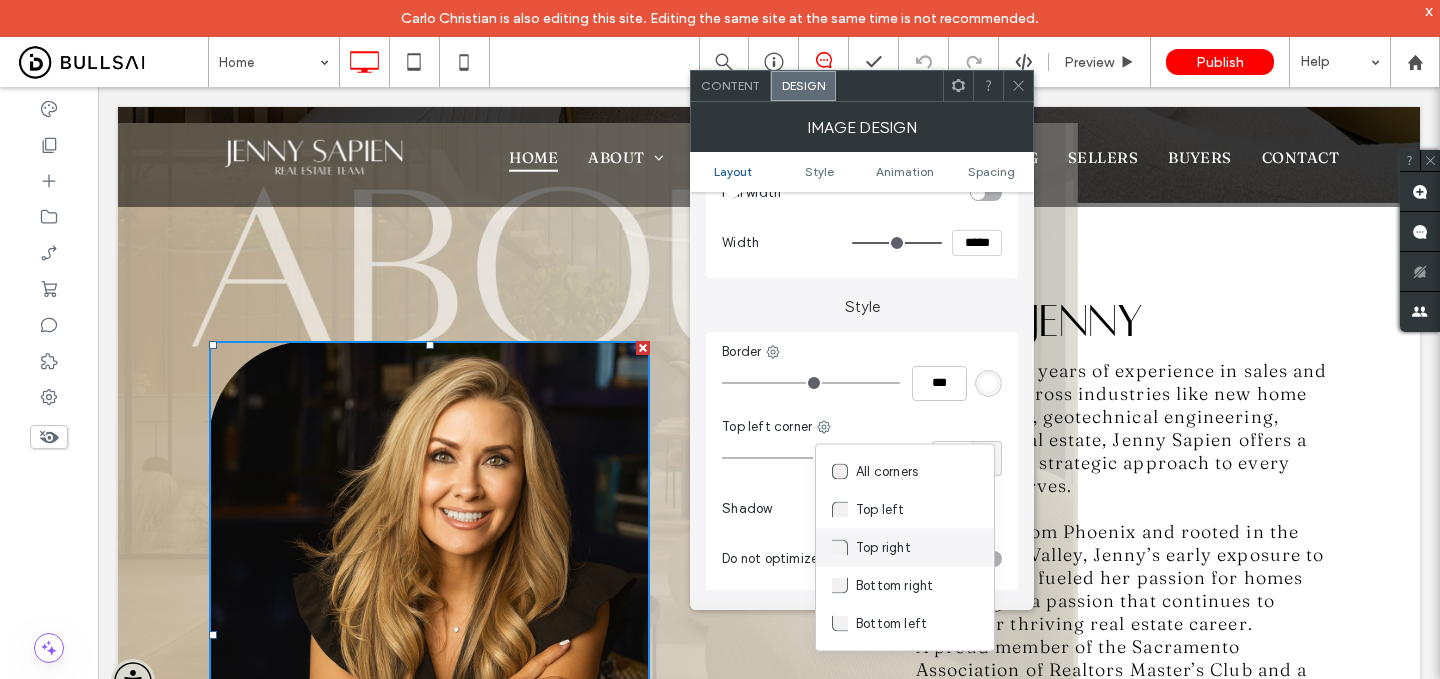 click on "Top right" at bounding box center (905, 548) 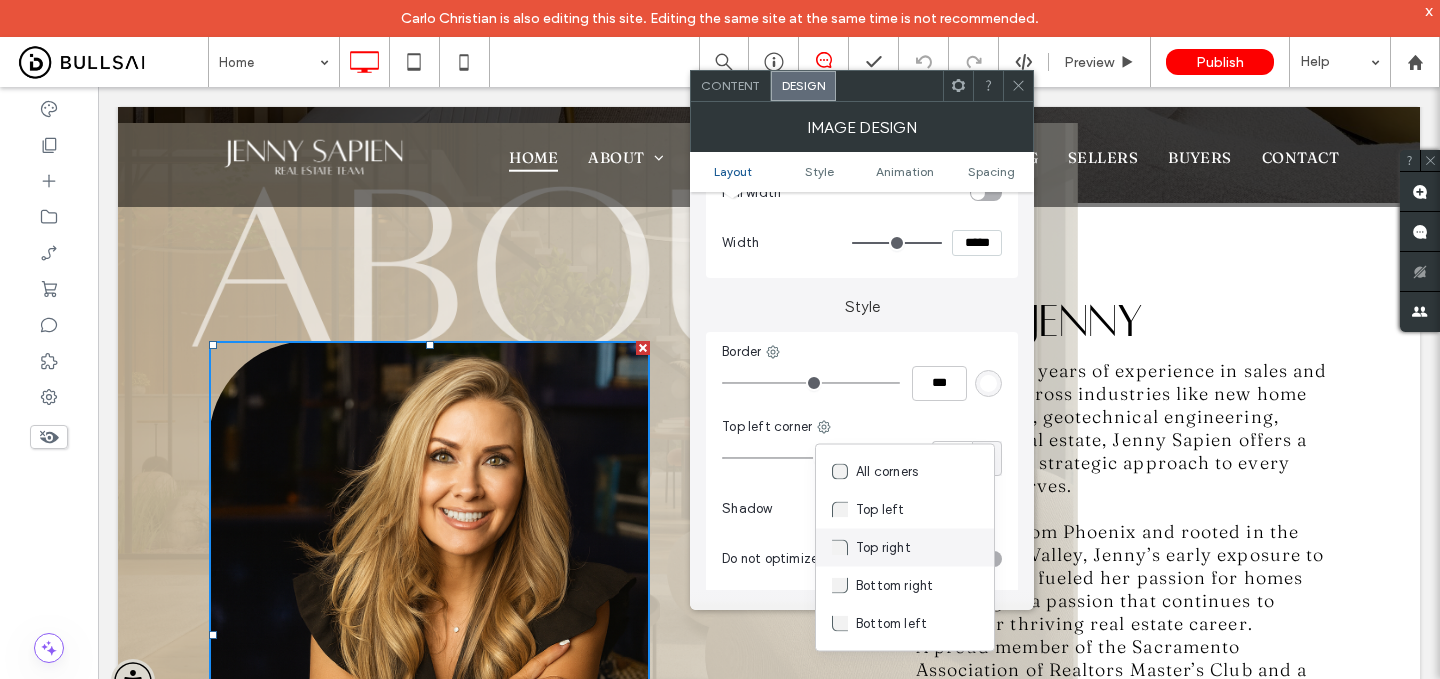 type on "*" 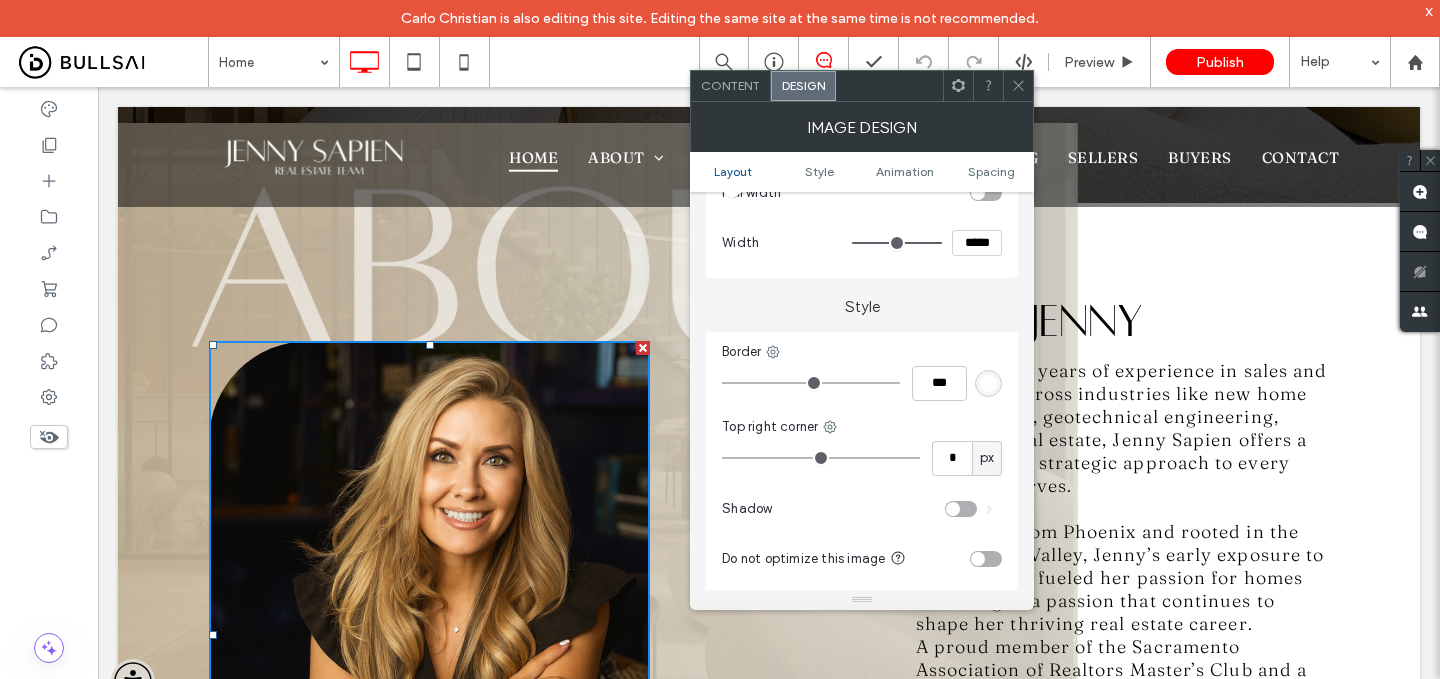 type on "**" 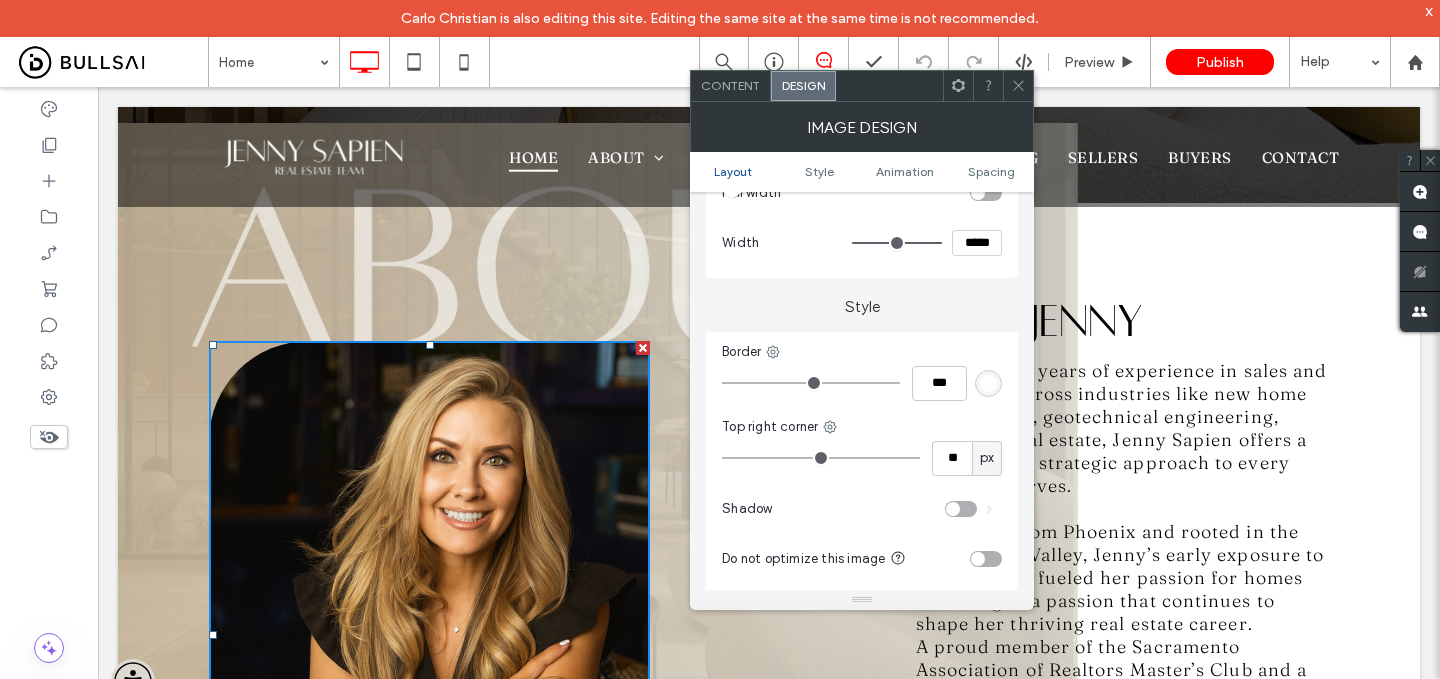 type on "**" 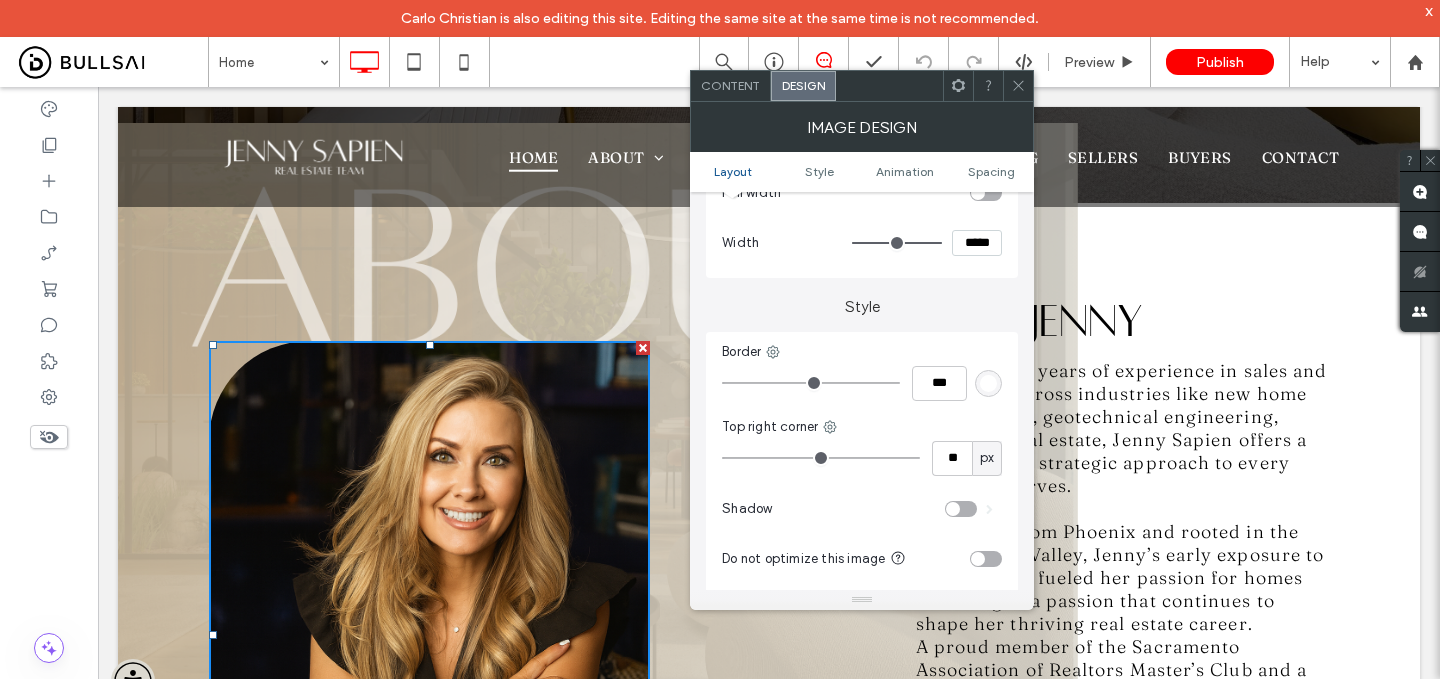 type on "**" 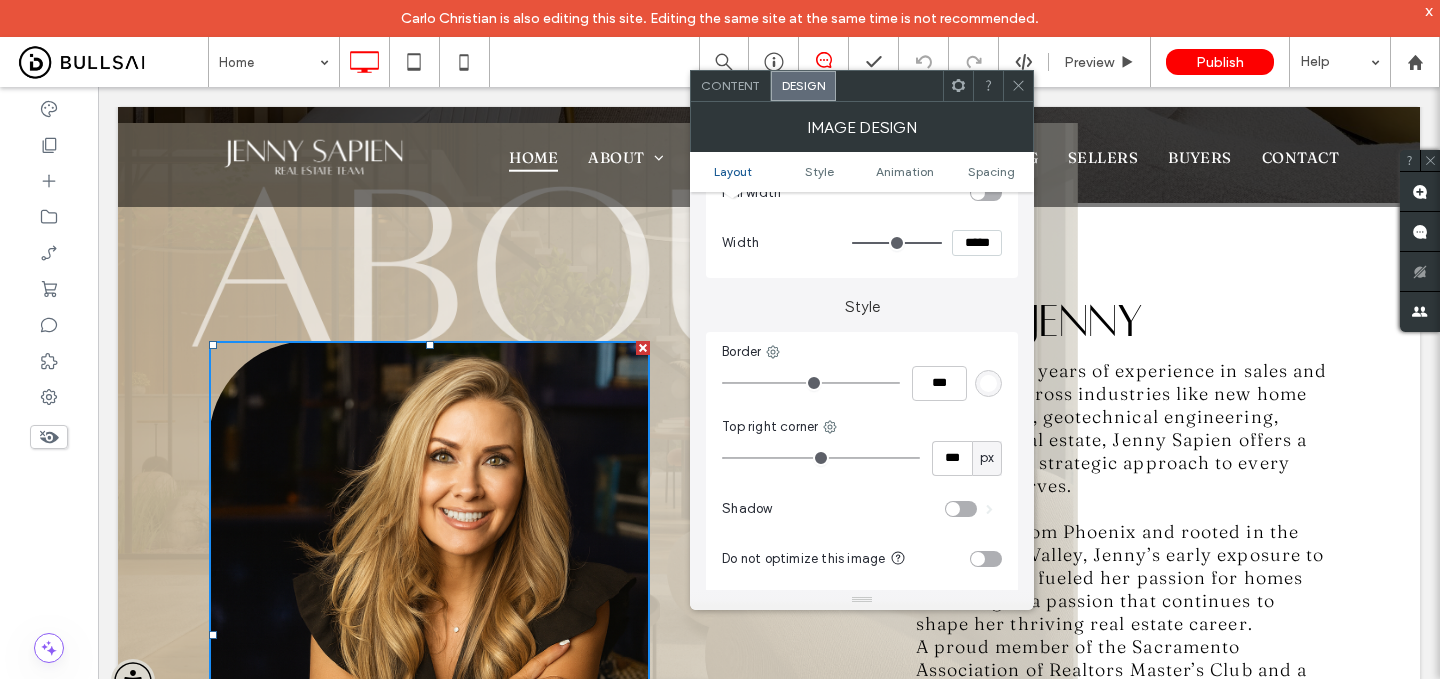 drag, startPoint x: 884, startPoint y: 462, endPoint x: 1019, endPoint y: 468, distance: 135.13327 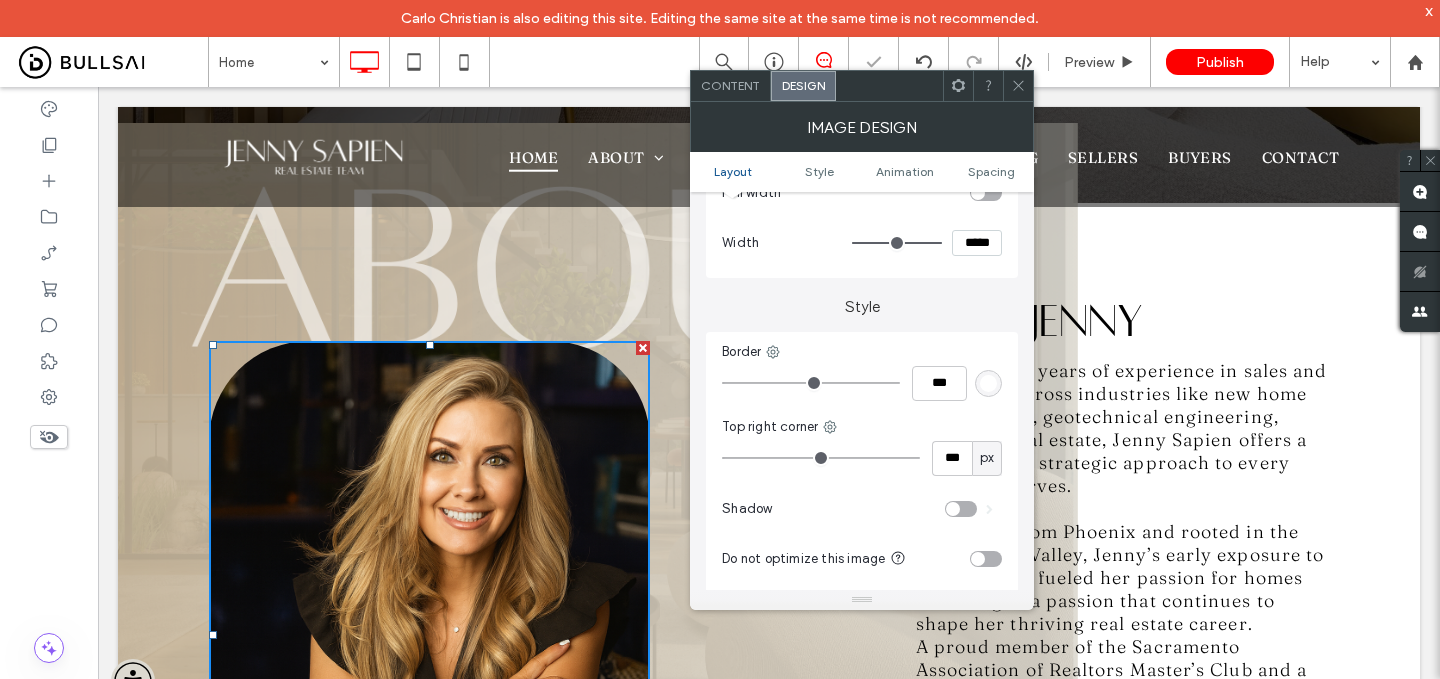 click at bounding box center (1018, 86) 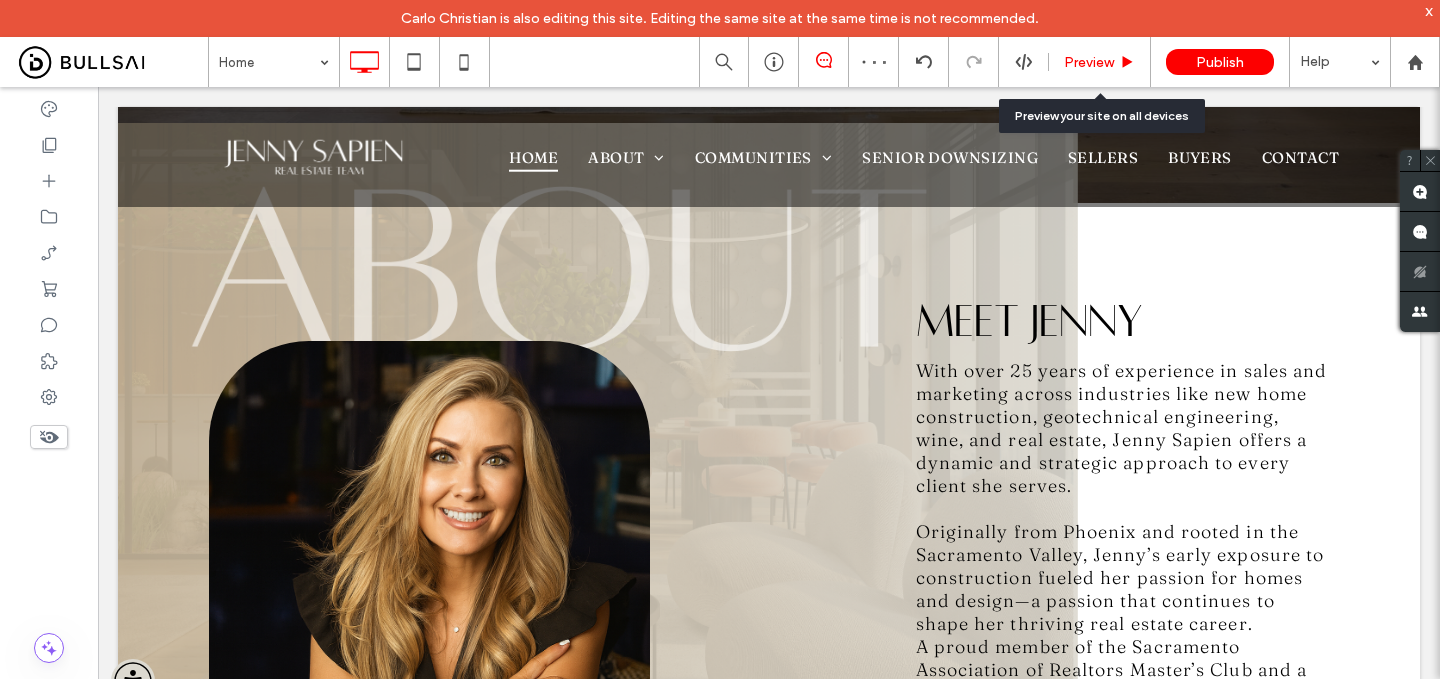 click on "Preview" at bounding box center [1089, 62] 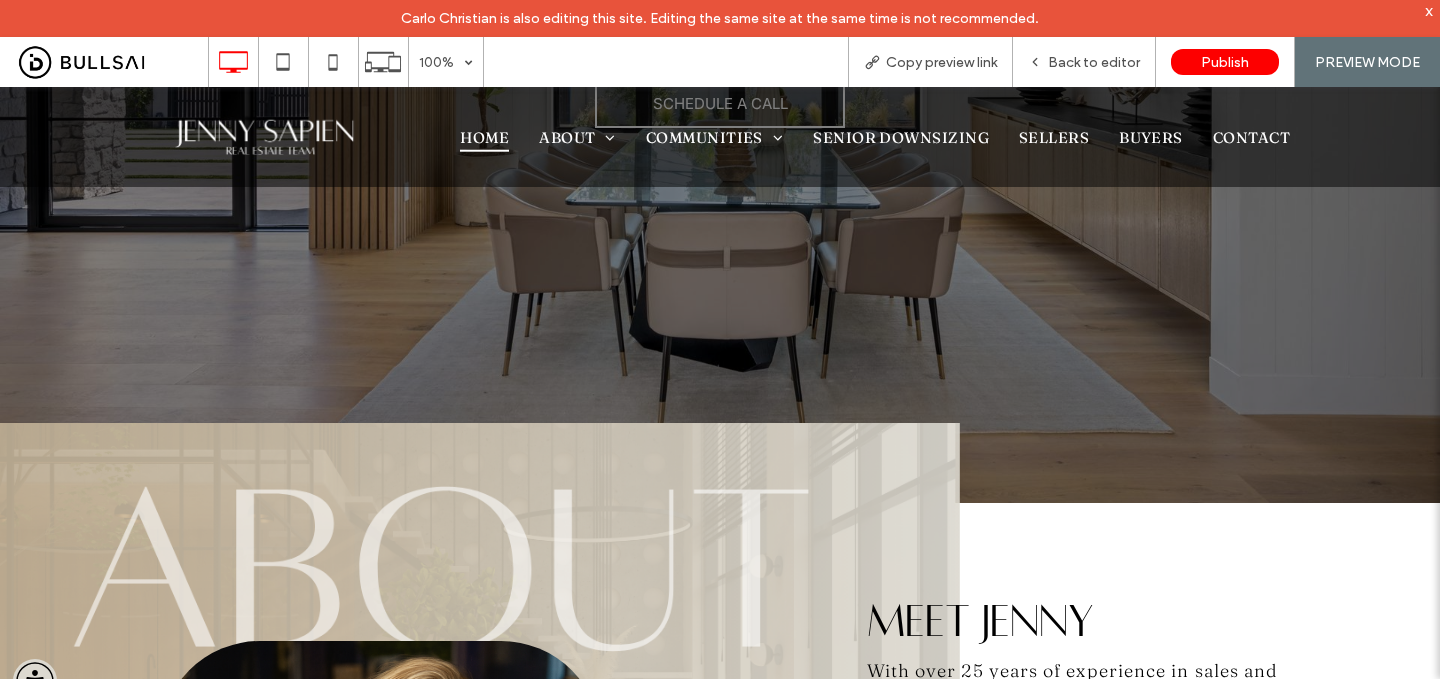 scroll, scrollTop: 453, scrollLeft: 0, axis: vertical 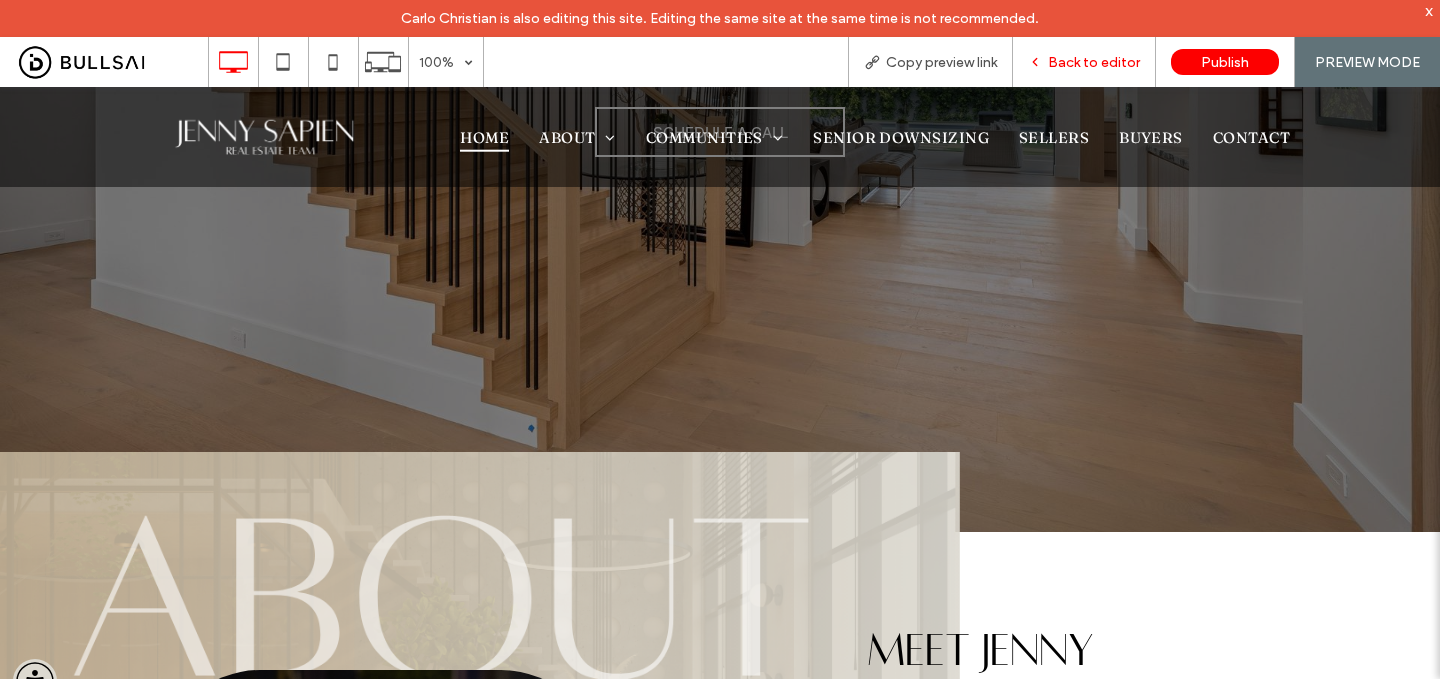 click on "Back to editor" at bounding box center (1094, 62) 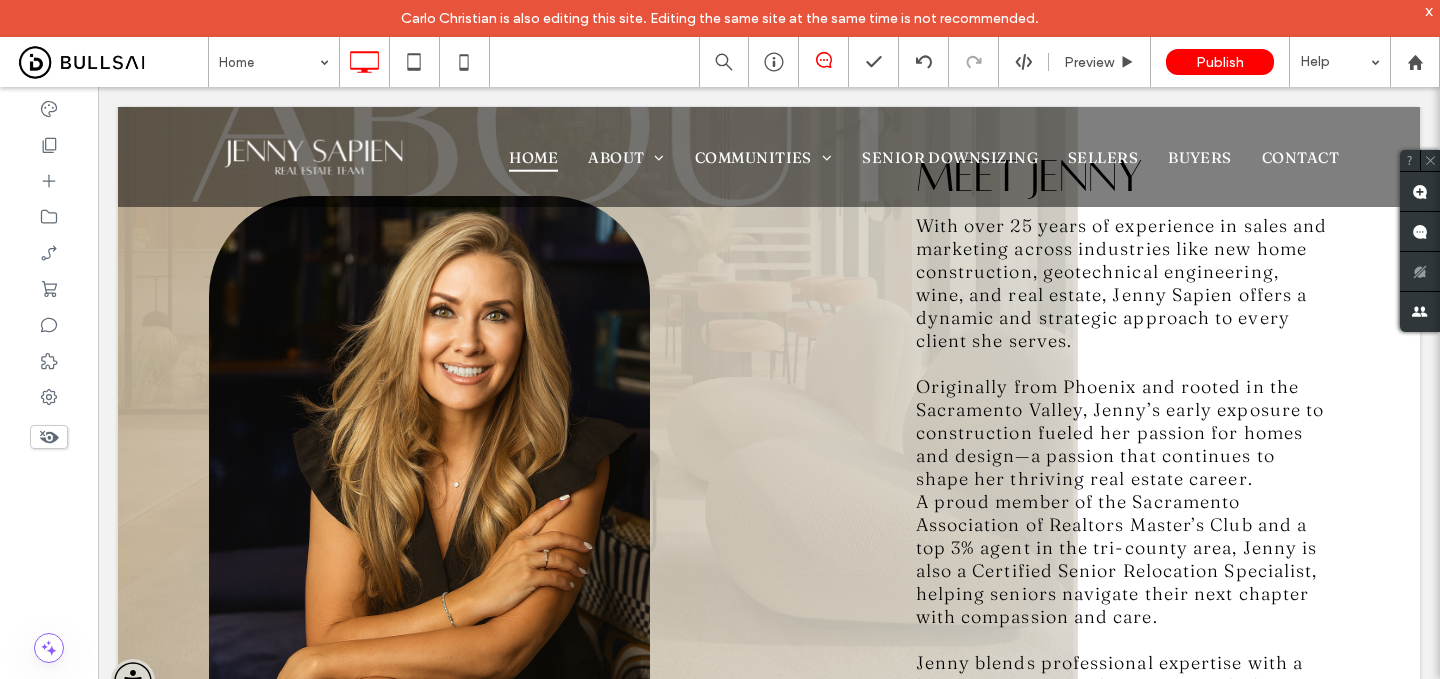 scroll, scrollTop: 957, scrollLeft: 0, axis: vertical 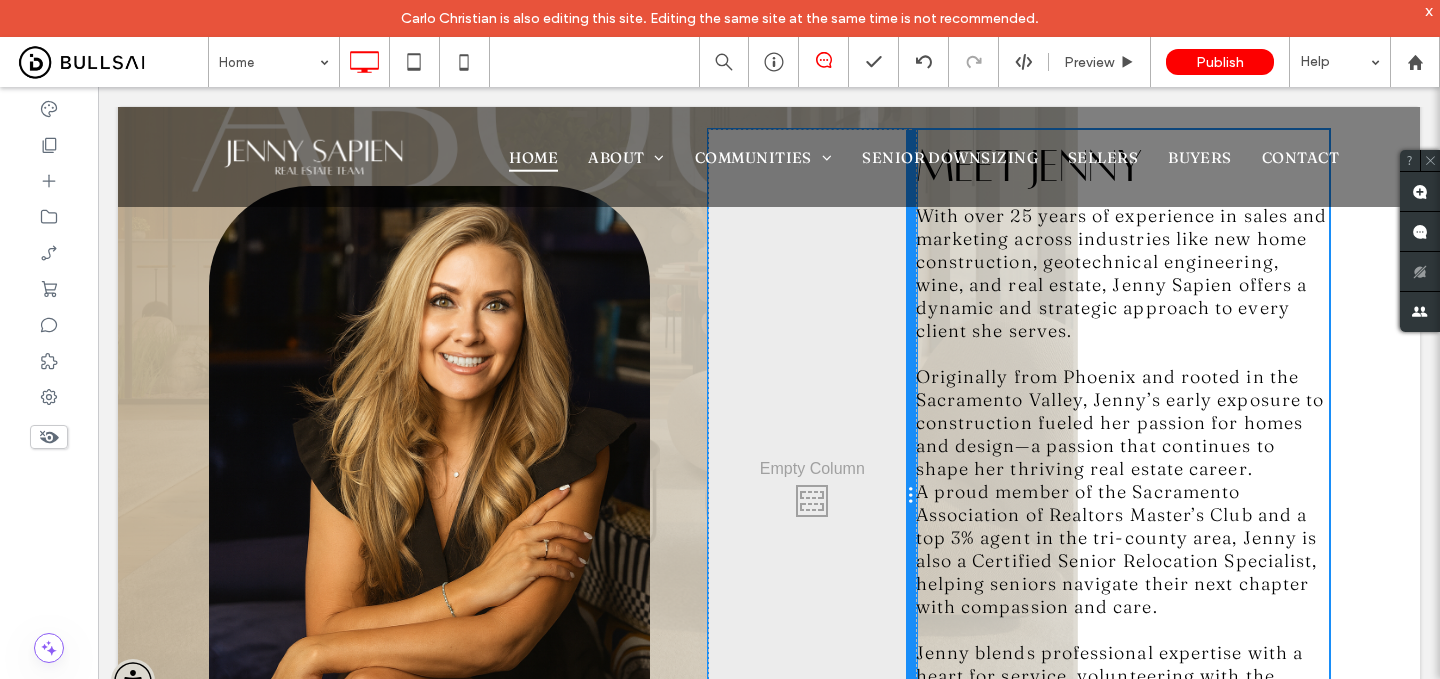 drag, startPoint x: 907, startPoint y: 392, endPoint x: 917, endPoint y: 438, distance: 47.07441 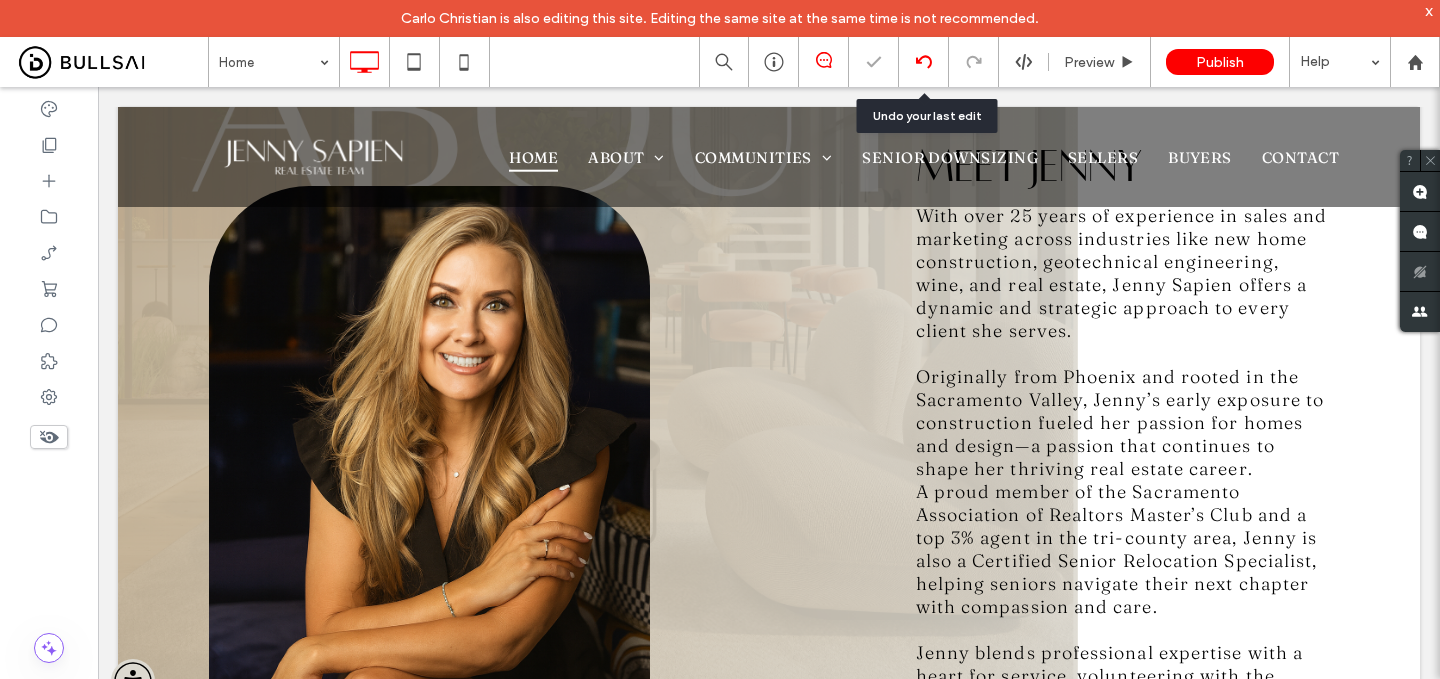 click at bounding box center (924, 62) 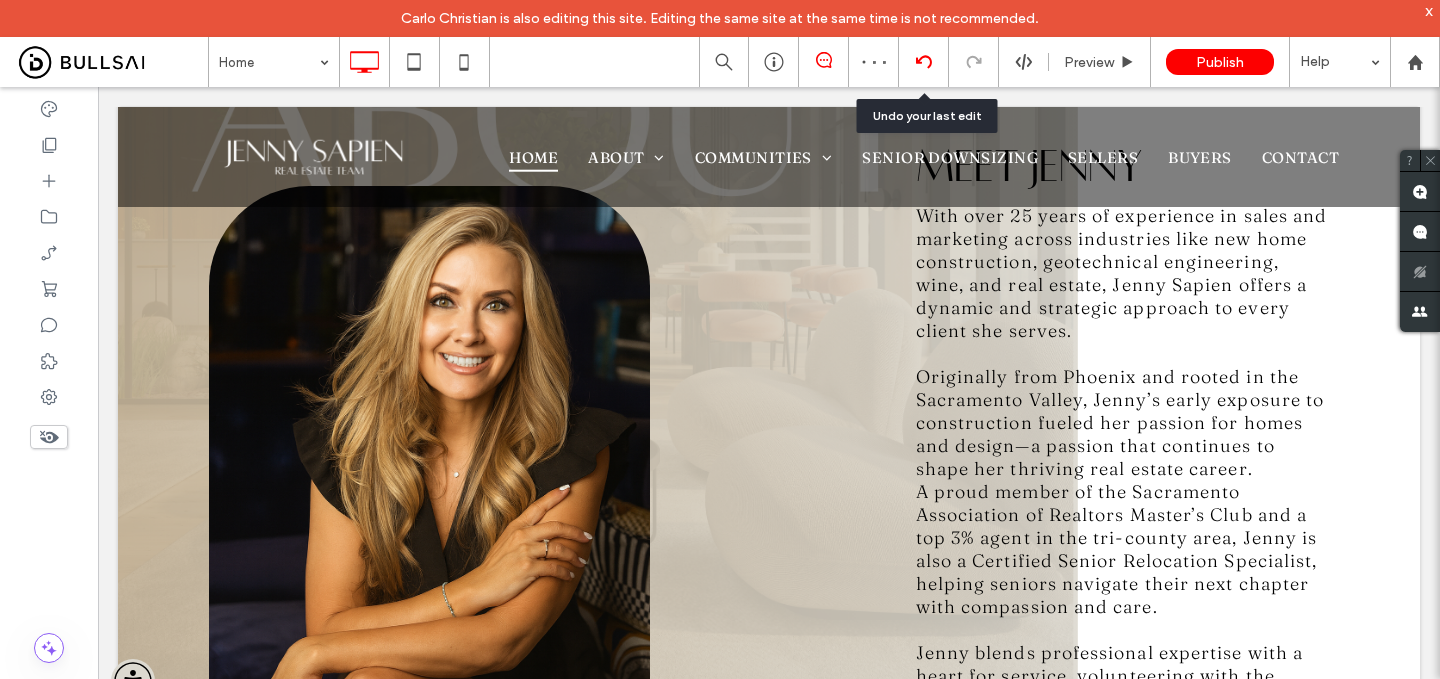 click at bounding box center [924, 62] 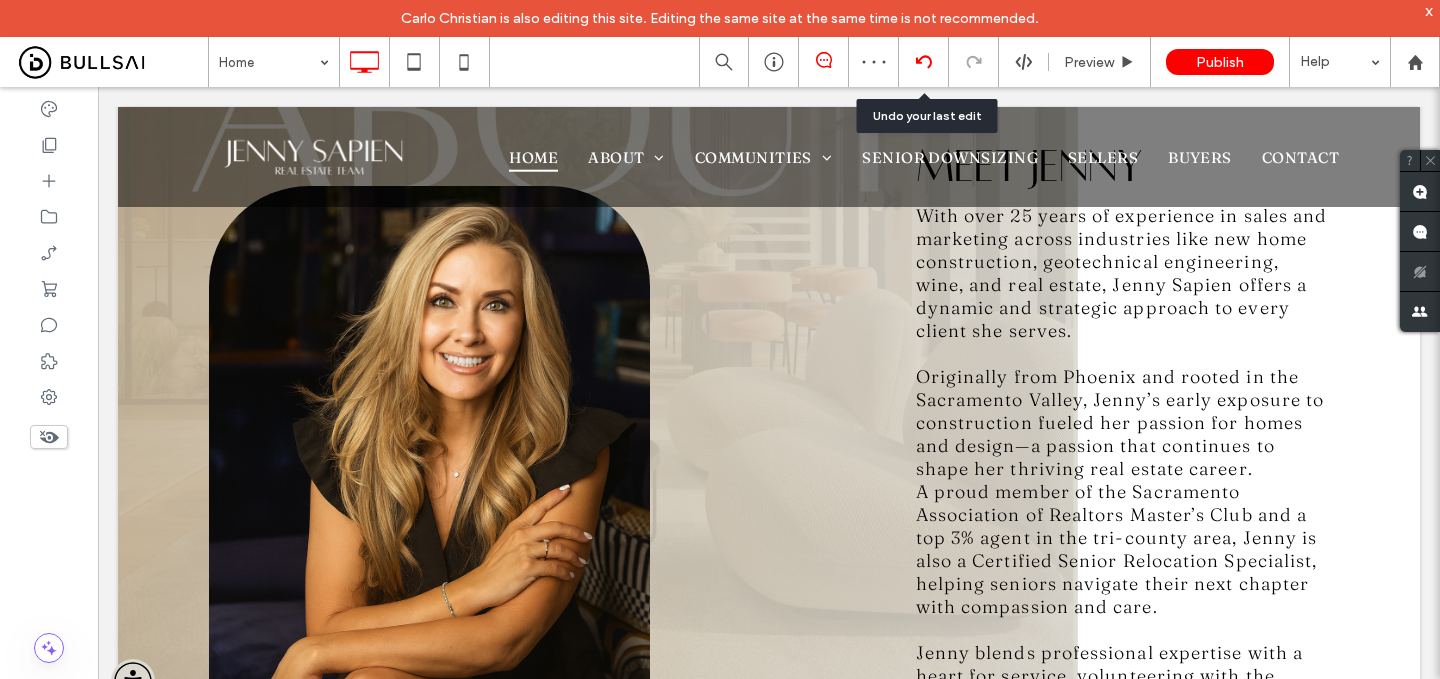 click at bounding box center [923, 62] 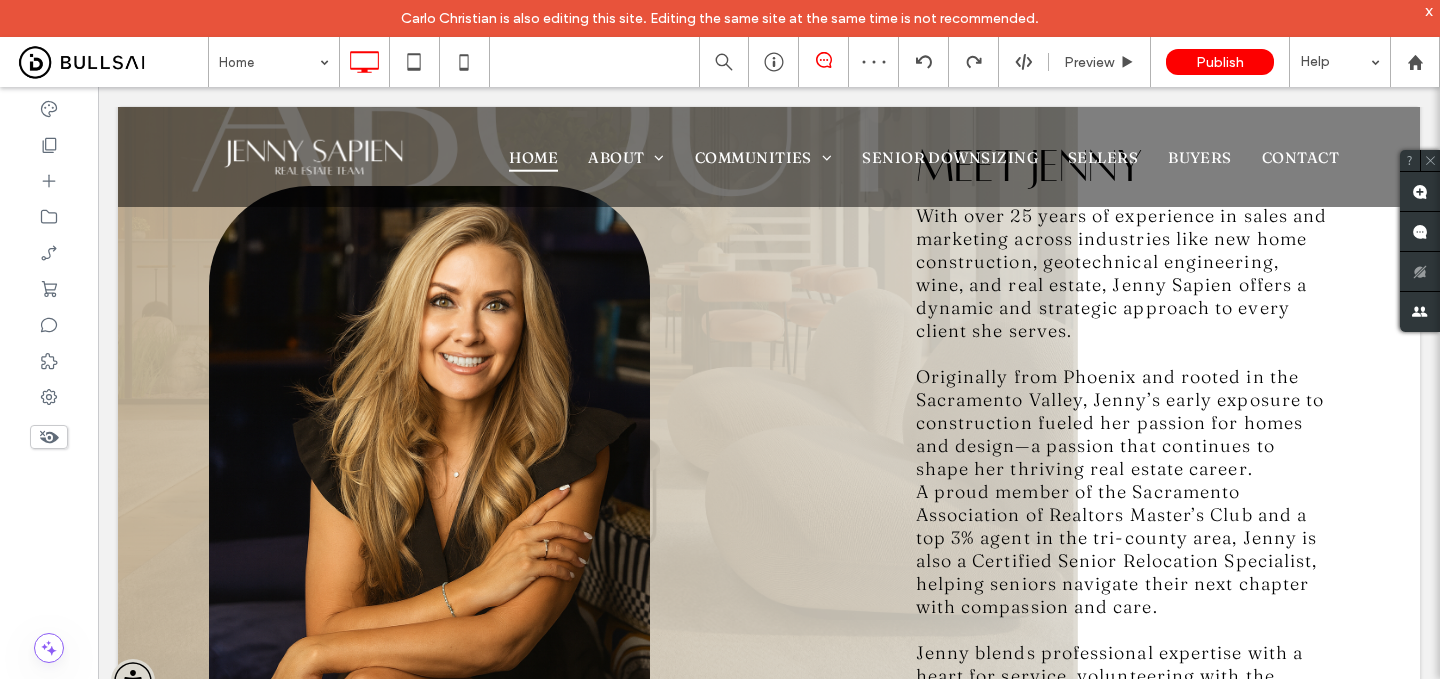 click at bounding box center [720, 339] 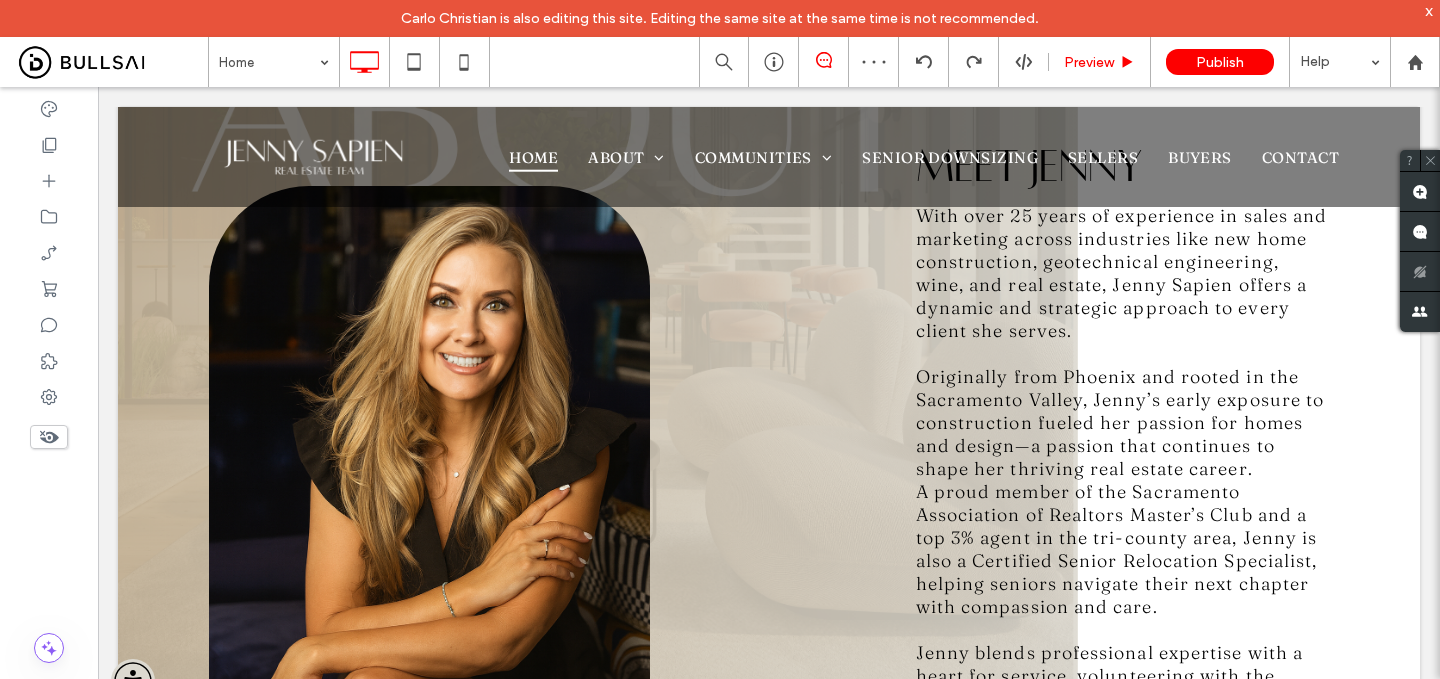 click on "Preview" at bounding box center [1089, 62] 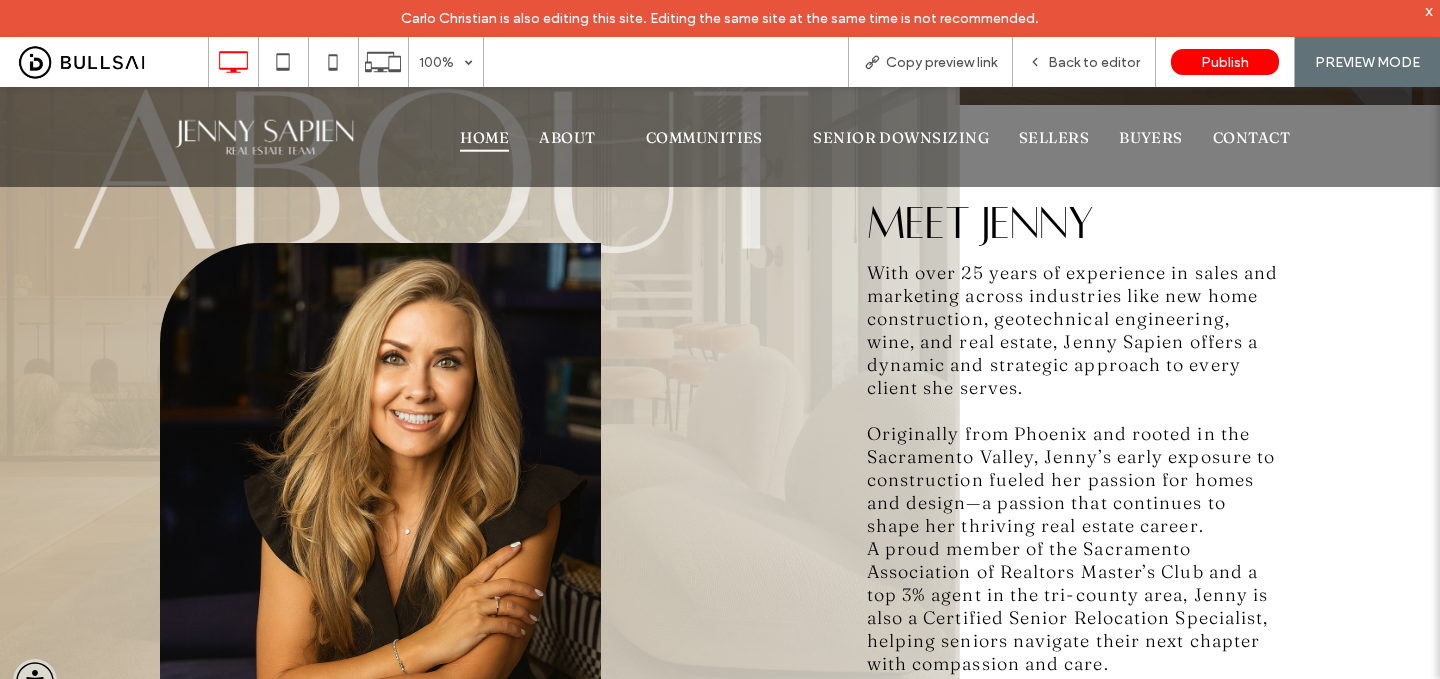 scroll, scrollTop: 855, scrollLeft: 0, axis: vertical 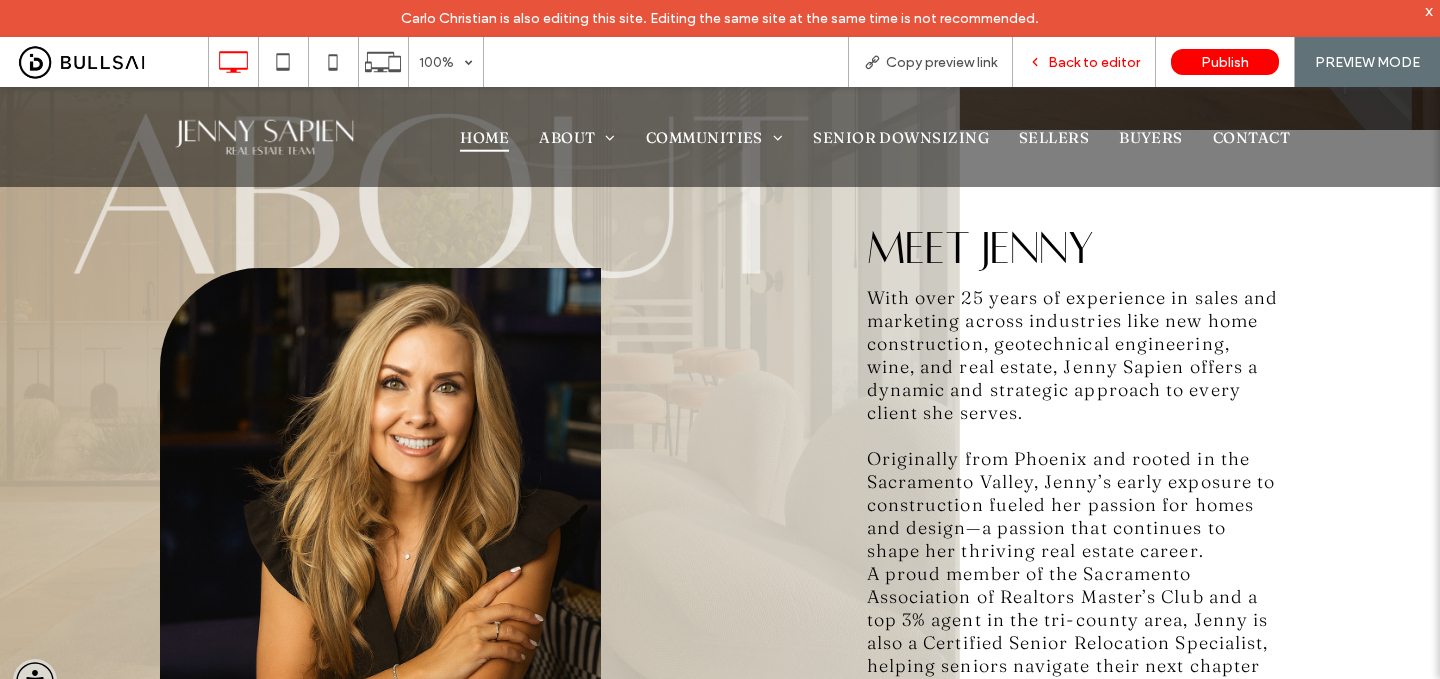 click on "Back to editor" at bounding box center (1094, 62) 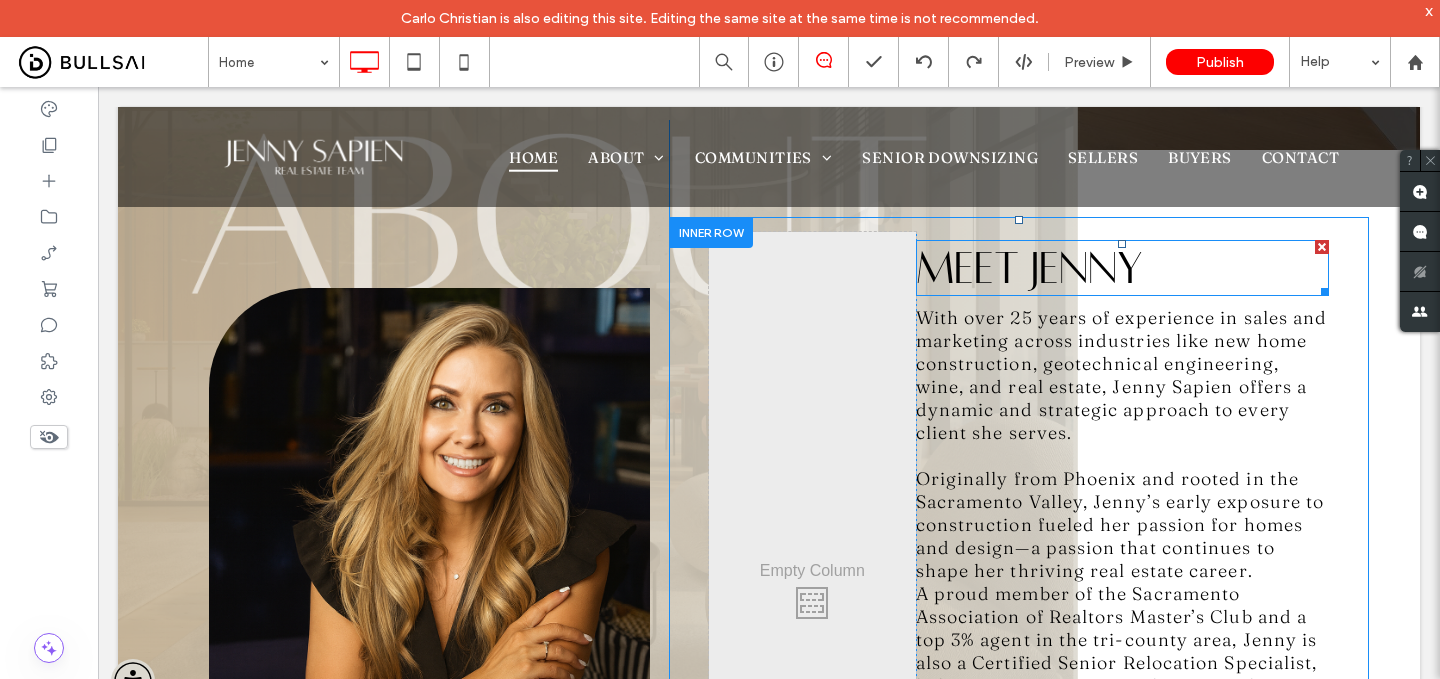 scroll, scrollTop: 876, scrollLeft: 0, axis: vertical 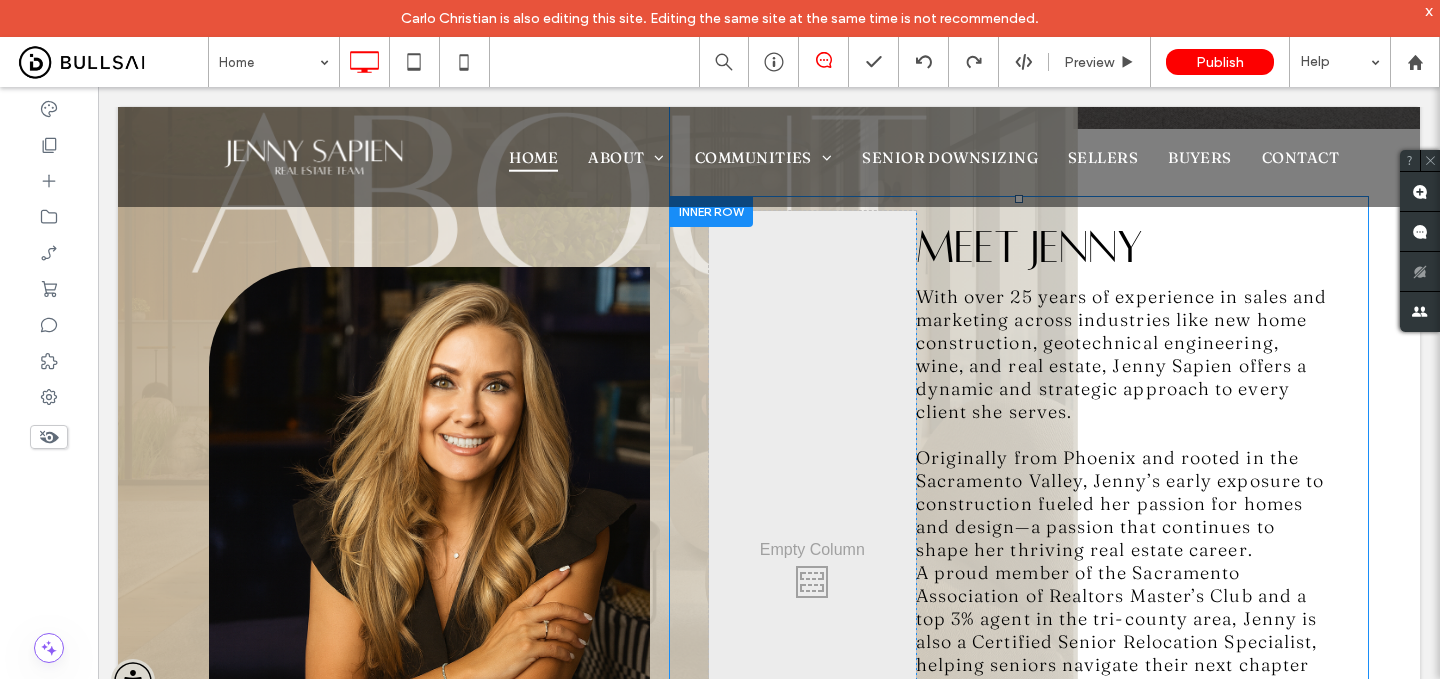 click on "Meet JENNY
With over 25 years of experience in sales and marketing across industries like new home construction, geotechnical engineering, wine, and real estate, Jenny Sapien offers a dynamic and strategic approach to every client she serves. Originally from Phoenix and rooted in the Sacramento Valley, Jenny’s early exposure to construction fueled her passion for homes and design—a passion that continues to shape her thriving real estate career. A proud member of the Sacramento Association of Realtors Master’s Club and a top 3% agent in the tri-county area, Jenny is also a Certified Senior Relocation Specialist, helping seniors navigate their next chapter with compassion and care. Jenny blends professional expertise with a heart for service, volunteering with the Parkinson’s Foundation and Adopt an Elder Fou ndation. Known for her patience and empathy, she’s committed to making every real estate journey smooth and rewarding.
LEARN MORE
Click To Paste" at bounding box center (1122, 576) 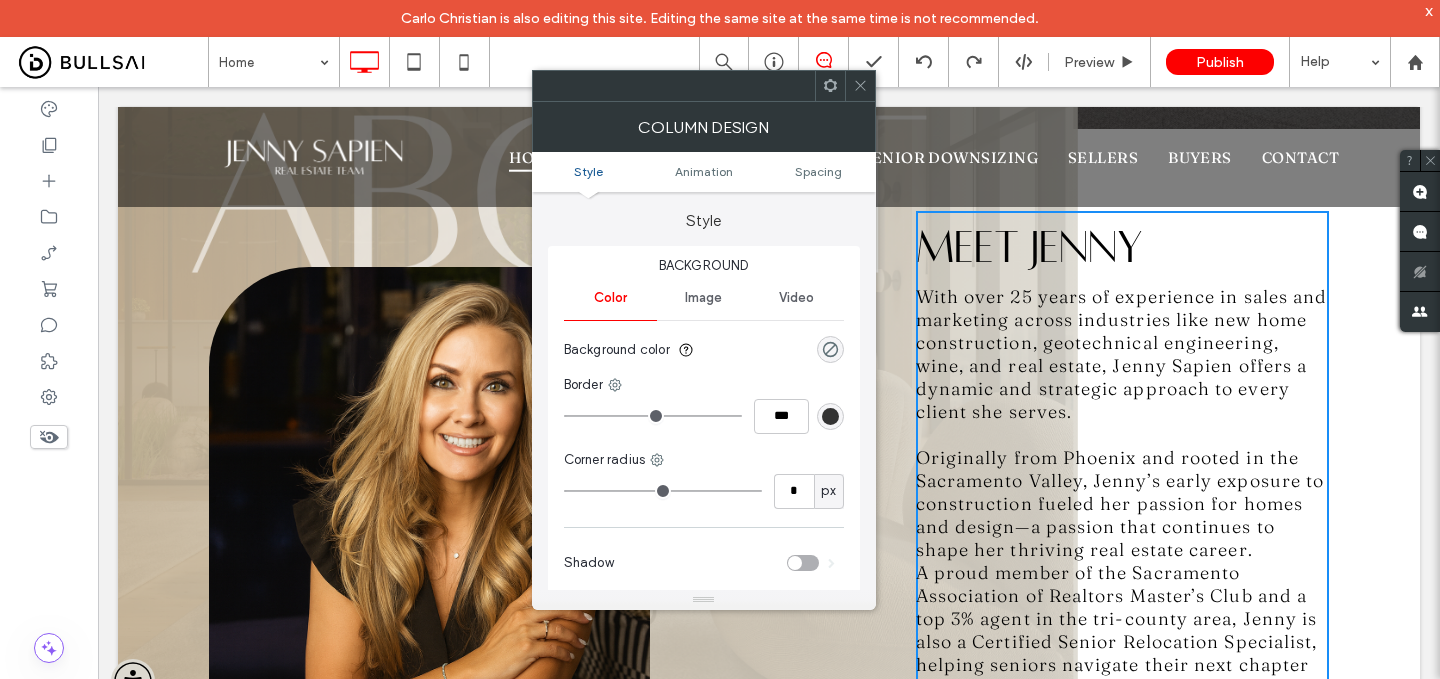 click 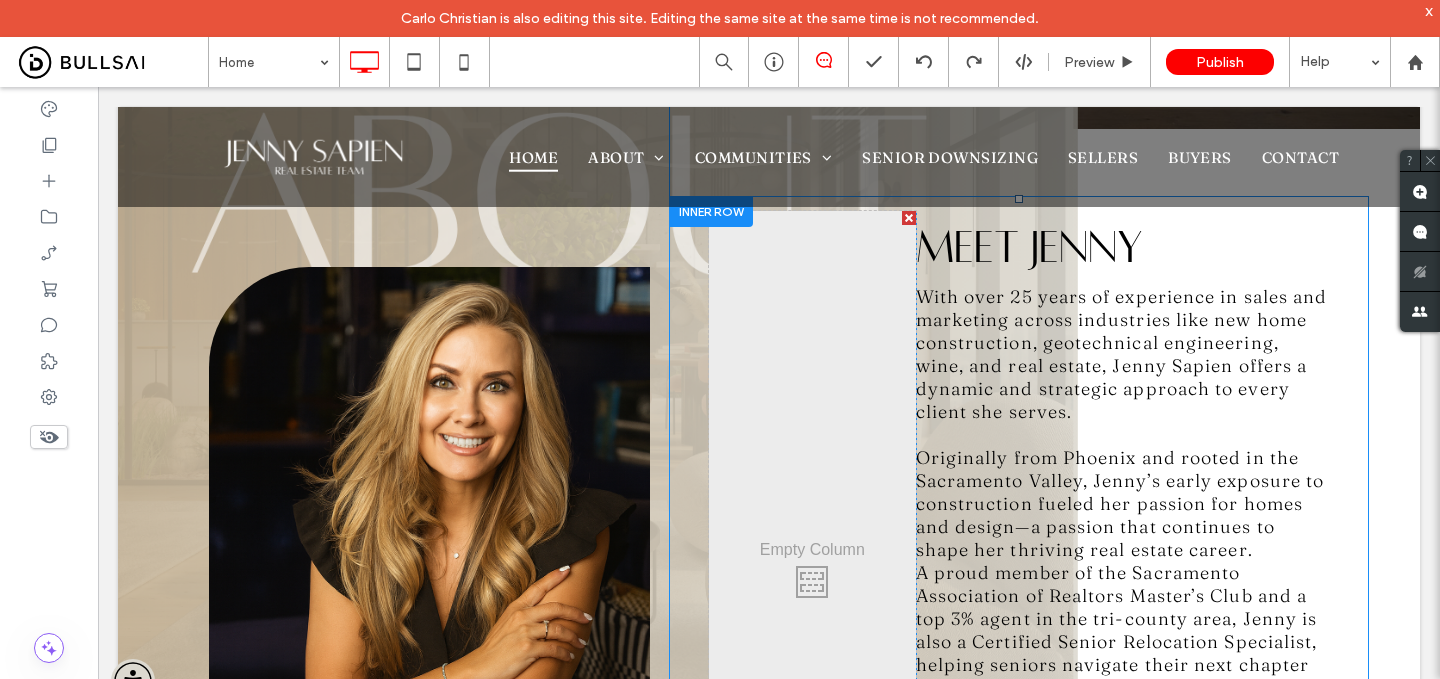 click on "Click To Paste
Meet JENNY
With over 25 years of experience in sales and marketing across industries like new home construction, geotechnical engineering, wine, and real estate, Jenny Sapien offers a dynamic and strategic approach to every client she serves. Originally from Phoenix and rooted in the Sacramento Valley, Jenny’s early exposure to construction fueled her passion for homes and design—a passion that continues to shape her thriving real estate career. A proud member of the Sacramento Association of Realtors Master’s Club and a top 3% agent in the tri-county area, Jenny is also a Certified Senior Relocation Specialist, helping seniors navigate their next chapter with compassion and care. Jenny blends professional expertise with a heart for service, volunteering with the Parkinson’s Foundation and Adopt an Elder Fou ndation. Known for her patience and empathy, she’s committed to making every real estate journey smooth and rewarding.
LEARN MORE" at bounding box center [1019, 576] 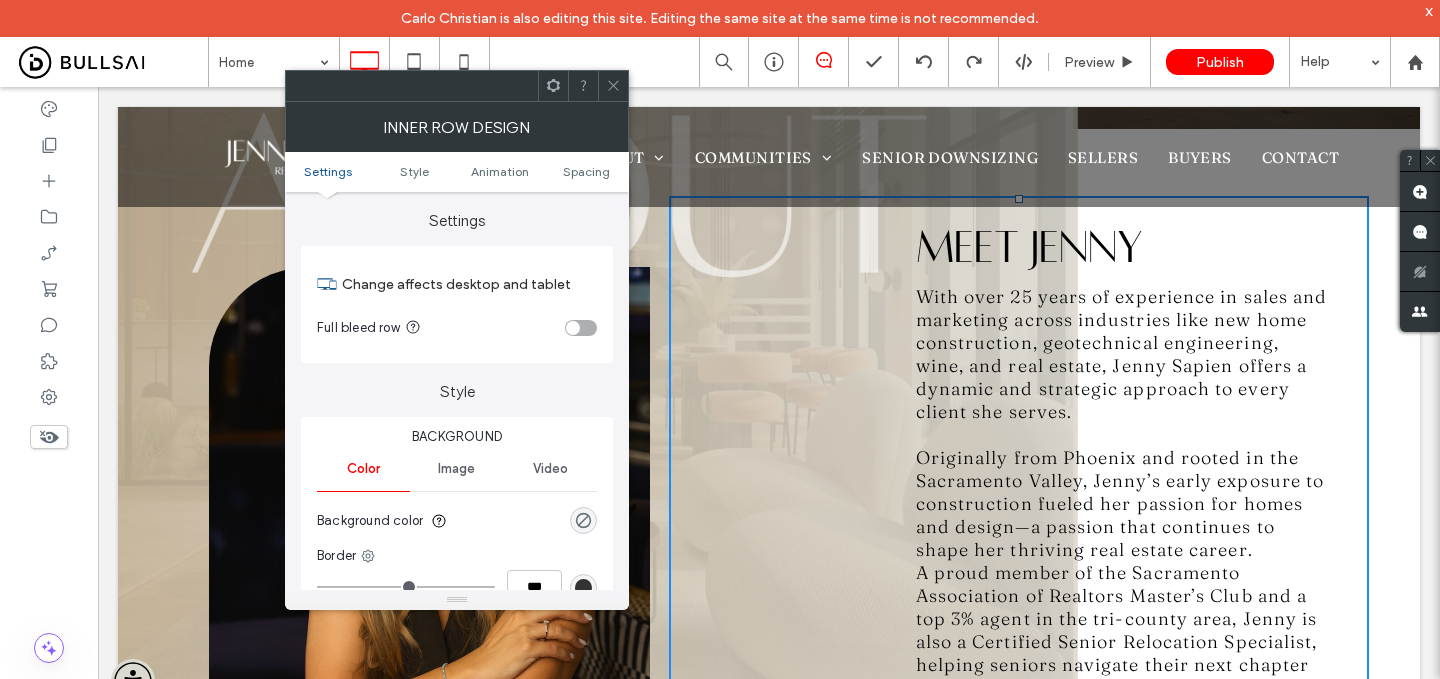 click on "Background color" at bounding box center (457, 521) 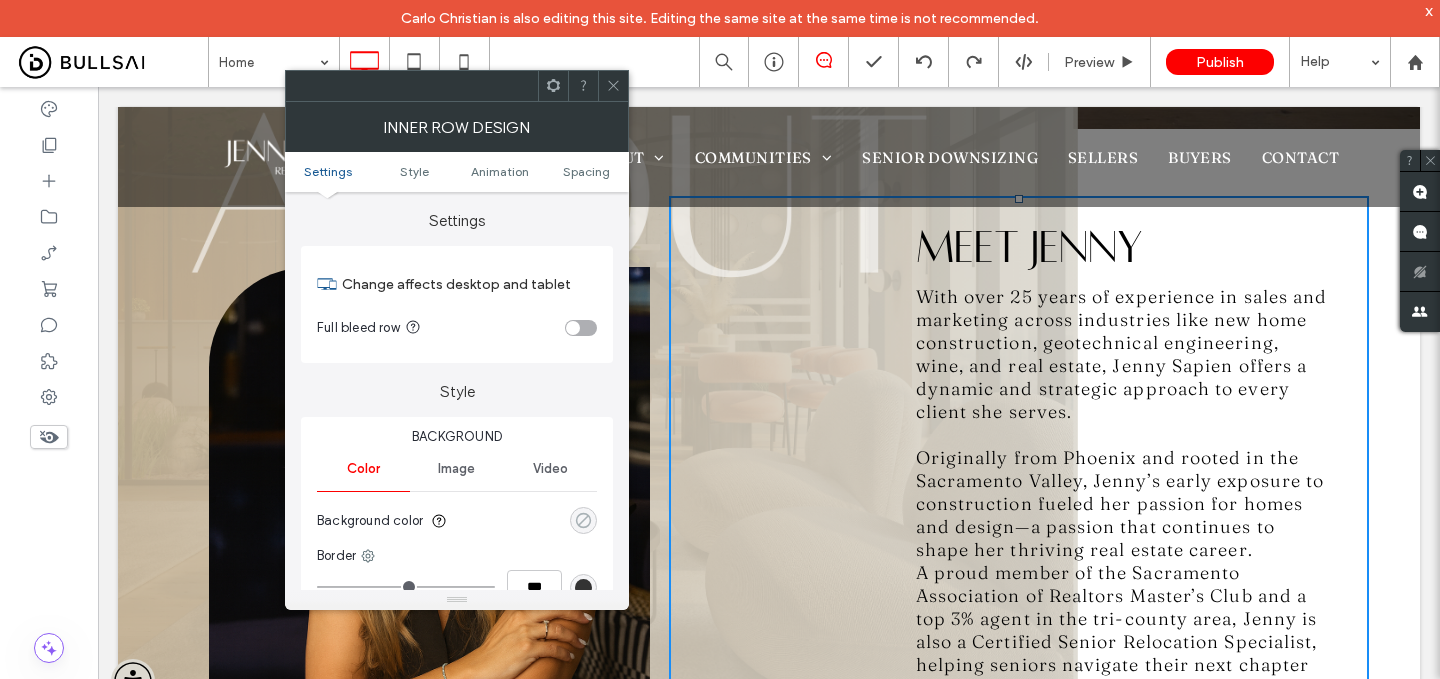 click at bounding box center (583, 520) 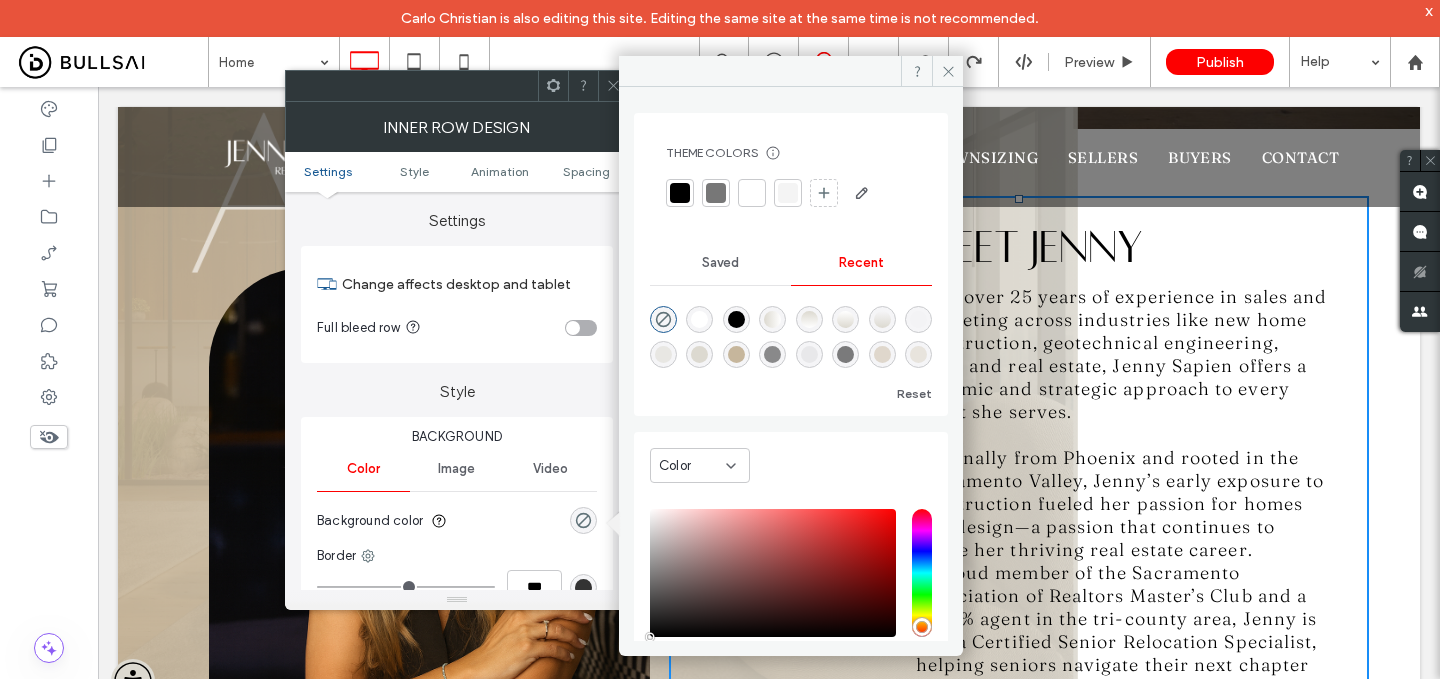click at bounding box center [699, 319] 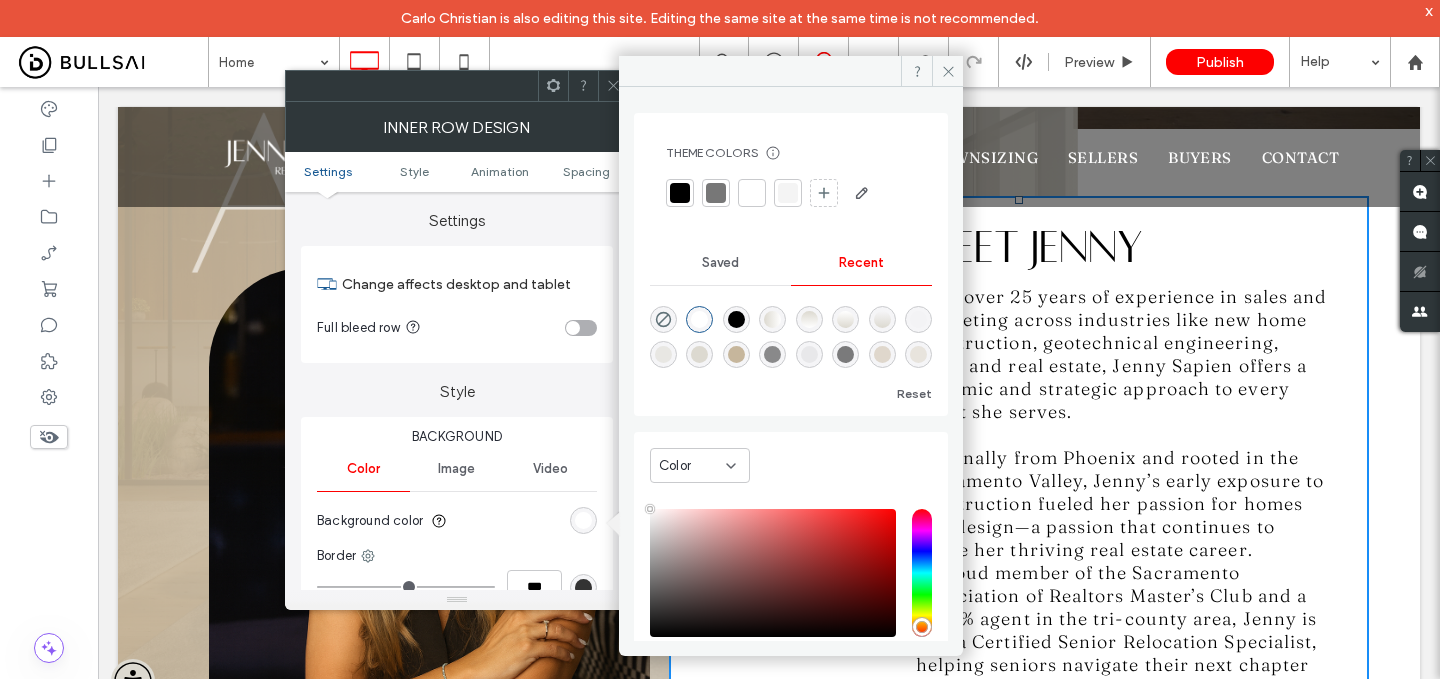 click 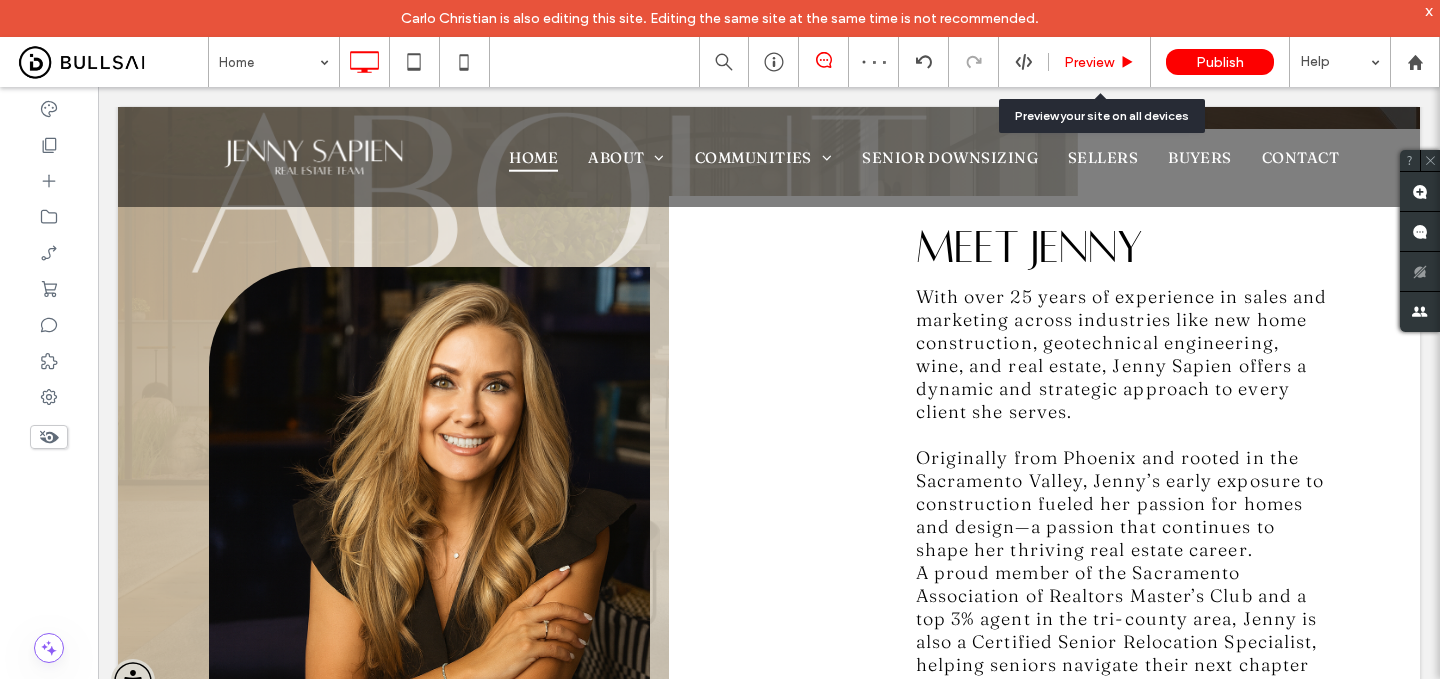 click on "Preview" at bounding box center (1099, 62) 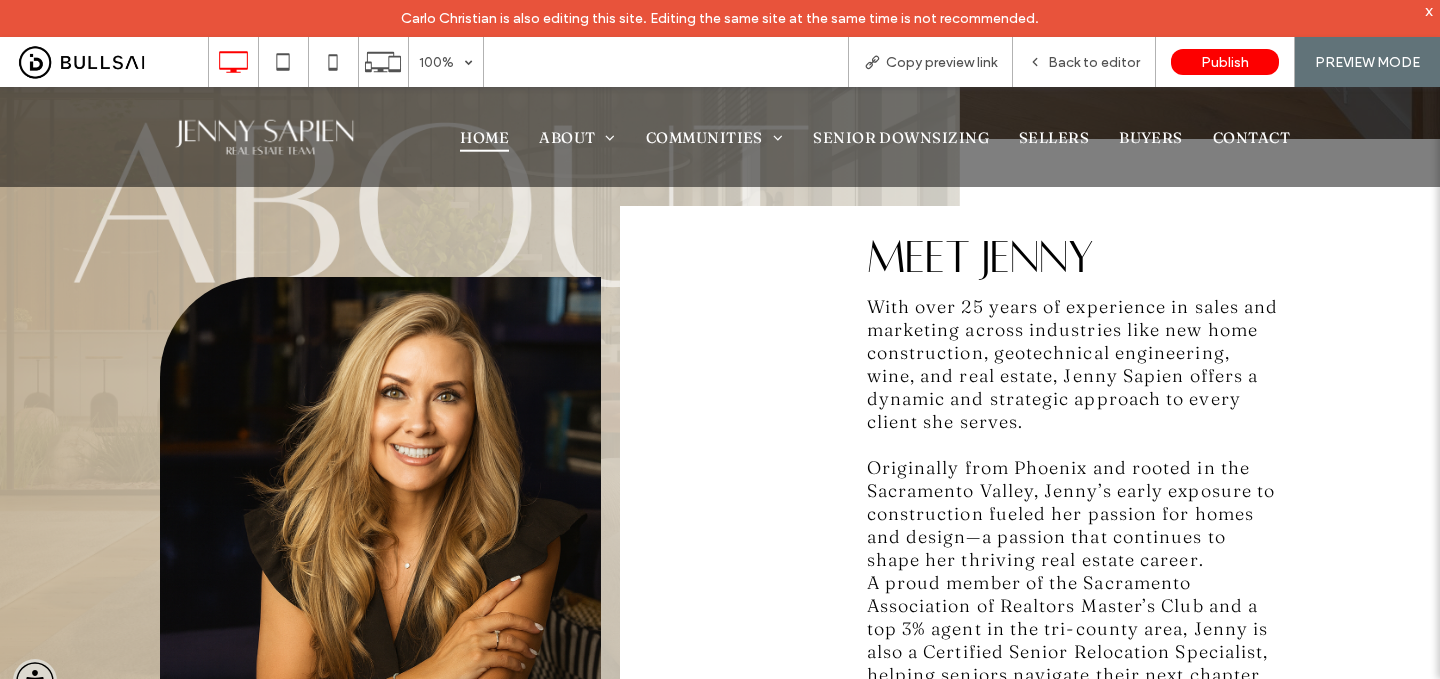 scroll, scrollTop: 831, scrollLeft: 0, axis: vertical 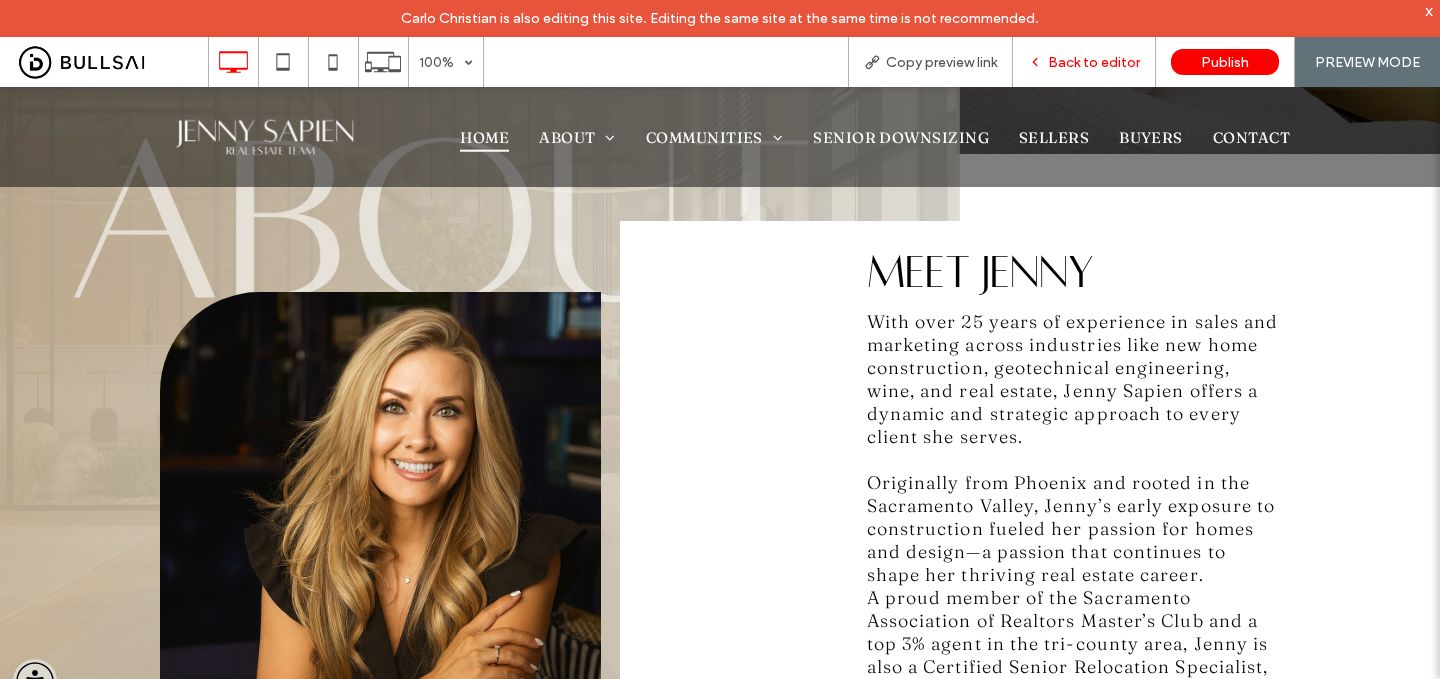click on "Back to editor" at bounding box center [1094, 62] 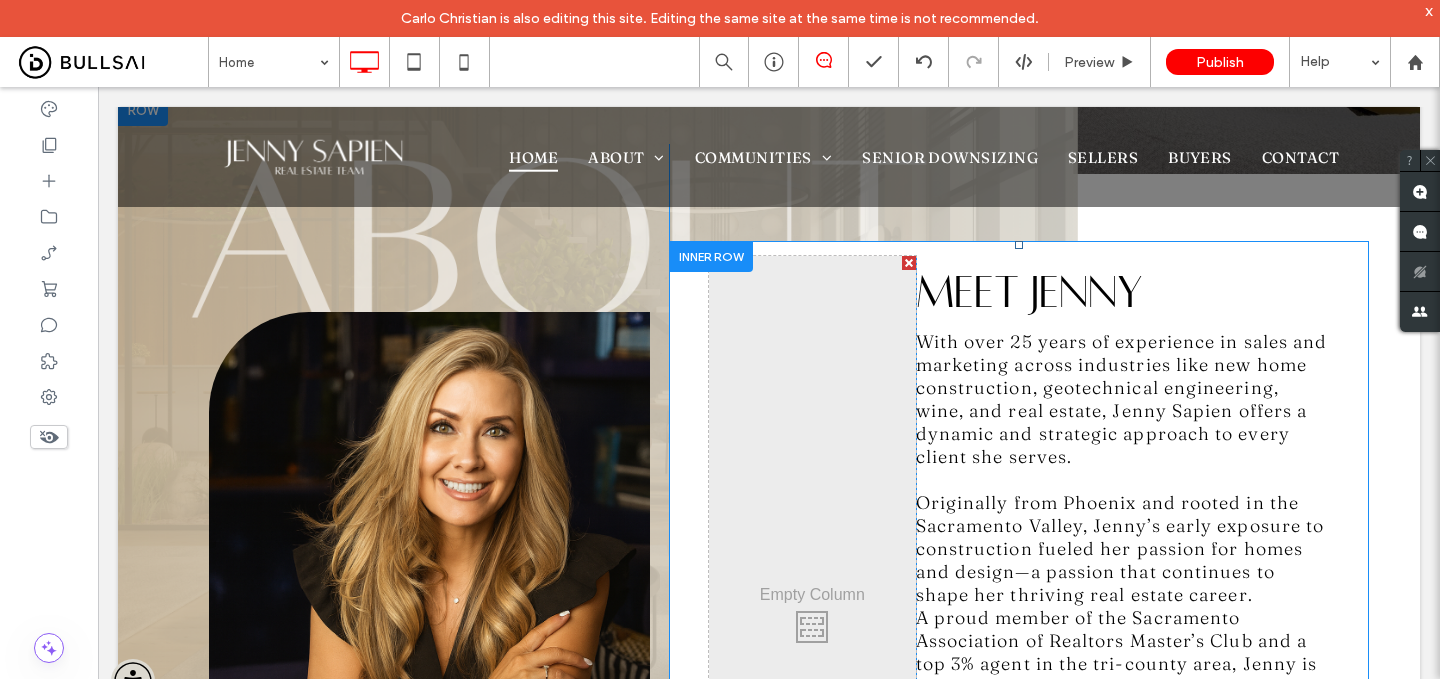 click on "Click To Paste
Meet JENNY
With over 25 years of experience in sales and marketing across industries like new home construction, geotechnical engineering, wine, and real estate, Jenny Sapien offers a dynamic and strategic approach to every client she serves. Originally from Phoenix and rooted in the Sacramento Valley, Jenny’s early exposure to construction fueled her passion for homes and design—a passion that continues to shape her thriving real estate career. A proud member of the Sacramento Association of Realtors Master’s Club and a top 3% agent in the tri-county area, Jenny is also a Certified Senior Relocation Specialist, helping seniors navigate their next chapter with compassion and care. Jenny blends professional expertise with a heart for service, volunteering with the Parkinson’s Foundation and Adopt an Elder Fou ndation. Known for her patience and empathy, she’s committed to making every real estate journey smooth and rewarding.
LEARN MORE" at bounding box center (1019, 621) 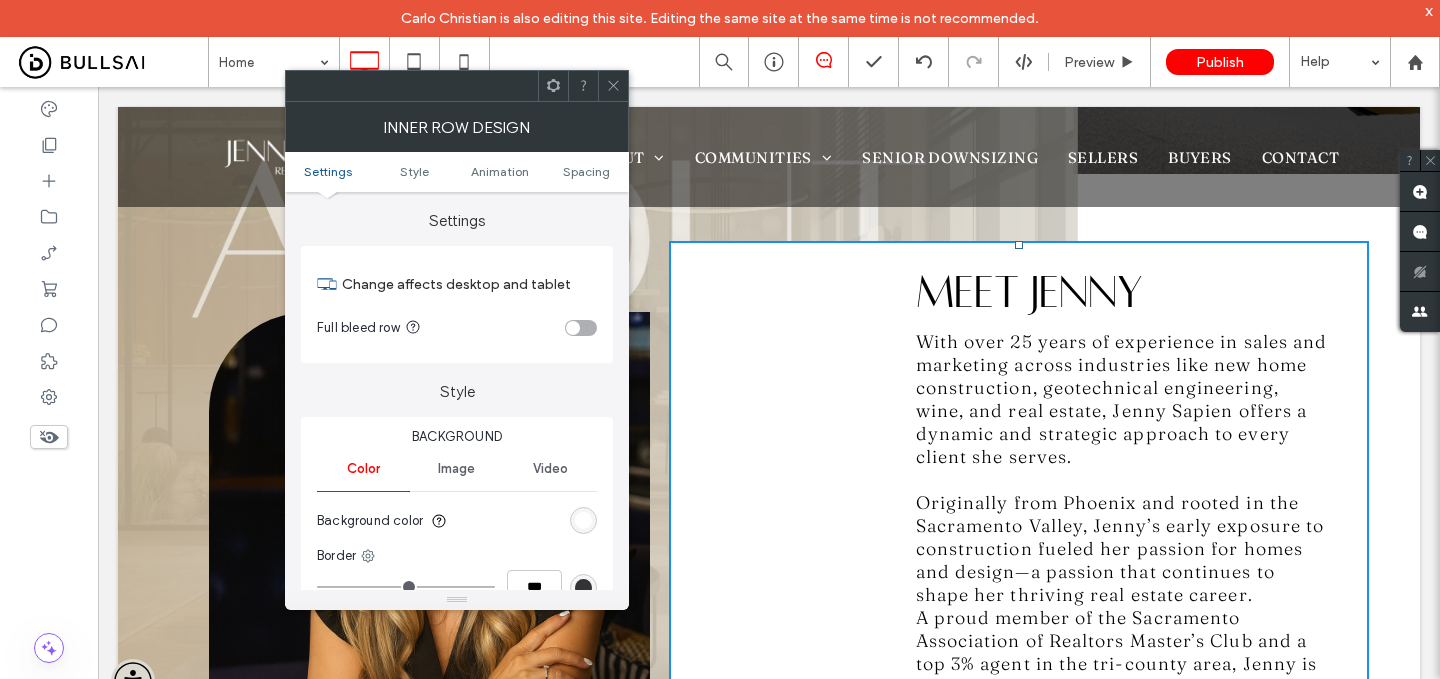 click at bounding box center (583, 520) 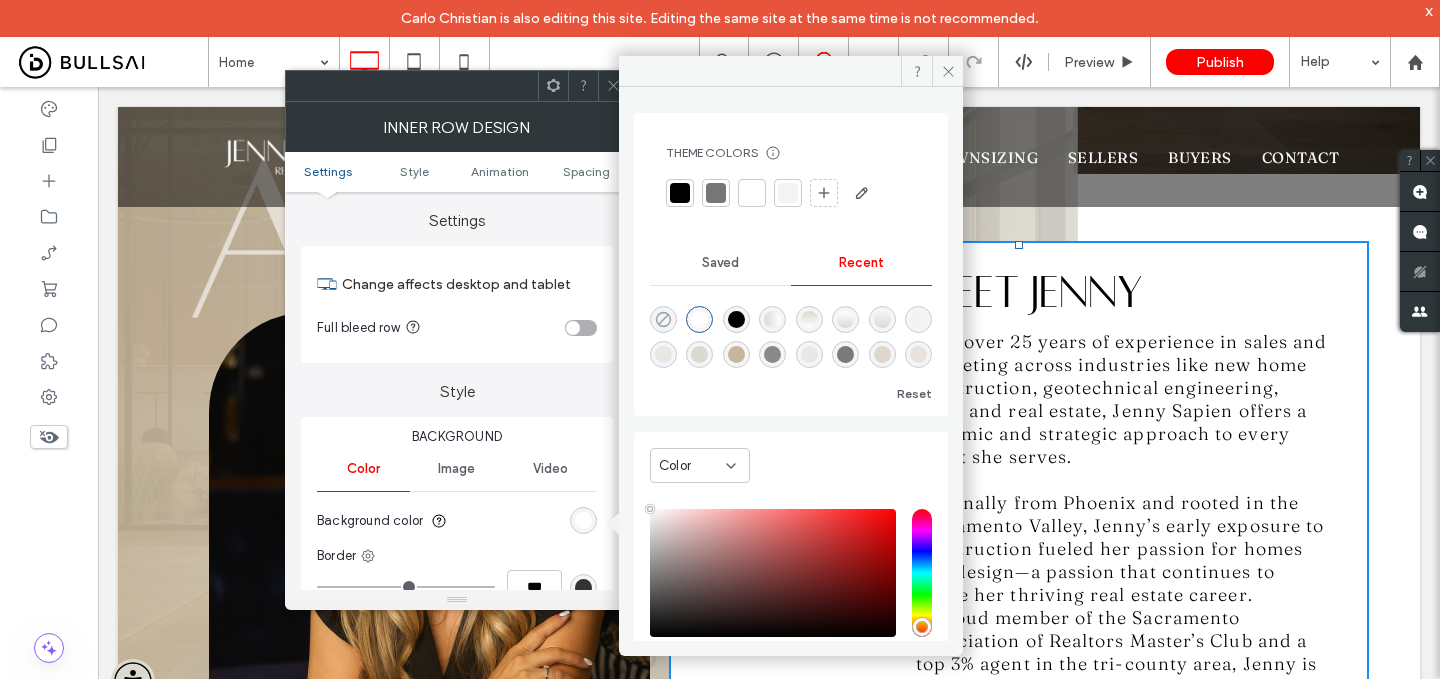 click 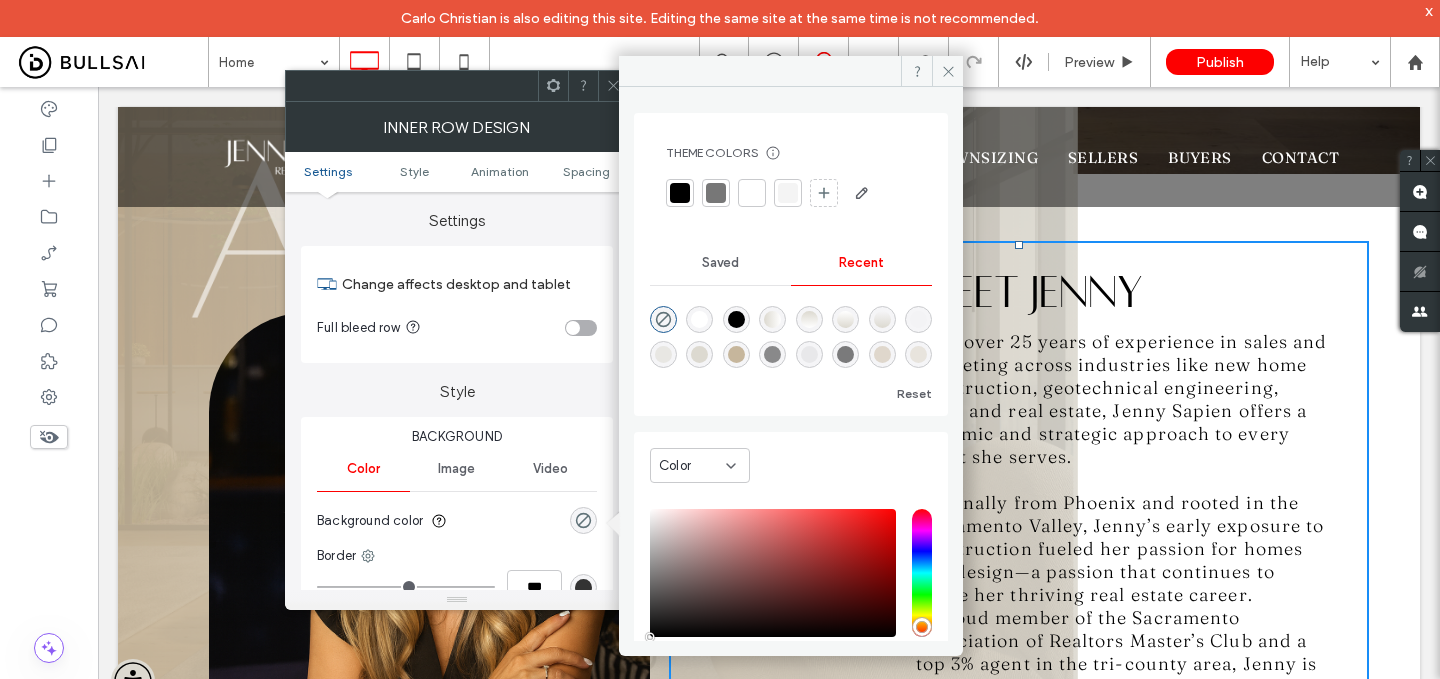 click at bounding box center [613, 86] 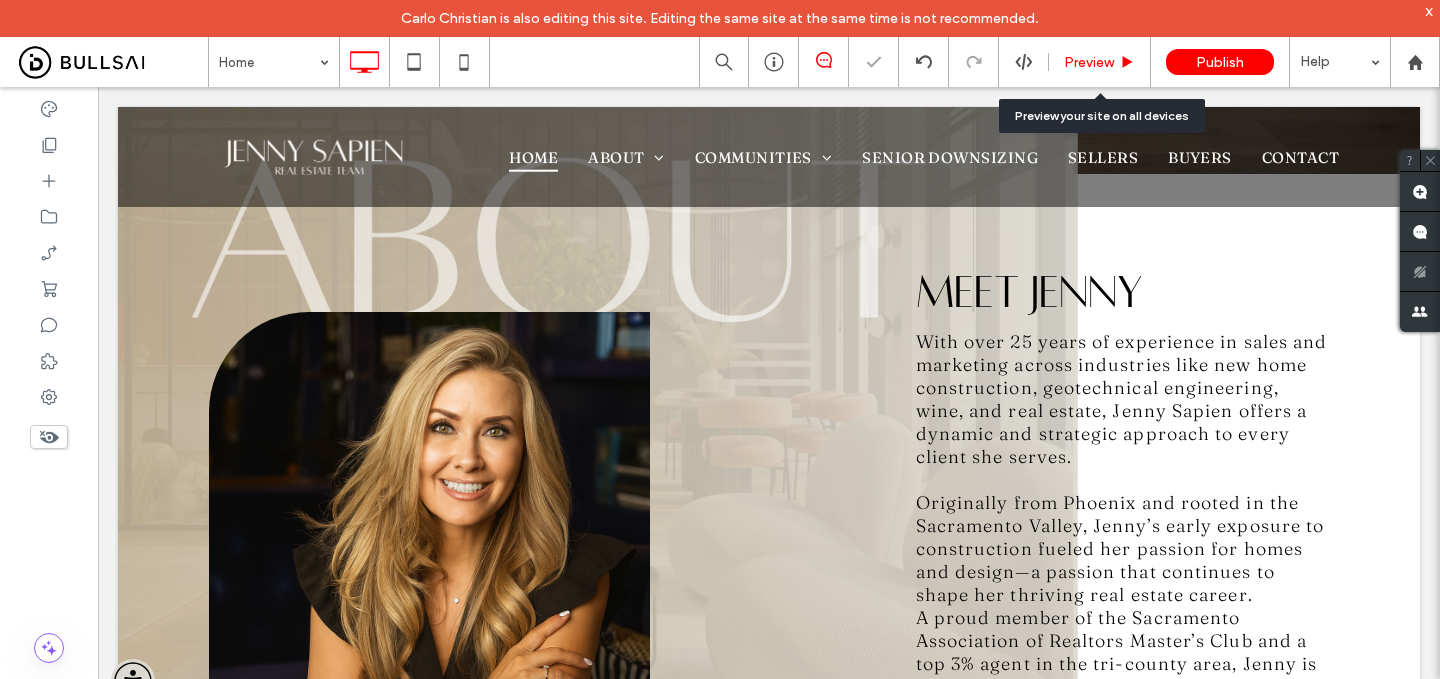 click on "Preview" at bounding box center [1100, 62] 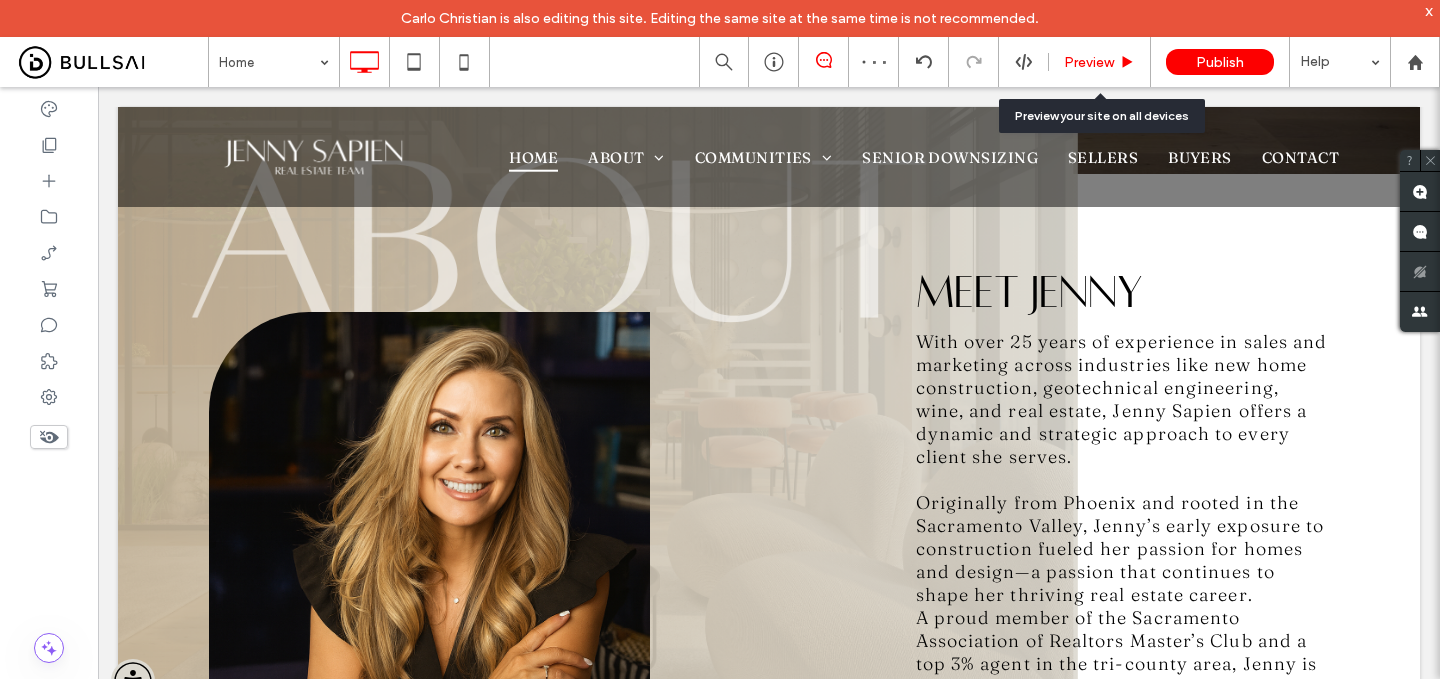 click on "Preview" at bounding box center [1089, 62] 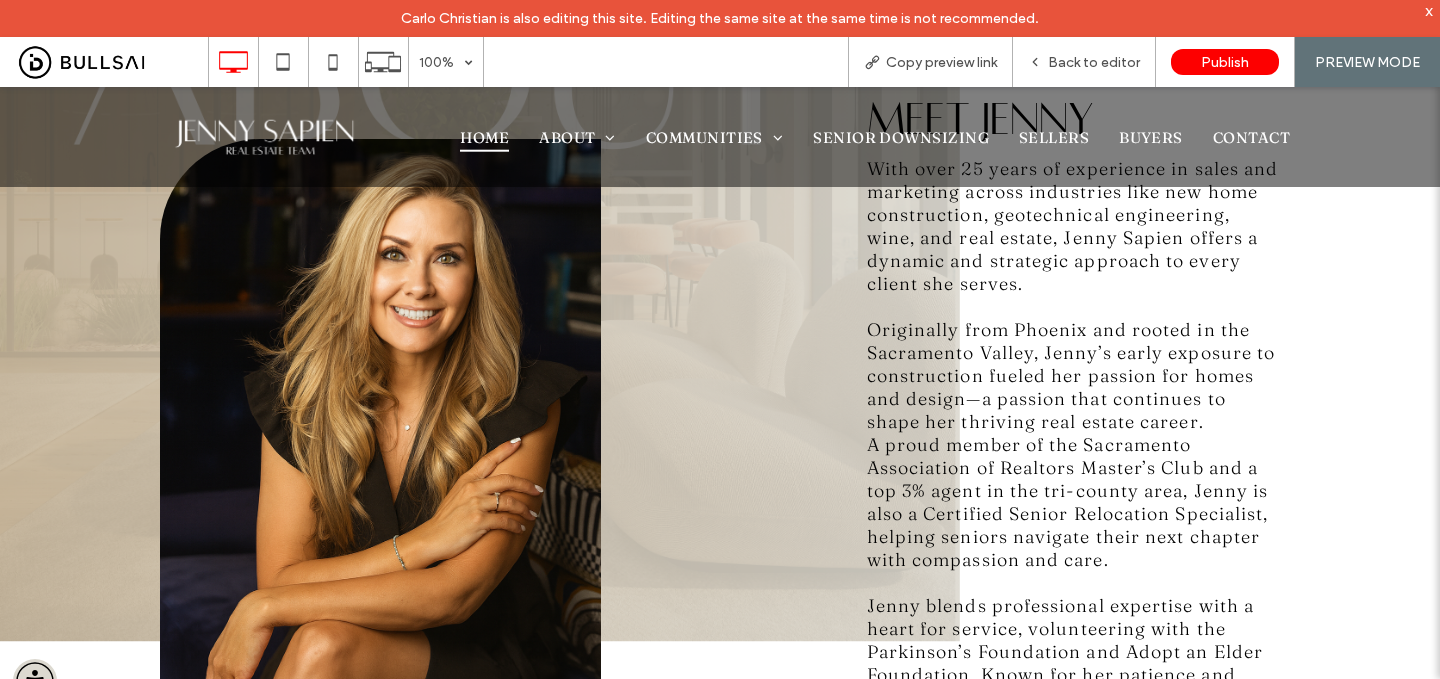 scroll, scrollTop: 979, scrollLeft: 0, axis: vertical 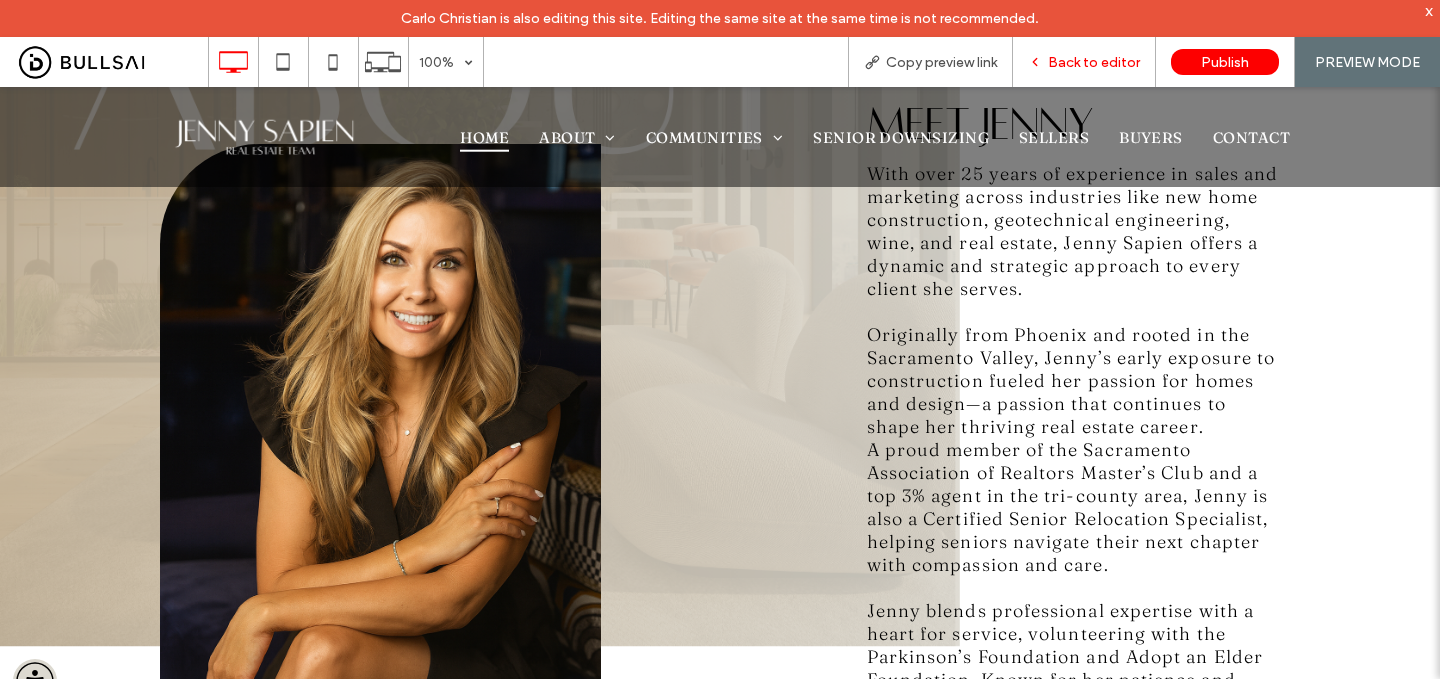 click on "Back to editor" at bounding box center (1094, 62) 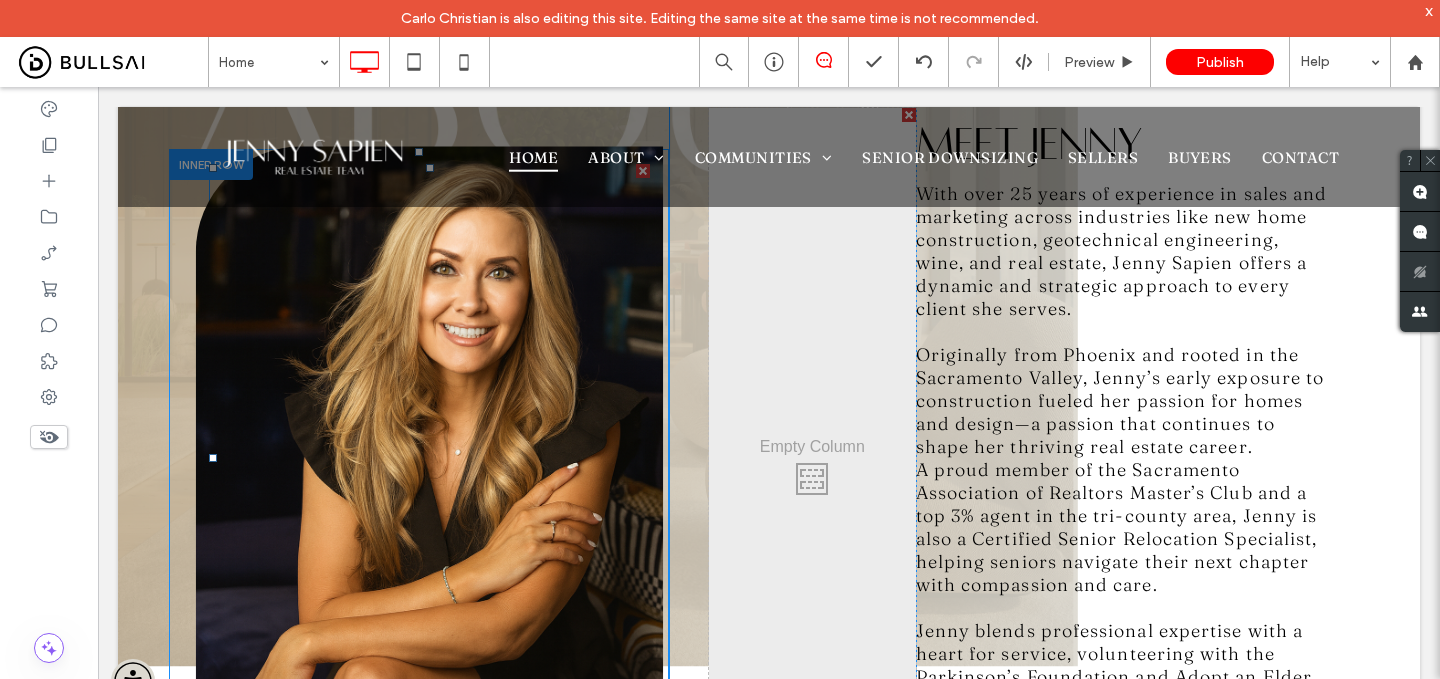 click at bounding box center (430, 457) 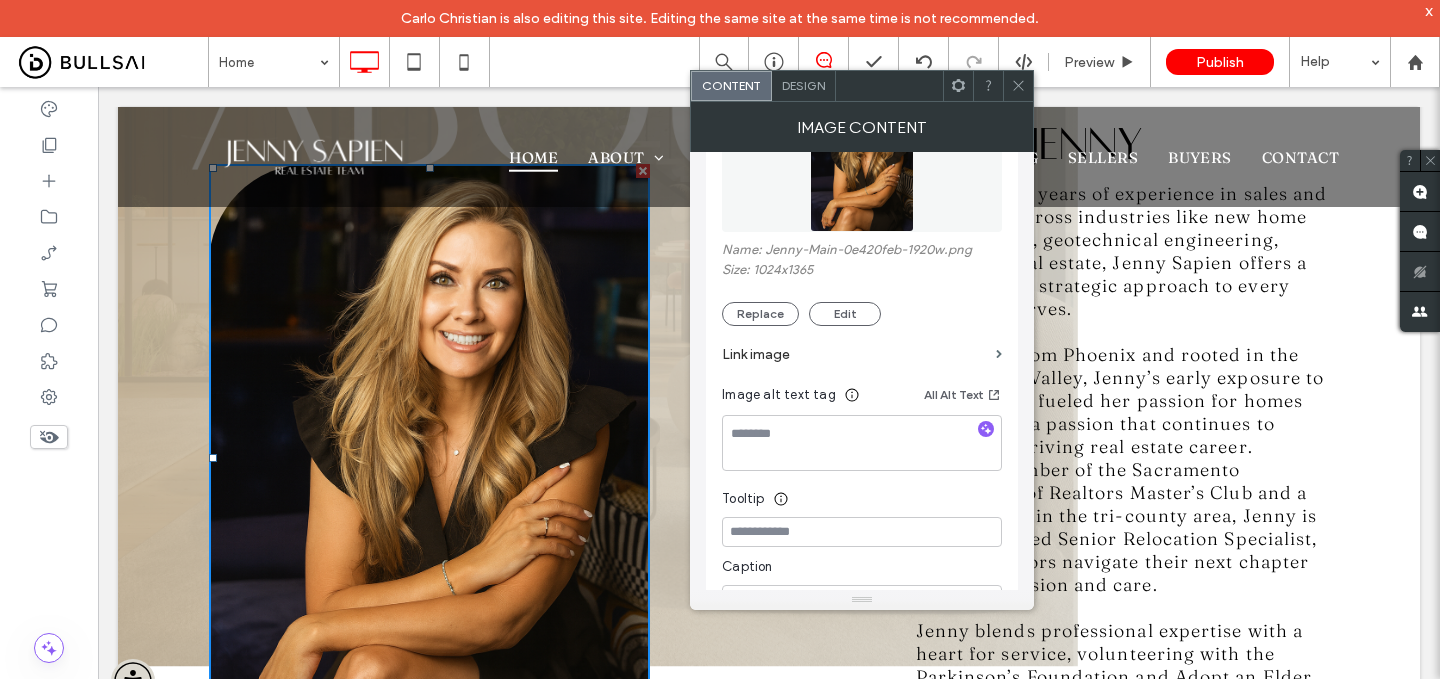 scroll, scrollTop: 329, scrollLeft: 0, axis: vertical 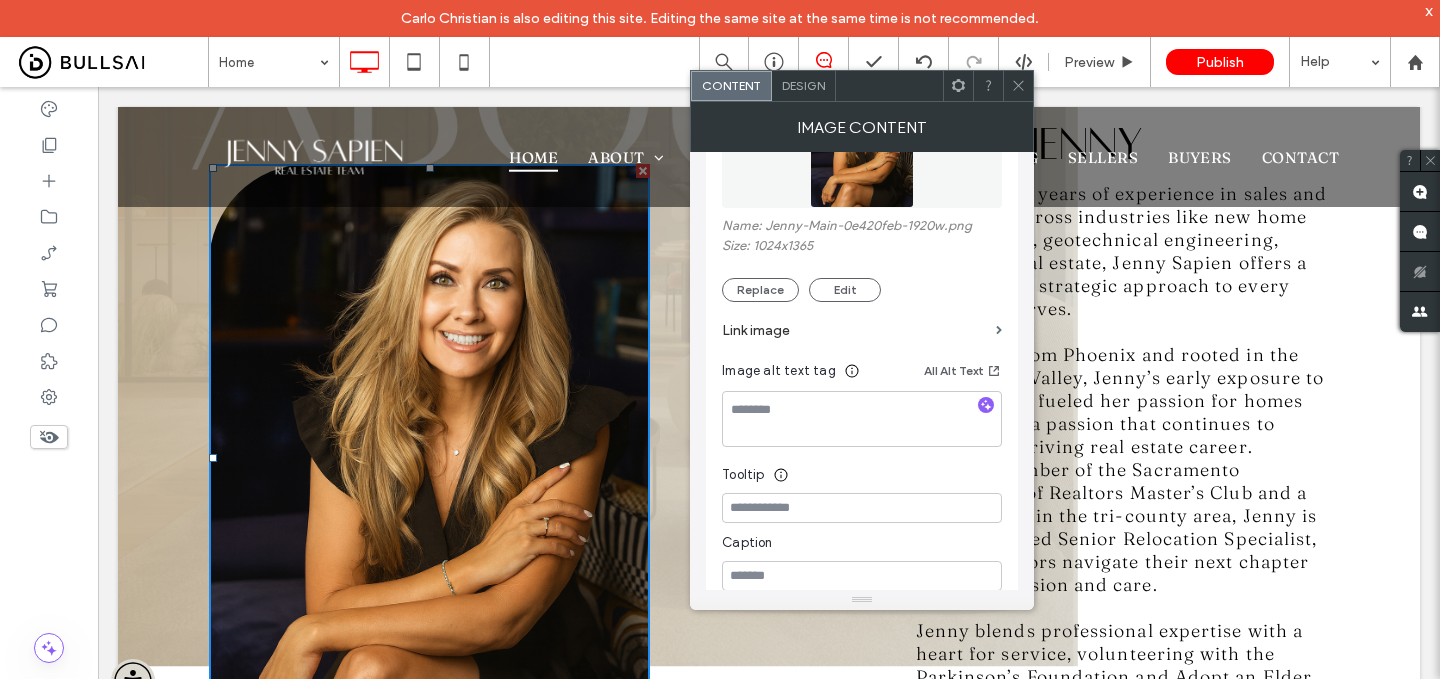 click on "Link image" at bounding box center (855, 330) 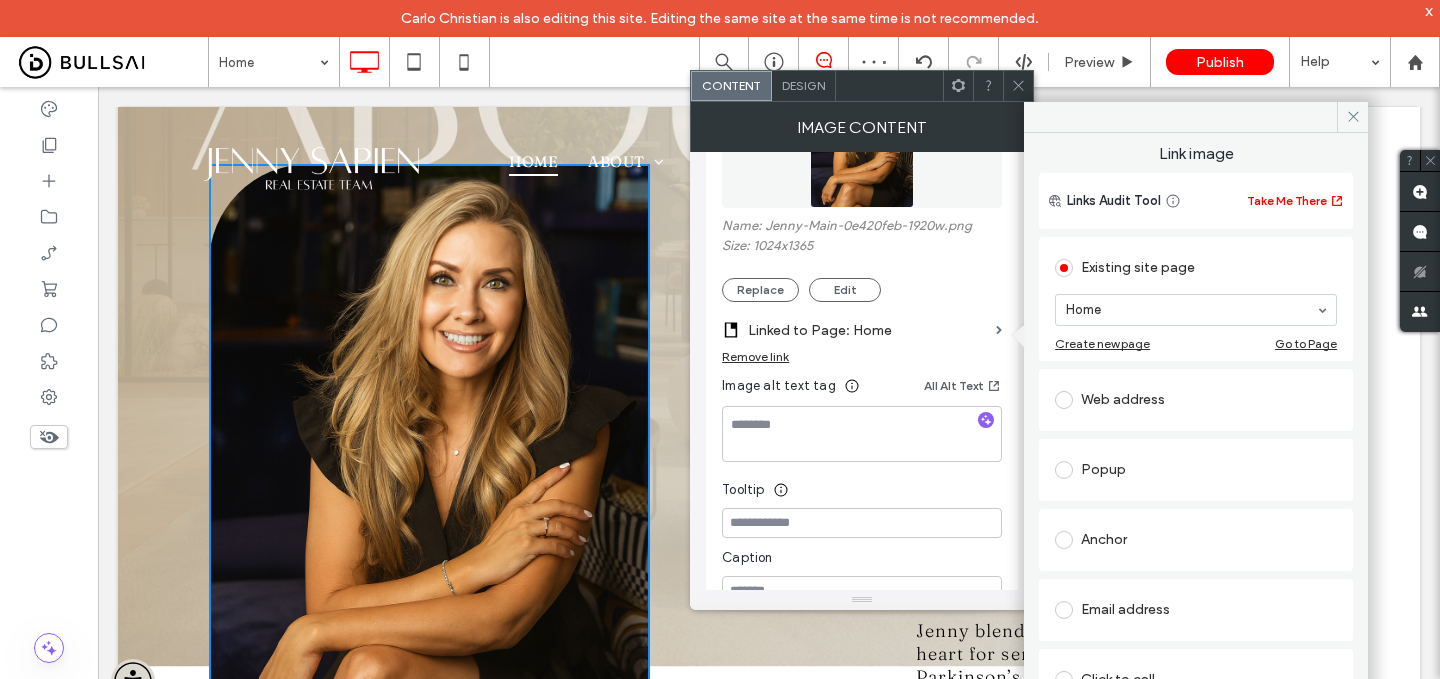 click on "Remove link" at bounding box center (755, 356) 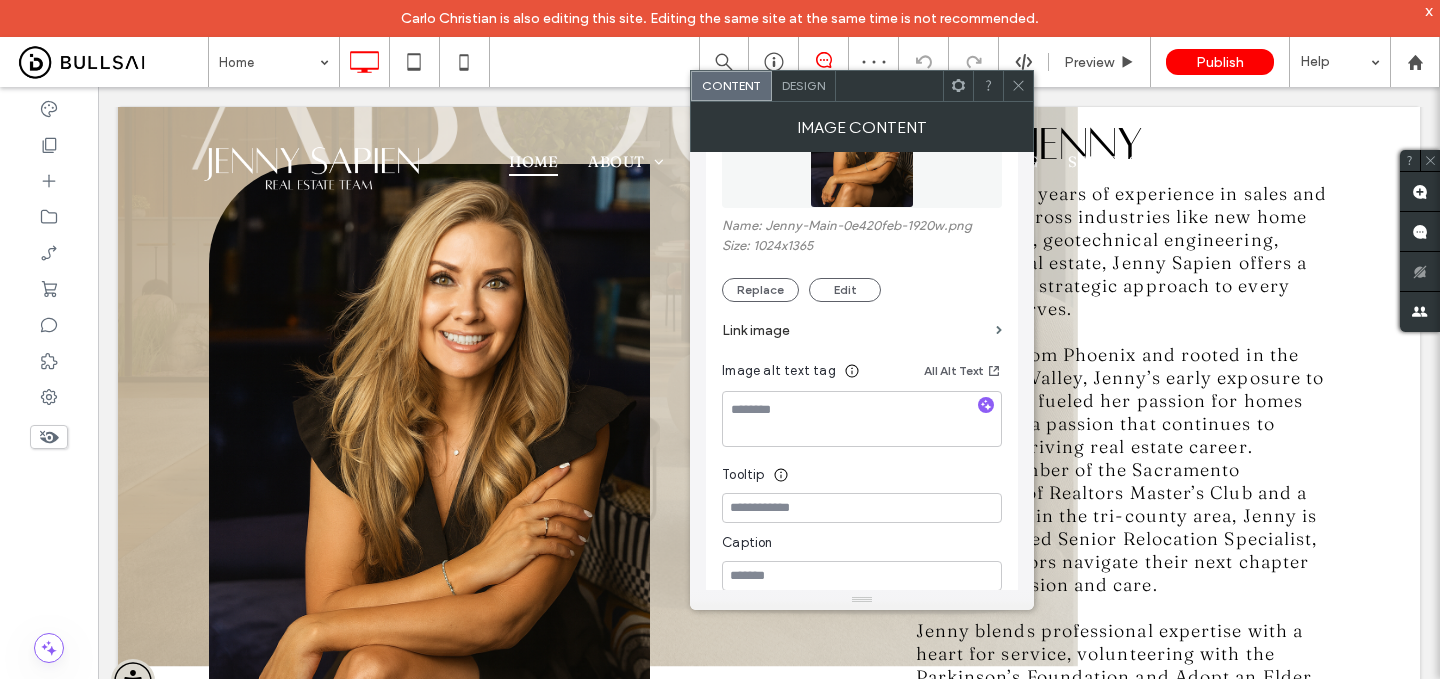 click on "Design" at bounding box center (804, 86) 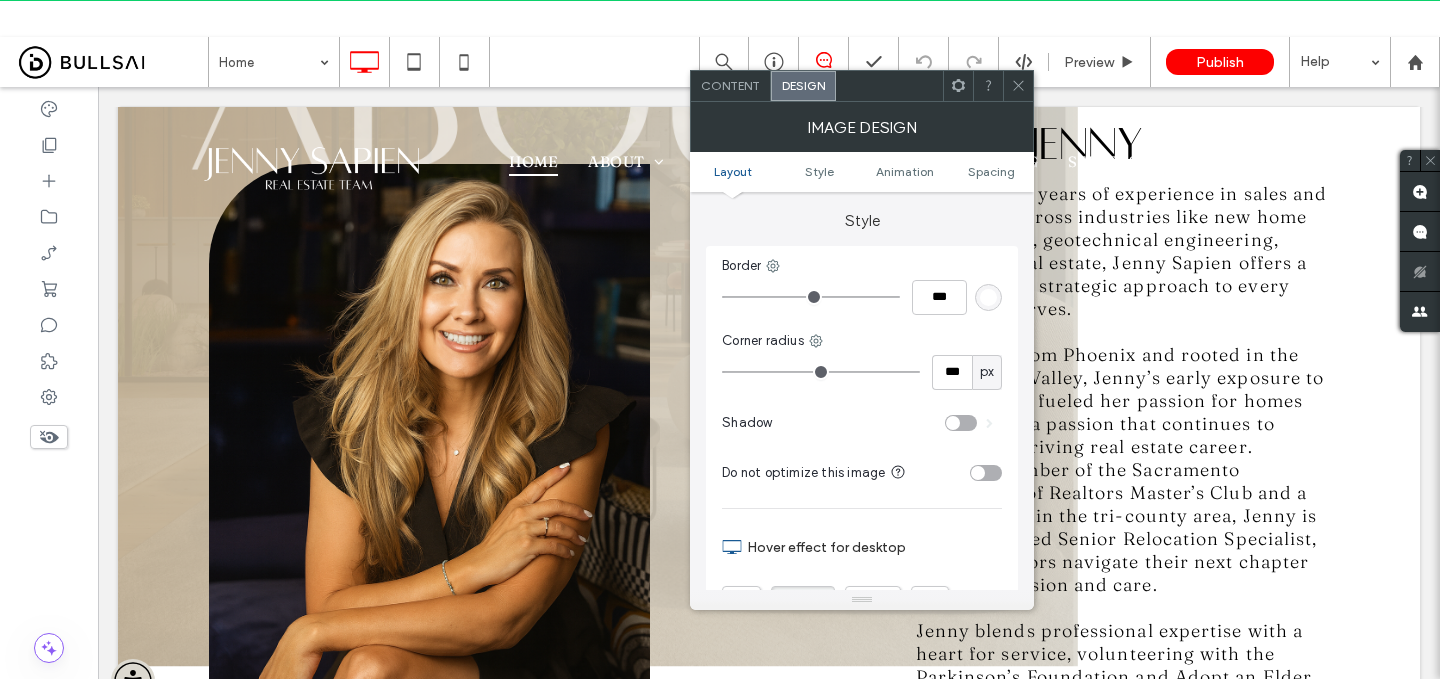 scroll, scrollTop: 424, scrollLeft: 0, axis: vertical 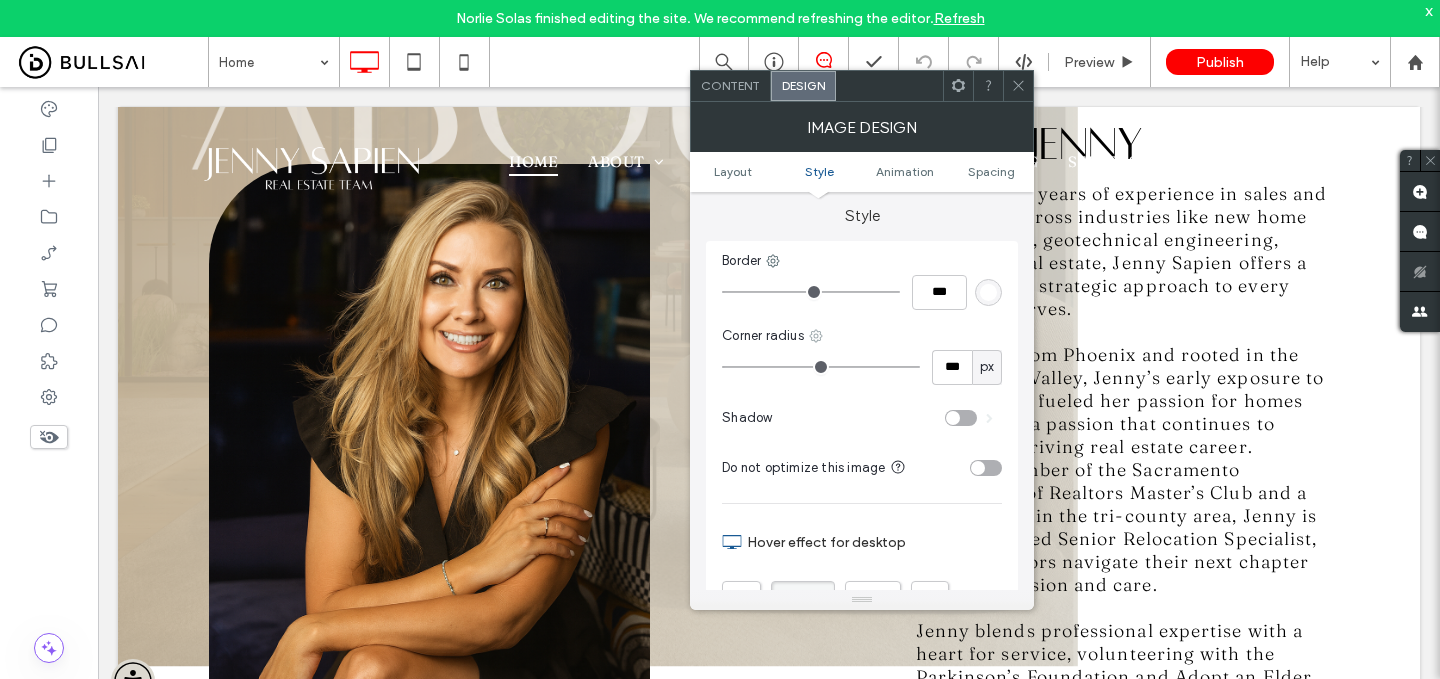 click 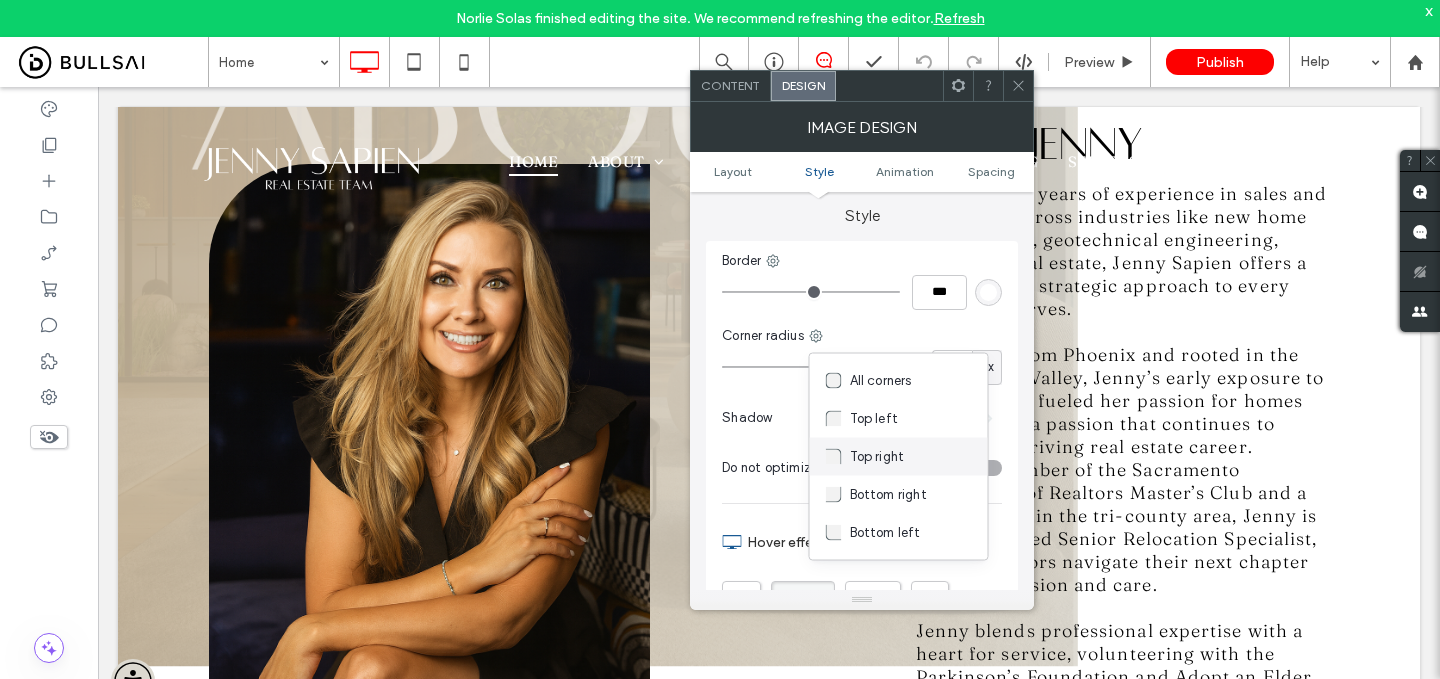 click on "Top right" at bounding box center (877, 457) 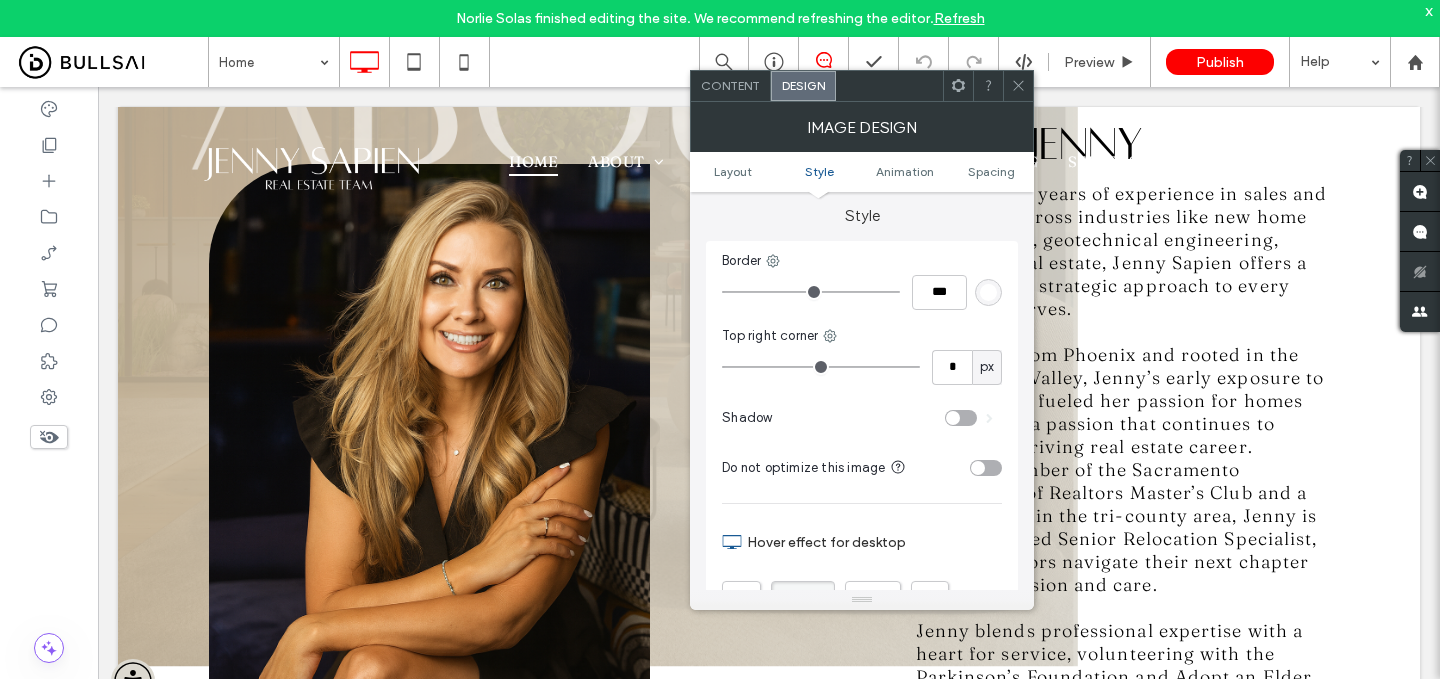 click on "* px" at bounding box center (862, 367) 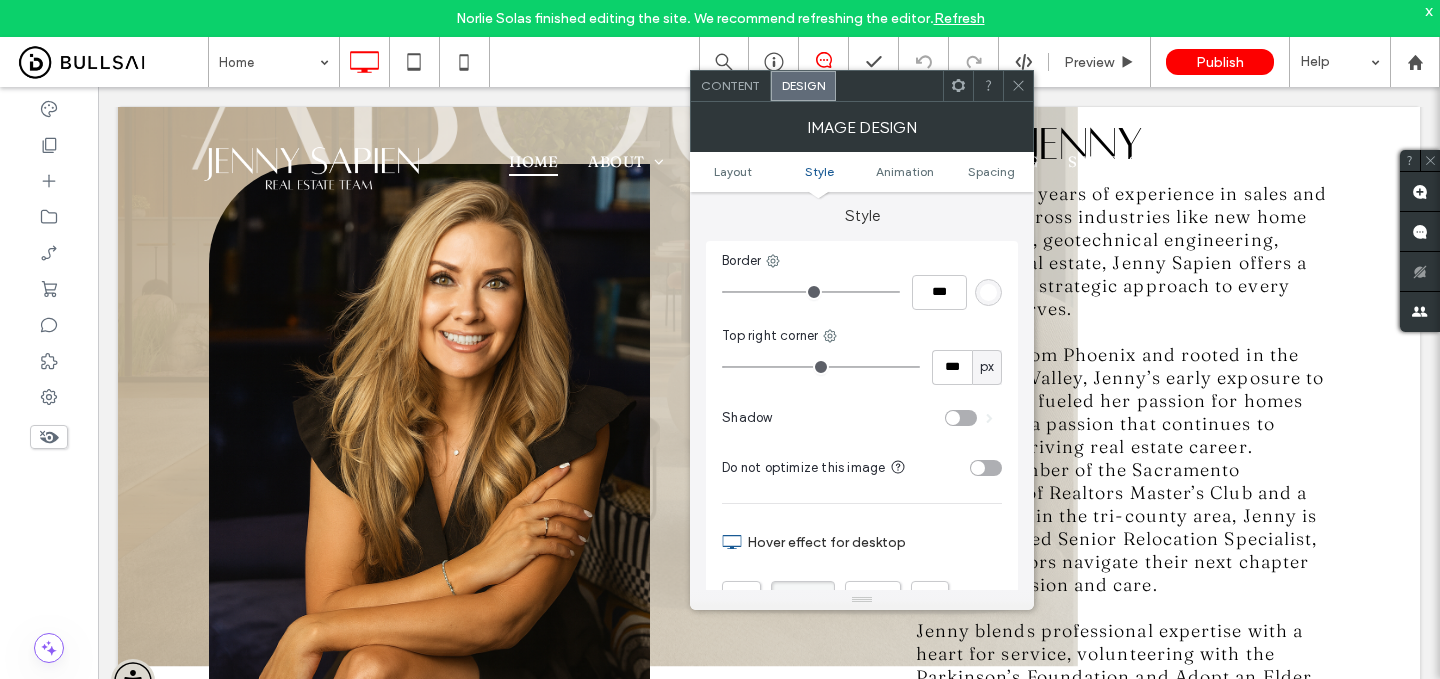 type on "***" 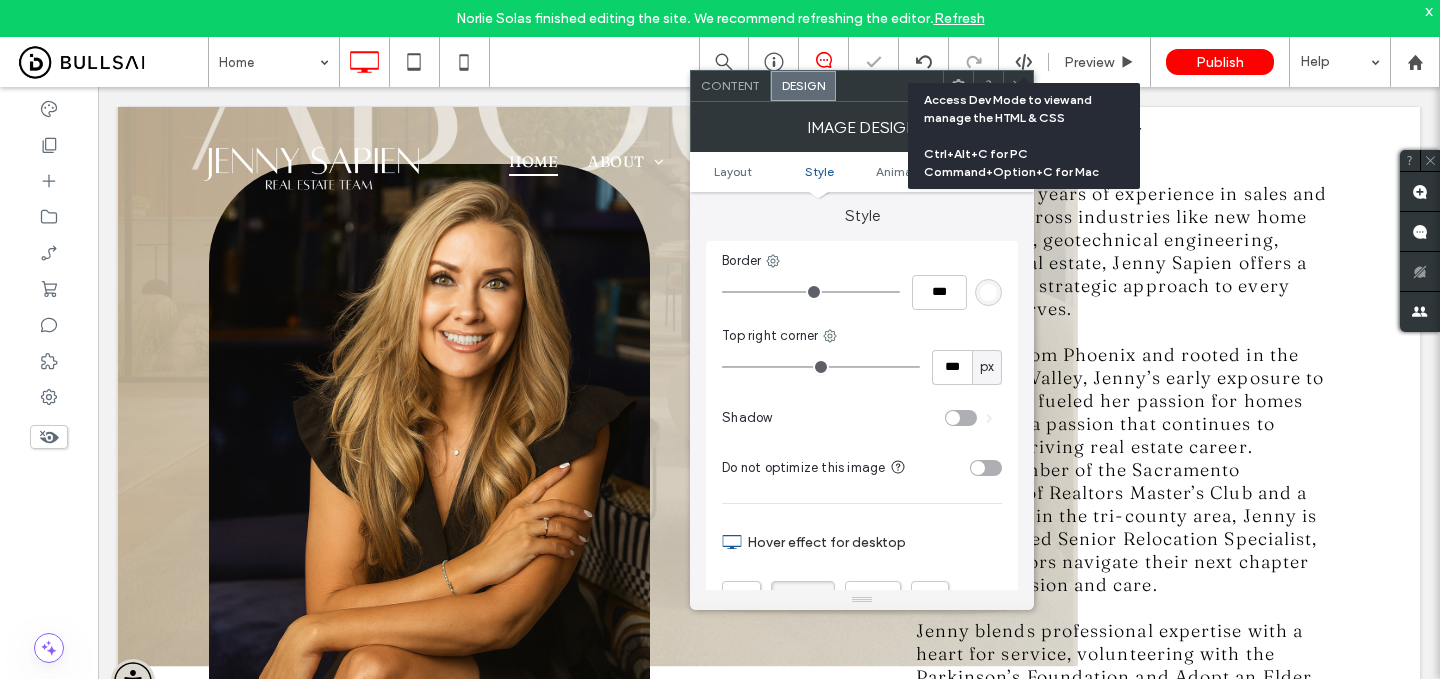 click 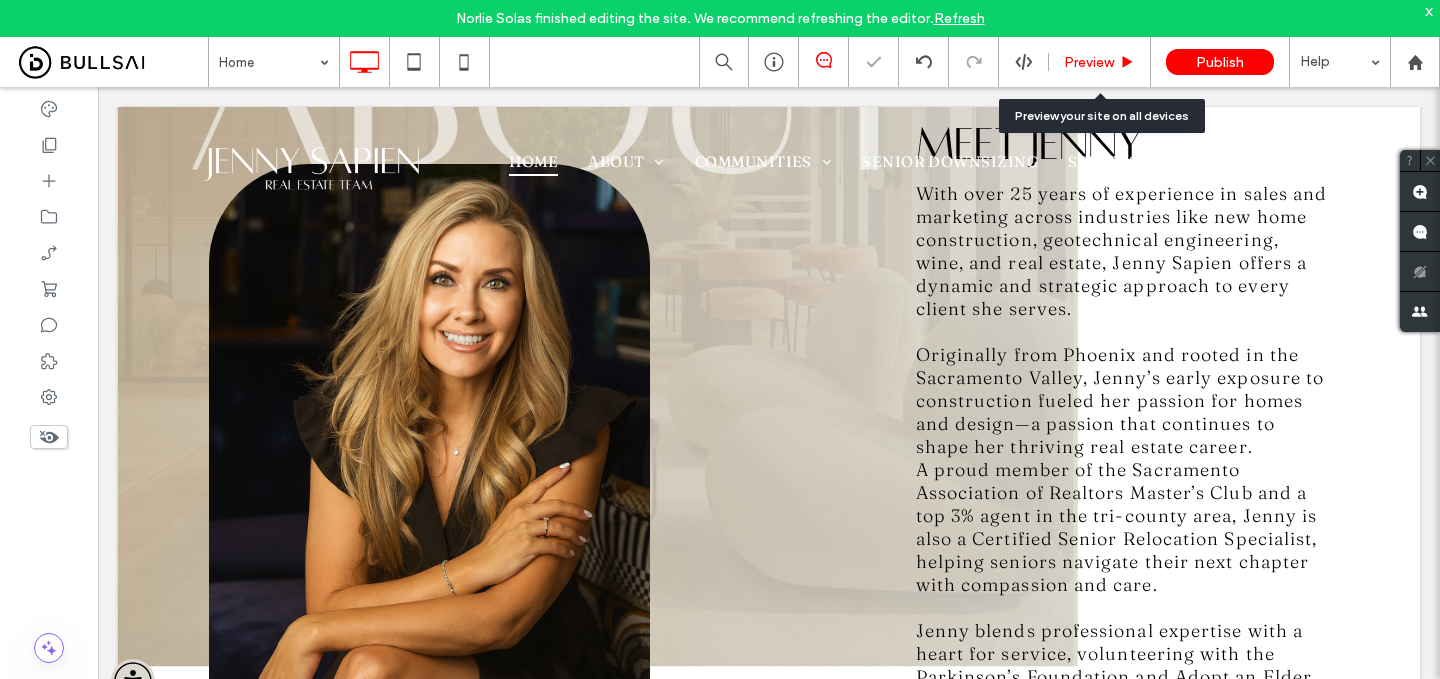 click on "Preview" at bounding box center [1100, 62] 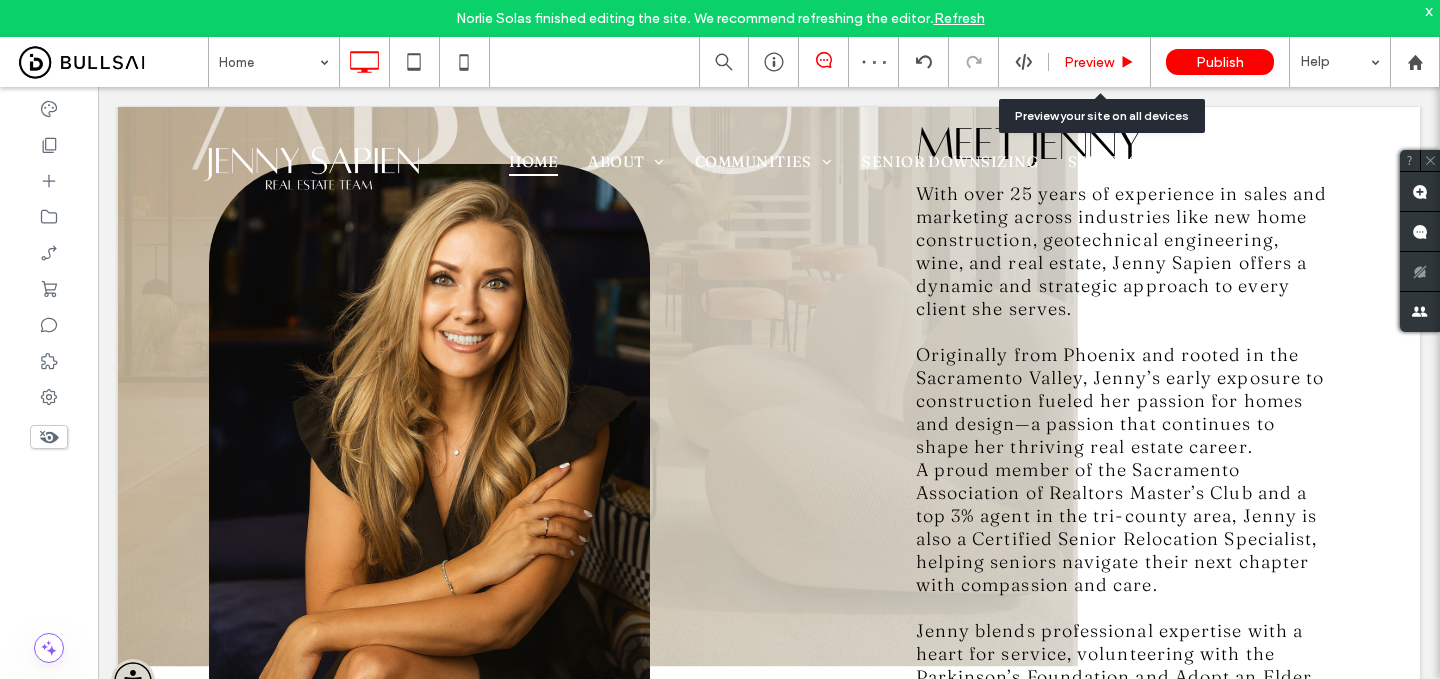 click on "Preview" at bounding box center (1089, 62) 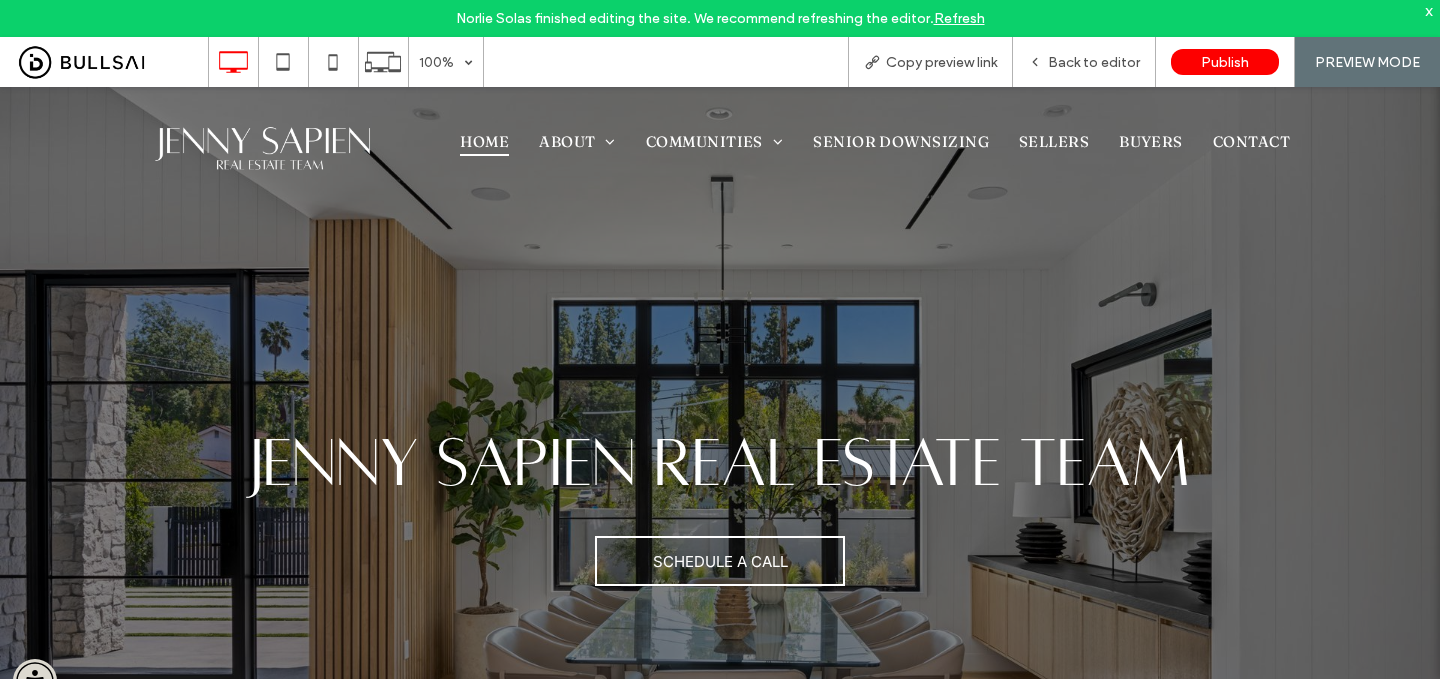 scroll, scrollTop: 0, scrollLeft: 0, axis: both 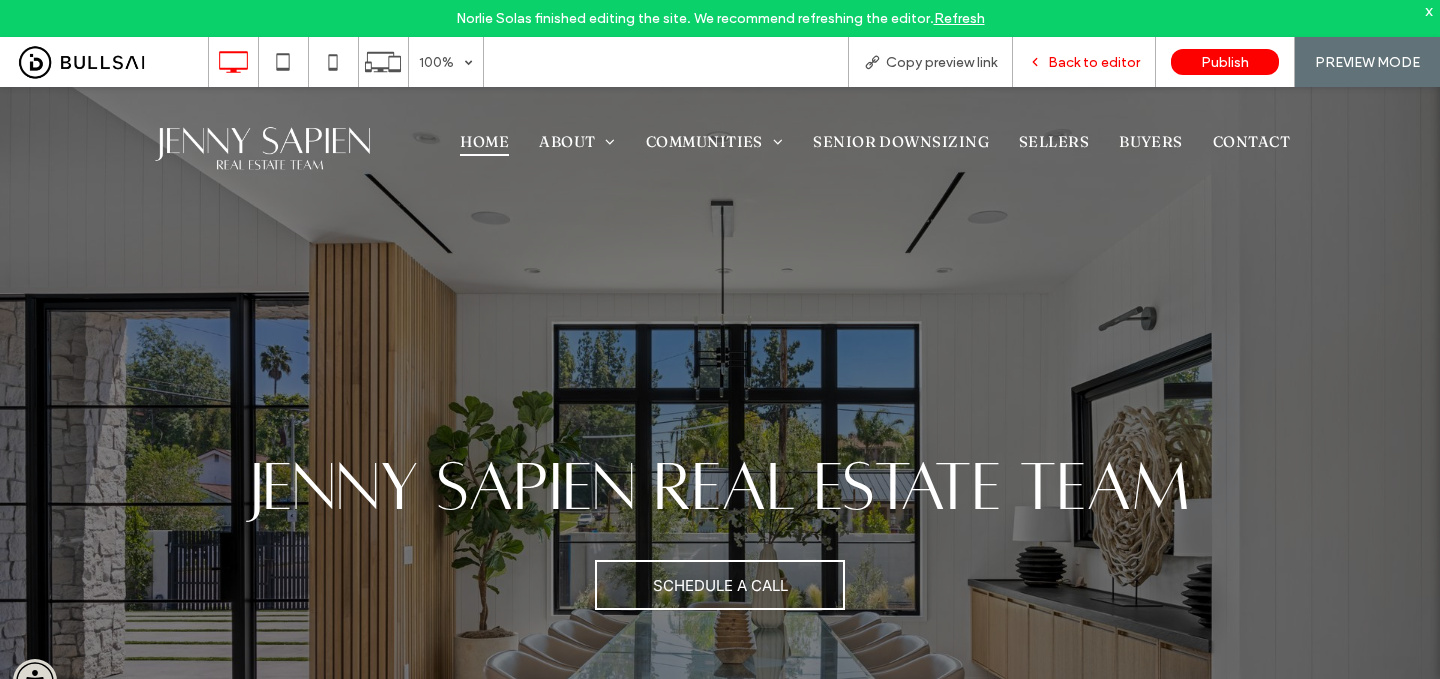 click on "Back to editor" at bounding box center [1094, 62] 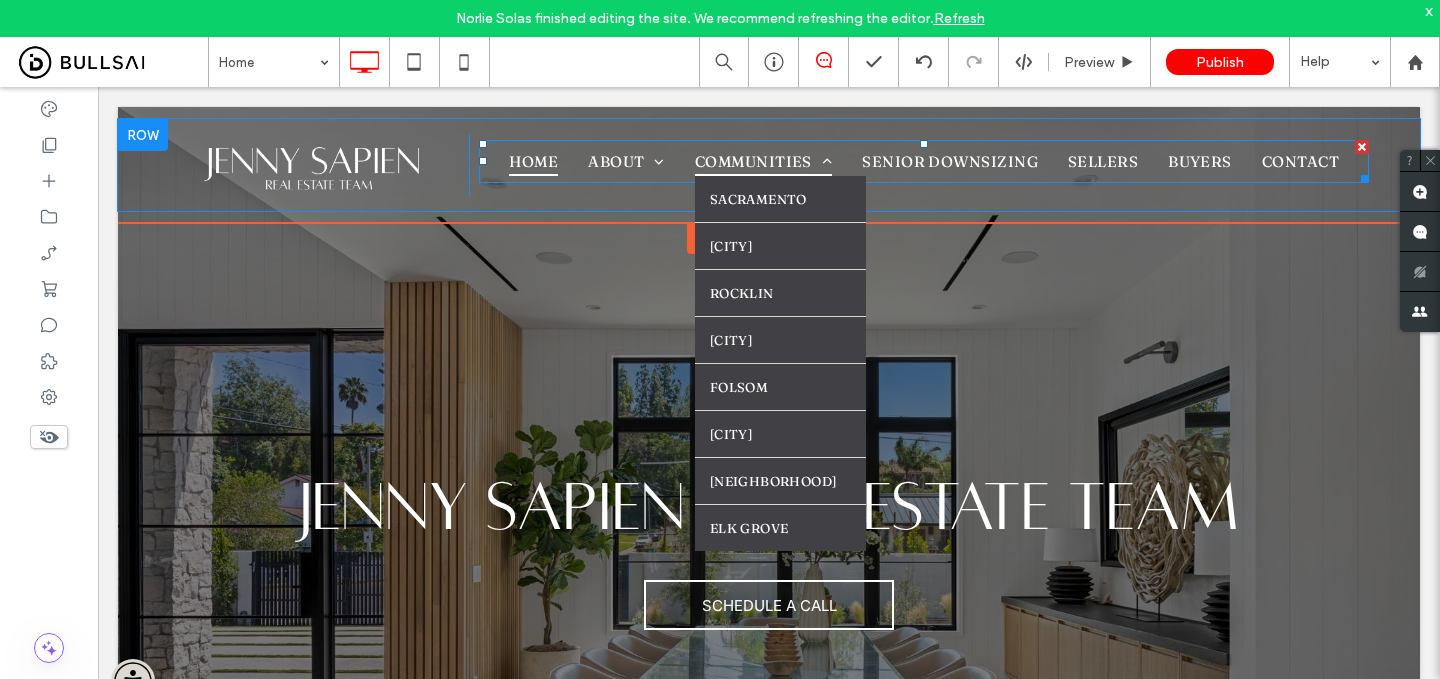 click on "Communities" at bounding box center (763, 161) 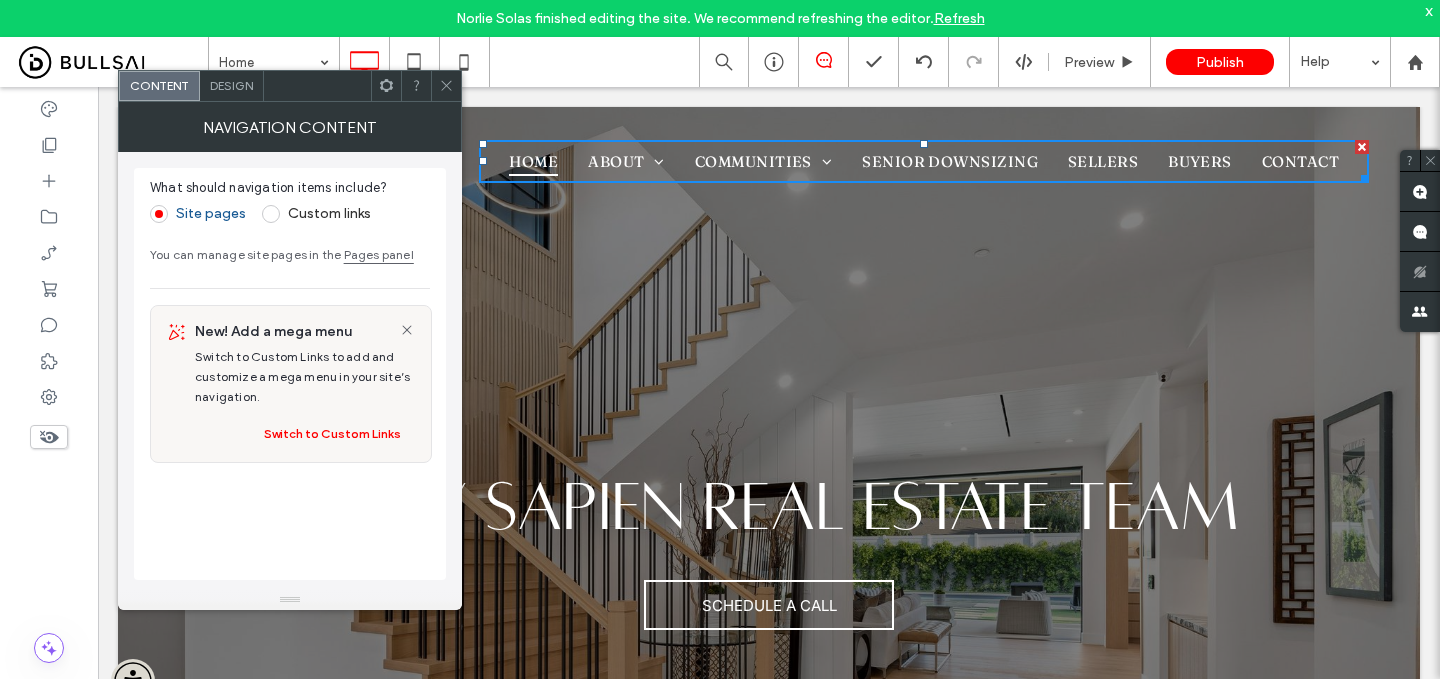 click on "Design" at bounding box center (231, 85) 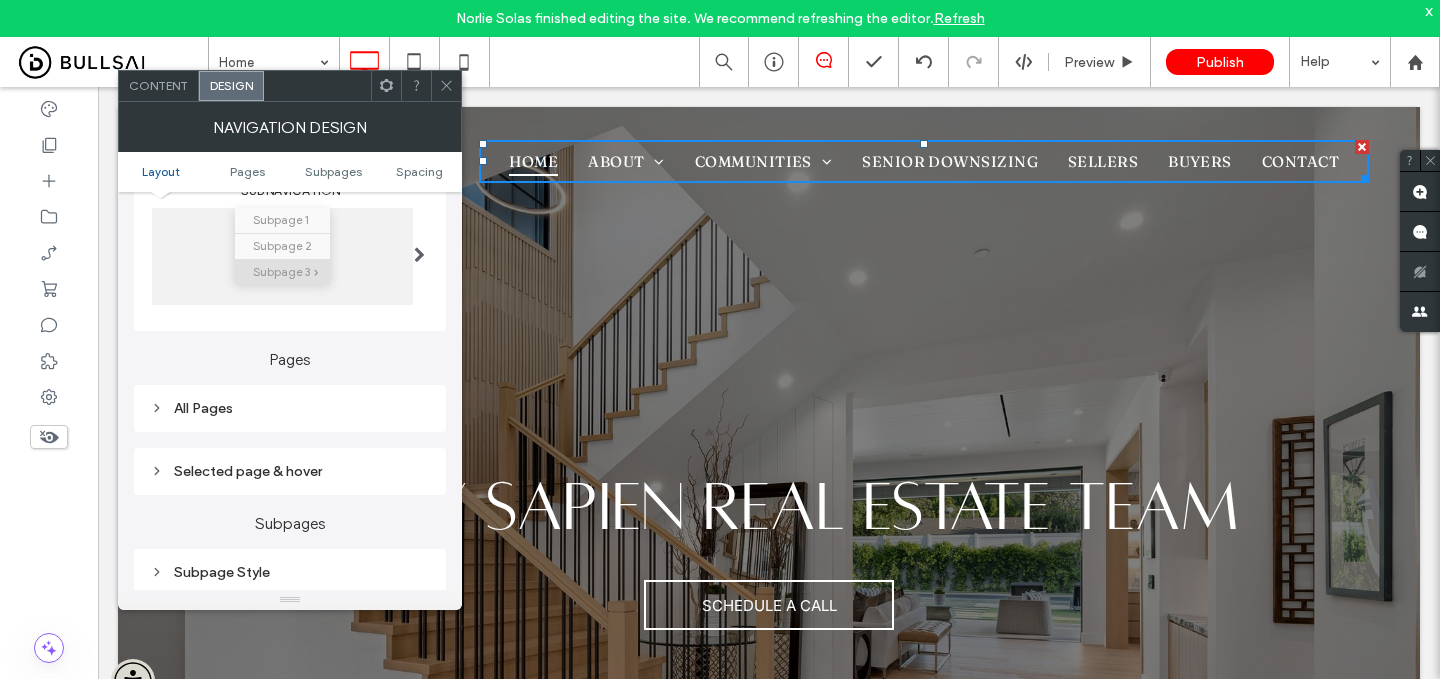 scroll, scrollTop: 377, scrollLeft: 0, axis: vertical 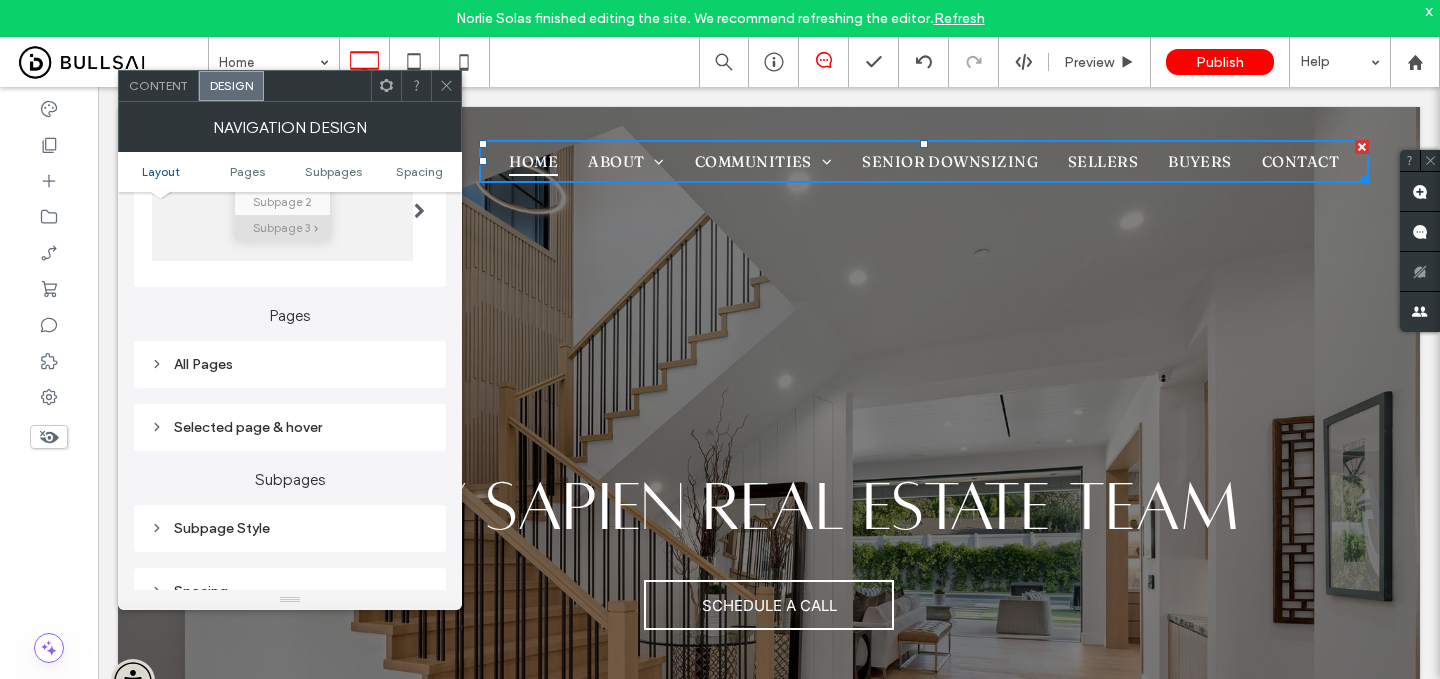 click on "All Pages" at bounding box center [290, 364] 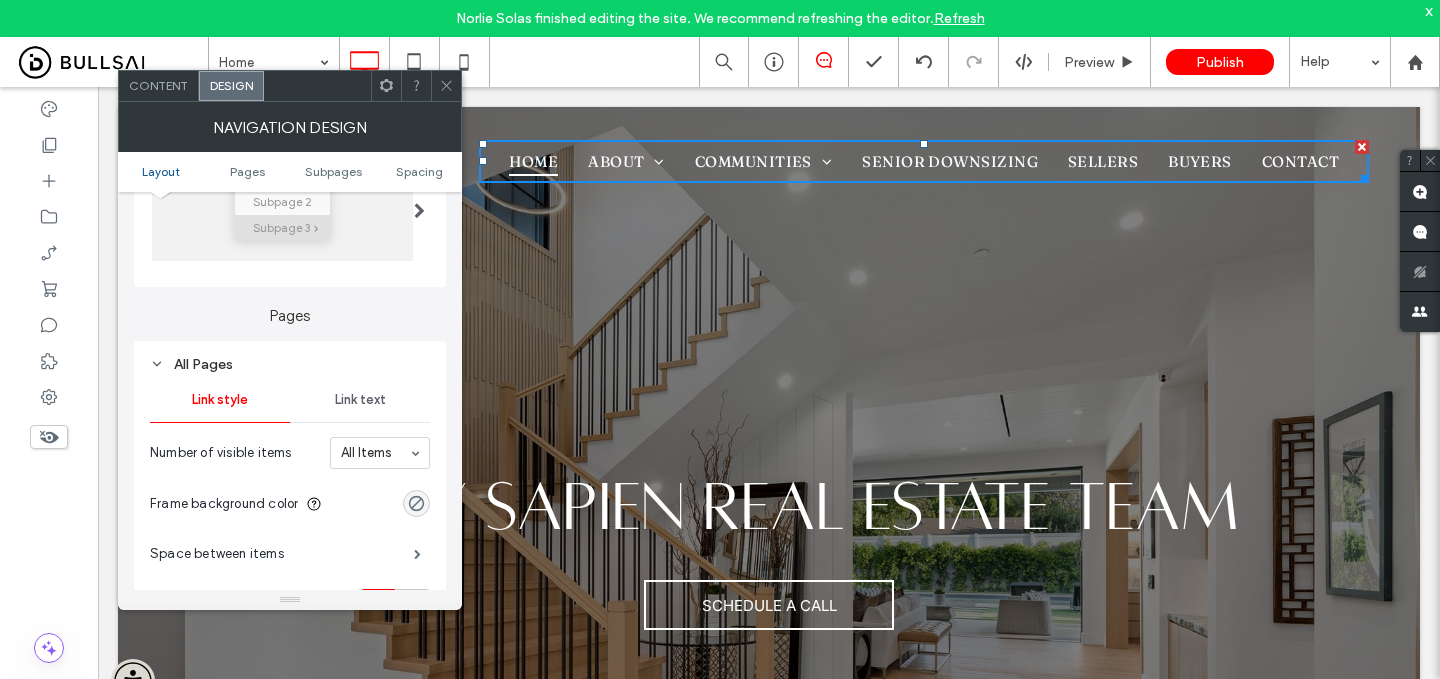 click on "Link text" at bounding box center (360, 400) 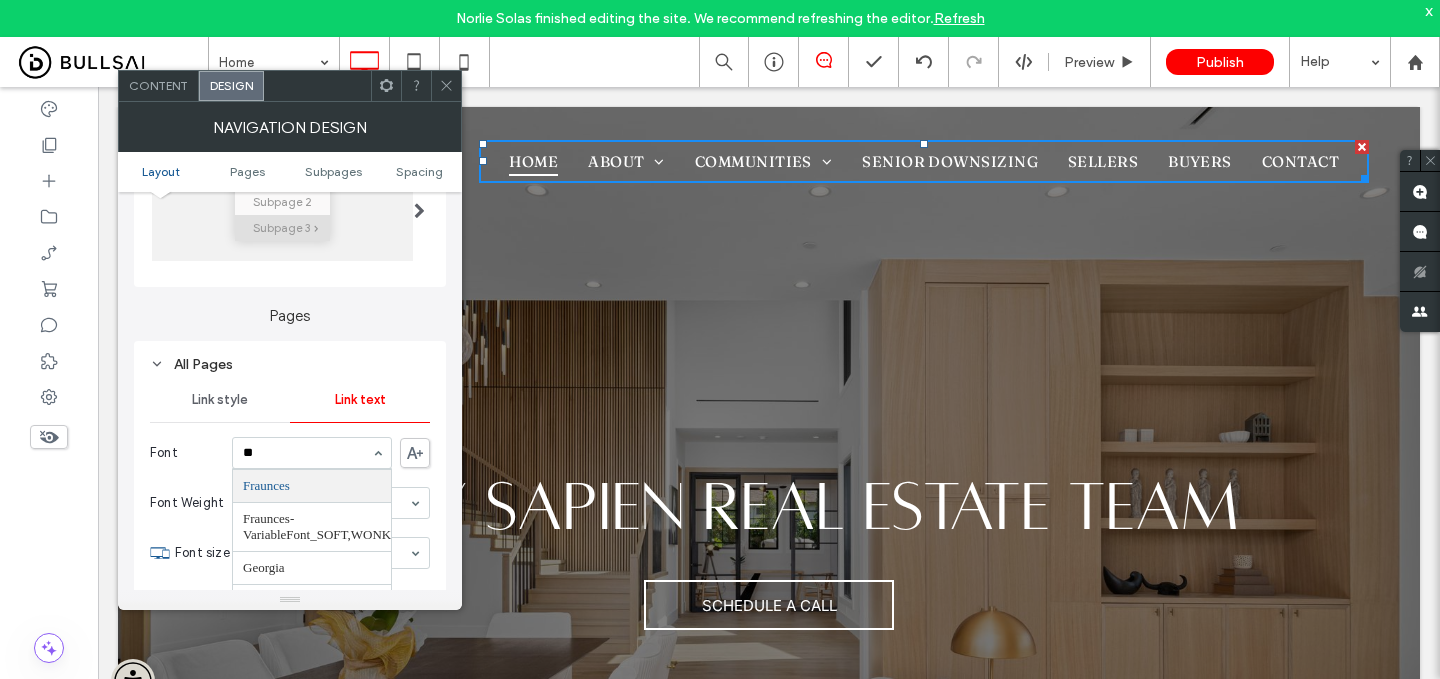 scroll, scrollTop: 194, scrollLeft: 0, axis: vertical 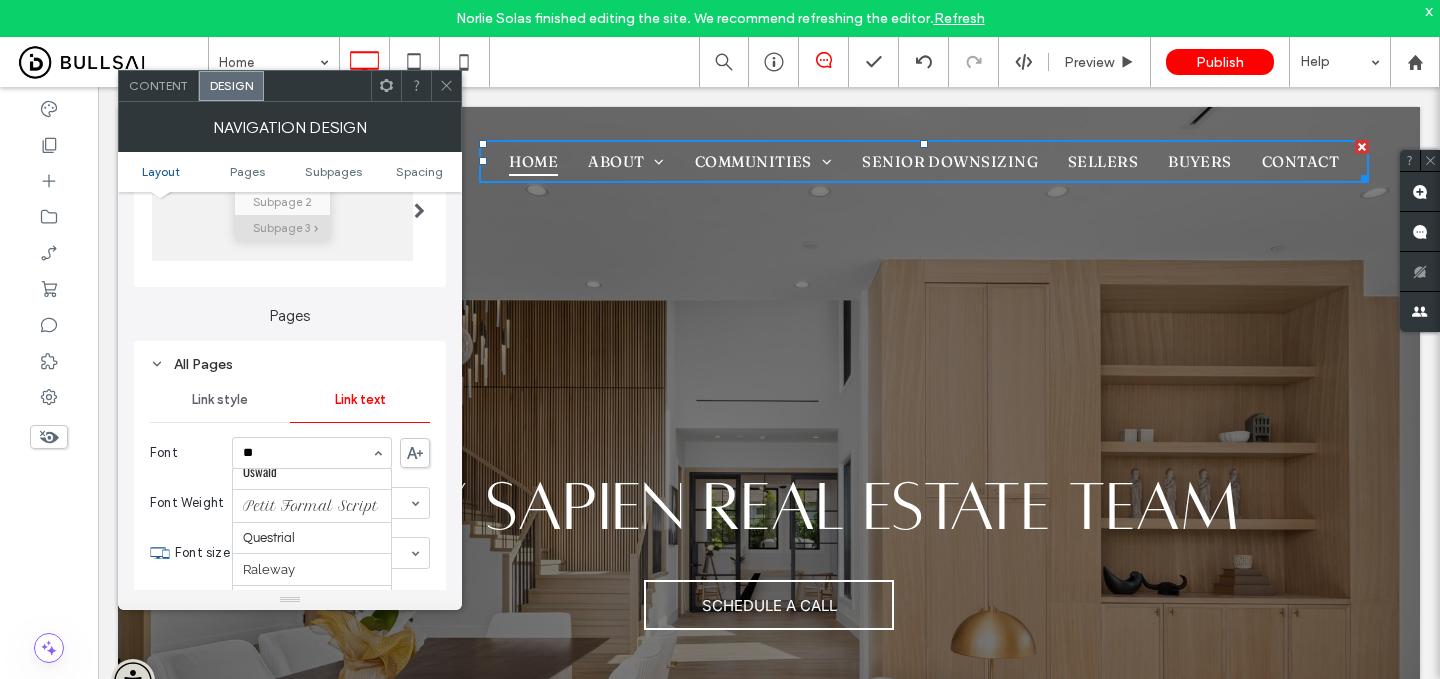 type on "***" 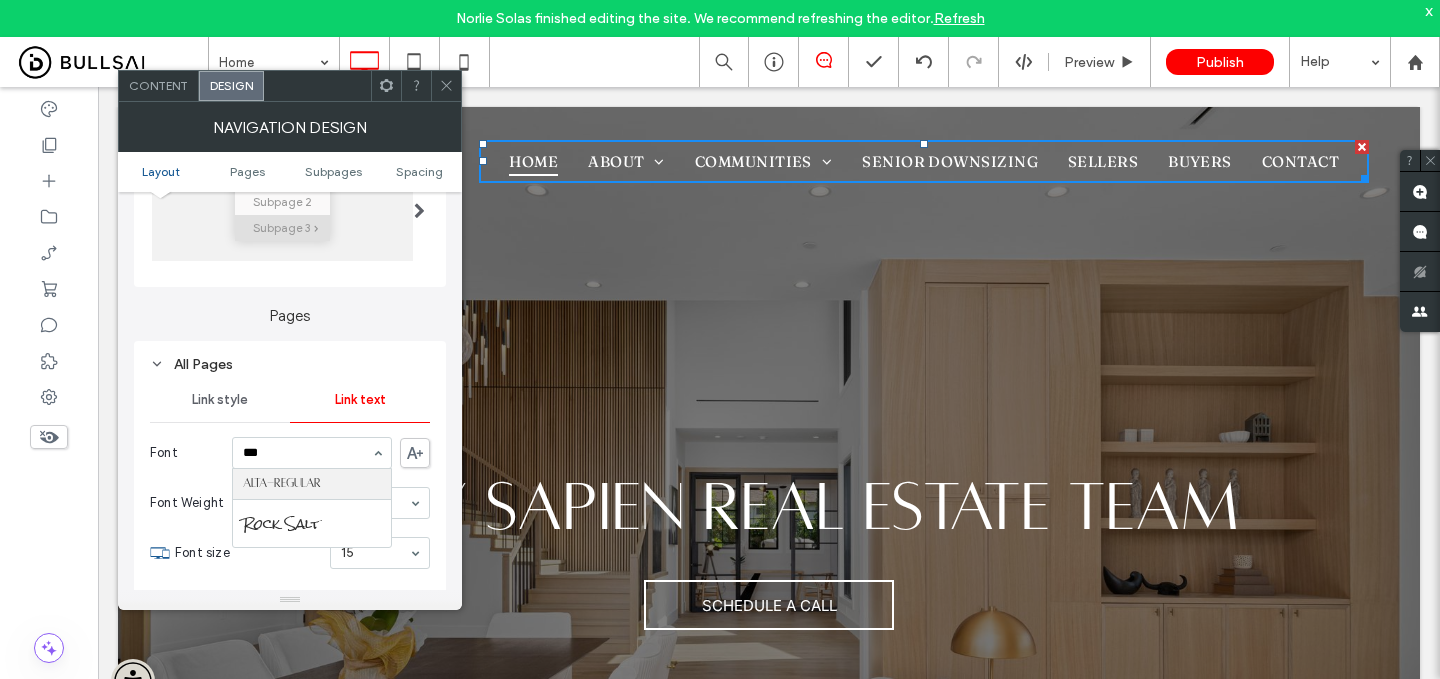scroll, scrollTop: 0, scrollLeft: 0, axis: both 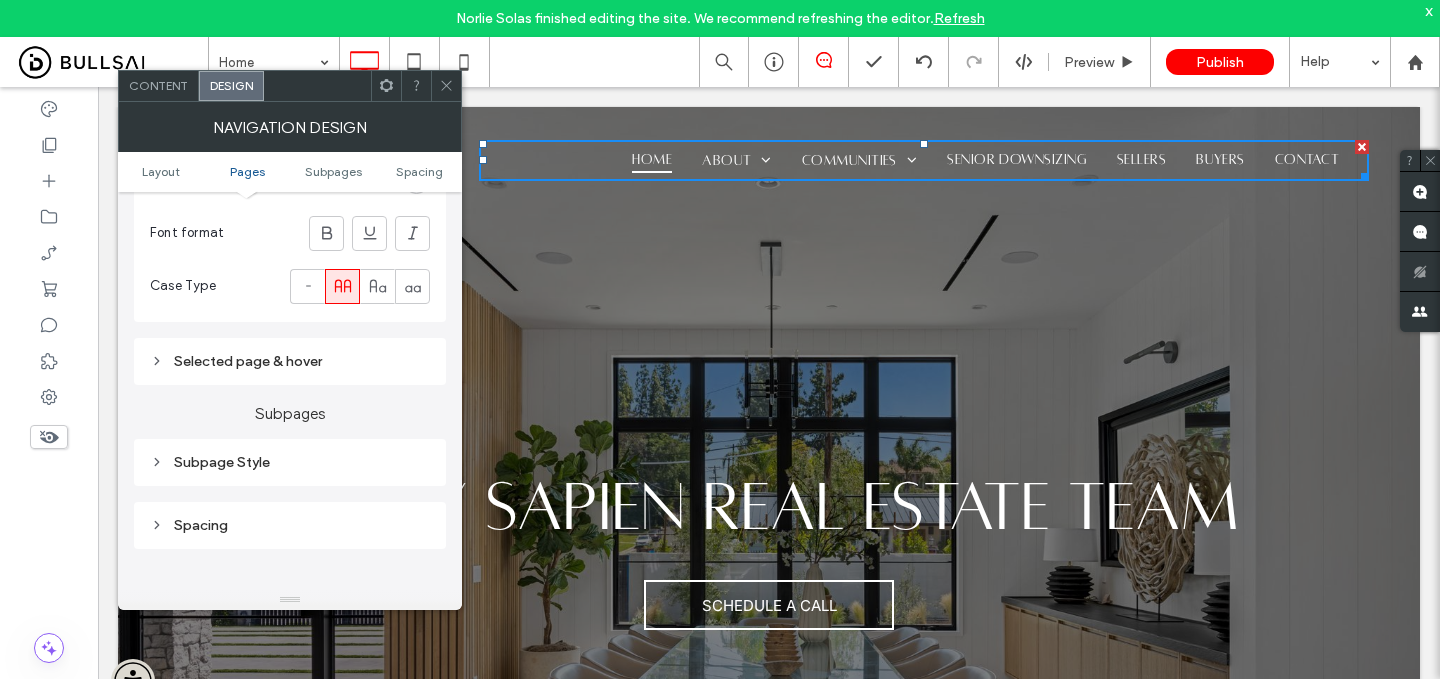 click on "Selected page & hover" at bounding box center [290, 361] 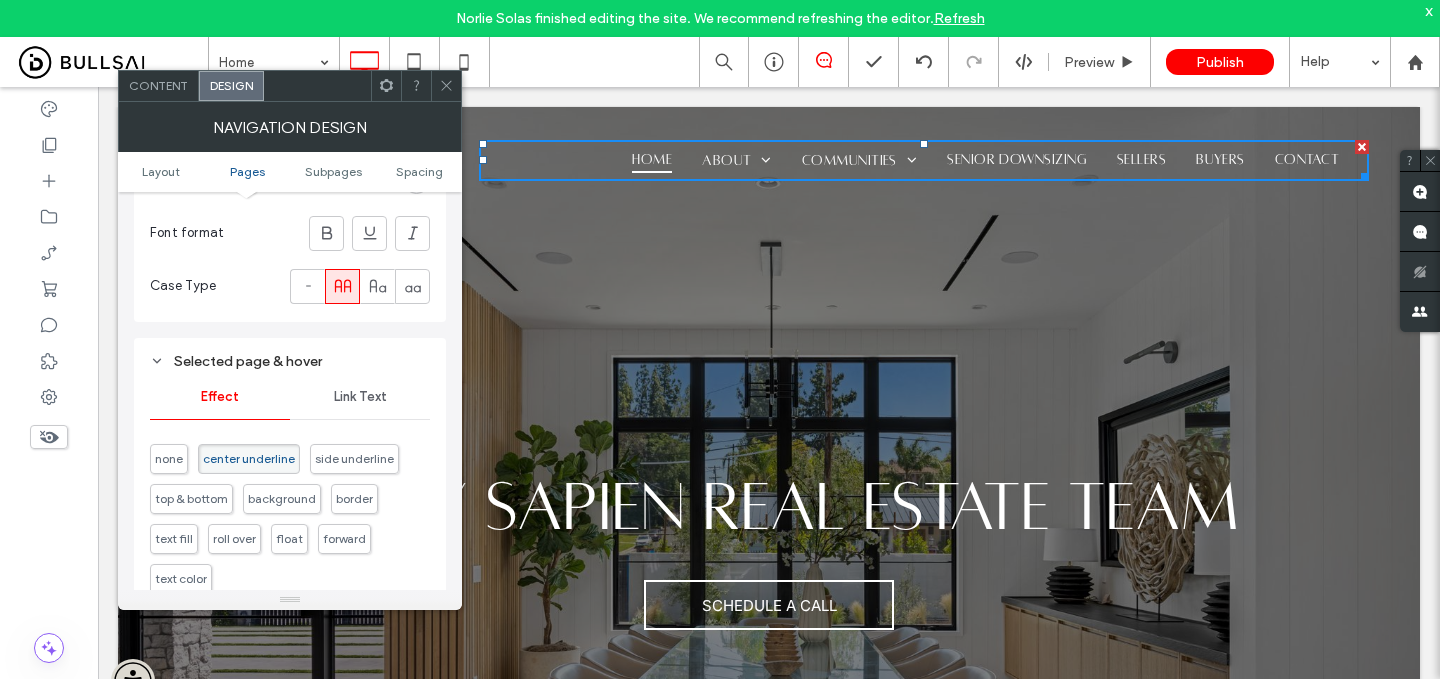click on "Link Text" at bounding box center [360, 397] 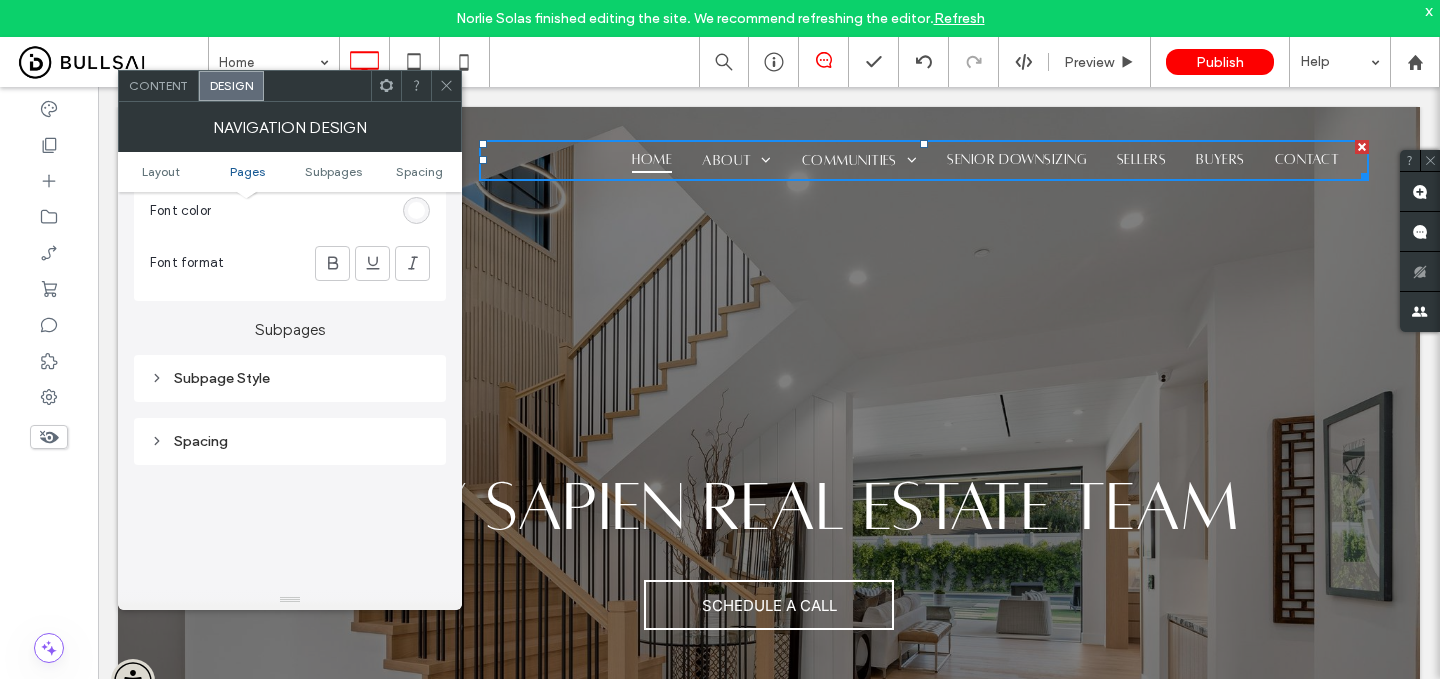 scroll, scrollTop: 1053, scrollLeft: 0, axis: vertical 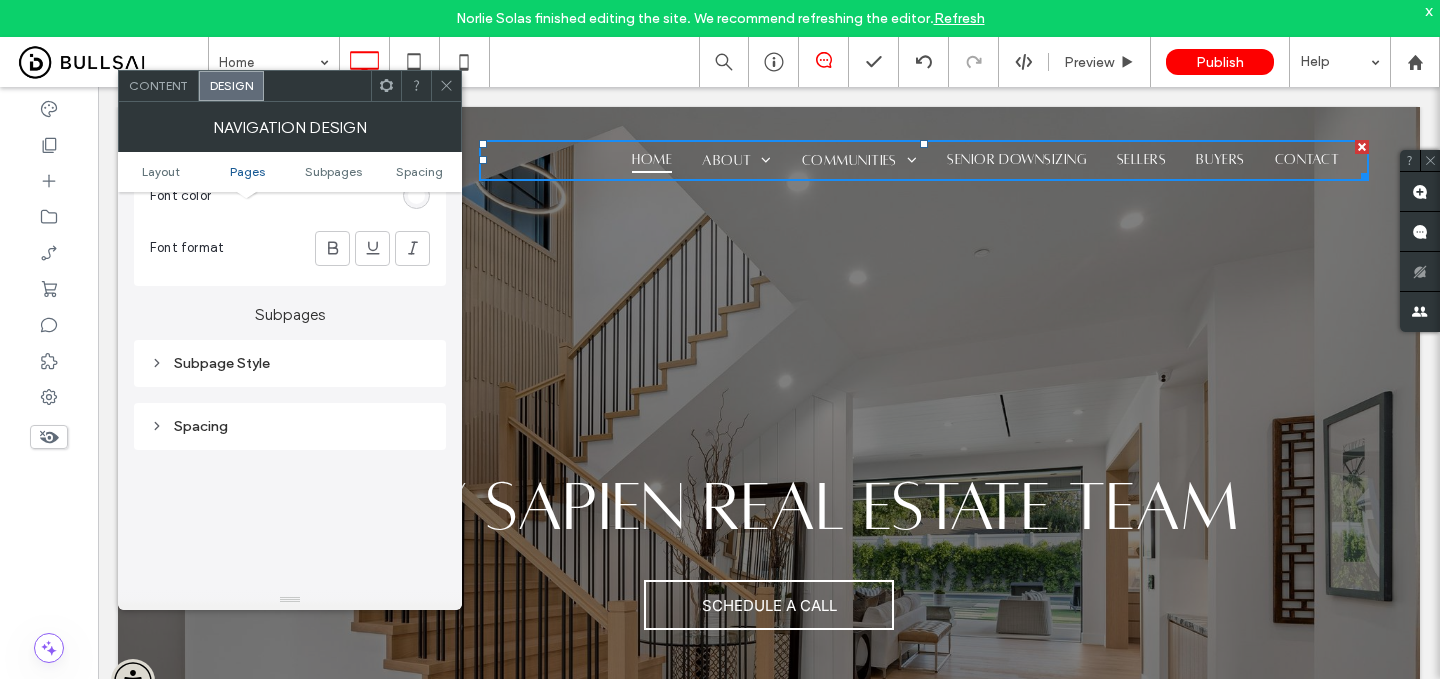 click on "Subpage Style" at bounding box center (290, 363) 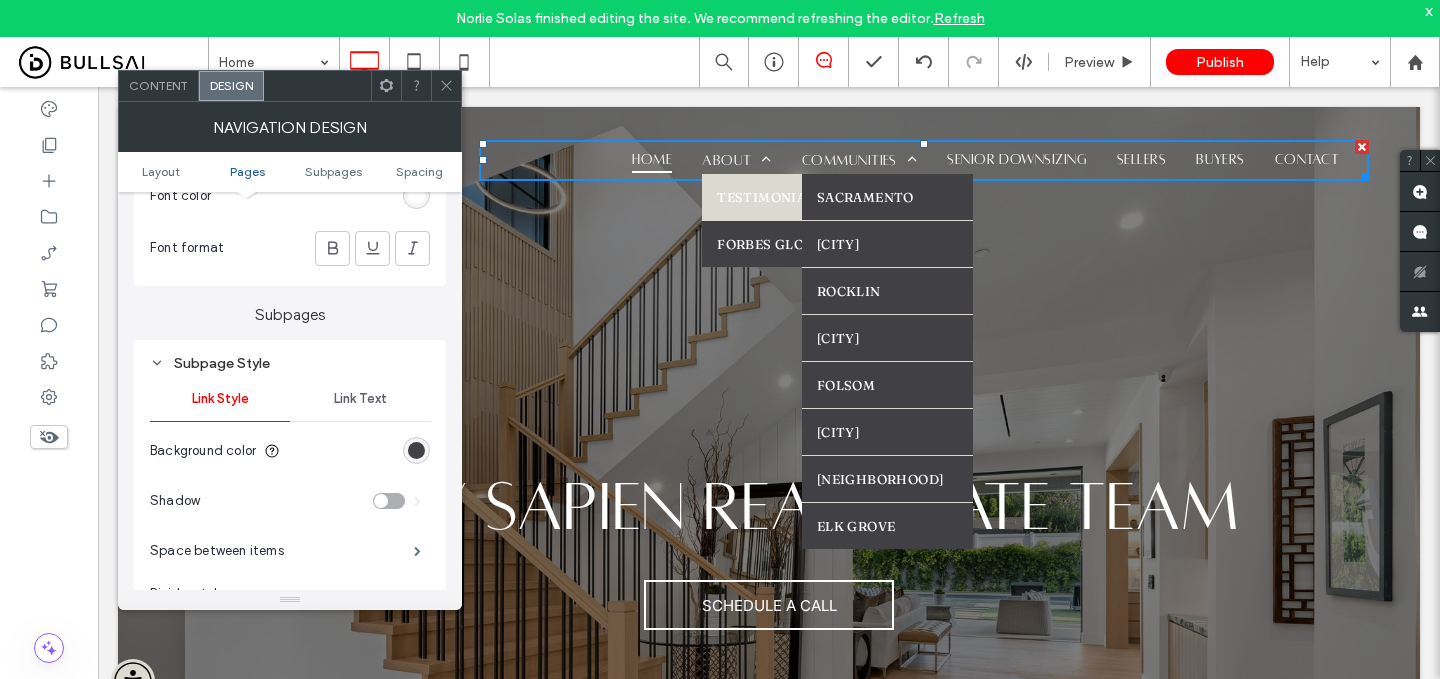 click on "Link Text" at bounding box center (360, 399) 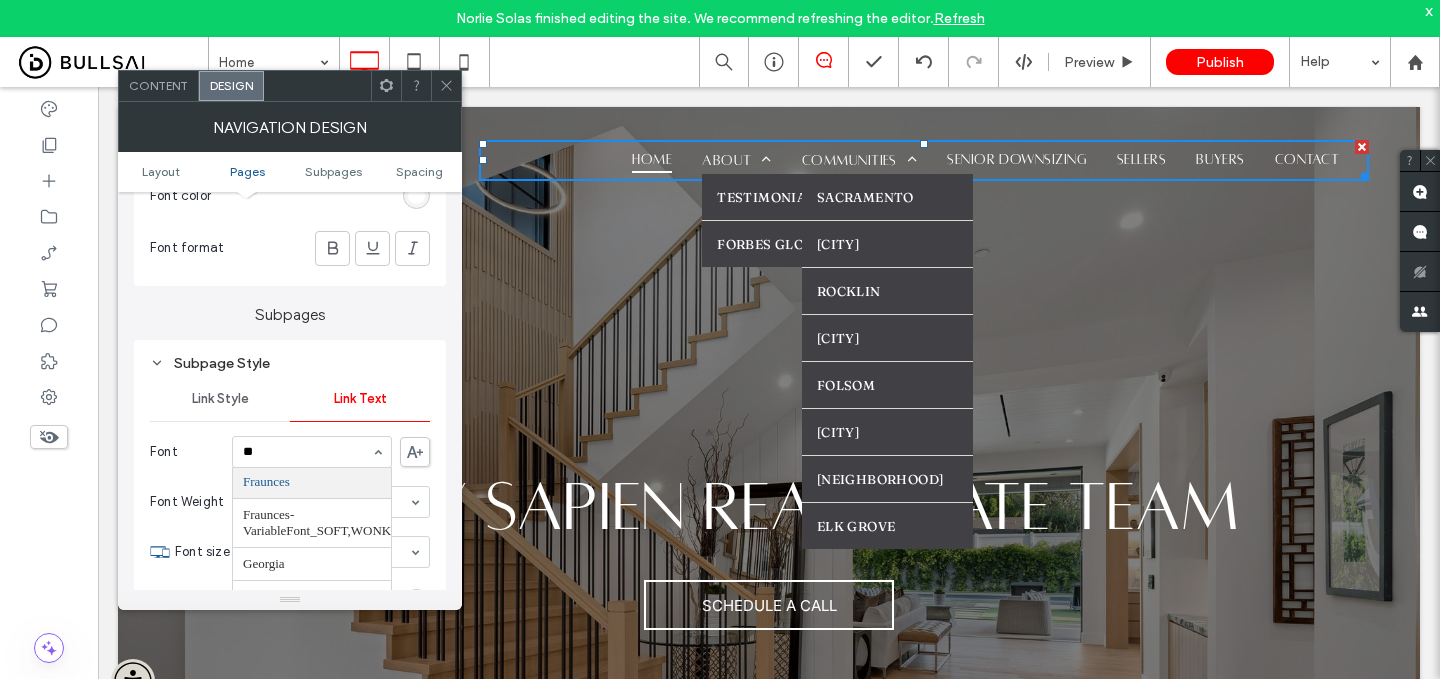 scroll, scrollTop: 194, scrollLeft: 0, axis: vertical 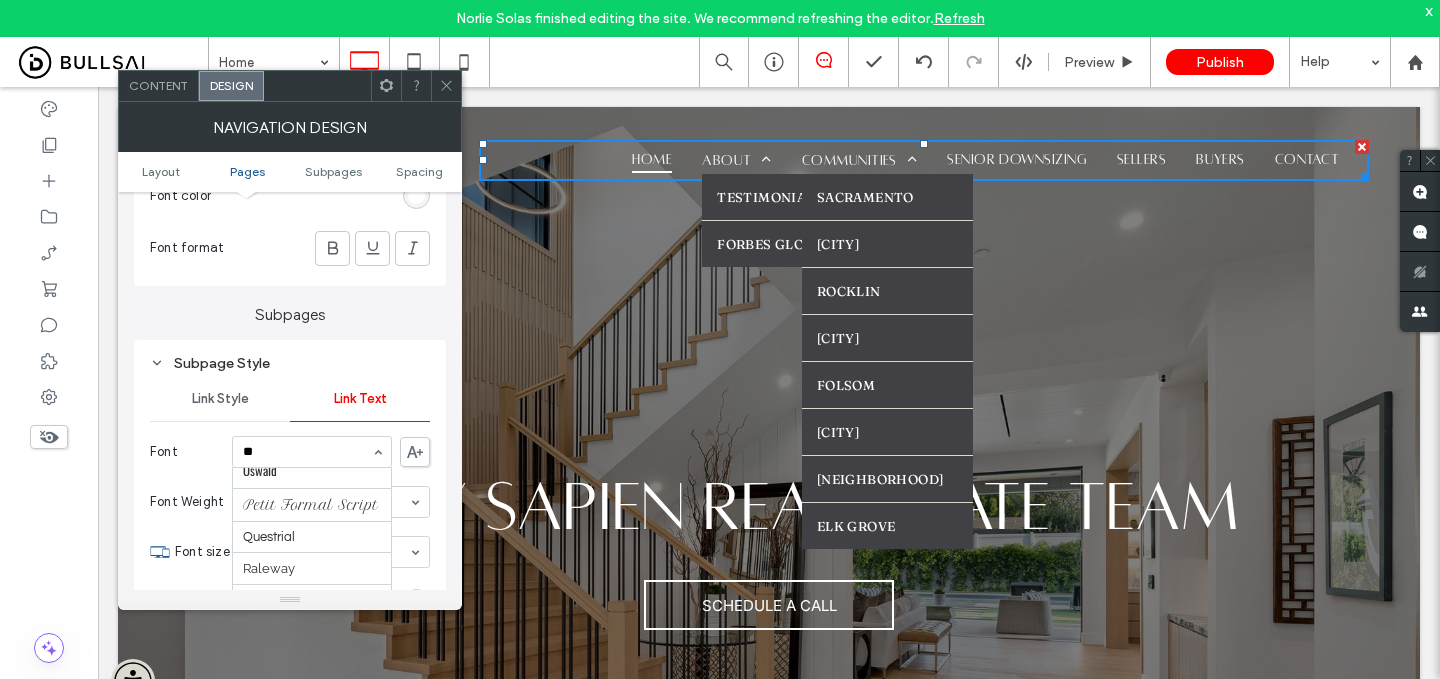 type on "***" 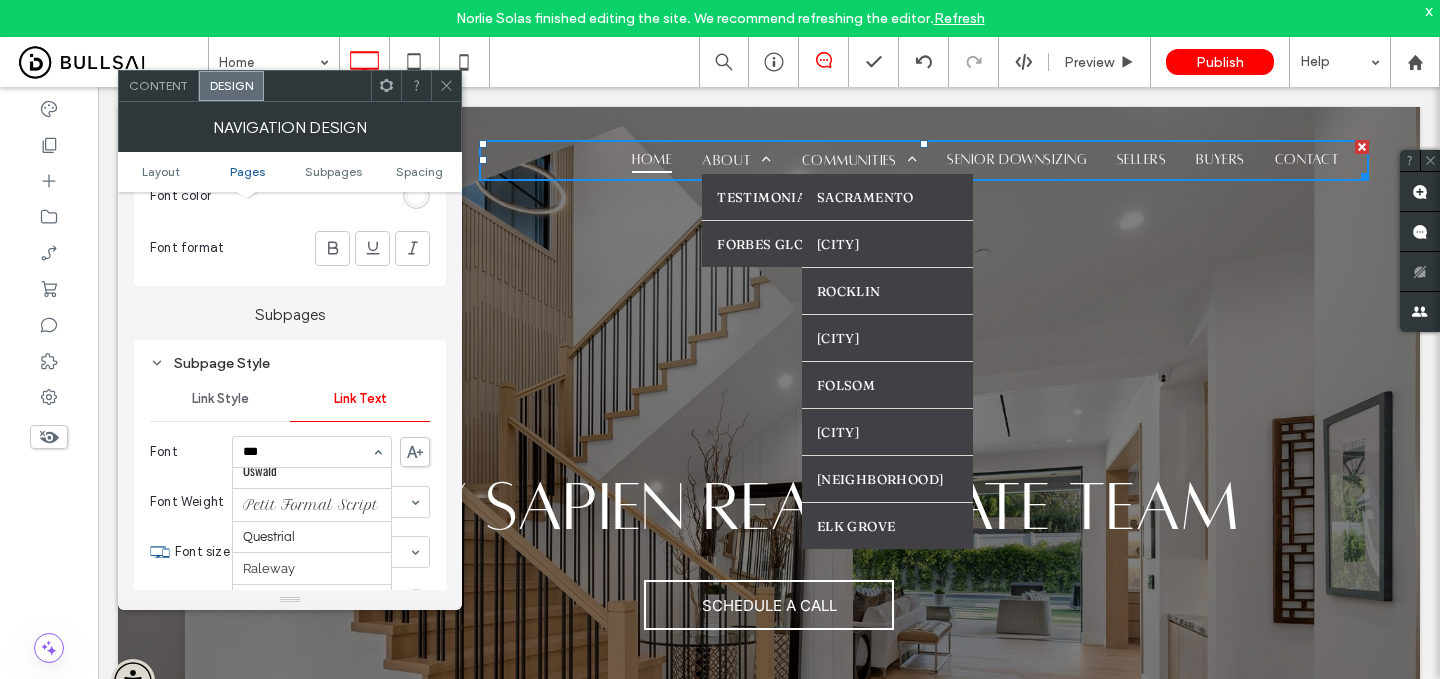 scroll, scrollTop: 0, scrollLeft: 0, axis: both 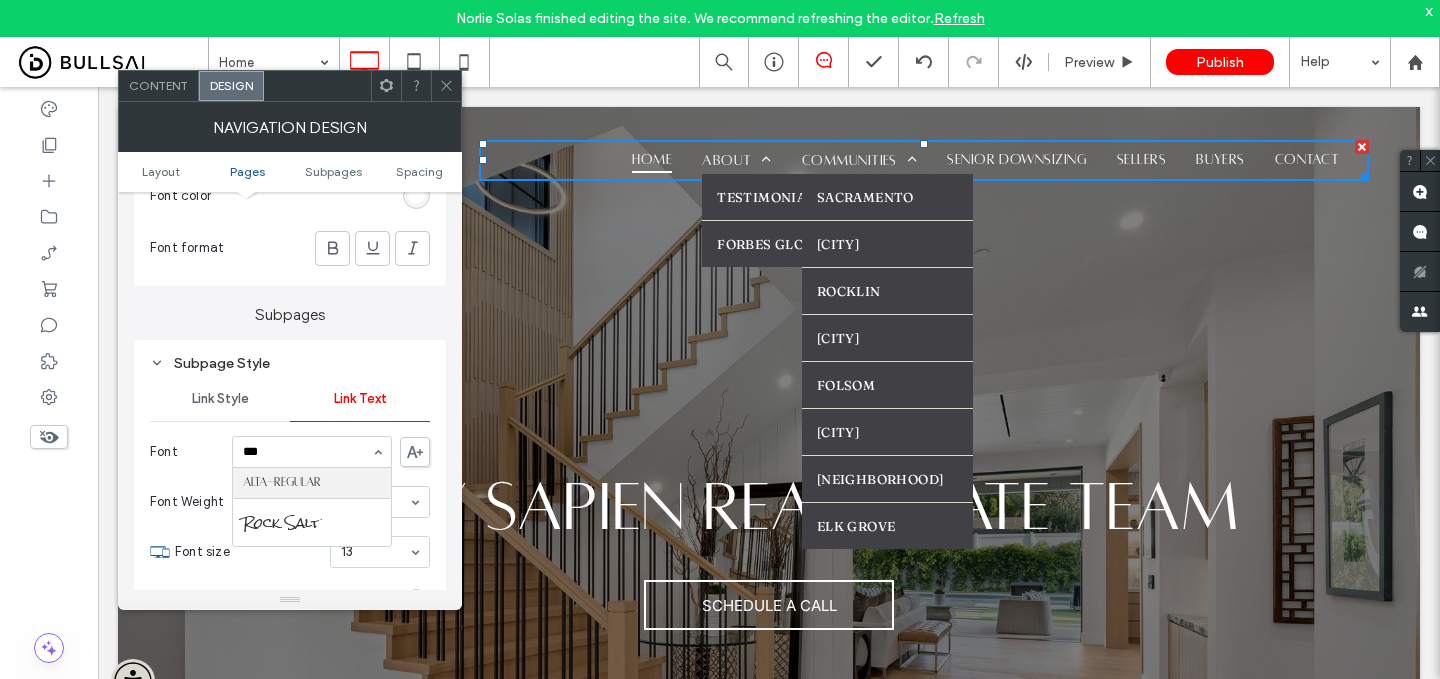 type 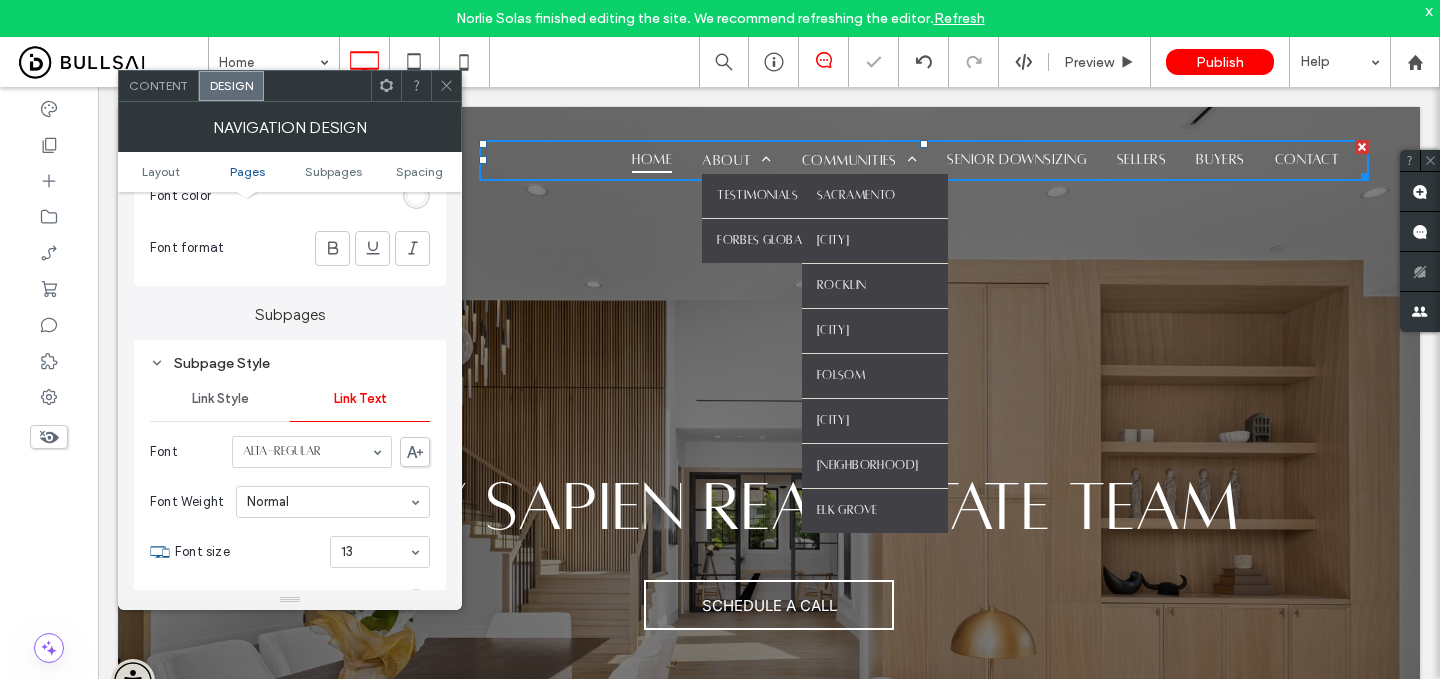 click 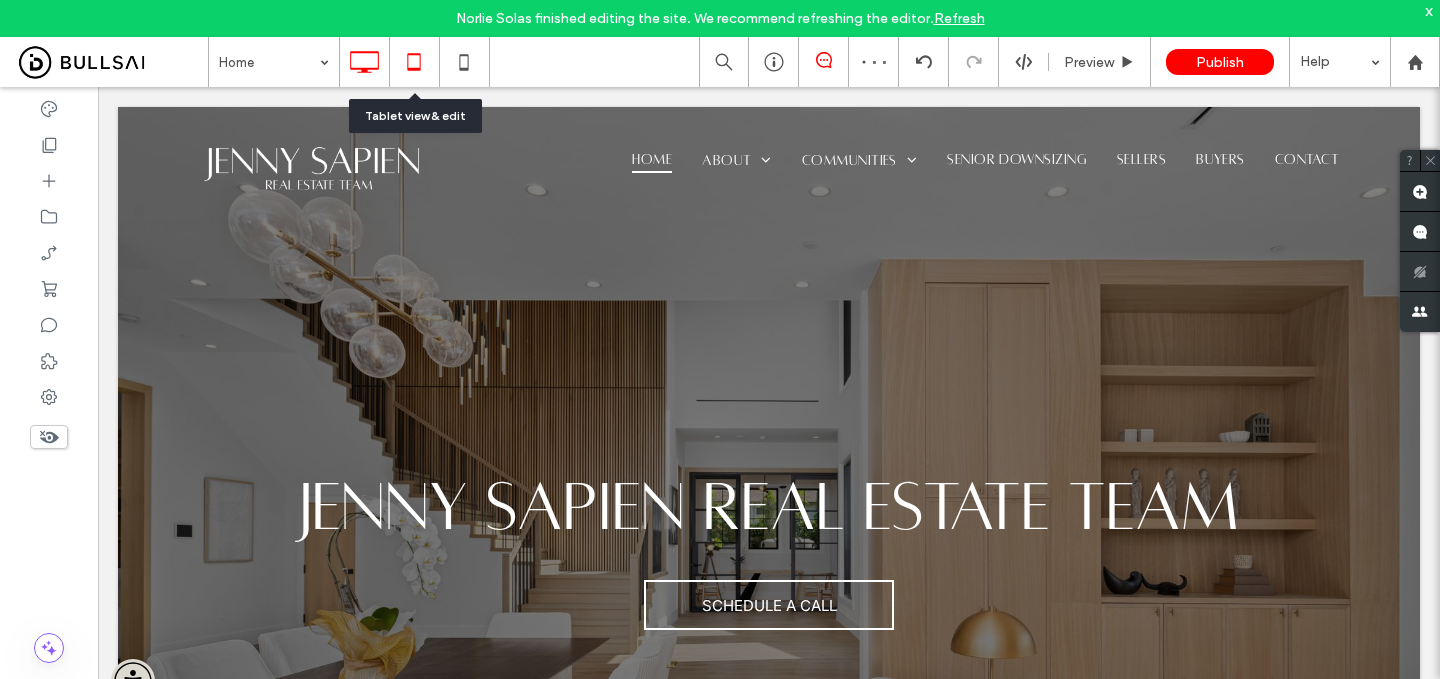 click 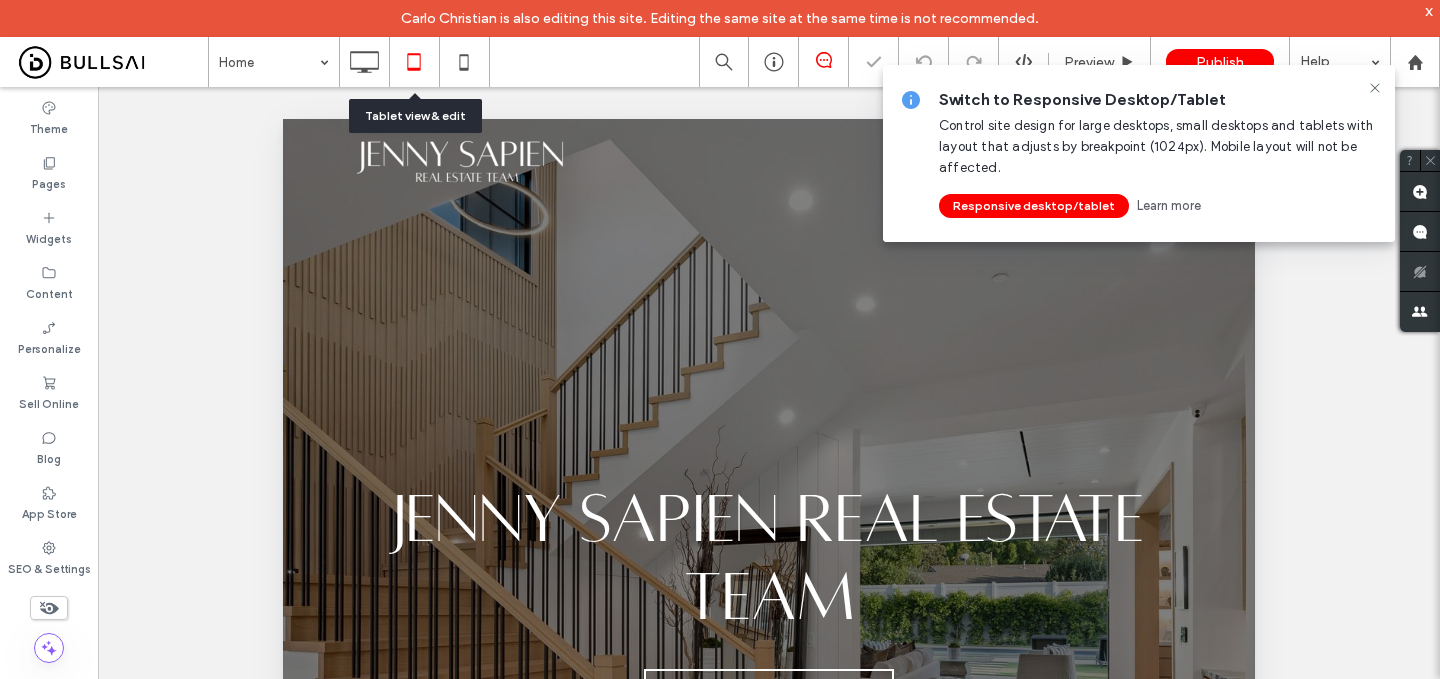 scroll, scrollTop: 0, scrollLeft: 0, axis: both 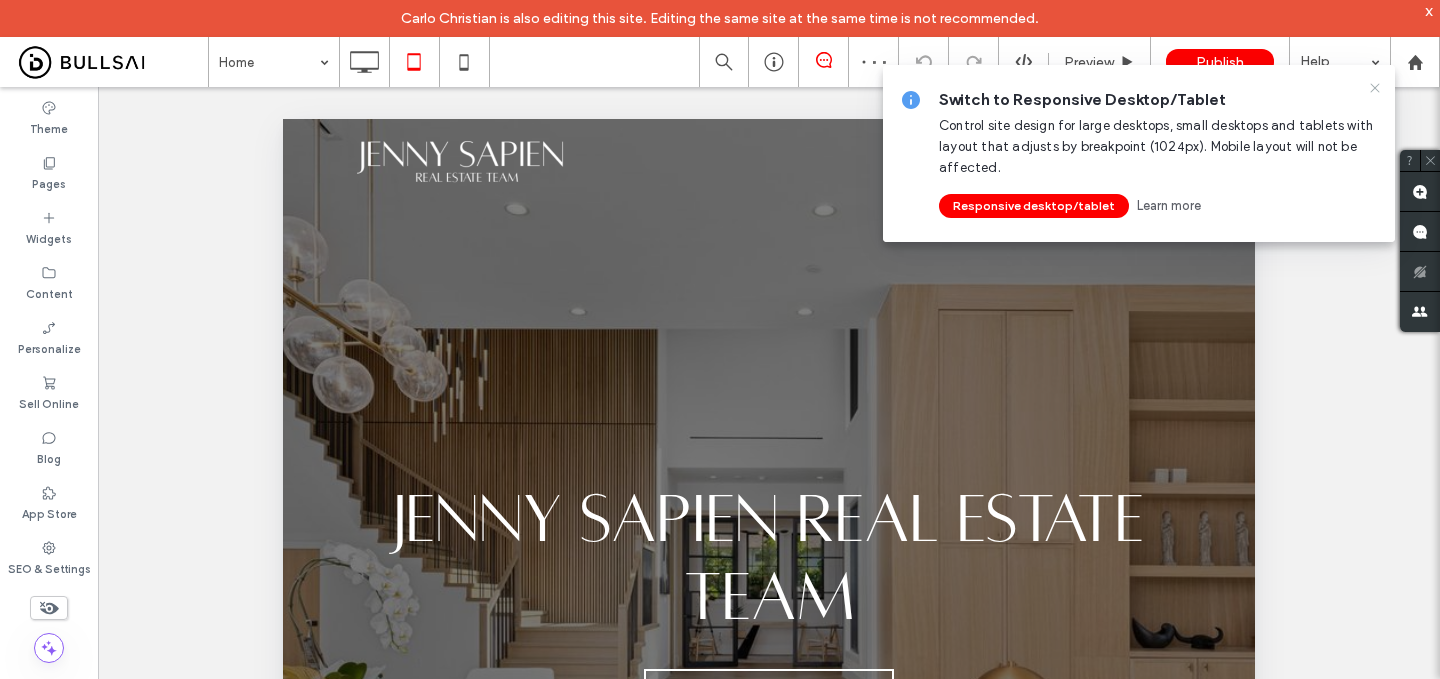 click 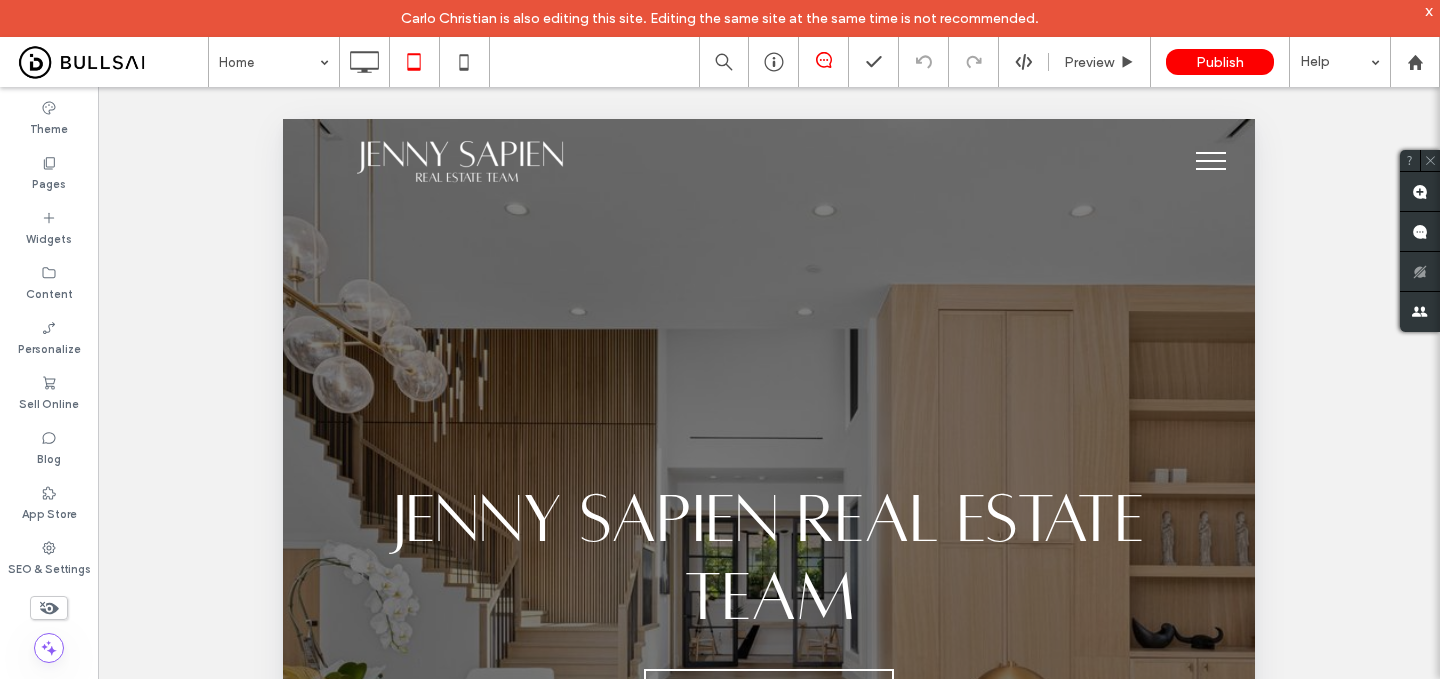 click at bounding box center (1211, 161) 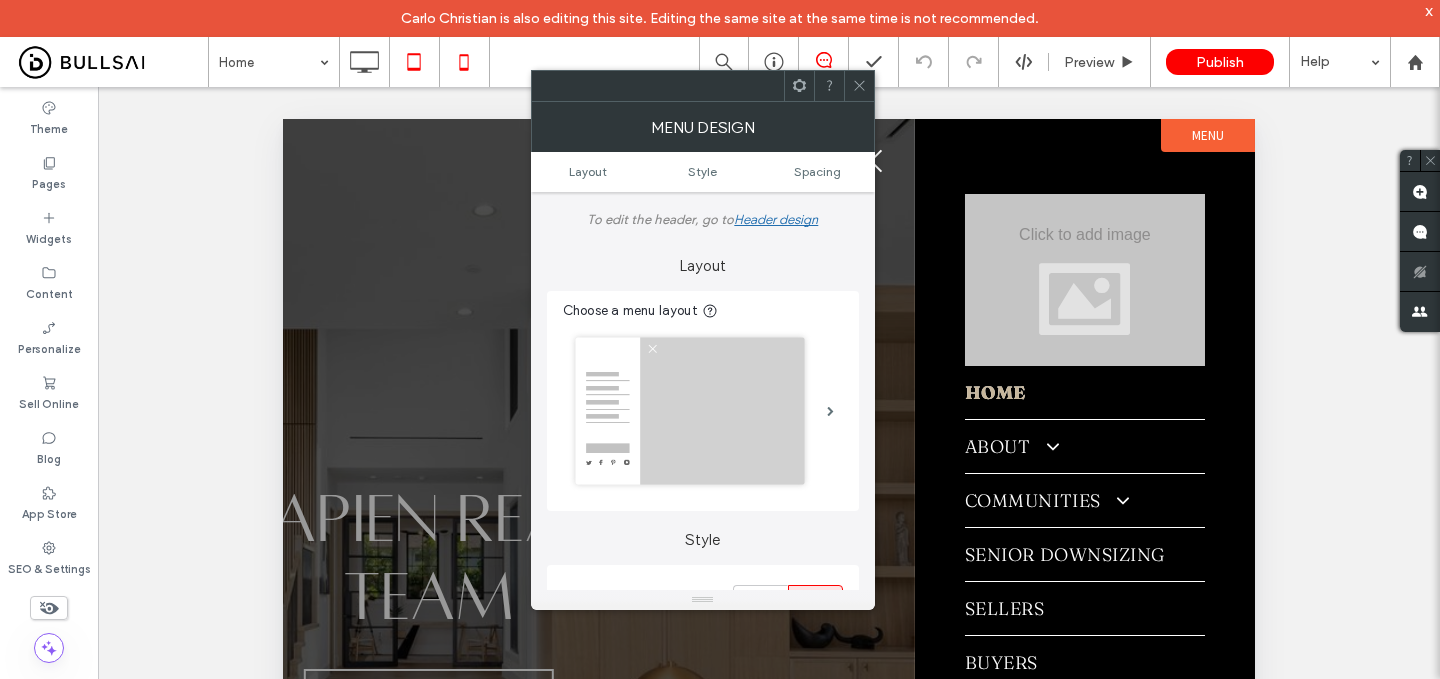 click 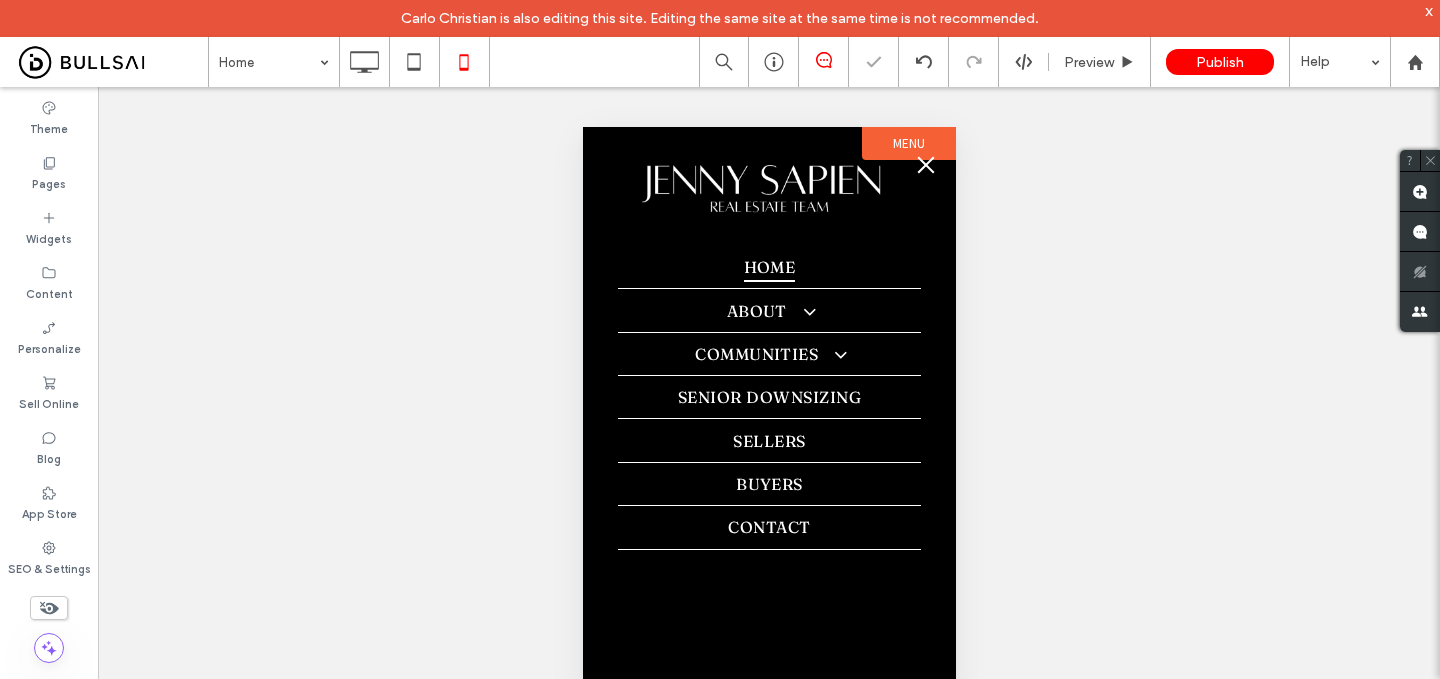 scroll, scrollTop: 0, scrollLeft: 0, axis: both 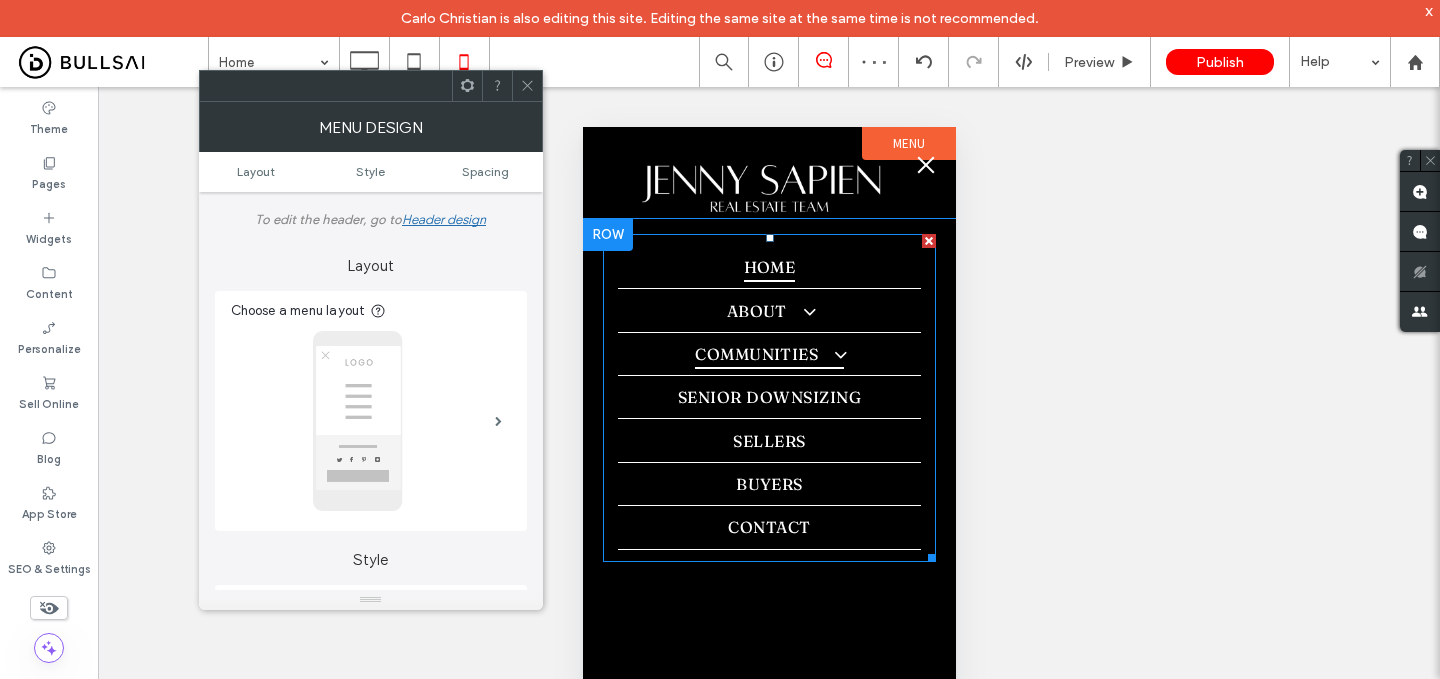 click on "Communities" at bounding box center [768, 354] 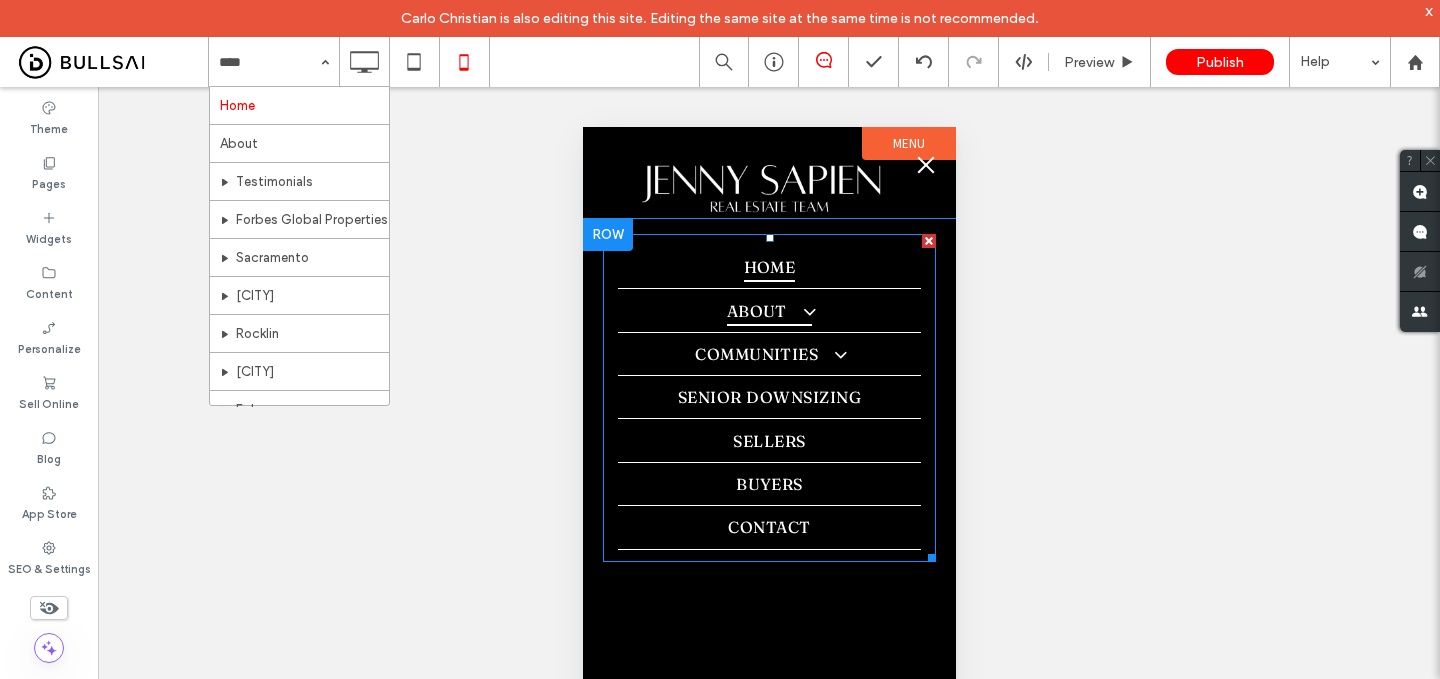 click on "About" at bounding box center (768, 310) 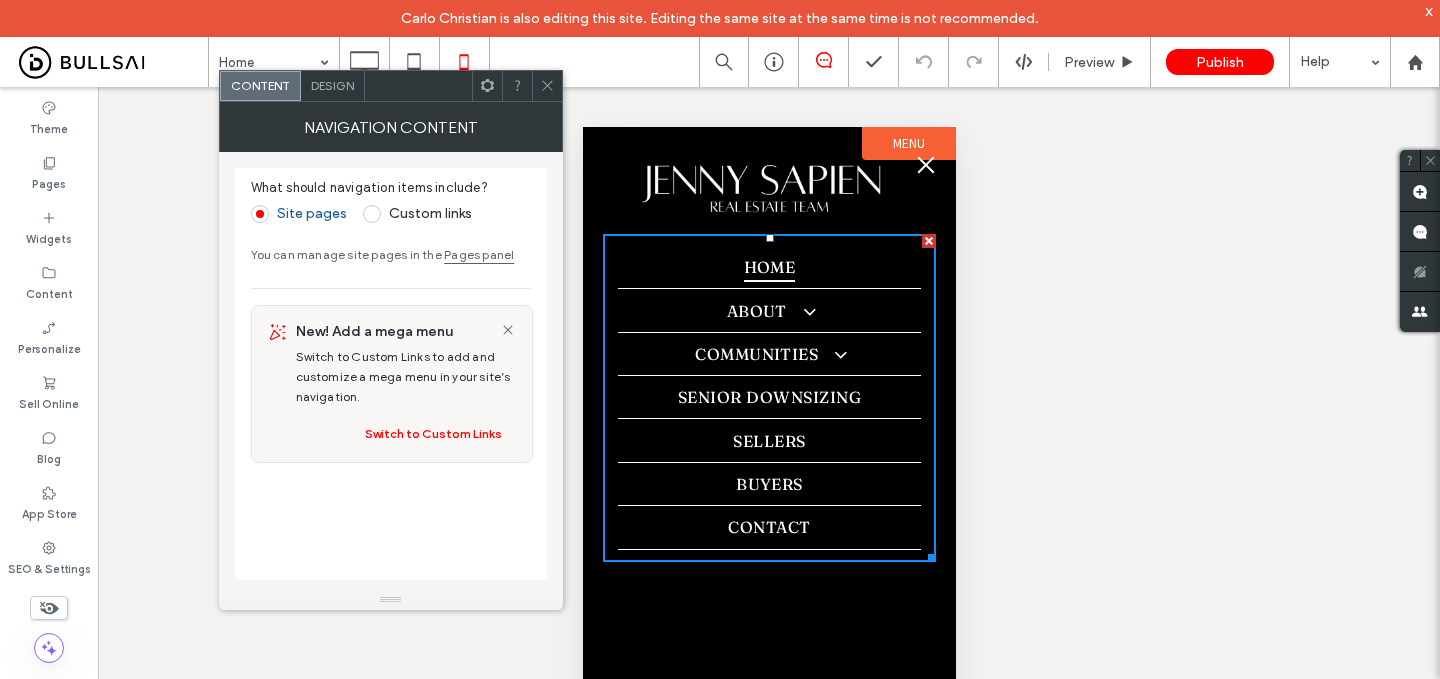 click on "Design" at bounding box center (332, 85) 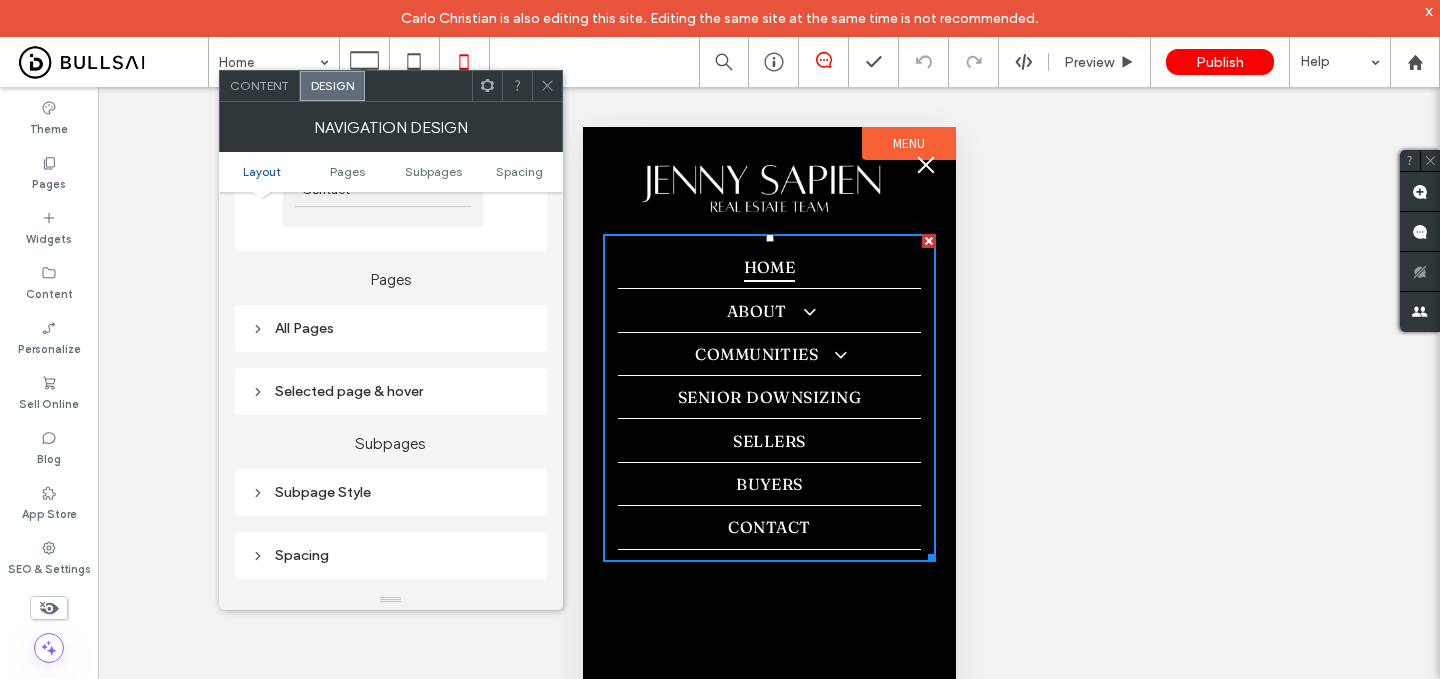 click on "Selected page & hover" at bounding box center [391, 391] 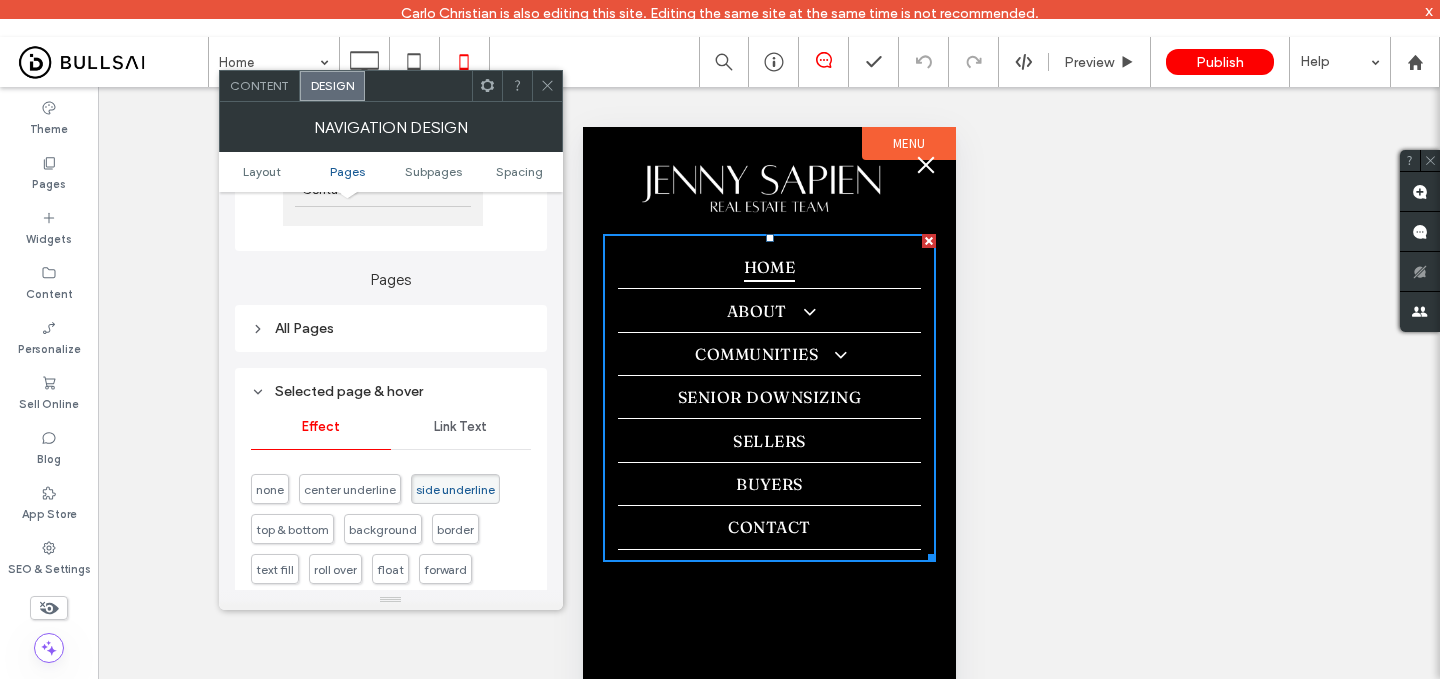 scroll, scrollTop: 527, scrollLeft: 0, axis: vertical 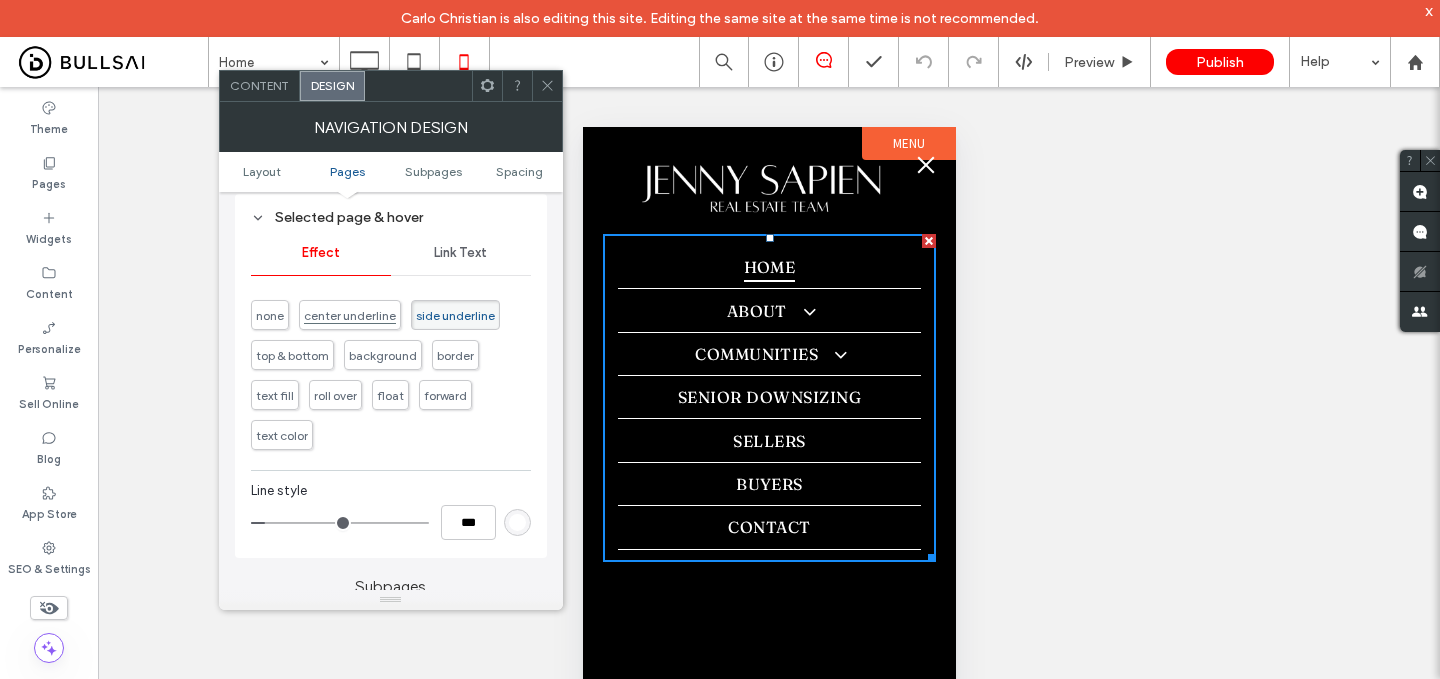 click on "center underline" at bounding box center (350, 315) 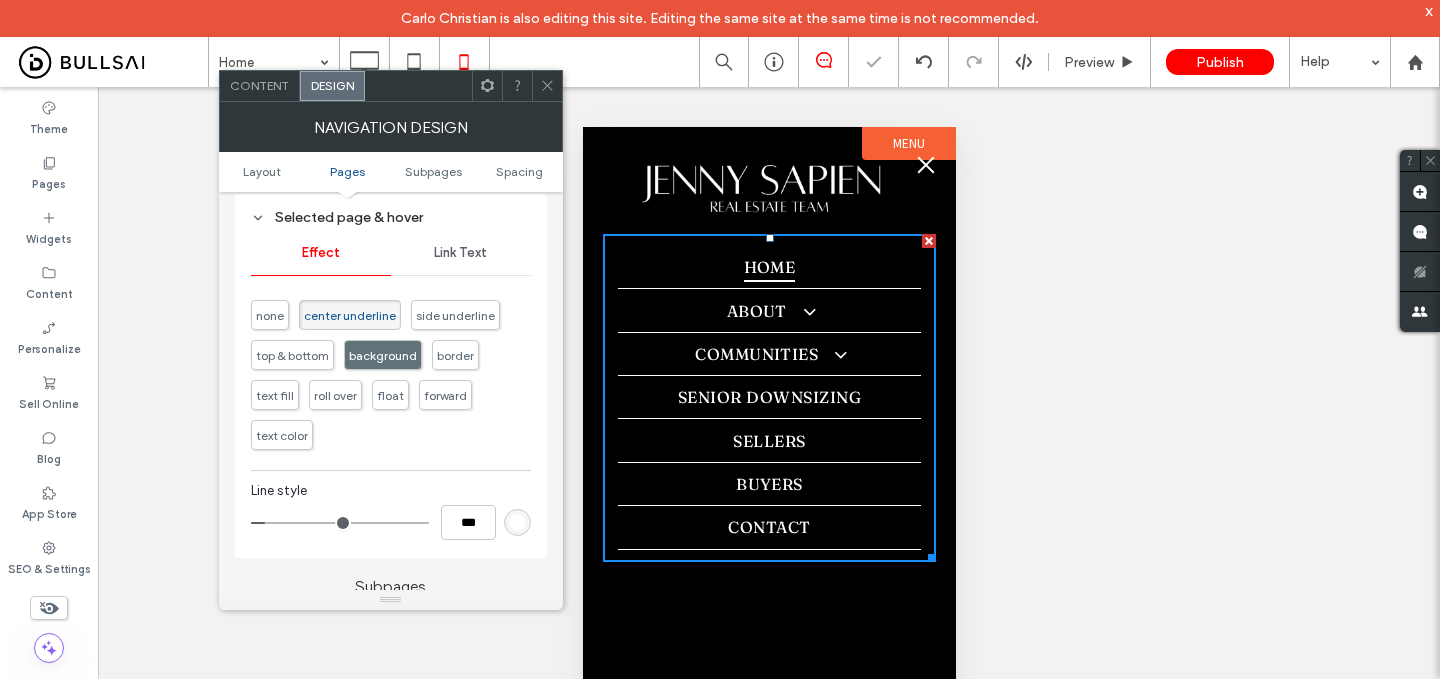 click on "background" at bounding box center (383, 355) 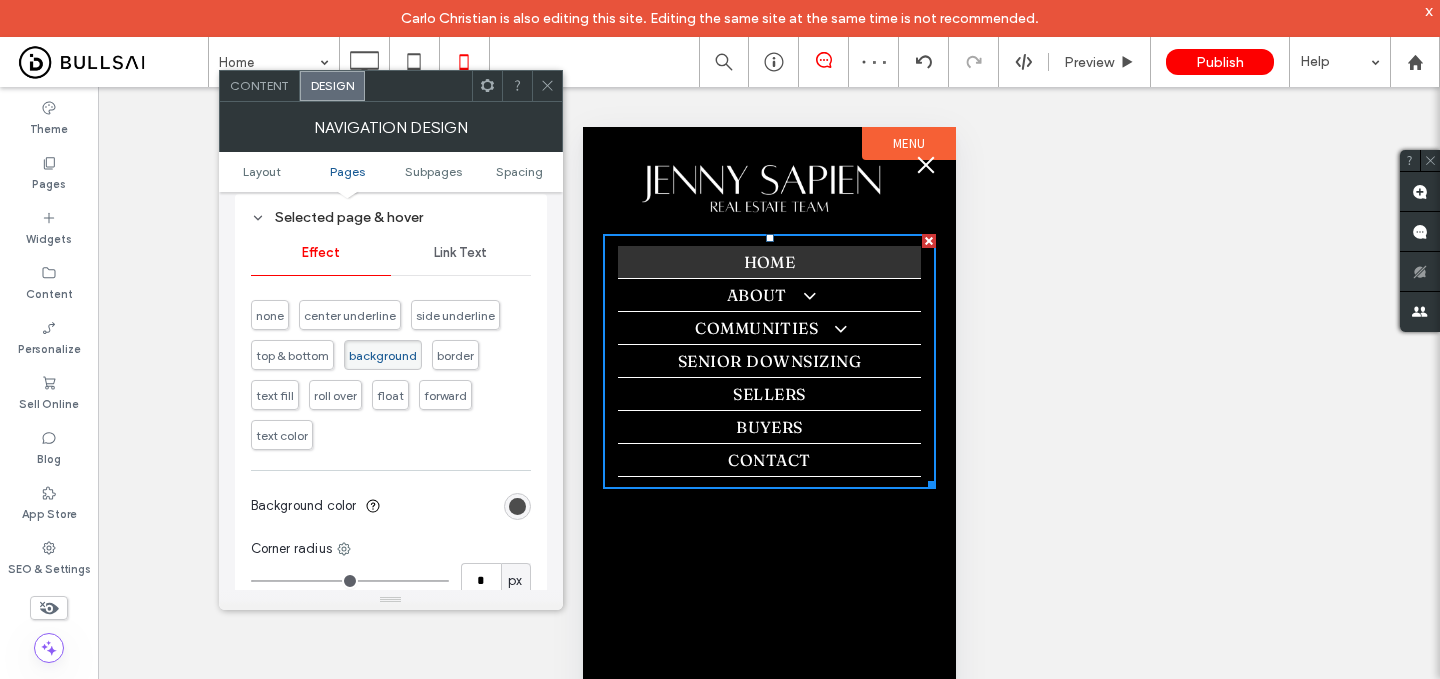 click at bounding box center (517, 506) 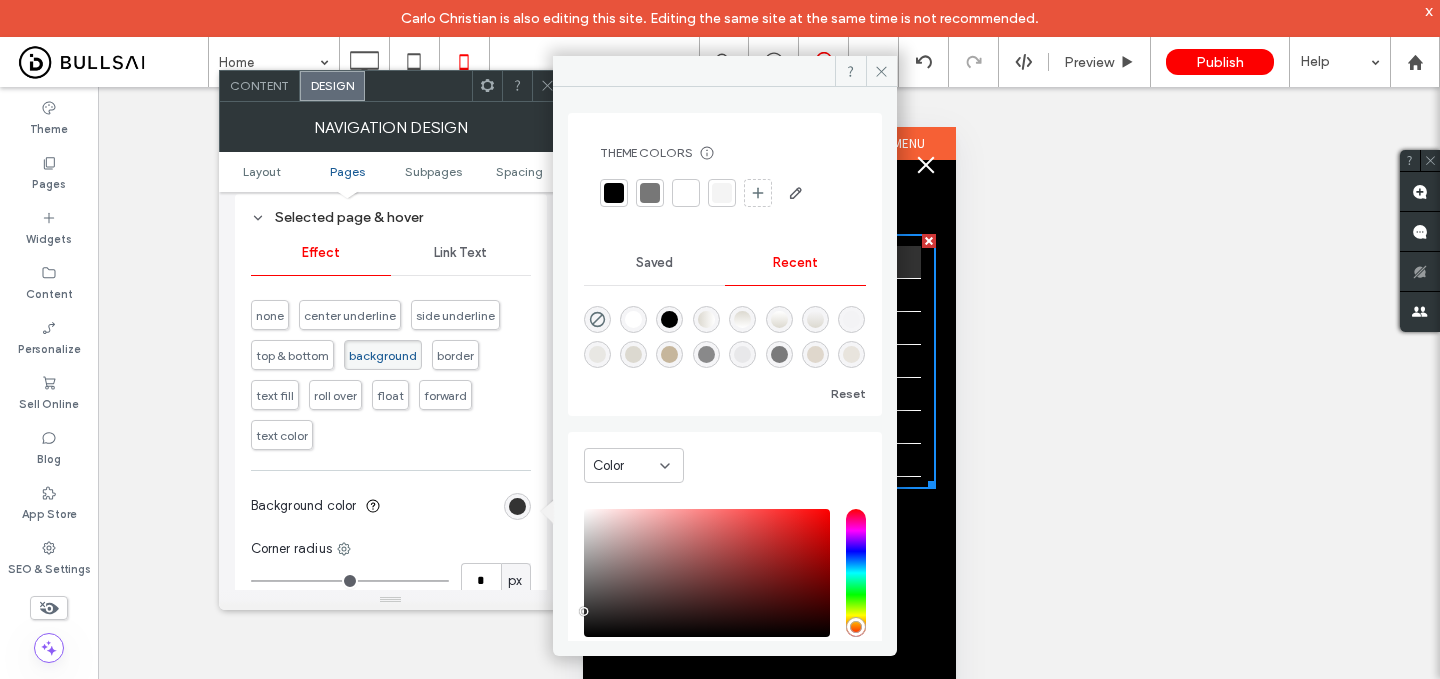 click at bounding box center (633, 354) 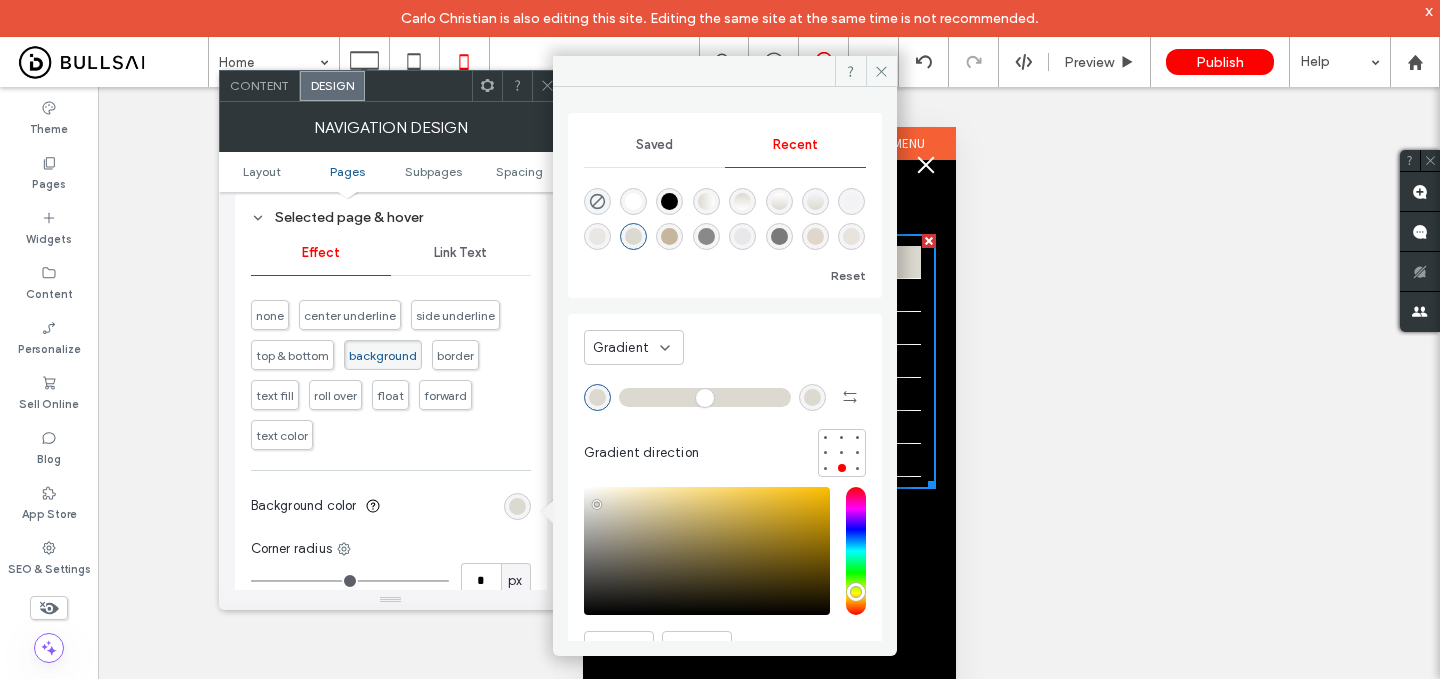 click 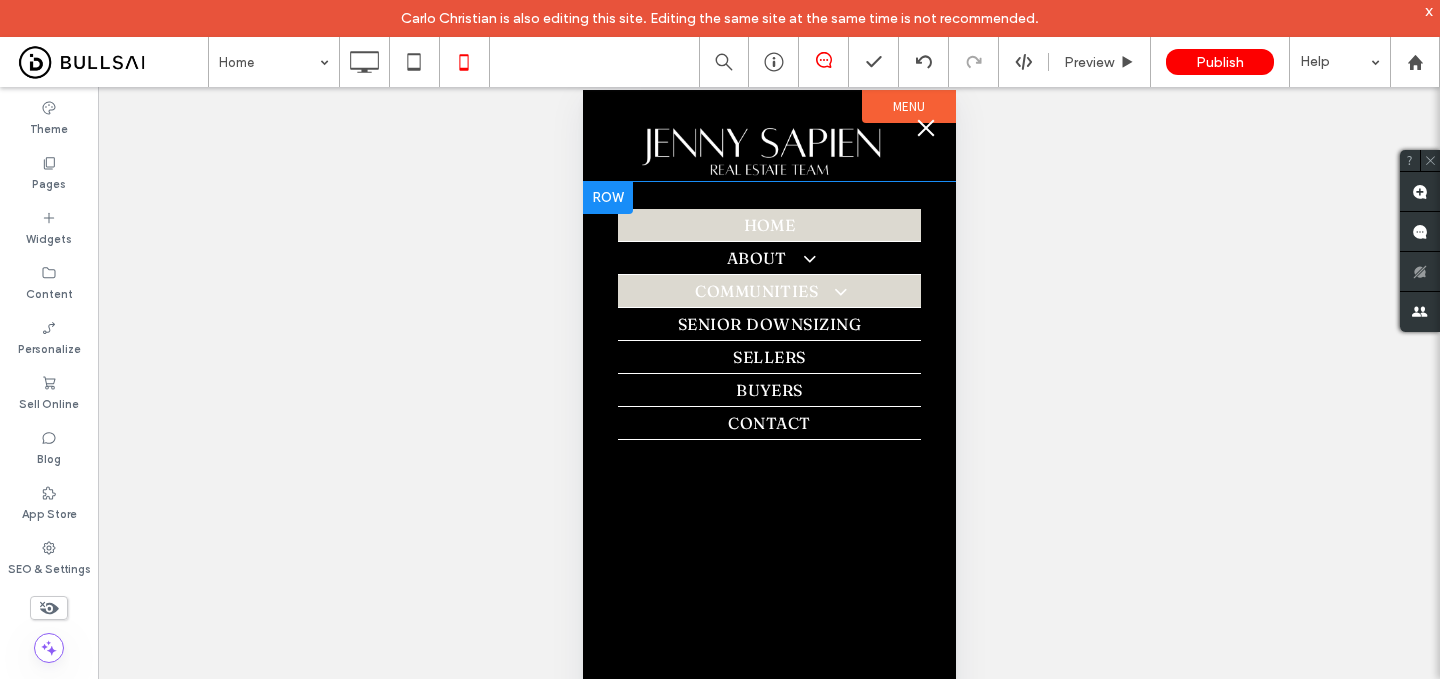 scroll, scrollTop: 0, scrollLeft: 0, axis: both 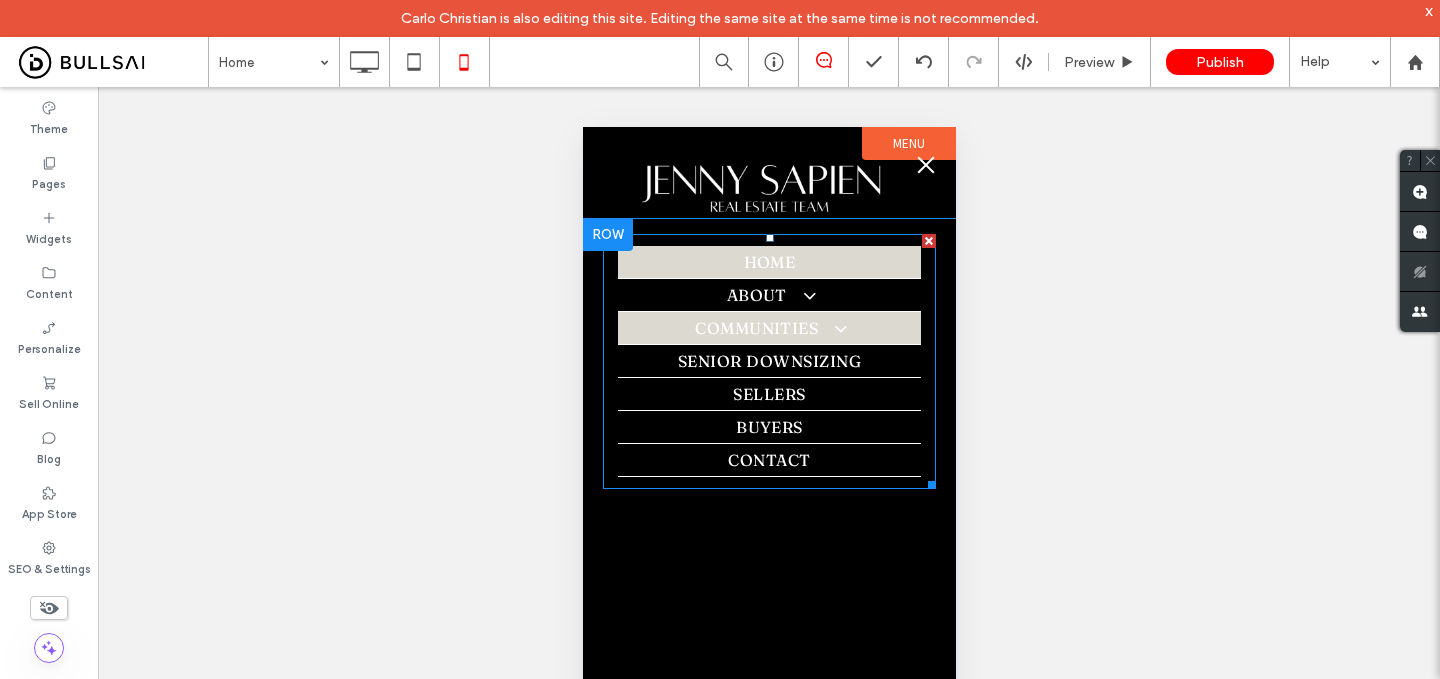 click on "Communities" at bounding box center (768, 328) 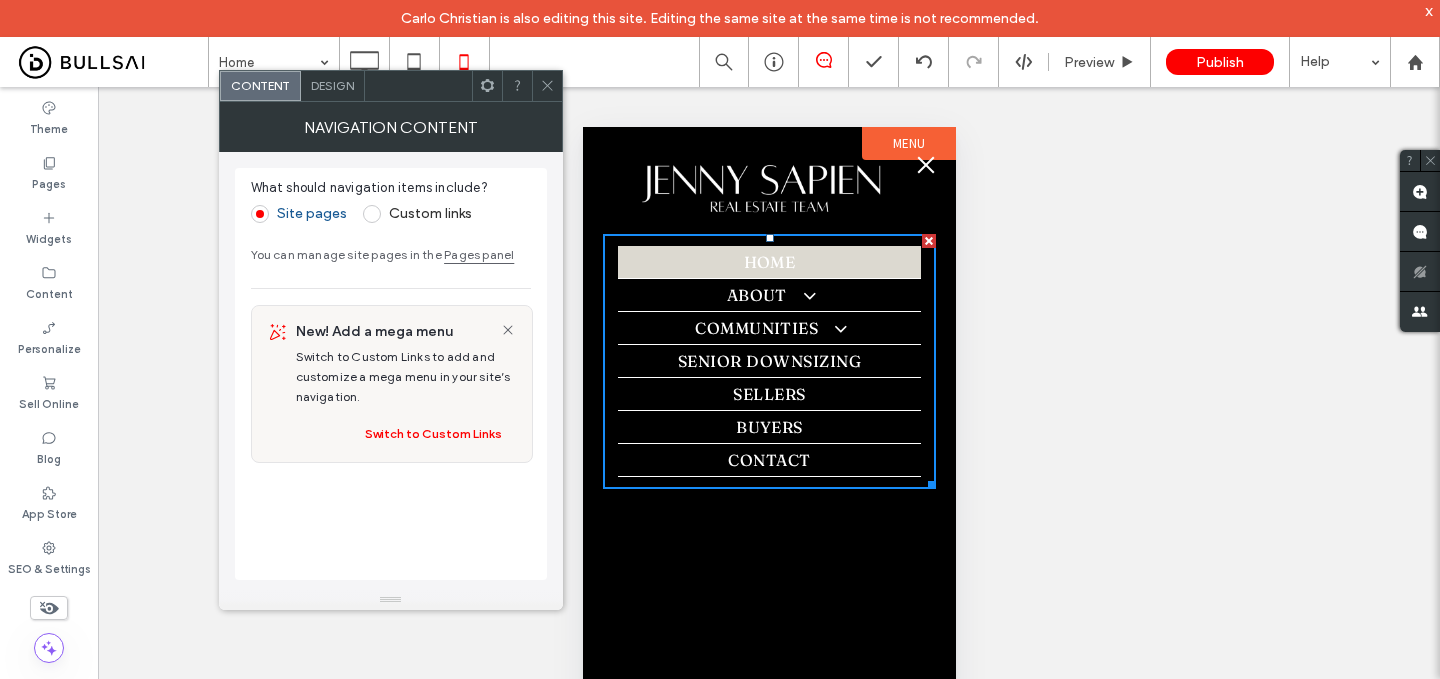 click on "Design" at bounding box center (332, 85) 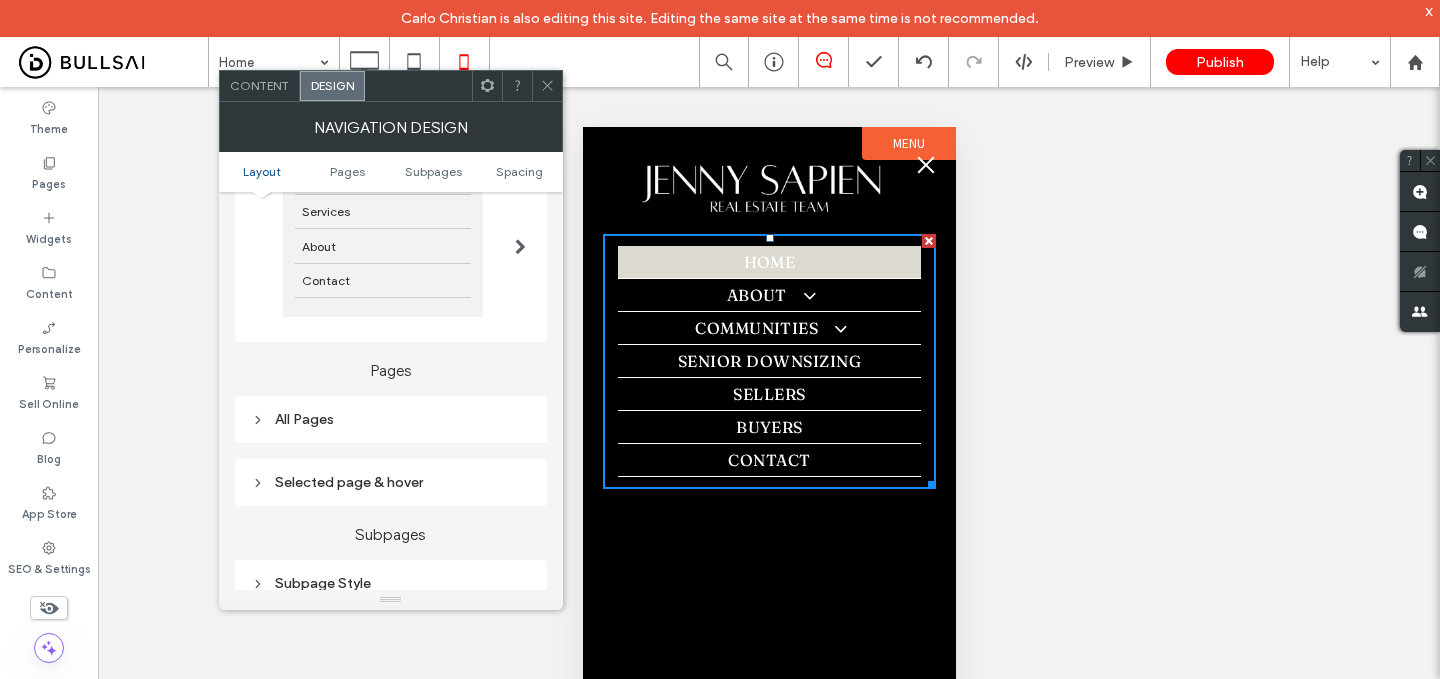 click on "Selected page & hover" at bounding box center [391, 482] 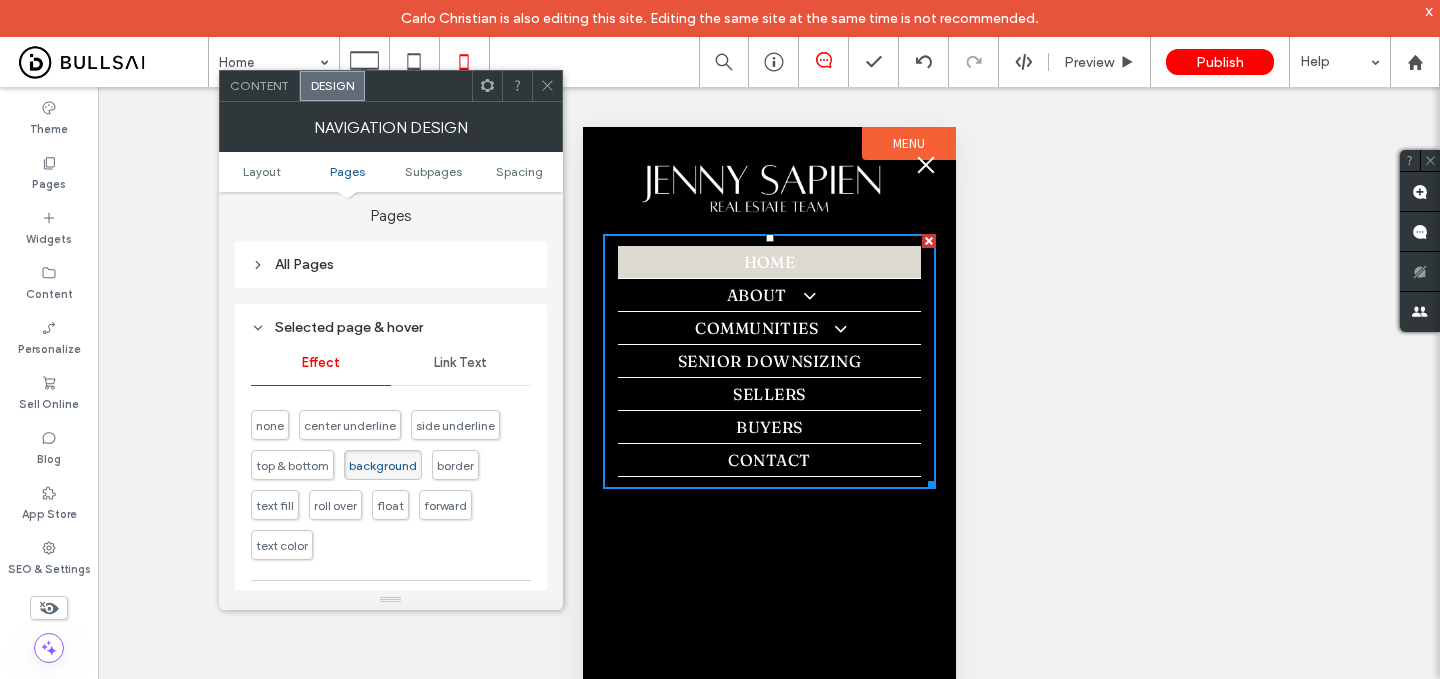 scroll, scrollTop: 442, scrollLeft: 0, axis: vertical 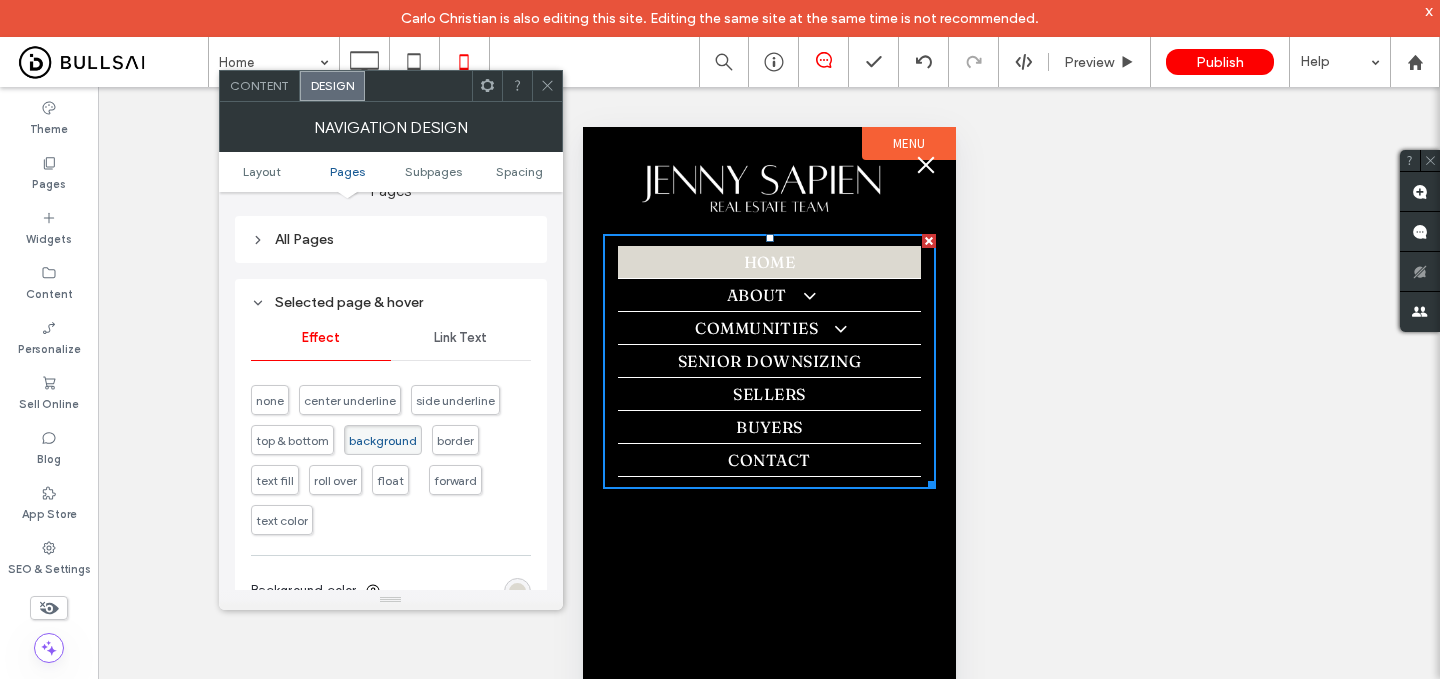 click on "forward" at bounding box center [455, 480] 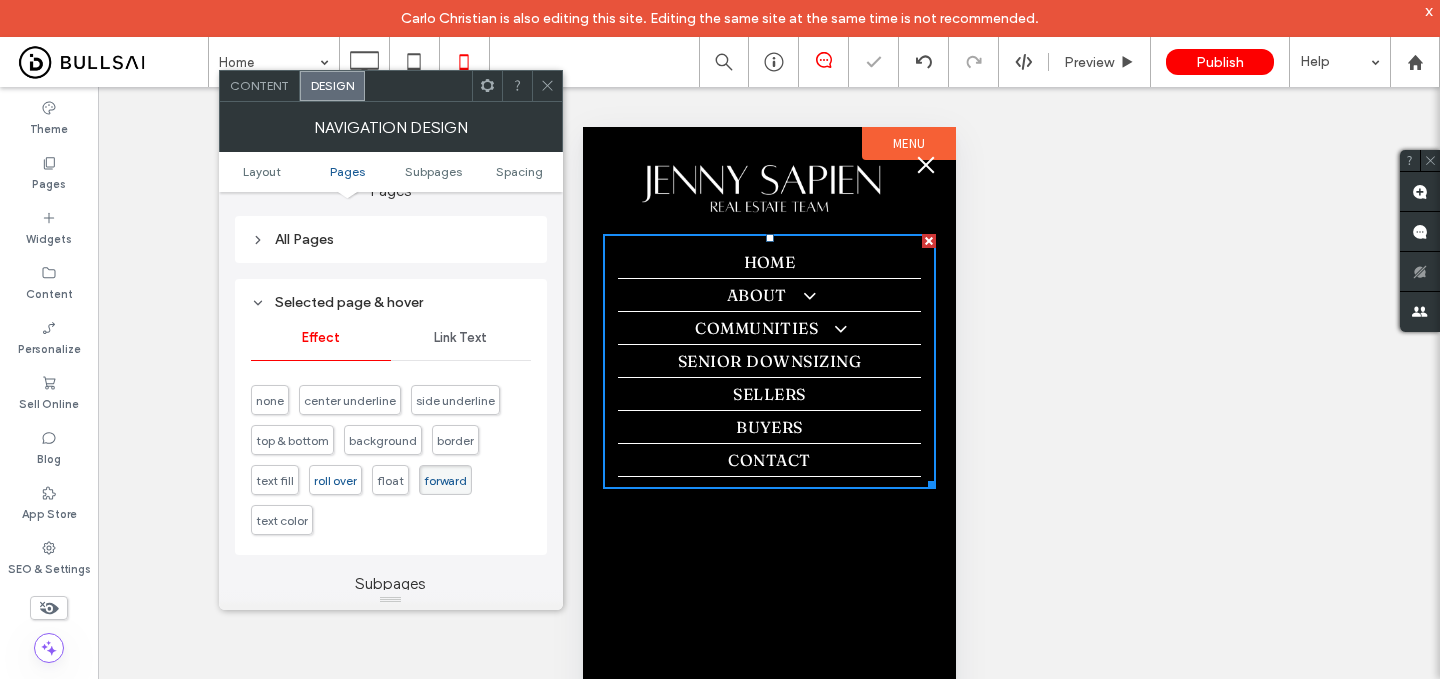 click on "roll over" at bounding box center (335, 484) 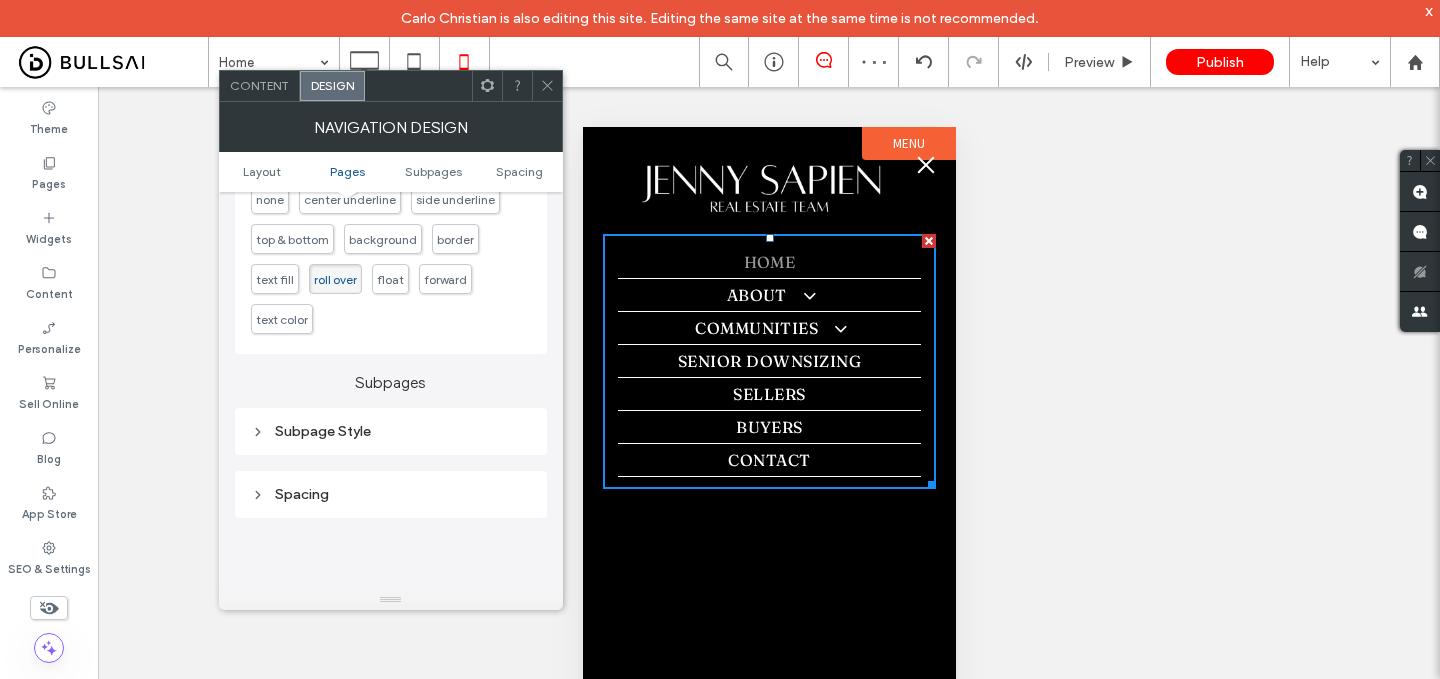 click on "Subpage Style" at bounding box center [391, 431] 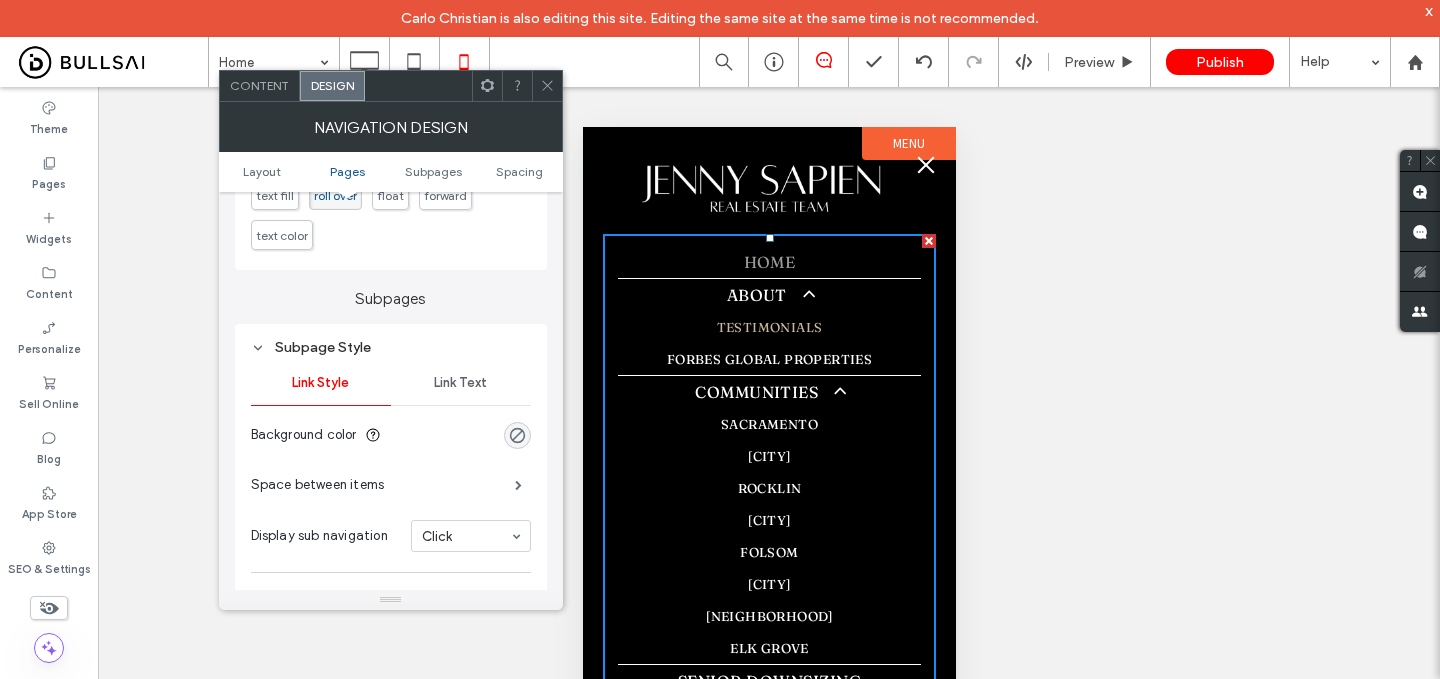 scroll, scrollTop: 749, scrollLeft: 0, axis: vertical 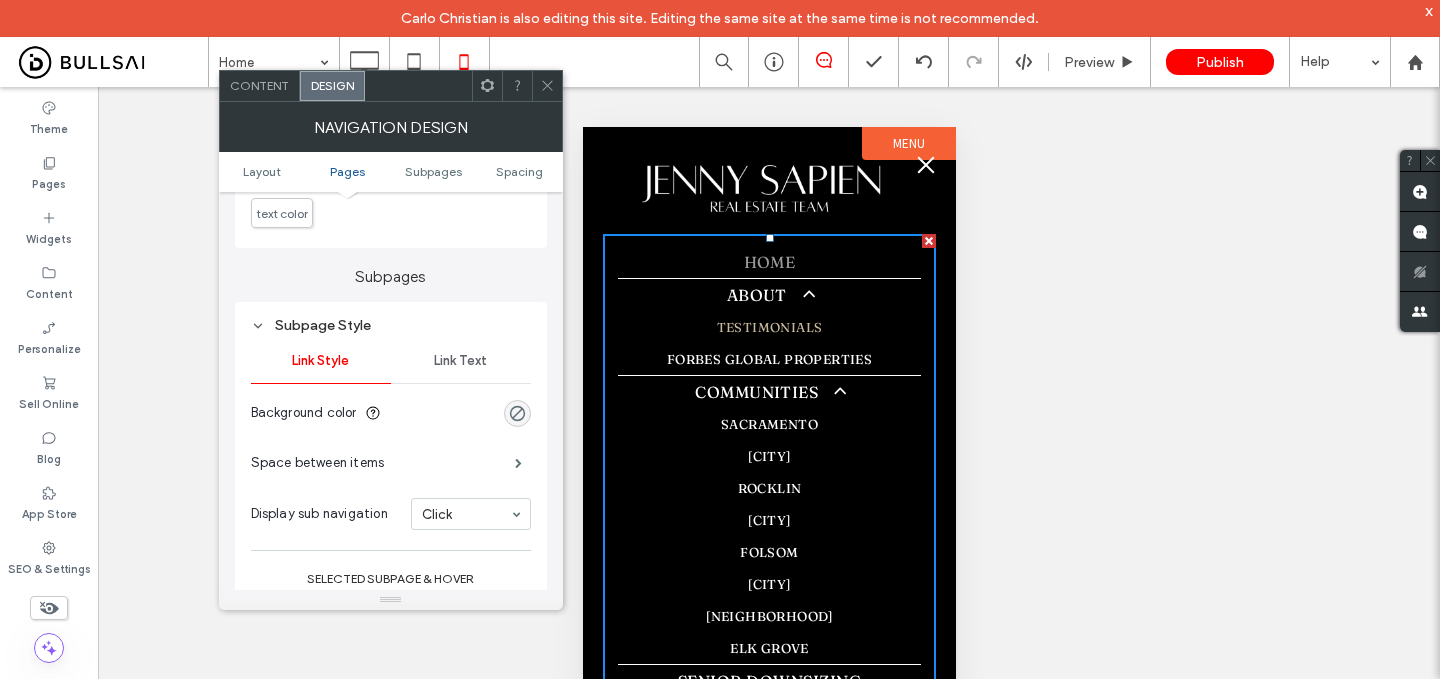 click on "Link Text" at bounding box center [460, 361] 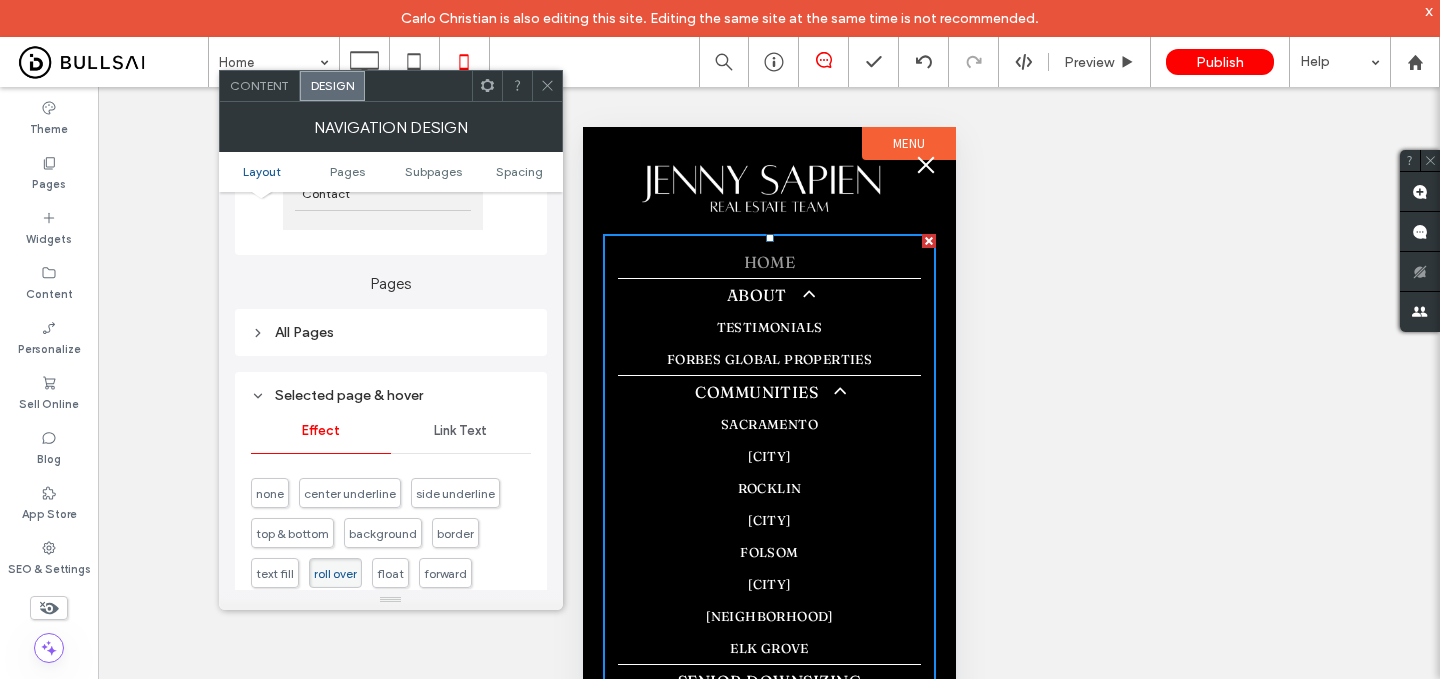 scroll, scrollTop: 420, scrollLeft: 0, axis: vertical 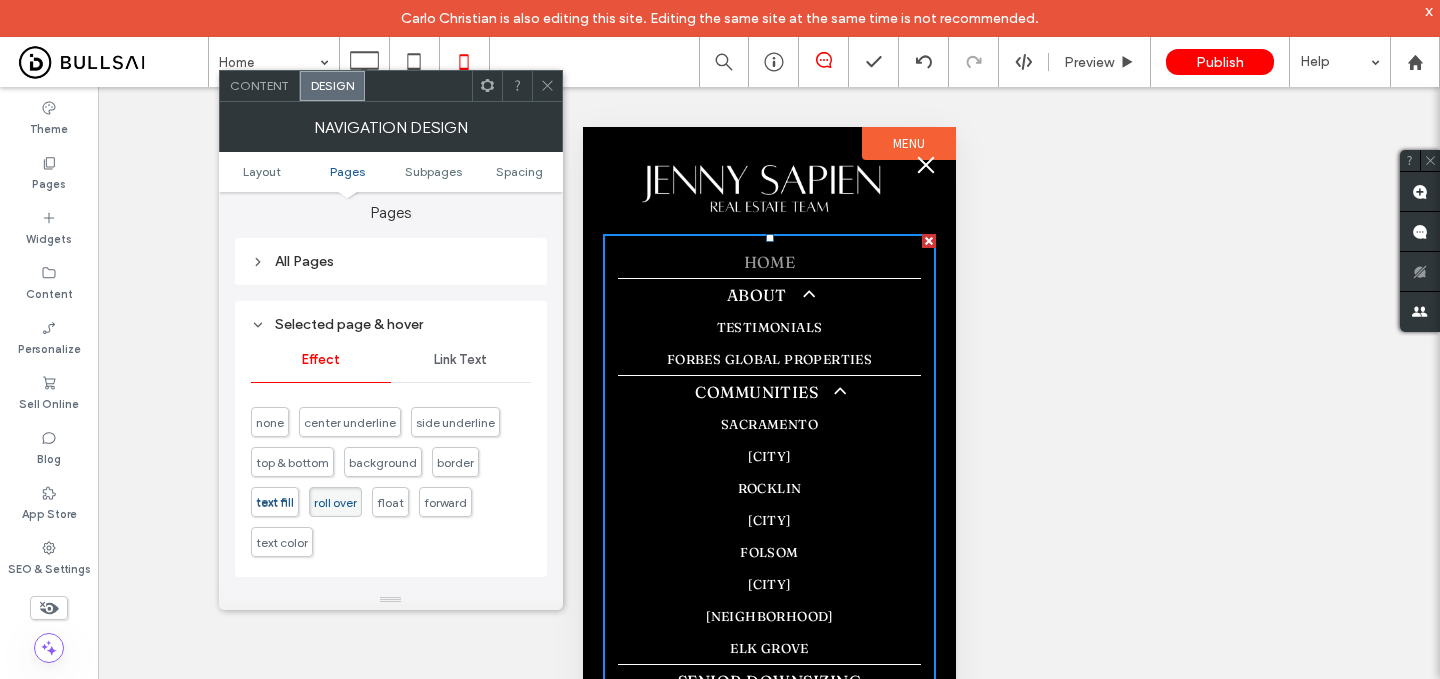 click on "text fill" at bounding box center [275, 502] 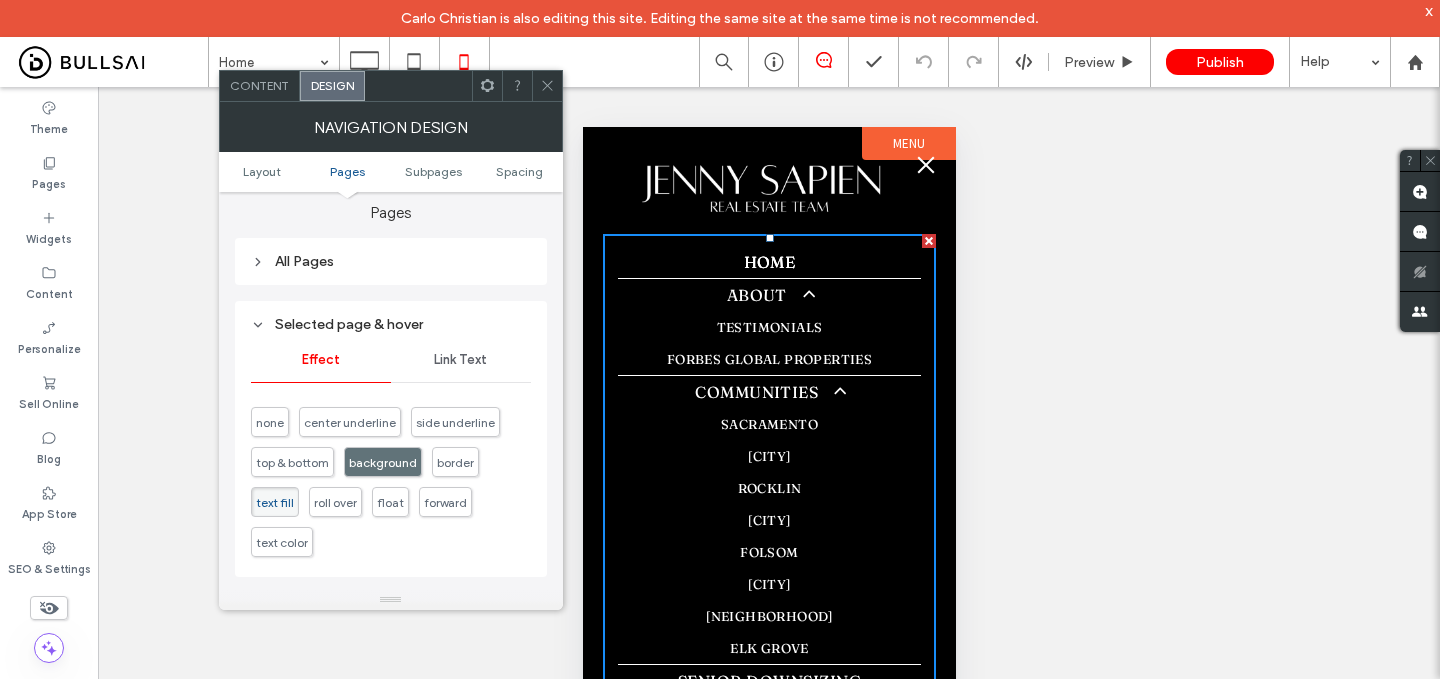 click on "background" at bounding box center (383, 462) 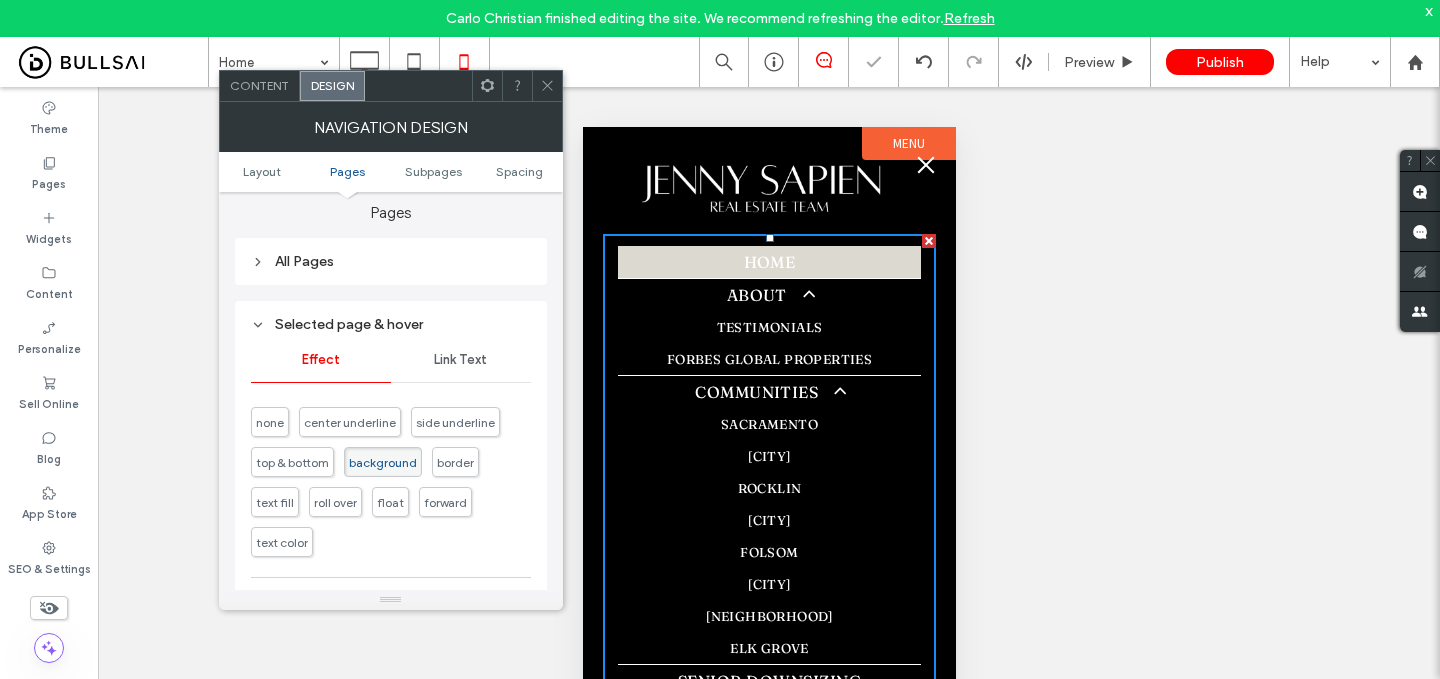 click on "none" at bounding box center [270, 422] 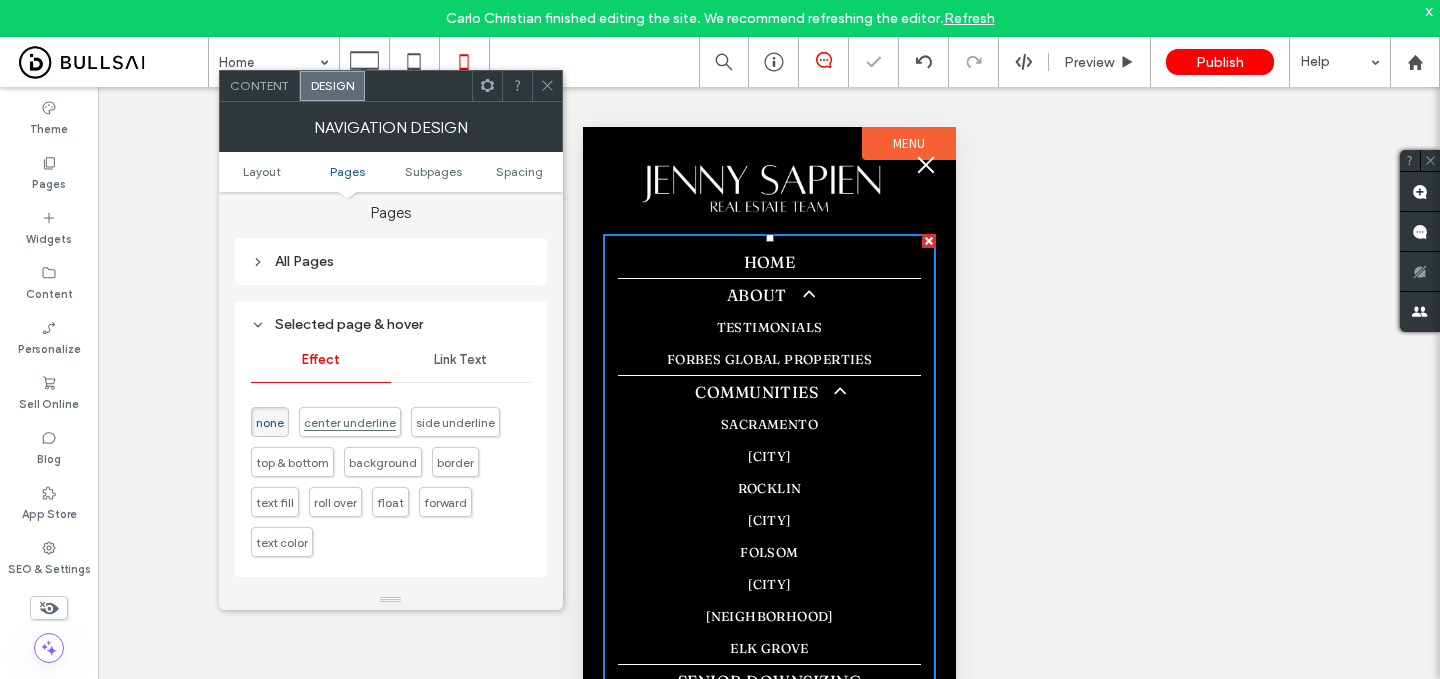 click on "center underline" at bounding box center [350, 422] 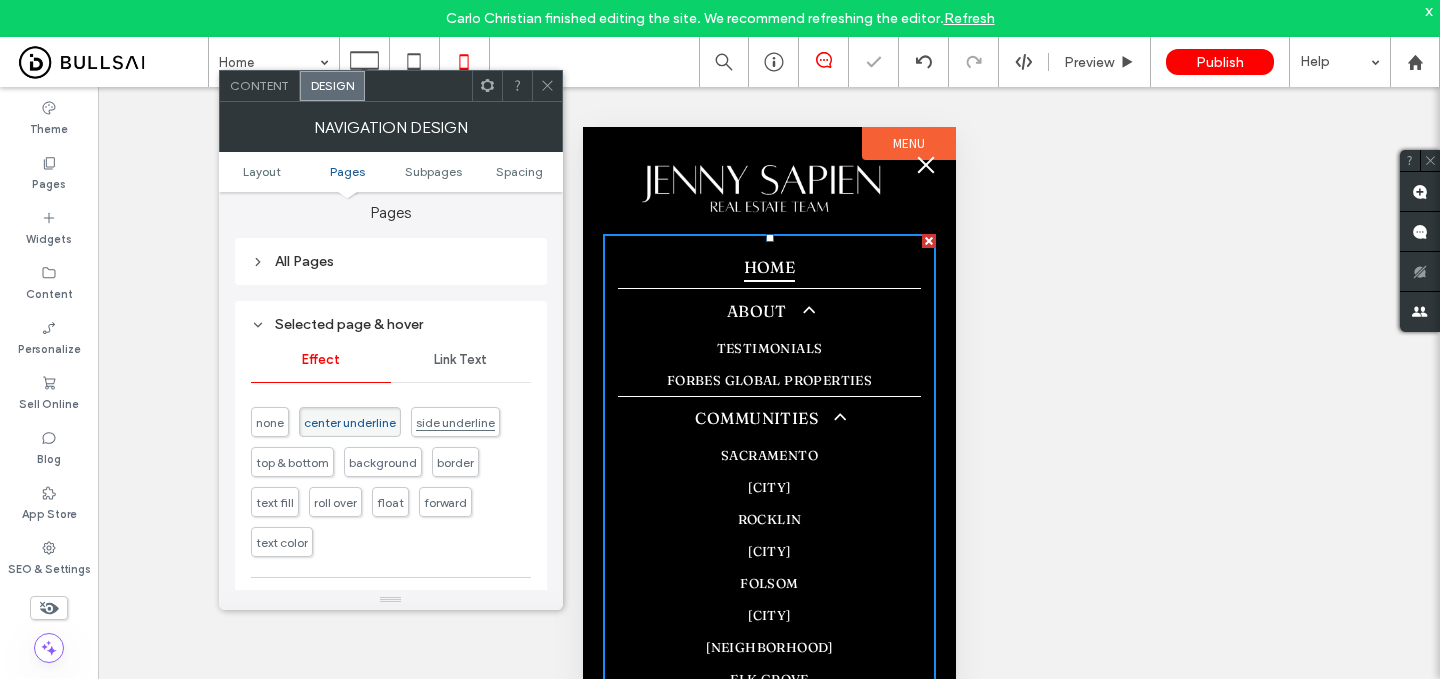 click on "side underline" at bounding box center [455, 422] 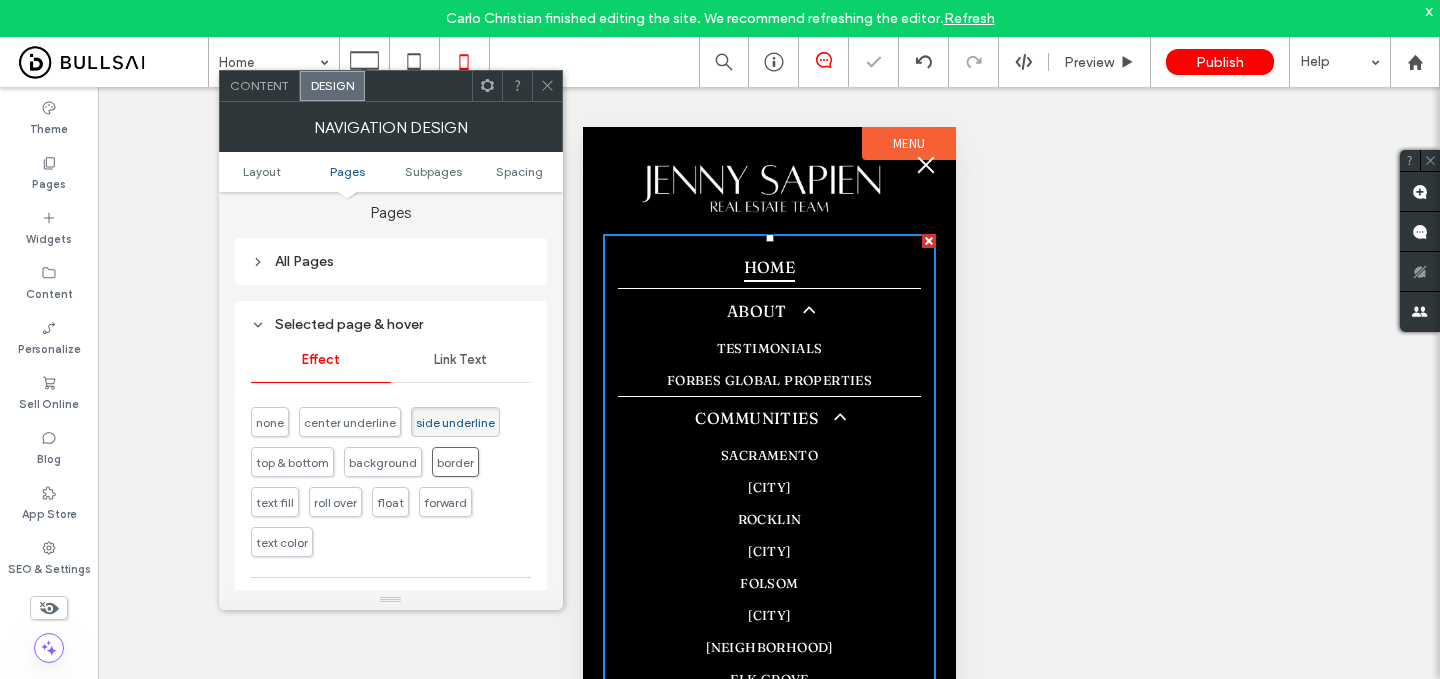 click on "border" at bounding box center [455, 462] 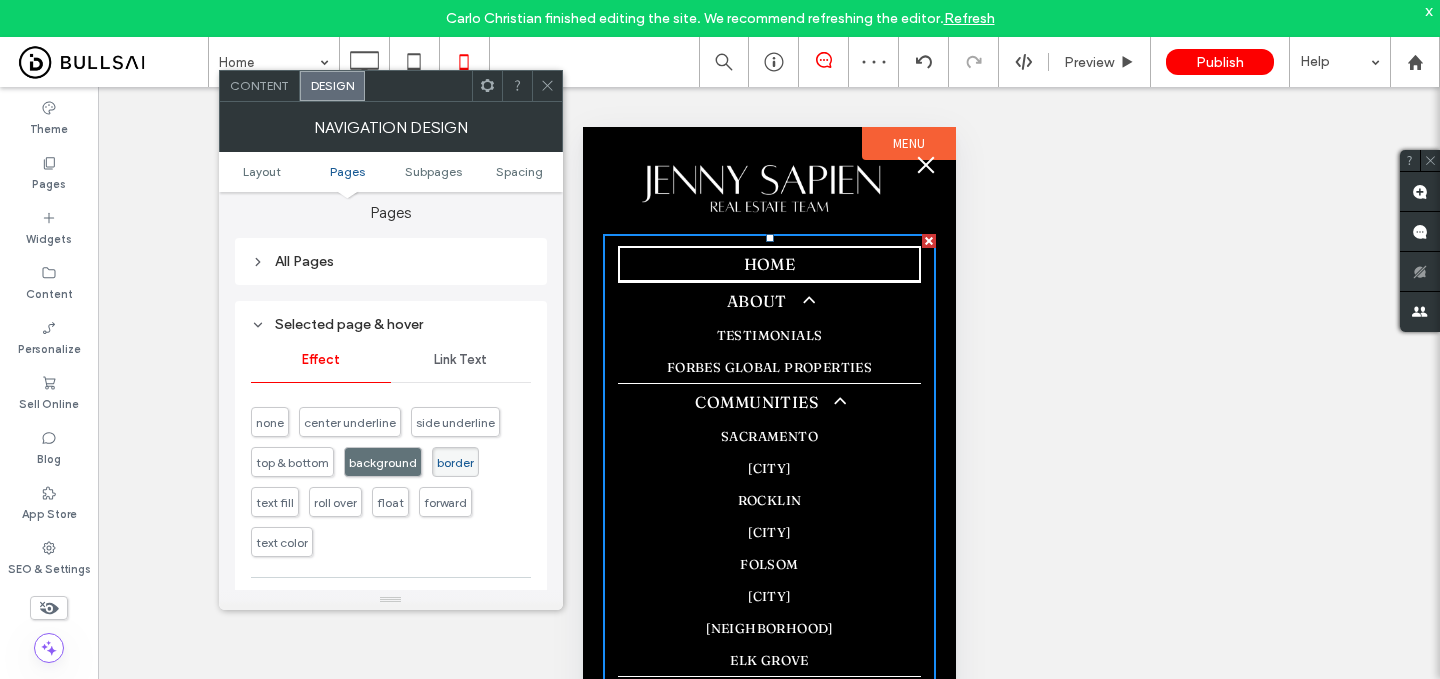 click on "background" at bounding box center (383, 462) 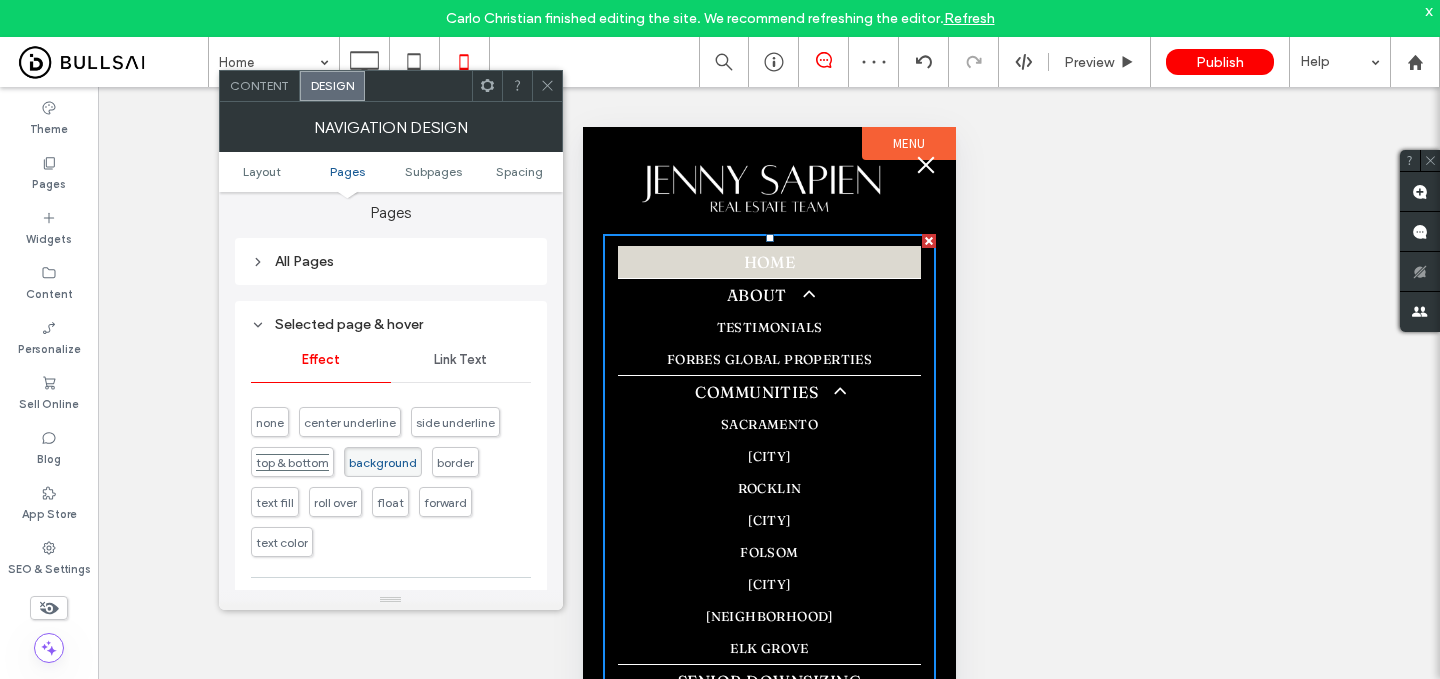 click on "top & bottom" at bounding box center (292, 462) 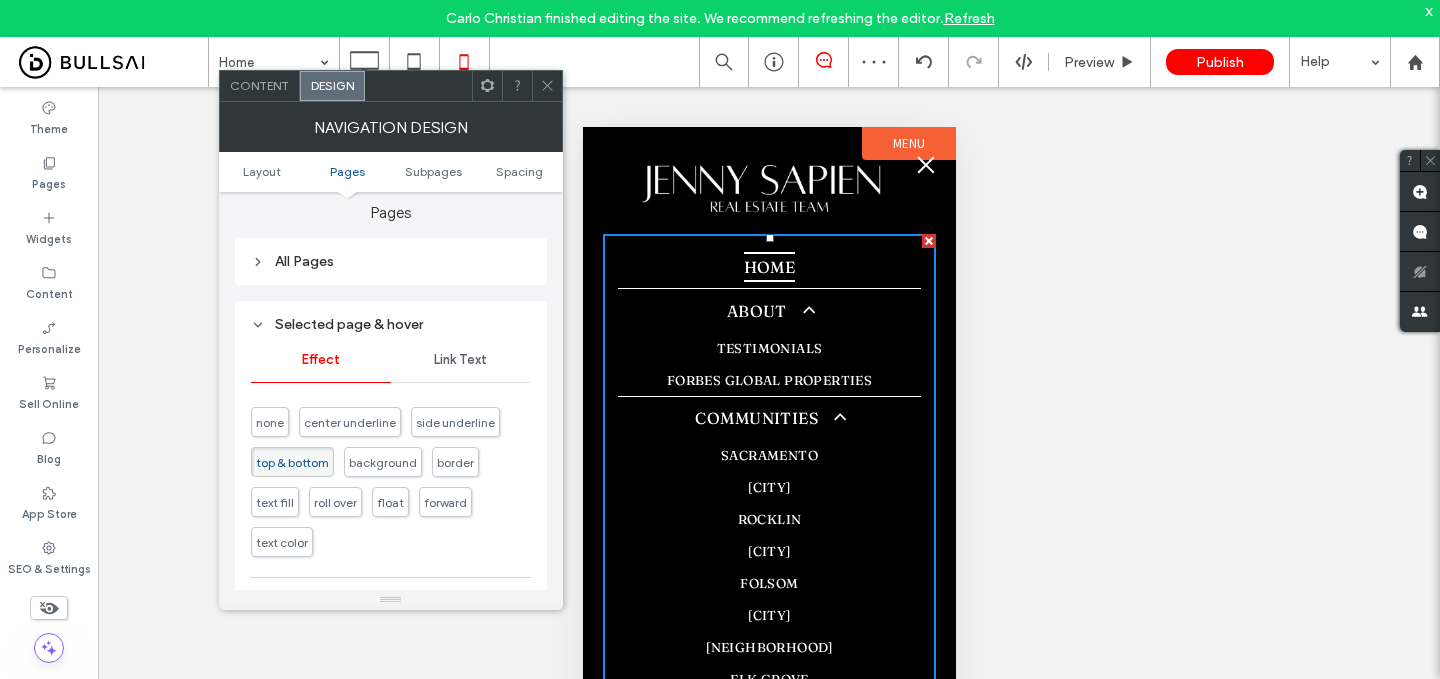 click at bounding box center (547, 86) 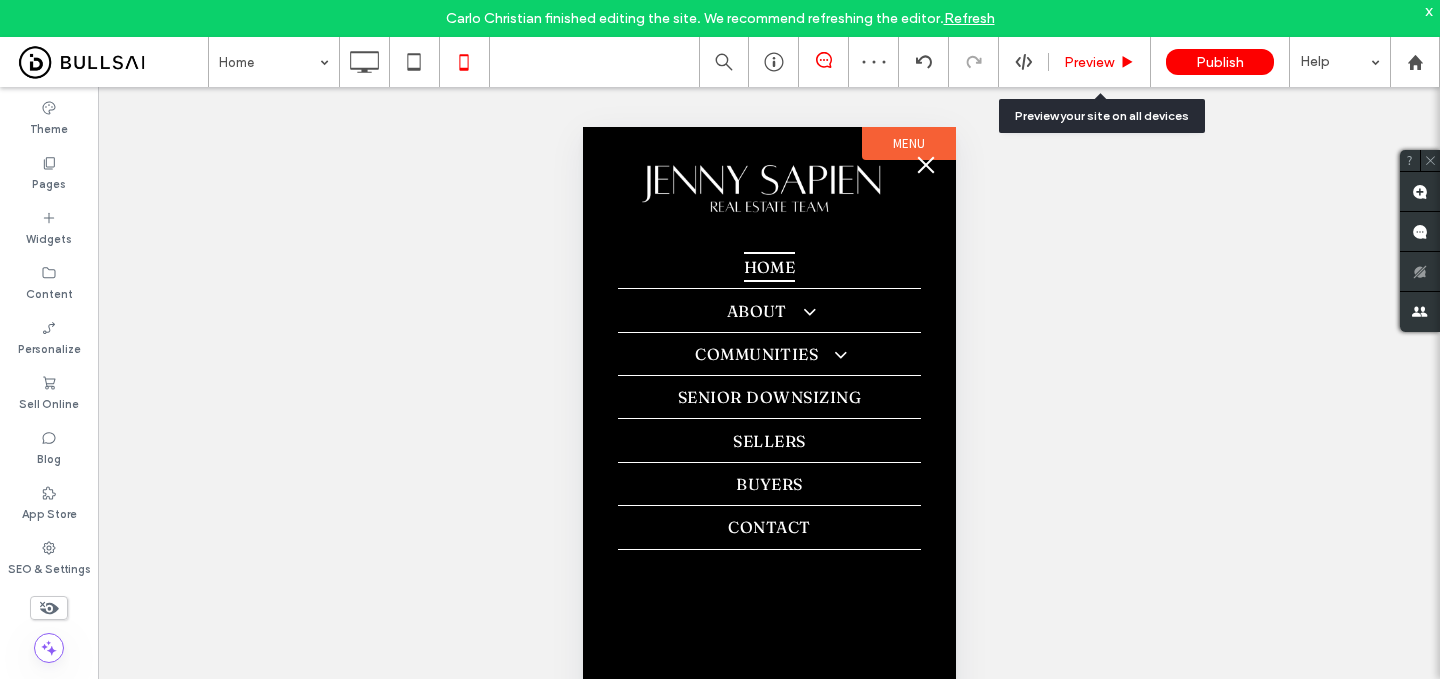 click on "Preview" at bounding box center (1089, 62) 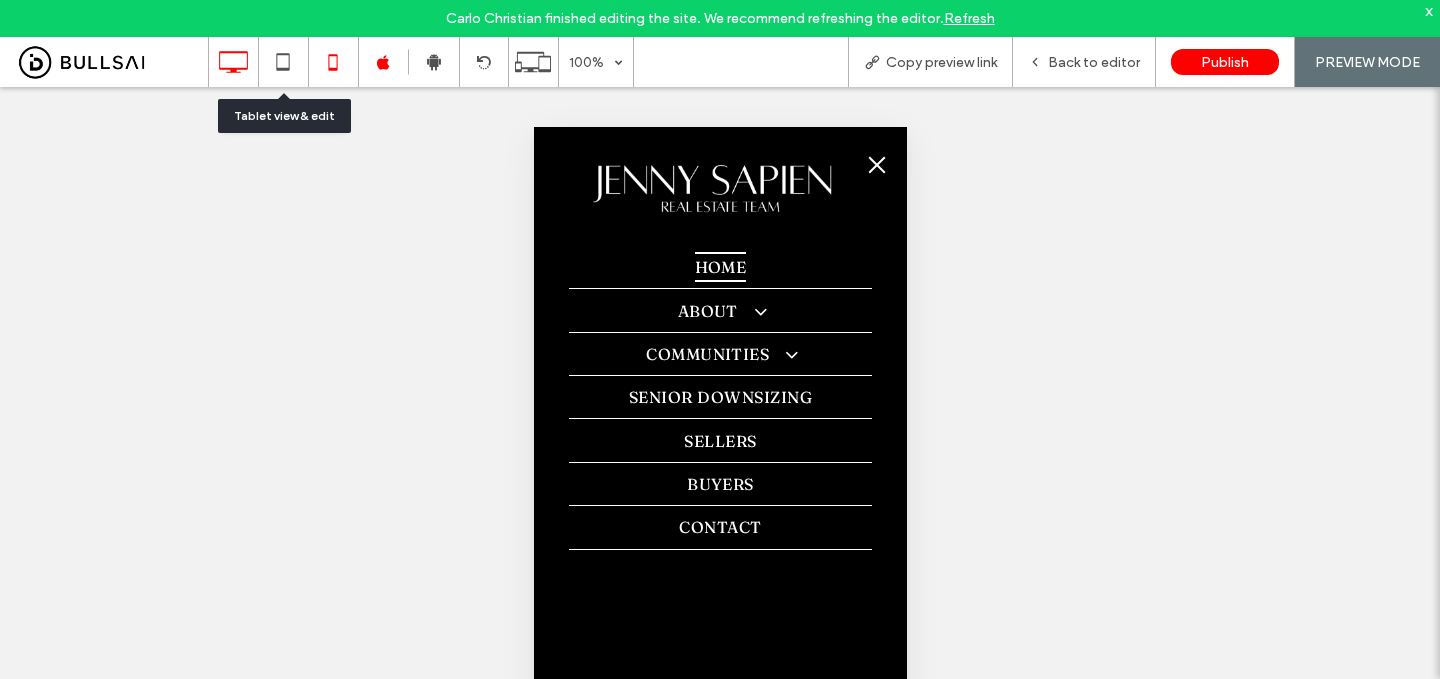 click 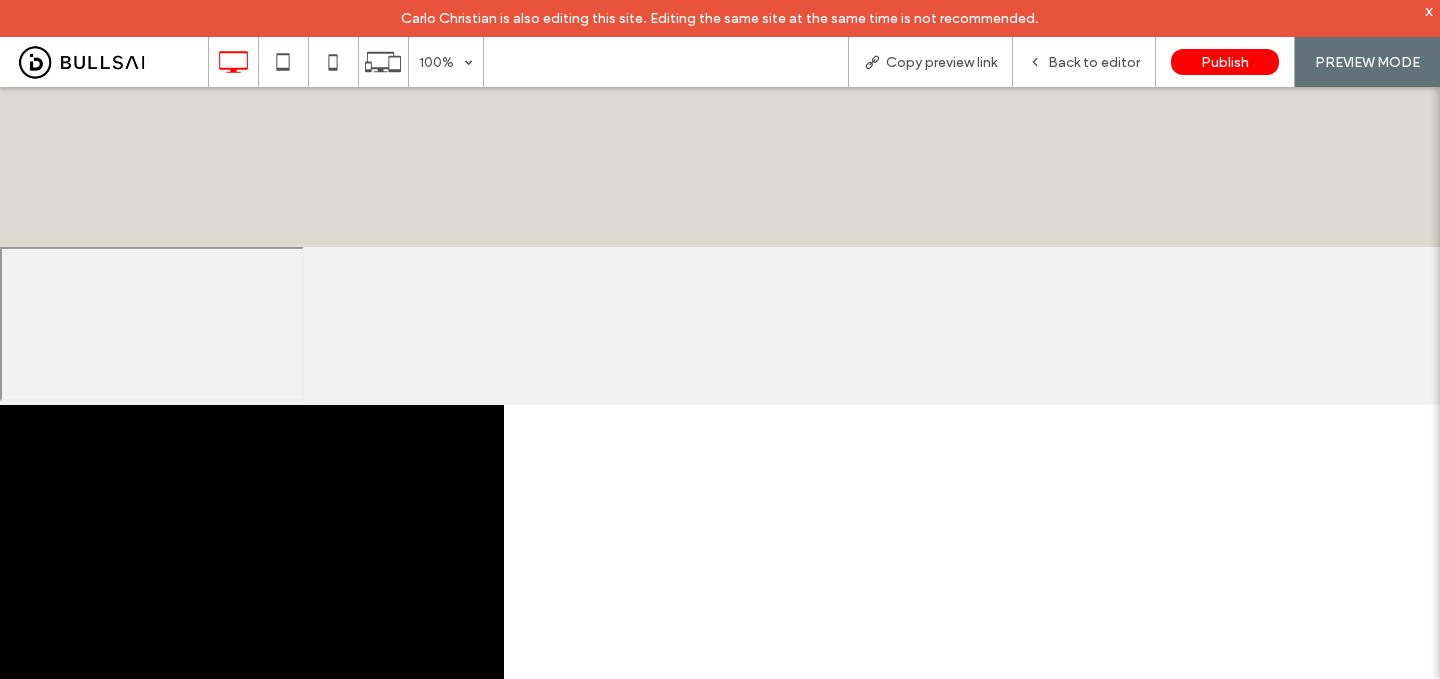 scroll, scrollTop: 0, scrollLeft: 0, axis: both 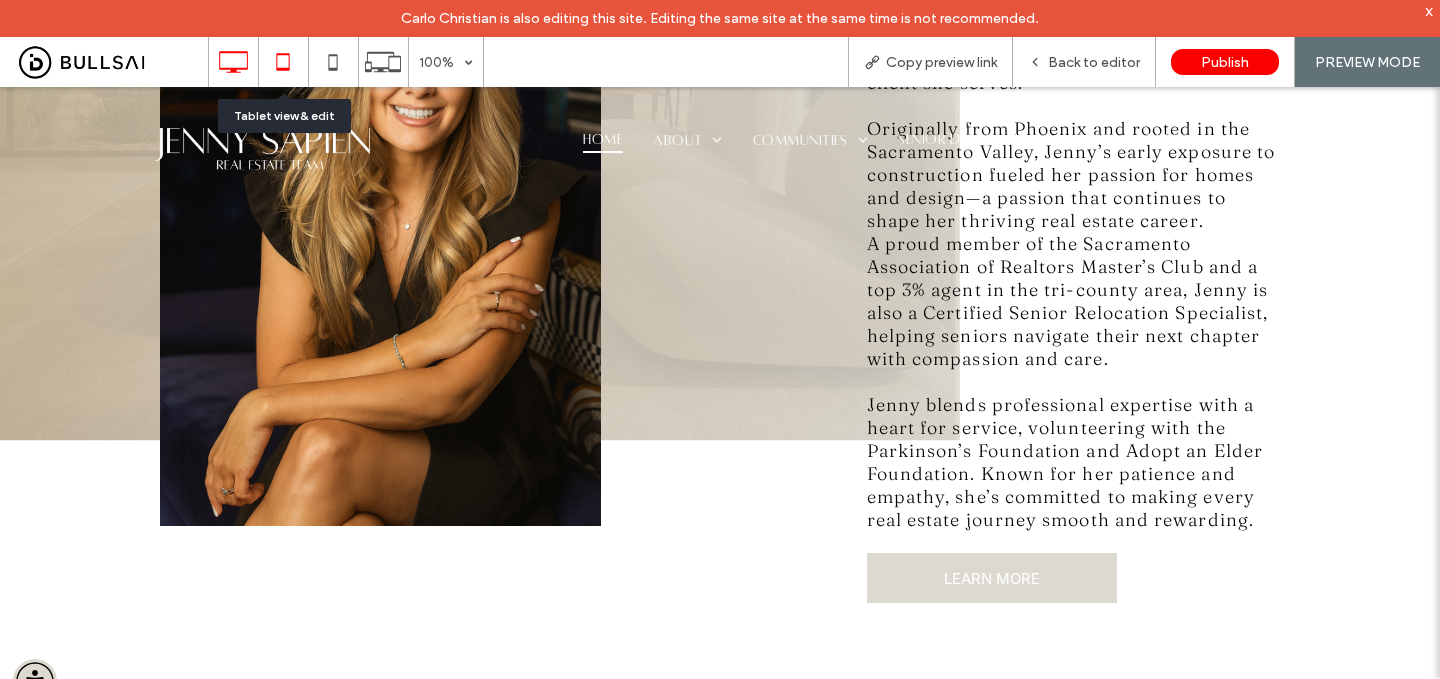 click 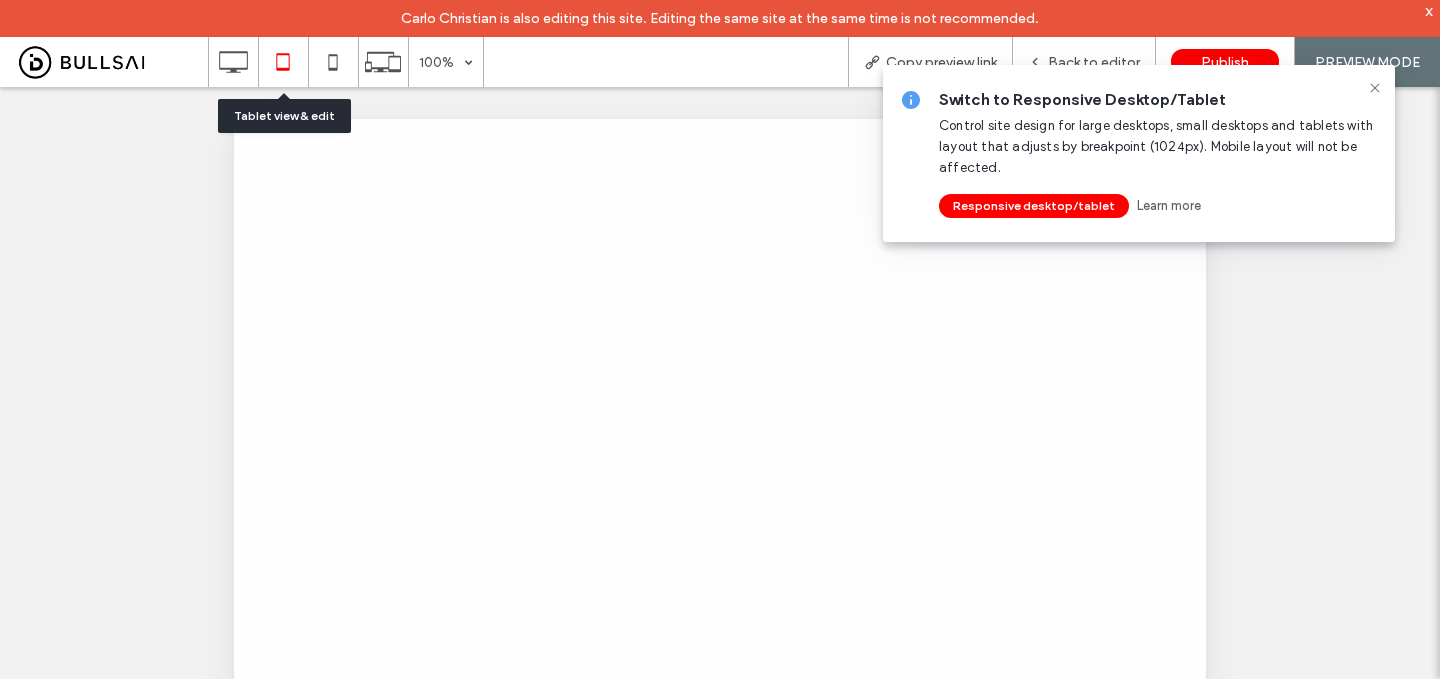 scroll, scrollTop: 0, scrollLeft: 0, axis: both 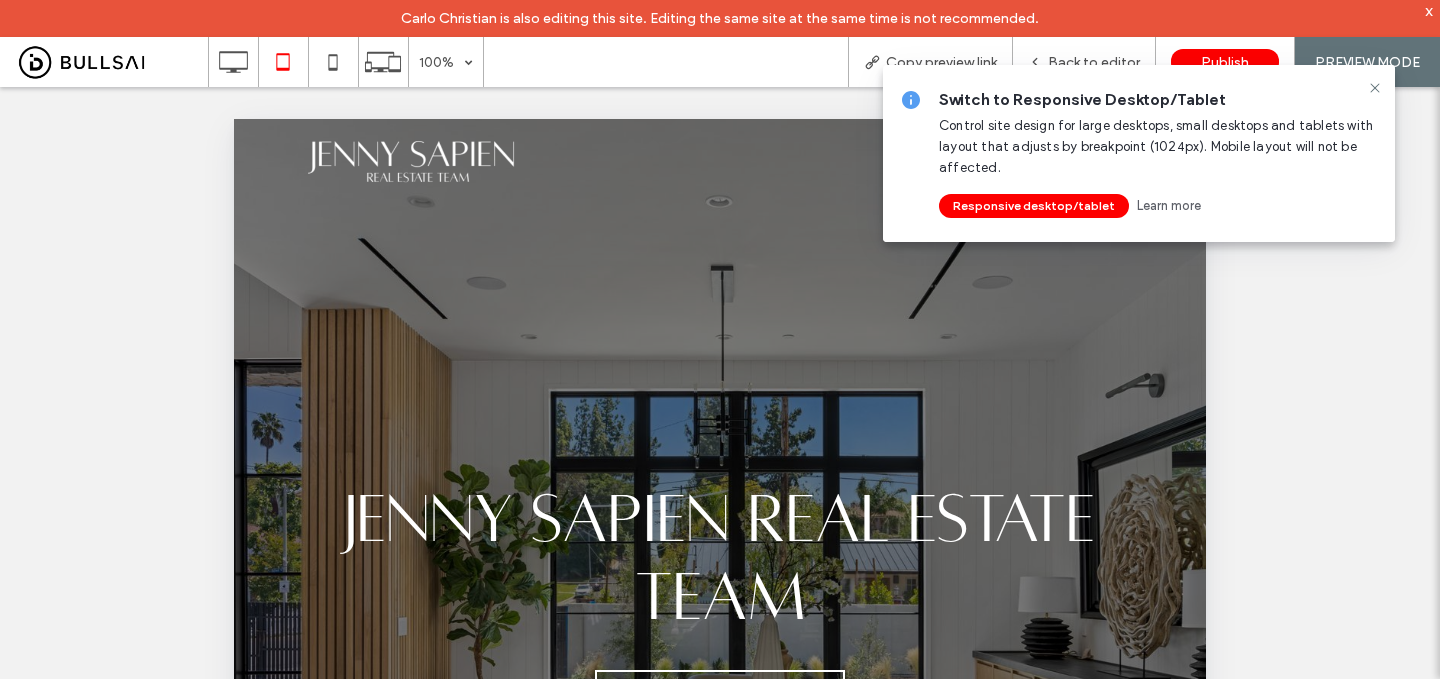 click on "Switch to Responsive Desktop/Tablet
Control site design for large desktops, small desktops and tablets with layout that adjusts by breakpoint (1024px). Mobile layout will not be affected. Responsive desktop/tablet Learn more" at bounding box center [1139, 153] 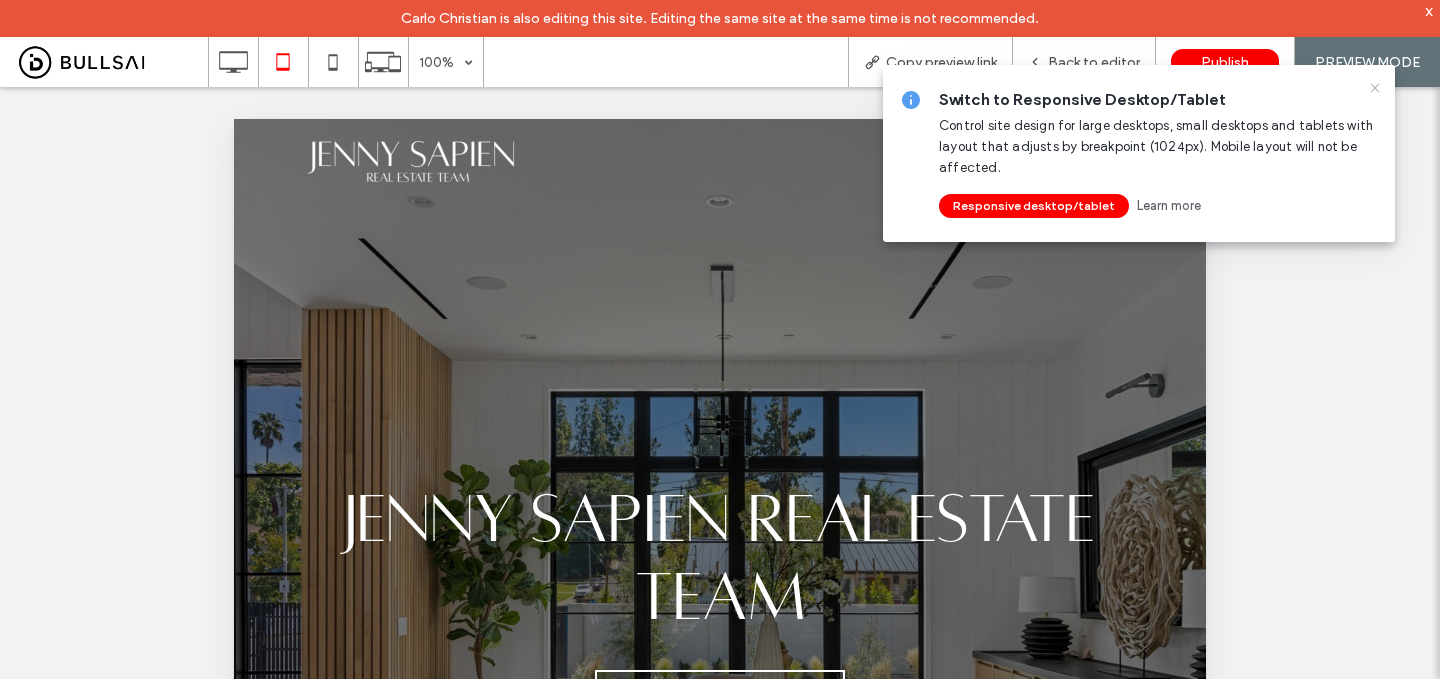 click 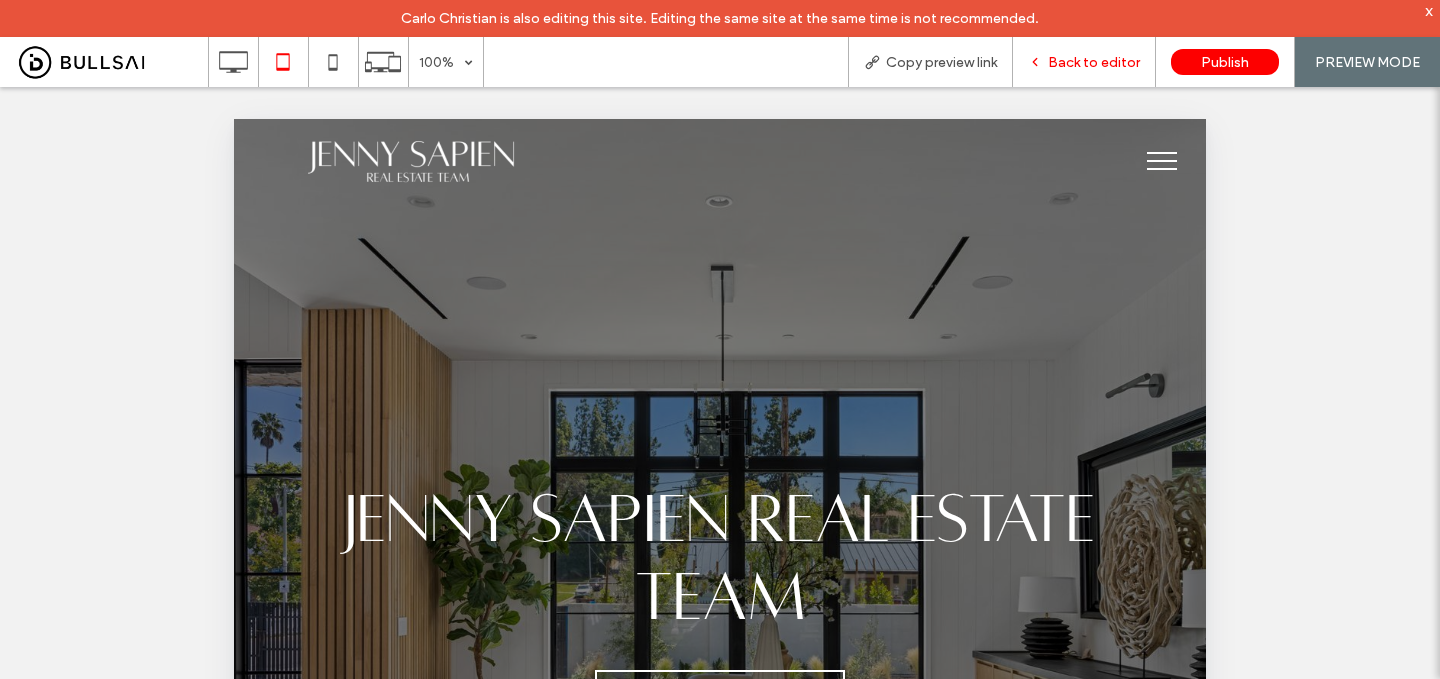 click on "Back to editor" at bounding box center [1094, 62] 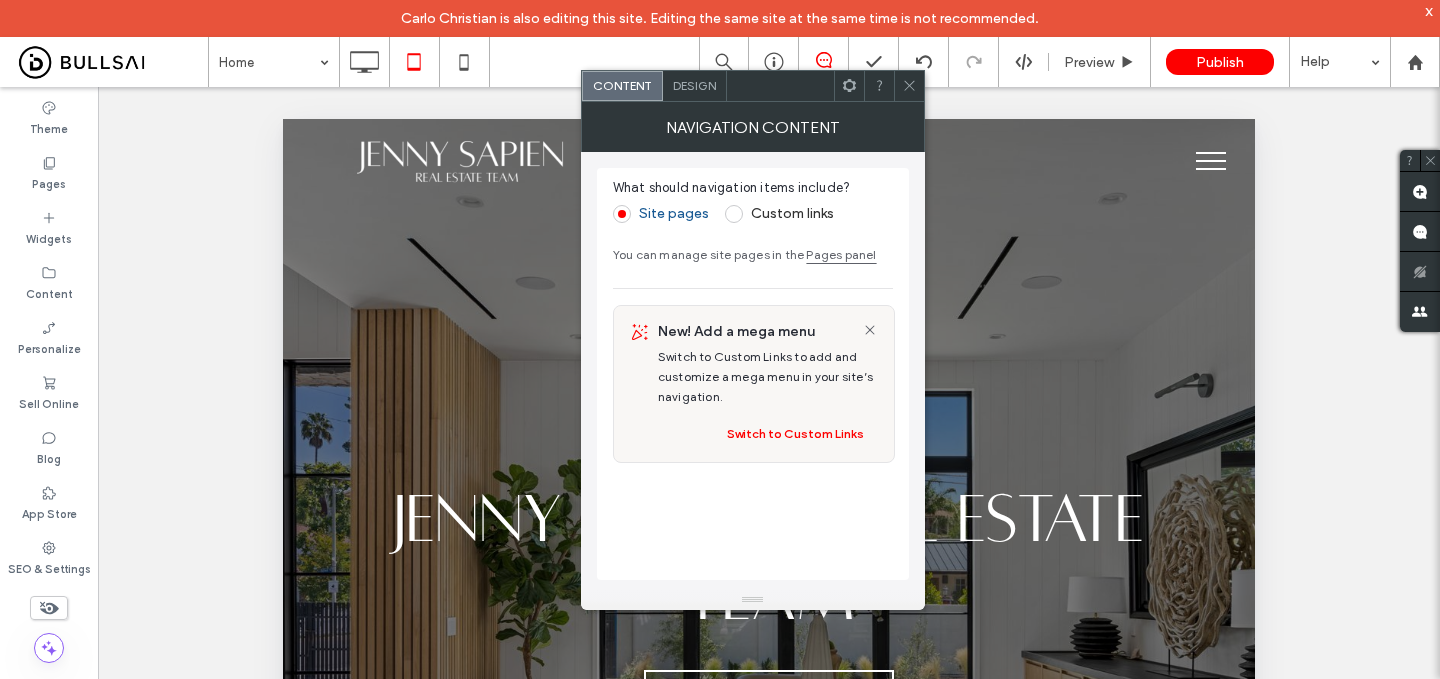 click on "Design" at bounding box center (694, 85) 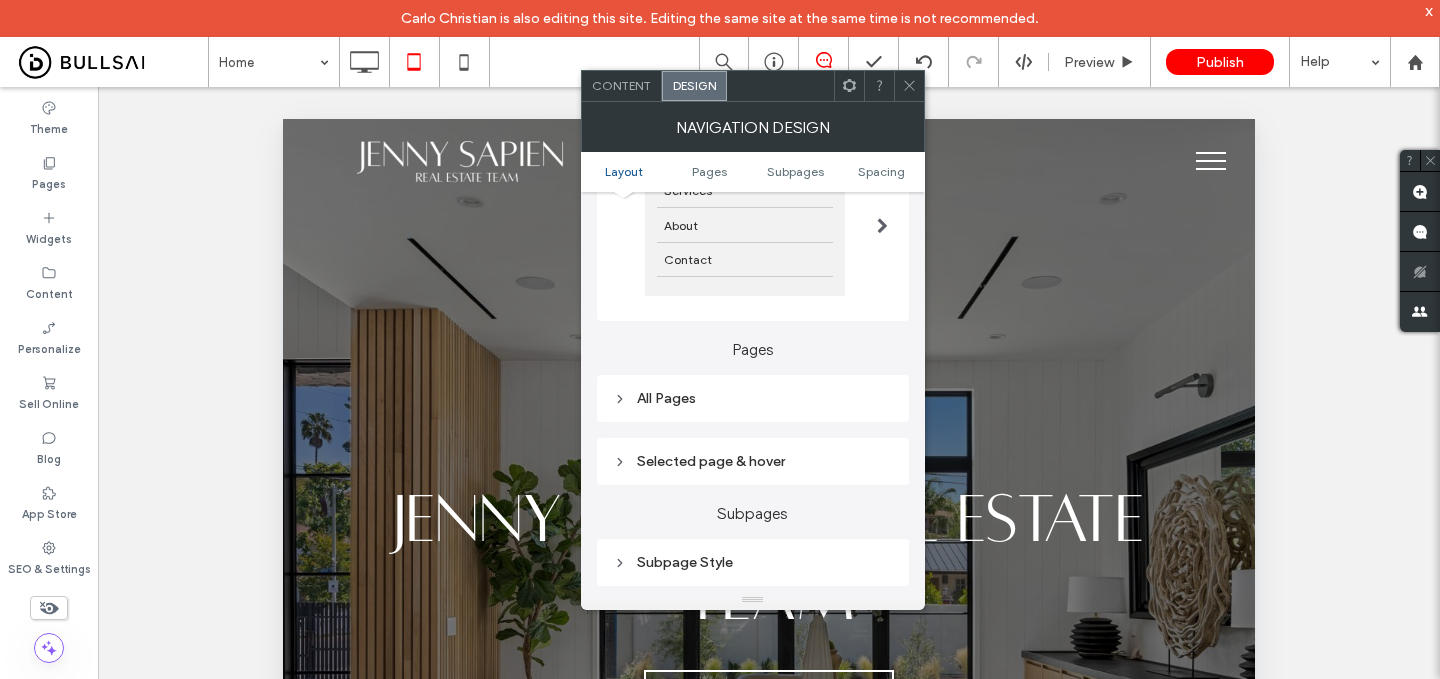 scroll, scrollTop: 291, scrollLeft: 0, axis: vertical 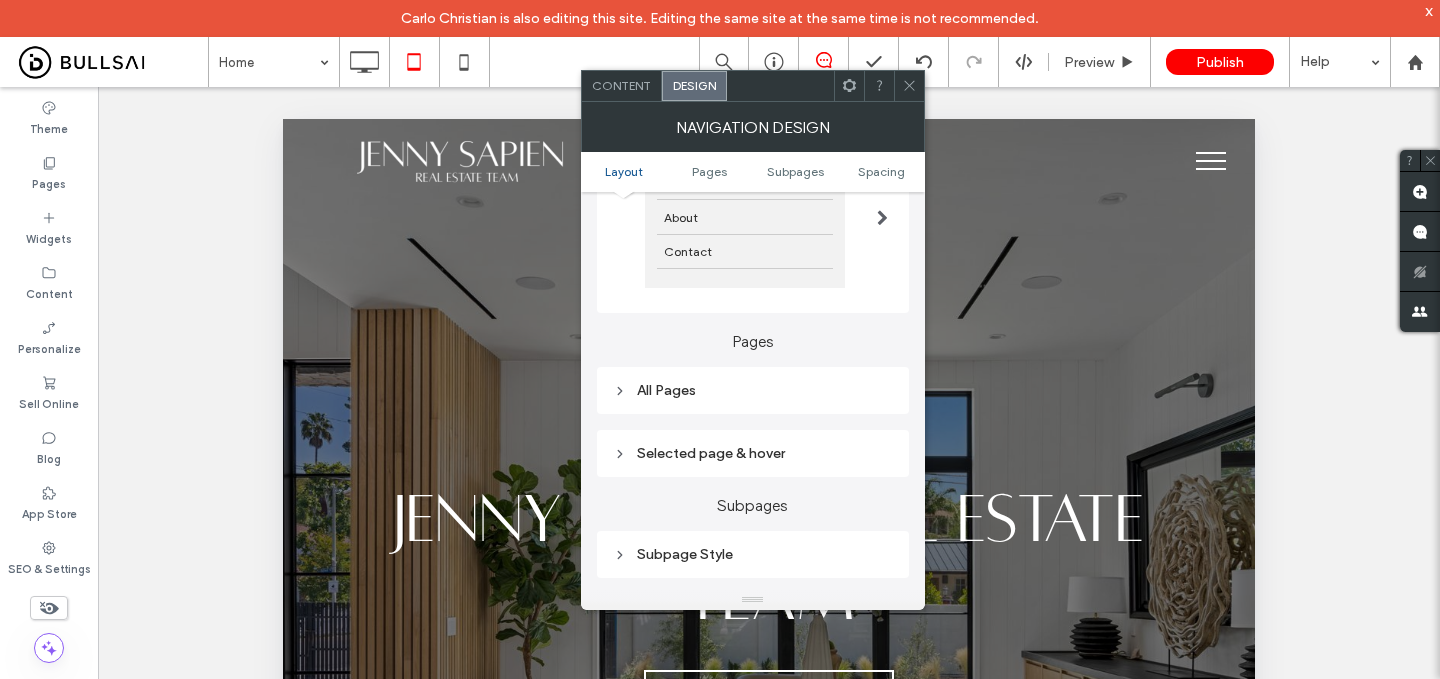 click on "All Pages" at bounding box center [753, 390] 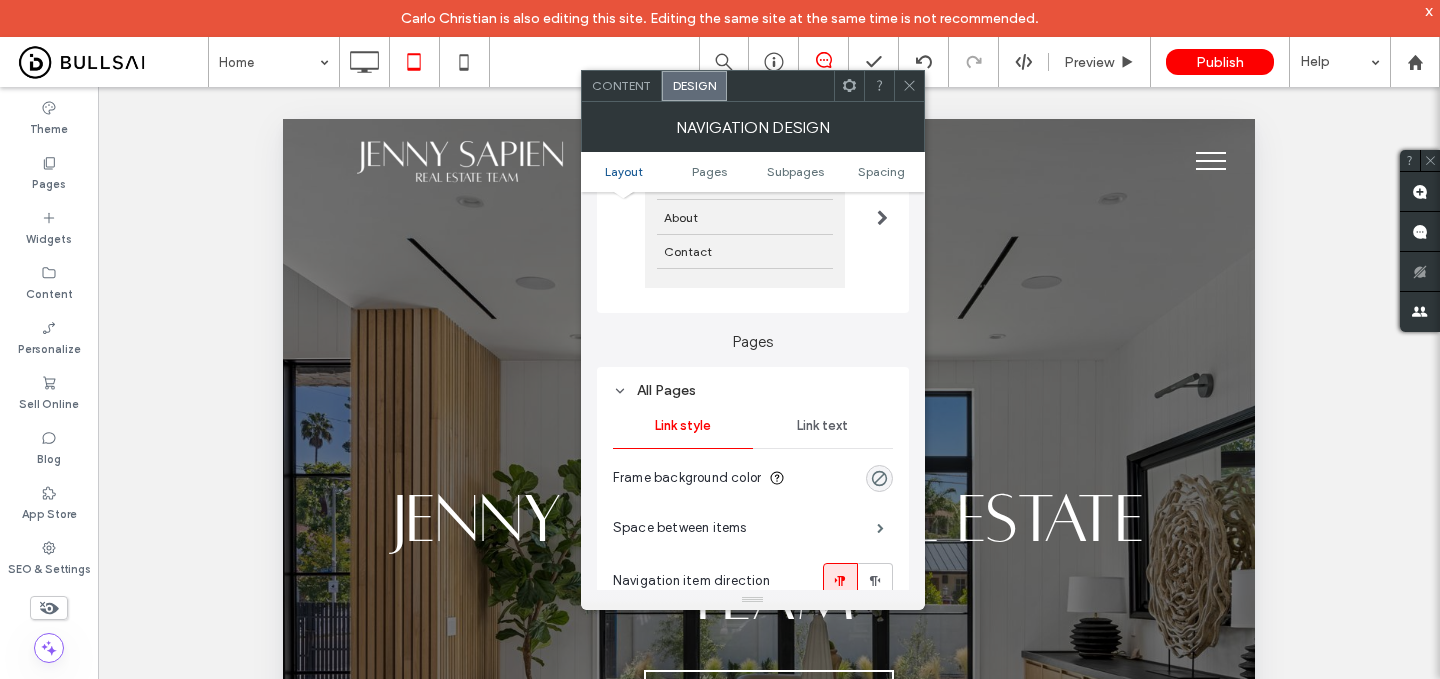 click on "Link text" at bounding box center [822, 426] 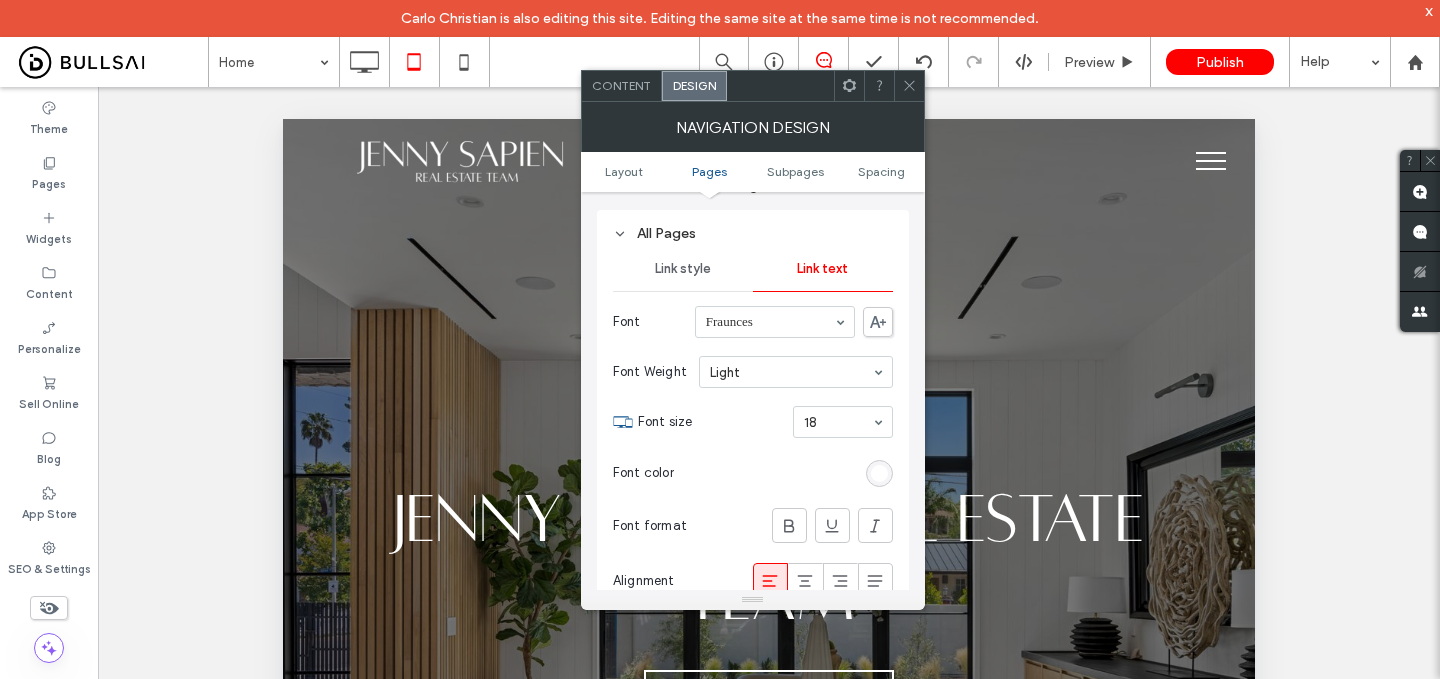 scroll, scrollTop: 467, scrollLeft: 0, axis: vertical 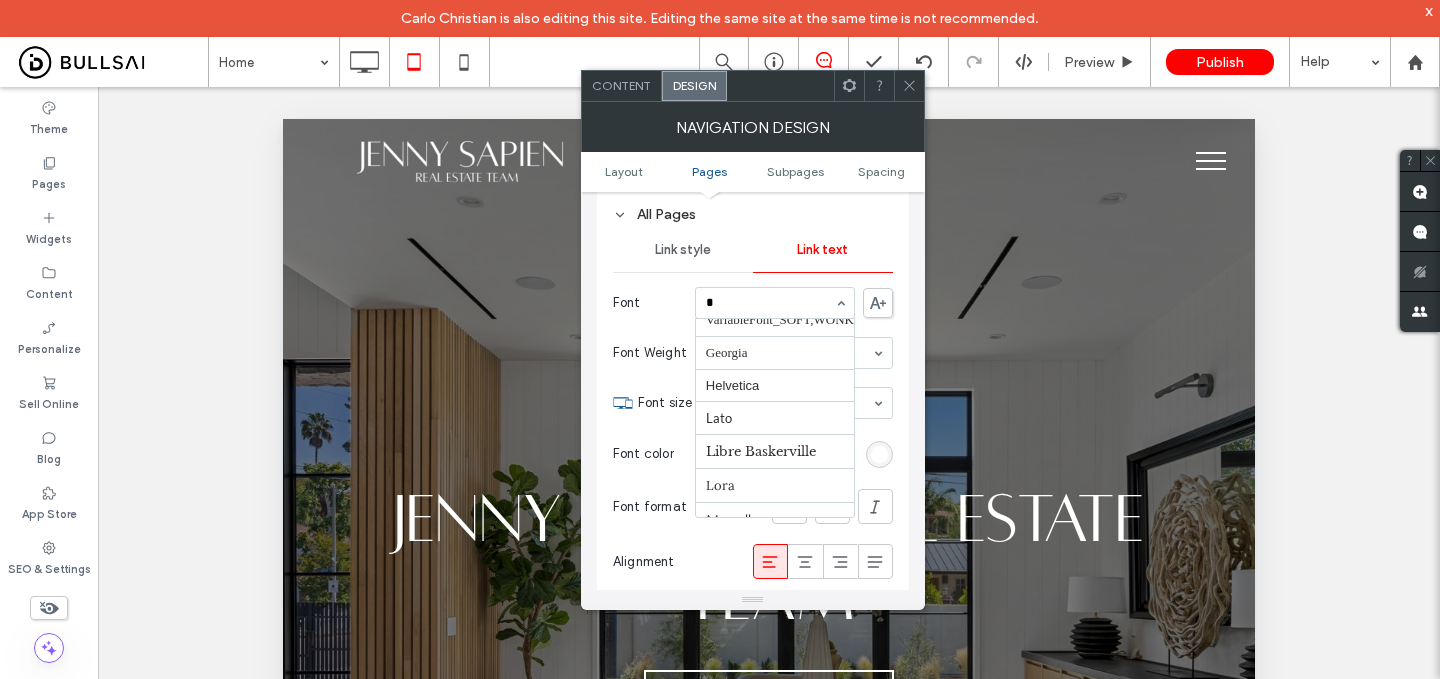 type on "**" 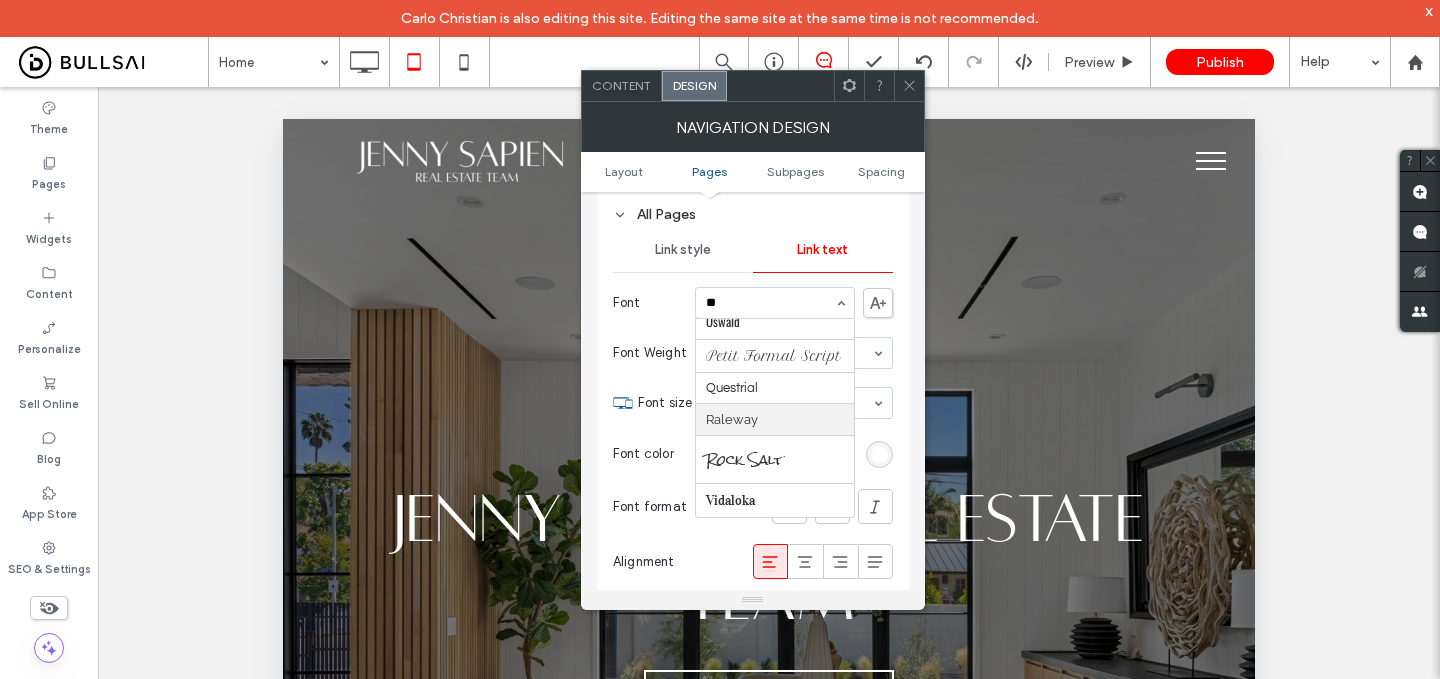 scroll, scrollTop: 0, scrollLeft: 0, axis: both 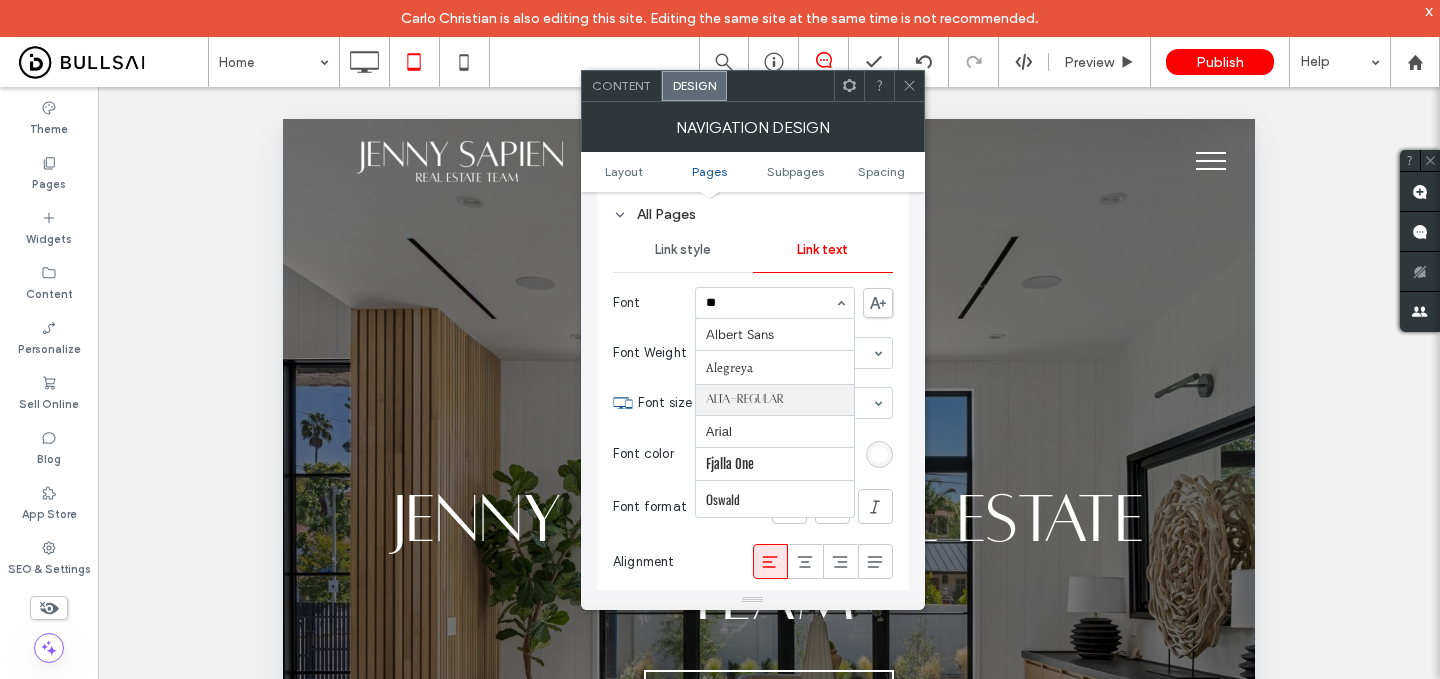 type 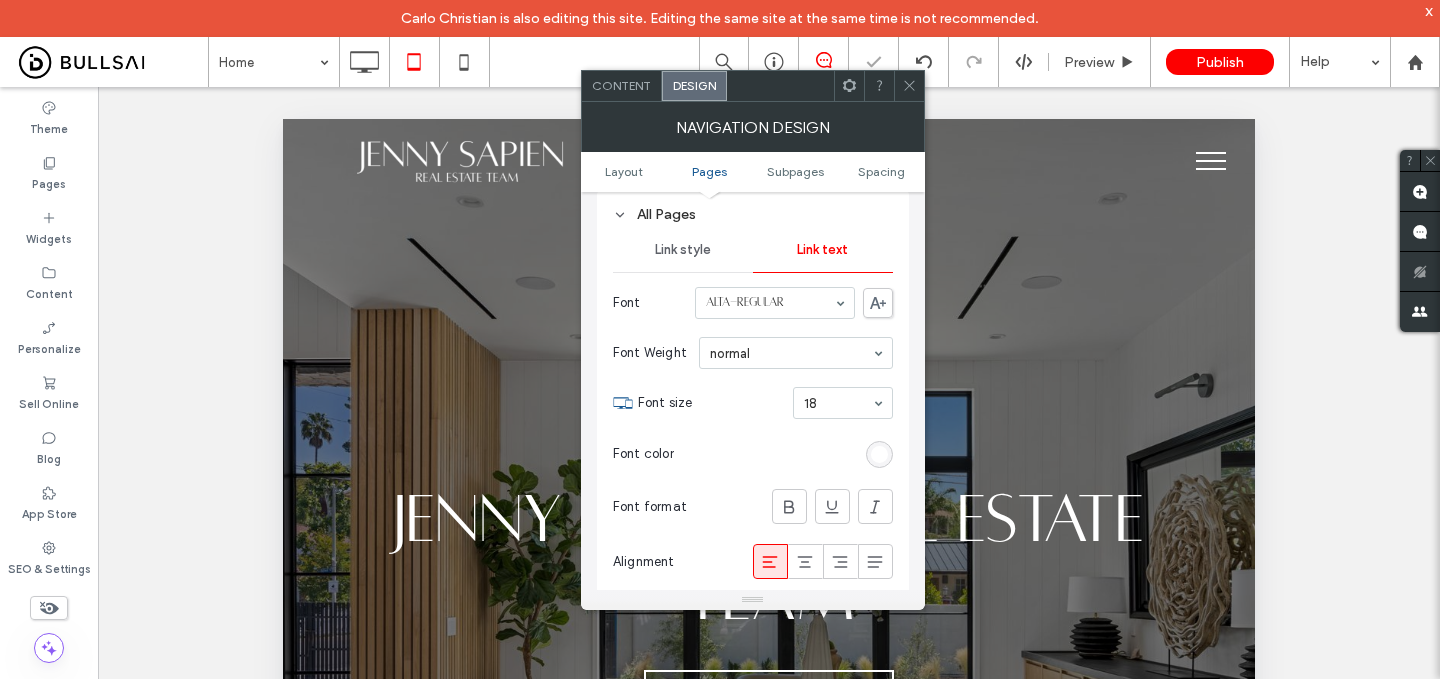 click 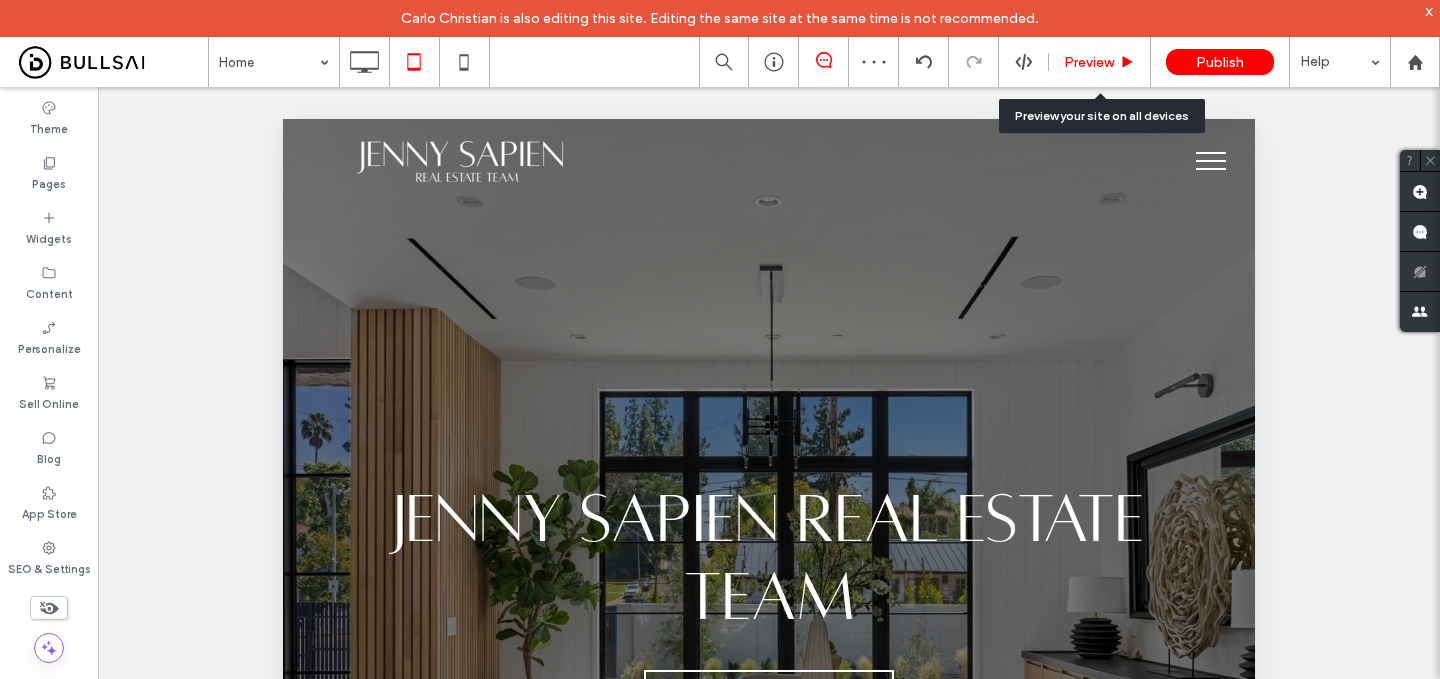 click on "Preview" at bounding box center [1089, 62] 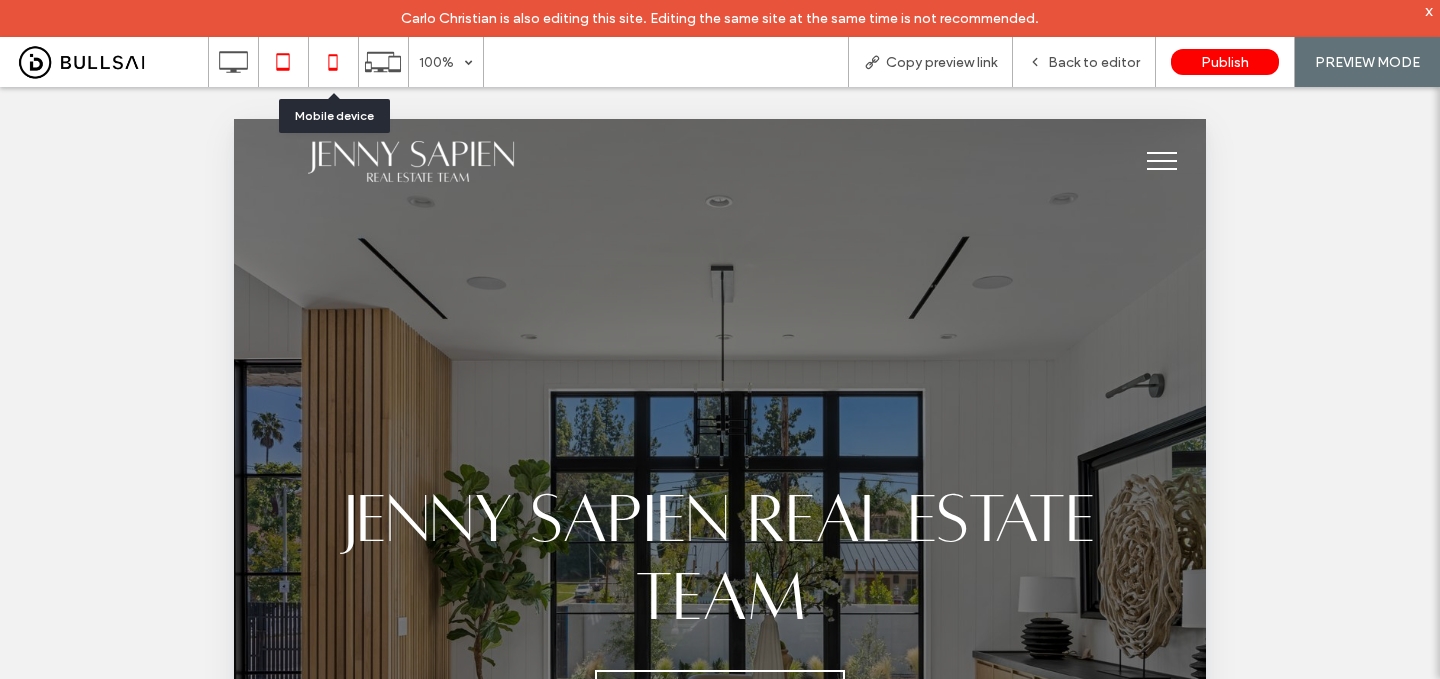 click 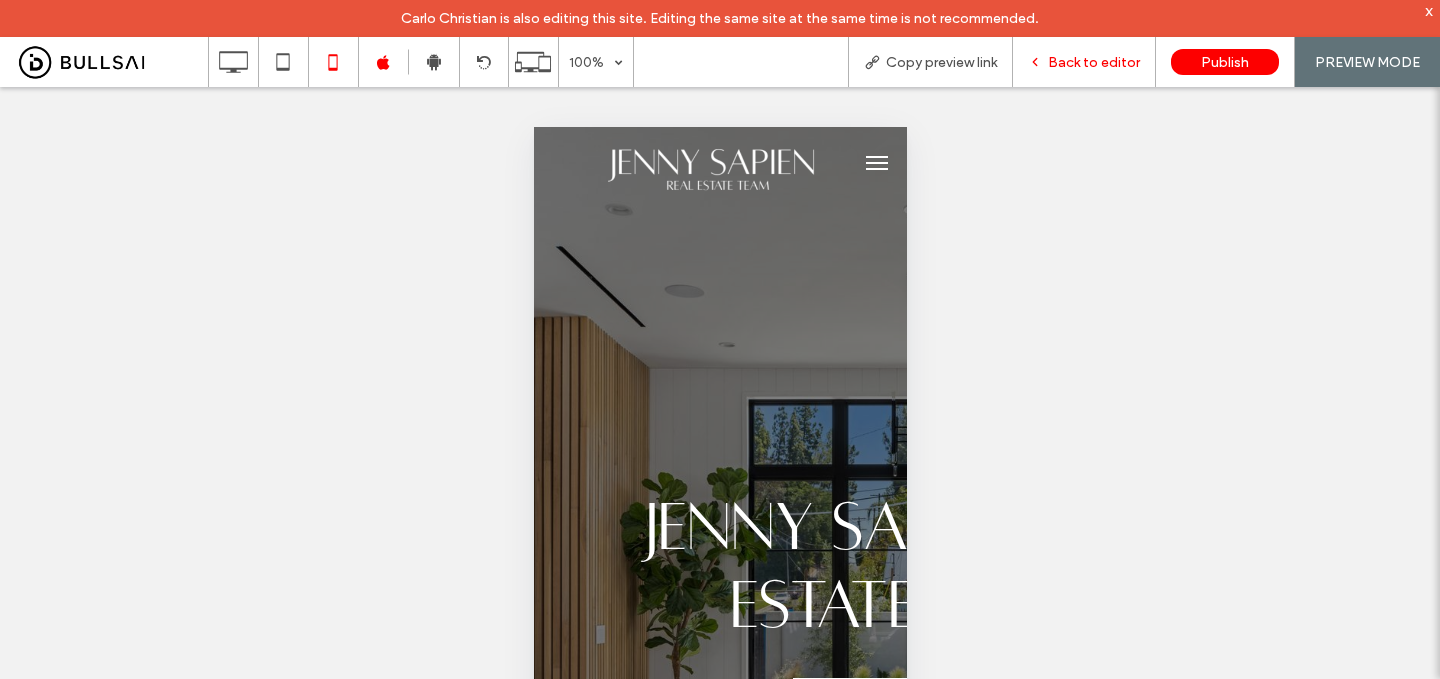 click on "Back to editor" at bounding box center (1094, 62) 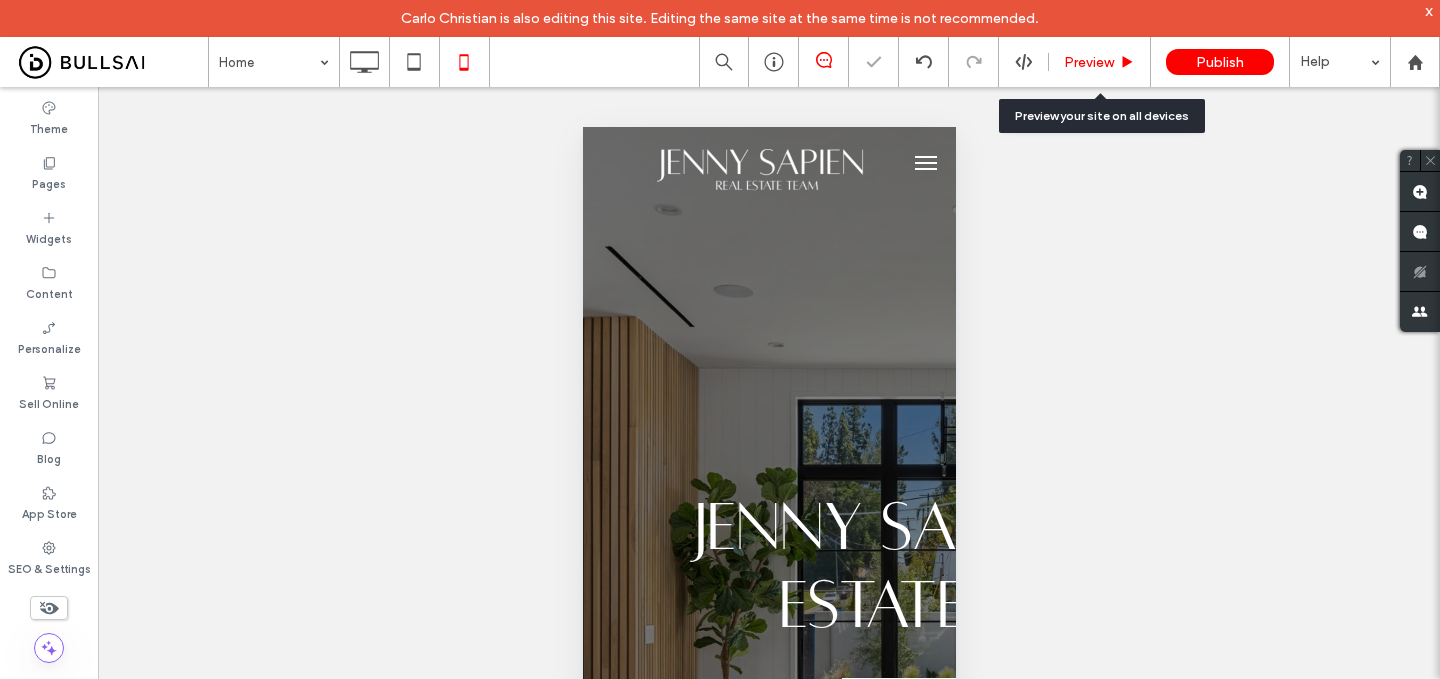 click on "Preview" at bounding box center (1100, 62) 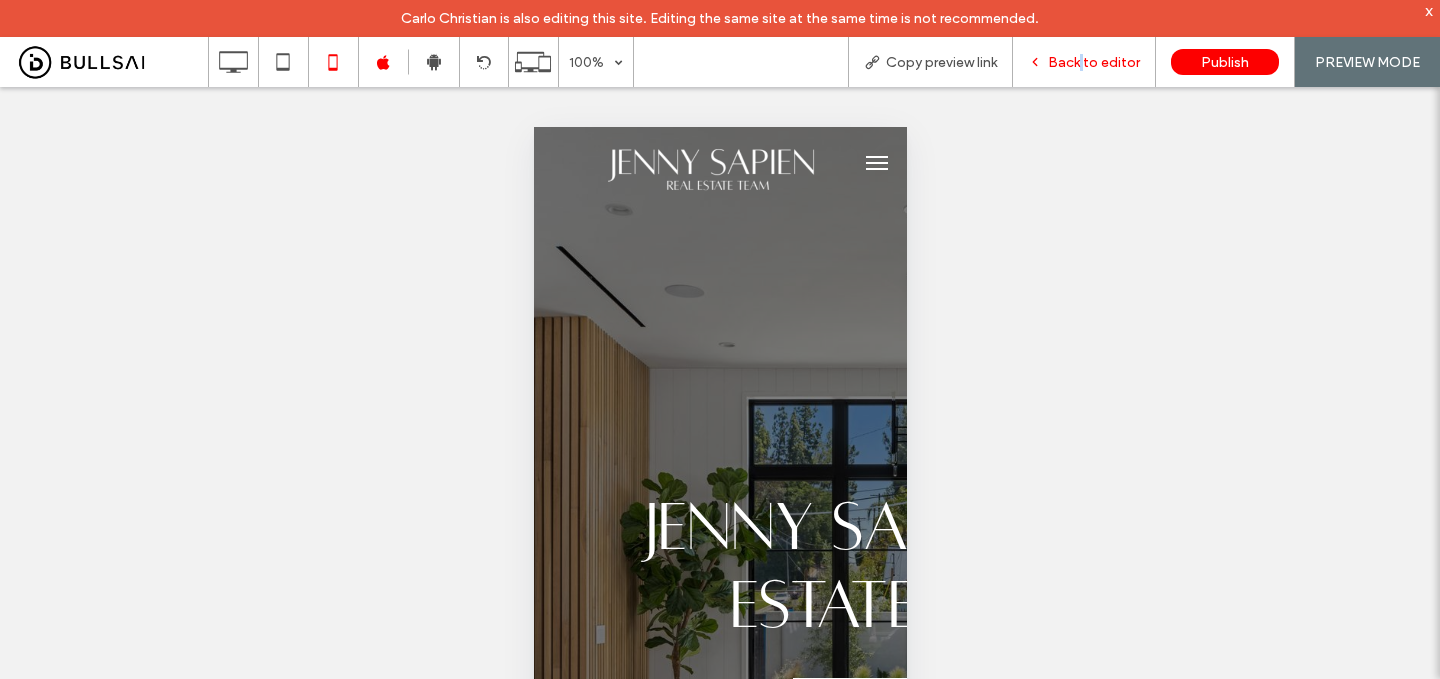 click on "Back to editor" at bounding box center (1094, 62) 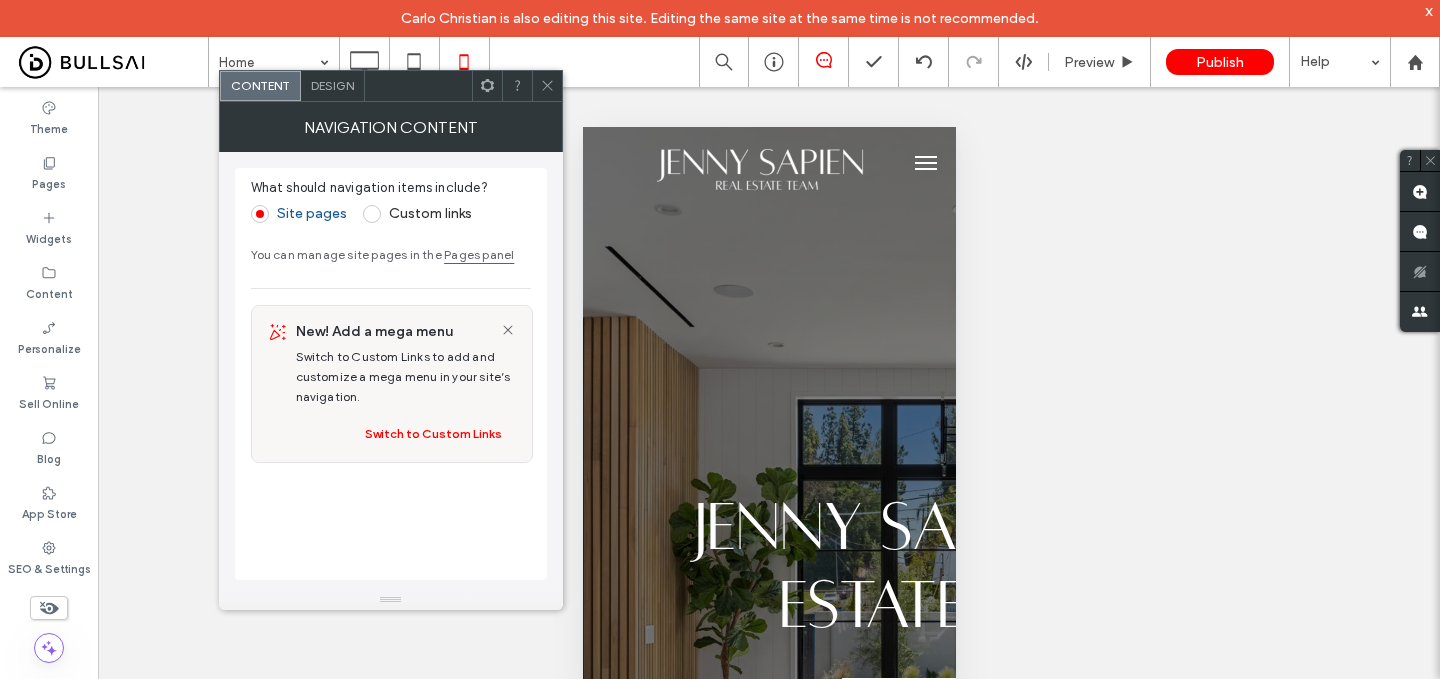 click on "Design" at bounding box center [332, 85] 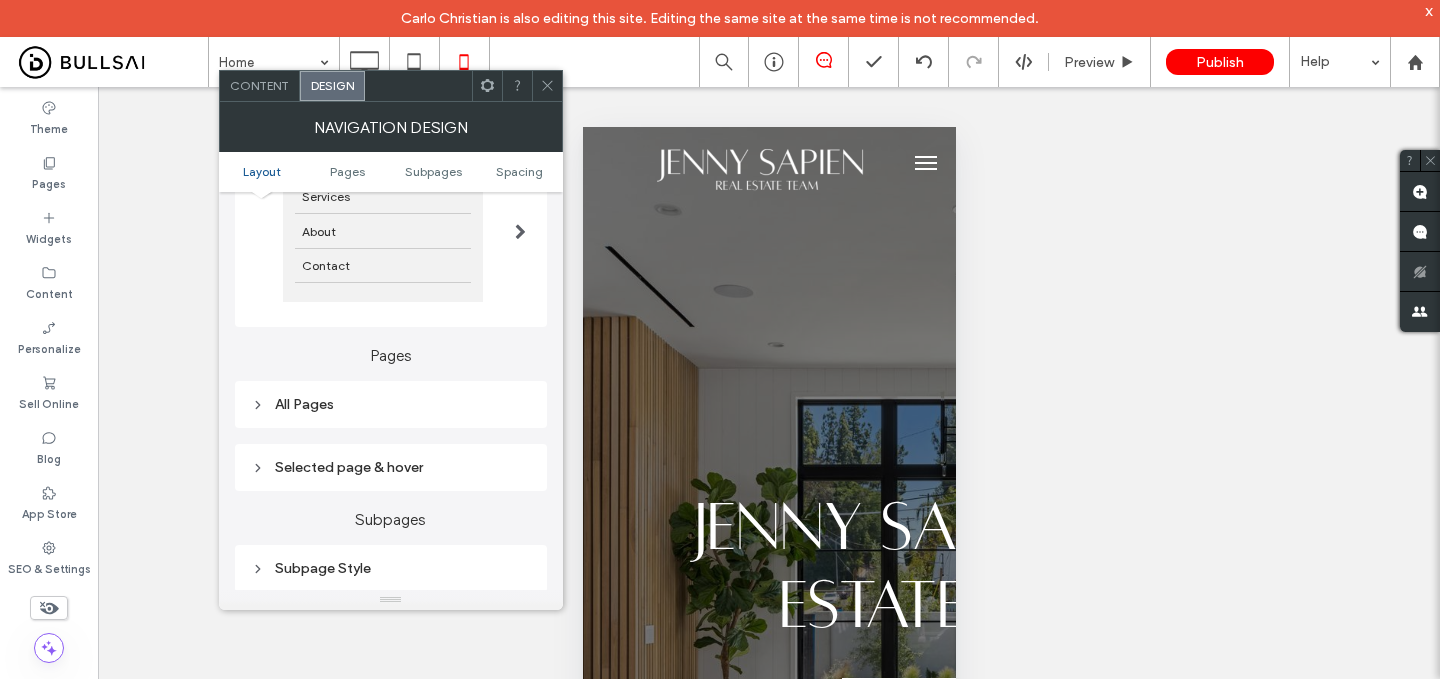 scroll, scrollTop: 285, scrollLeft: 0, axis: vertical 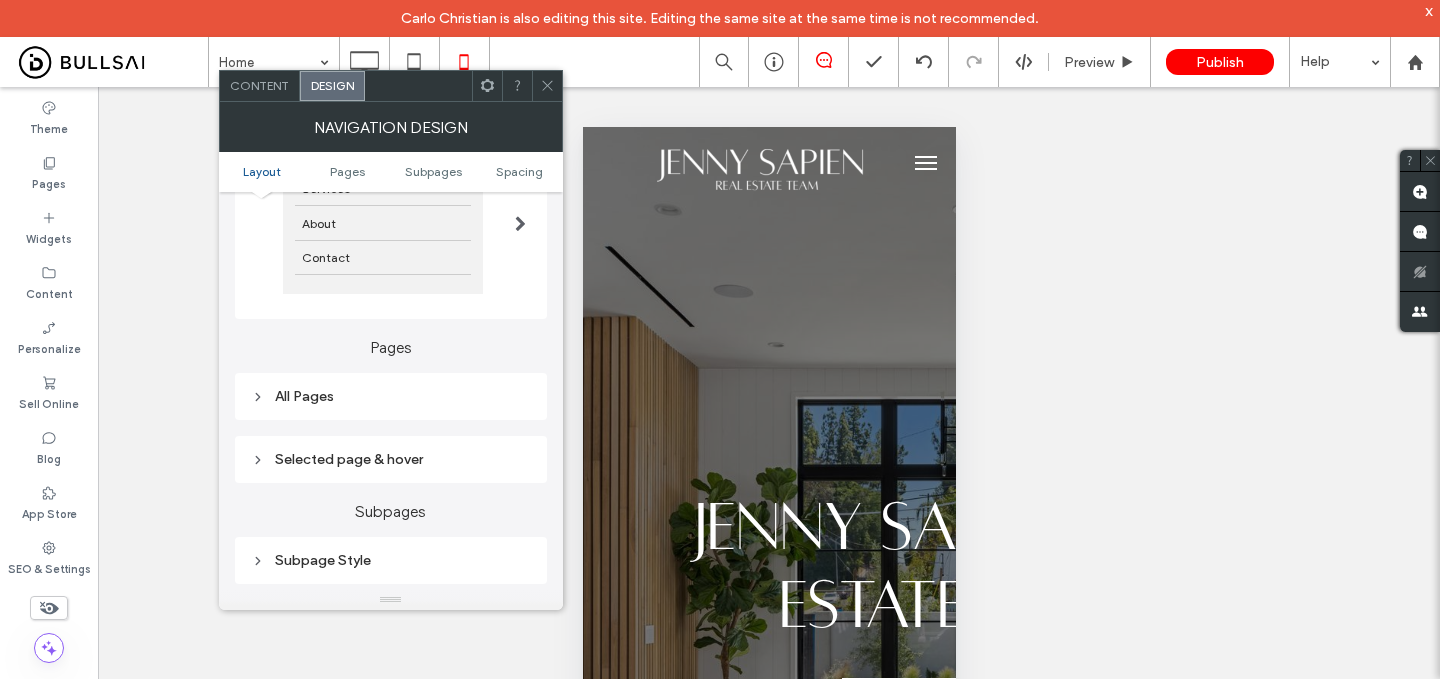 click on "All Pages" at bounding box center (391, 396) 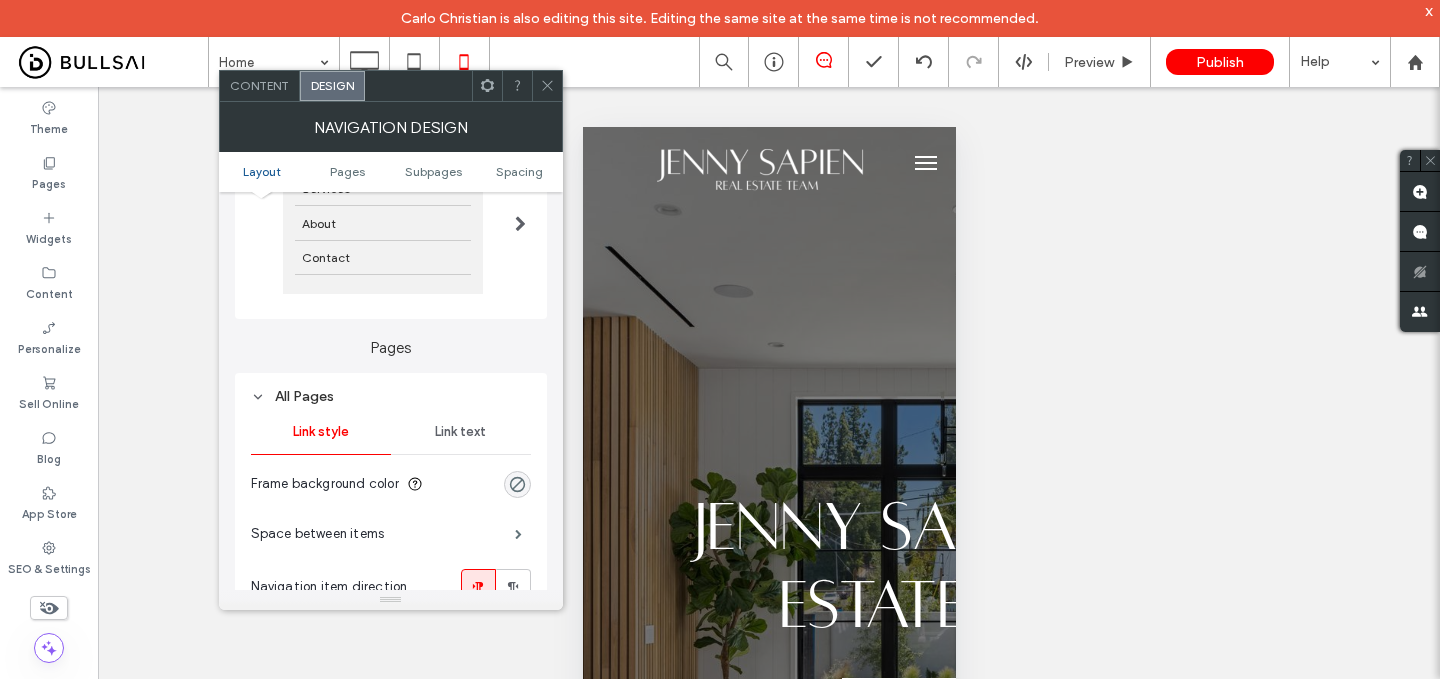 click on "Link text" at bounding box center (461, 432) 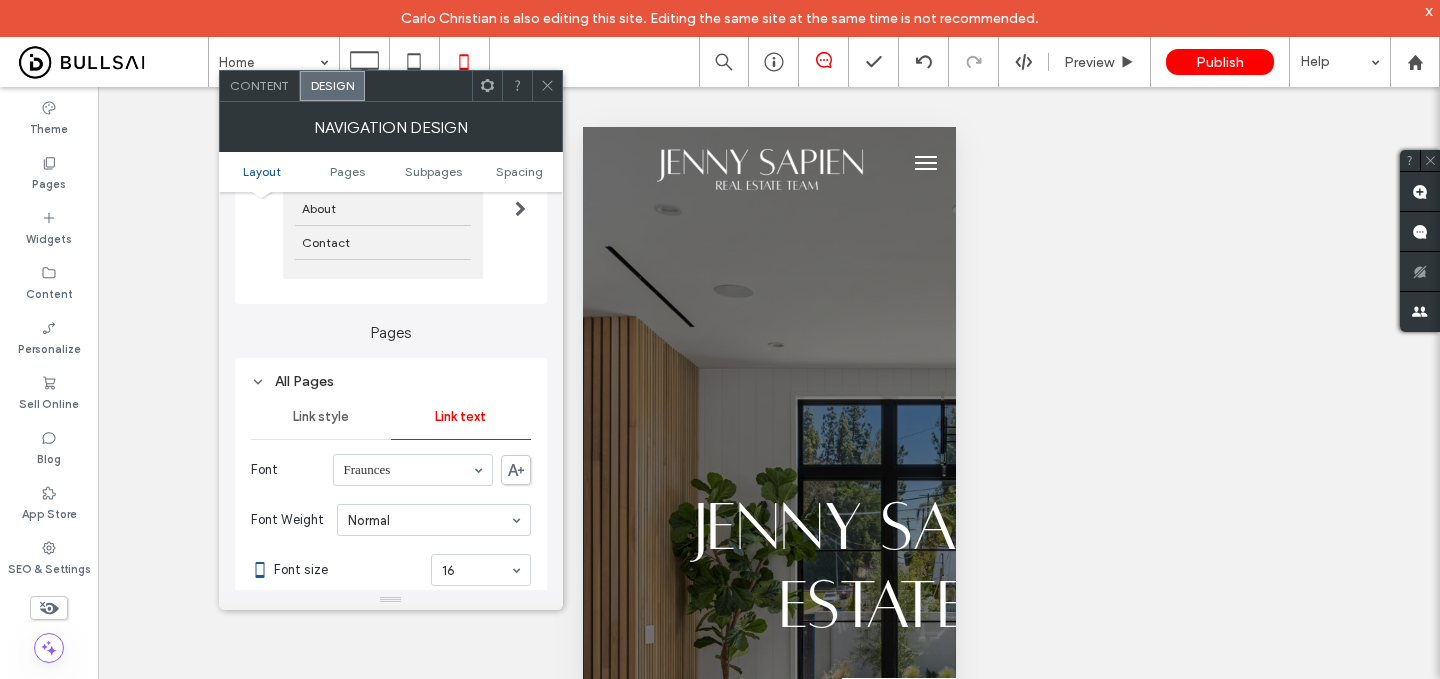 click on "Link style" at bounding box center [321, 417] 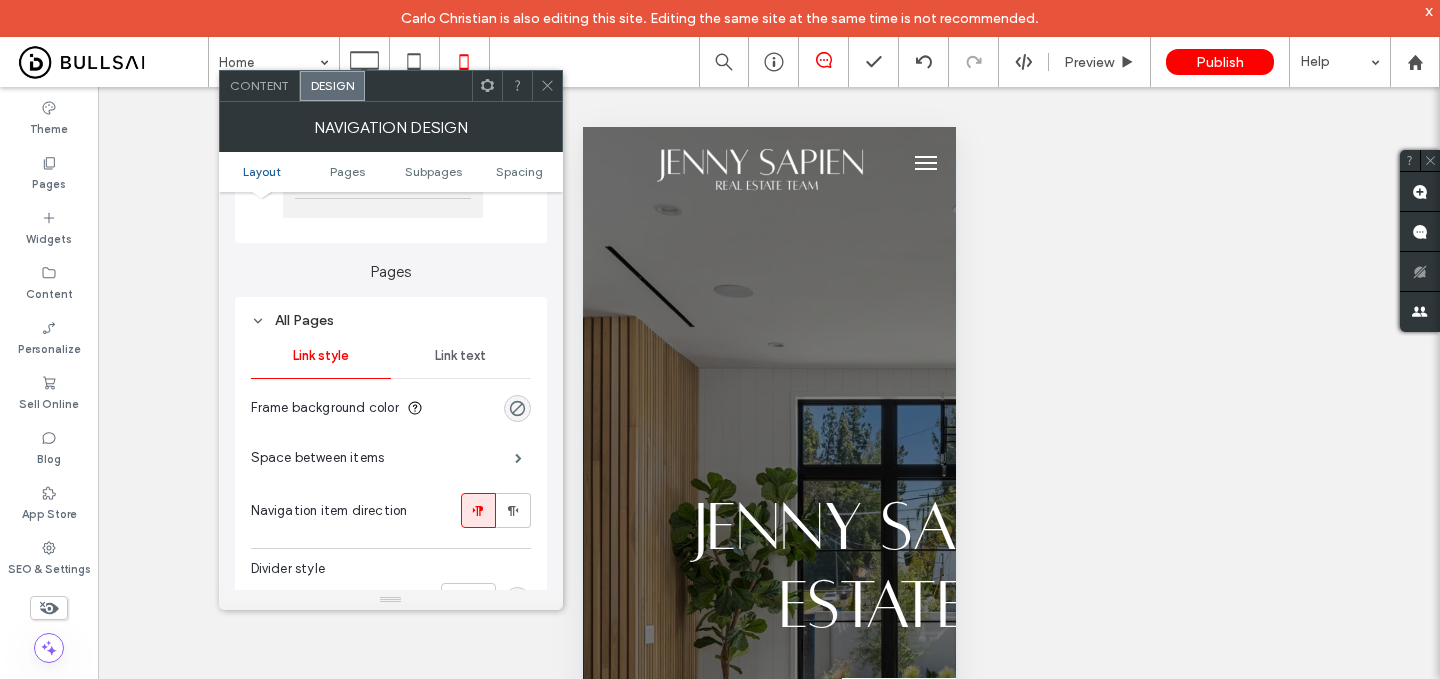 scroll, scrollTop: 382, scrollLeft: 0, axis: vertical 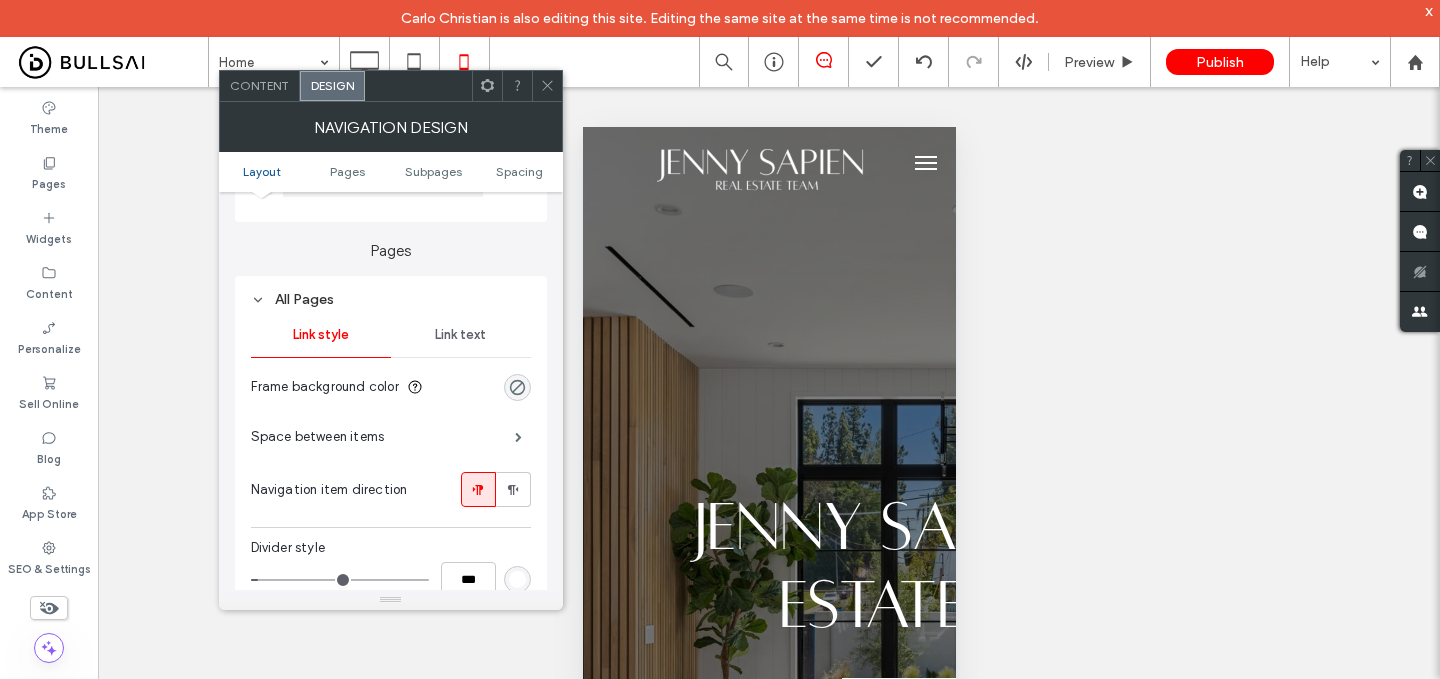 click on "Link text" at bounding box center (461, 335) 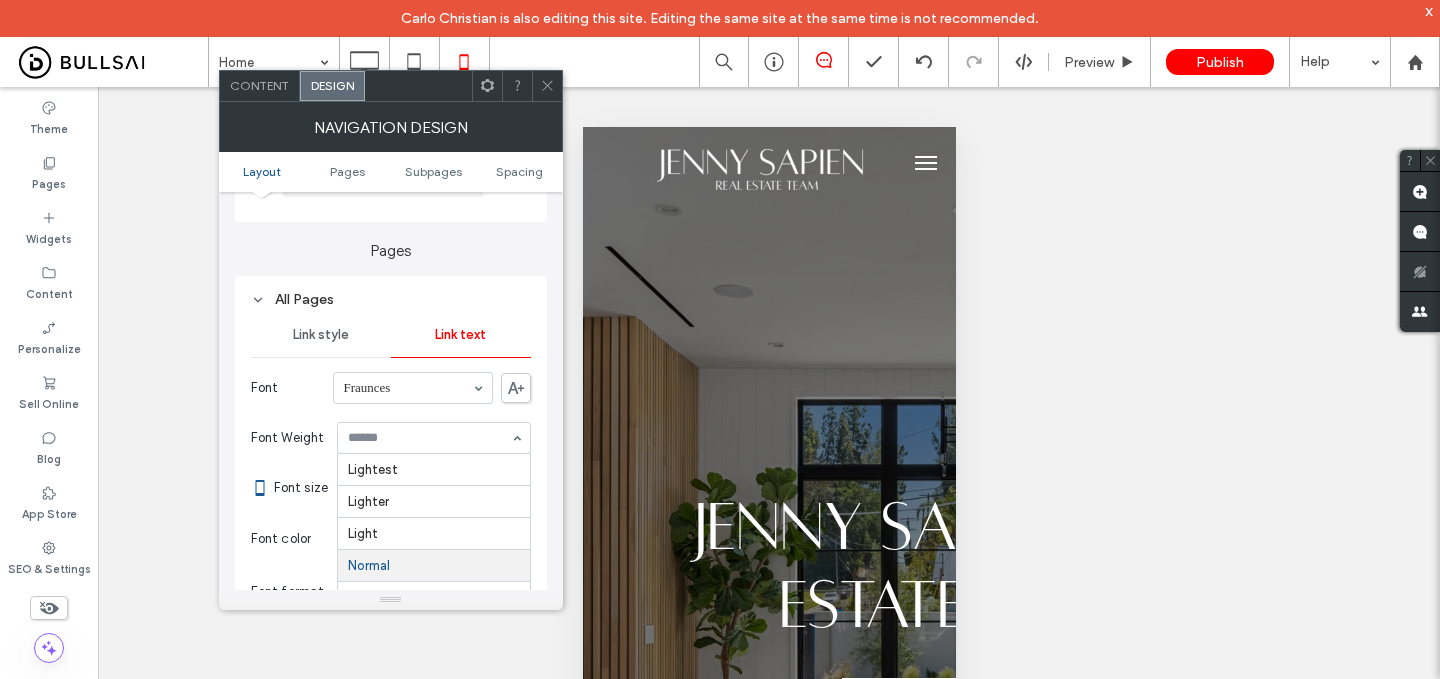 scroll, scrollTop: 98, scrollLeft: 0, axis: vertical 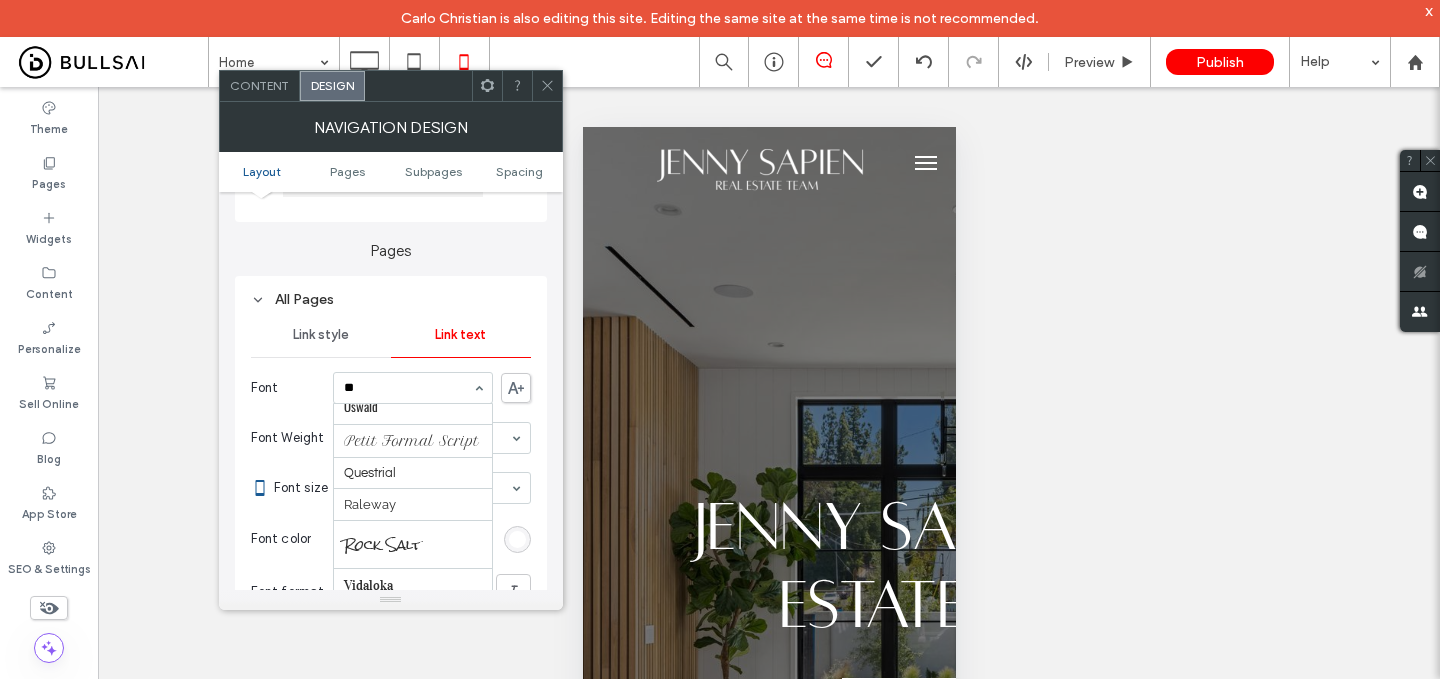 type on "***" 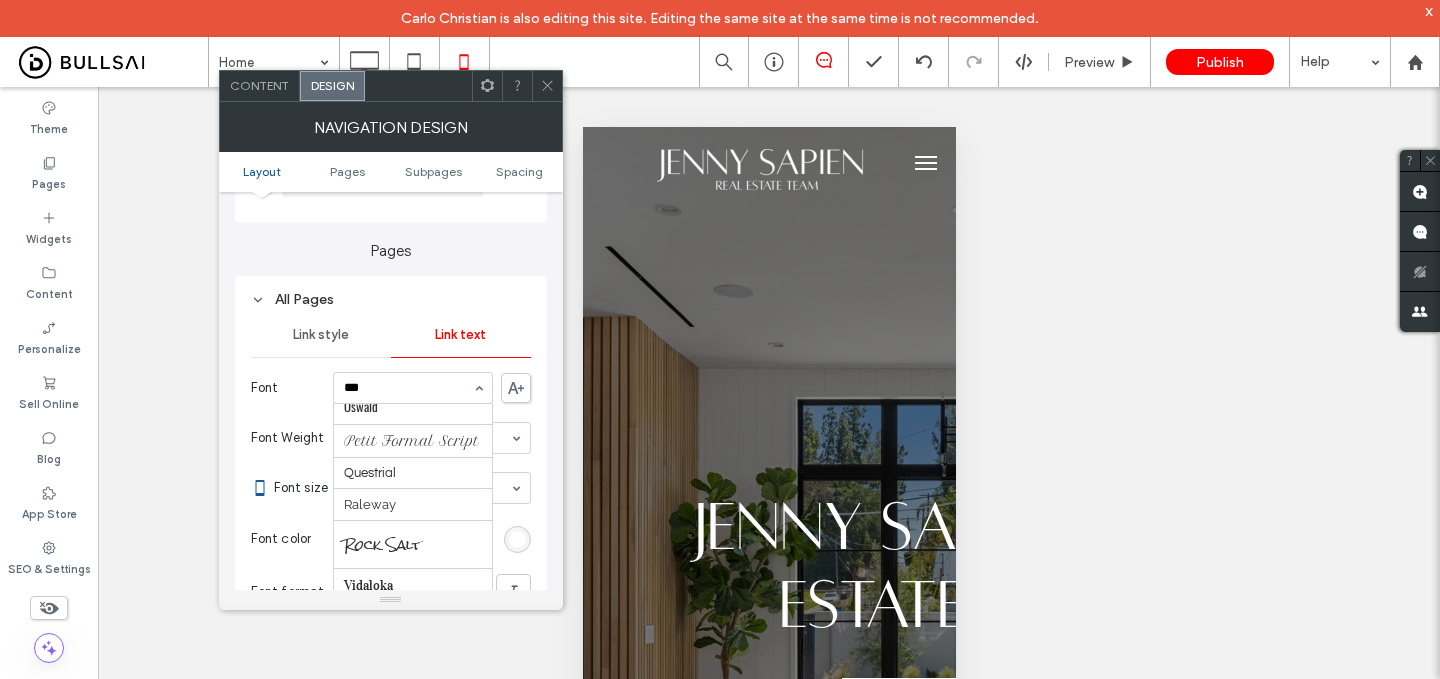 scroll, scrollTop: 0, scrollLeft: 0, axis: both 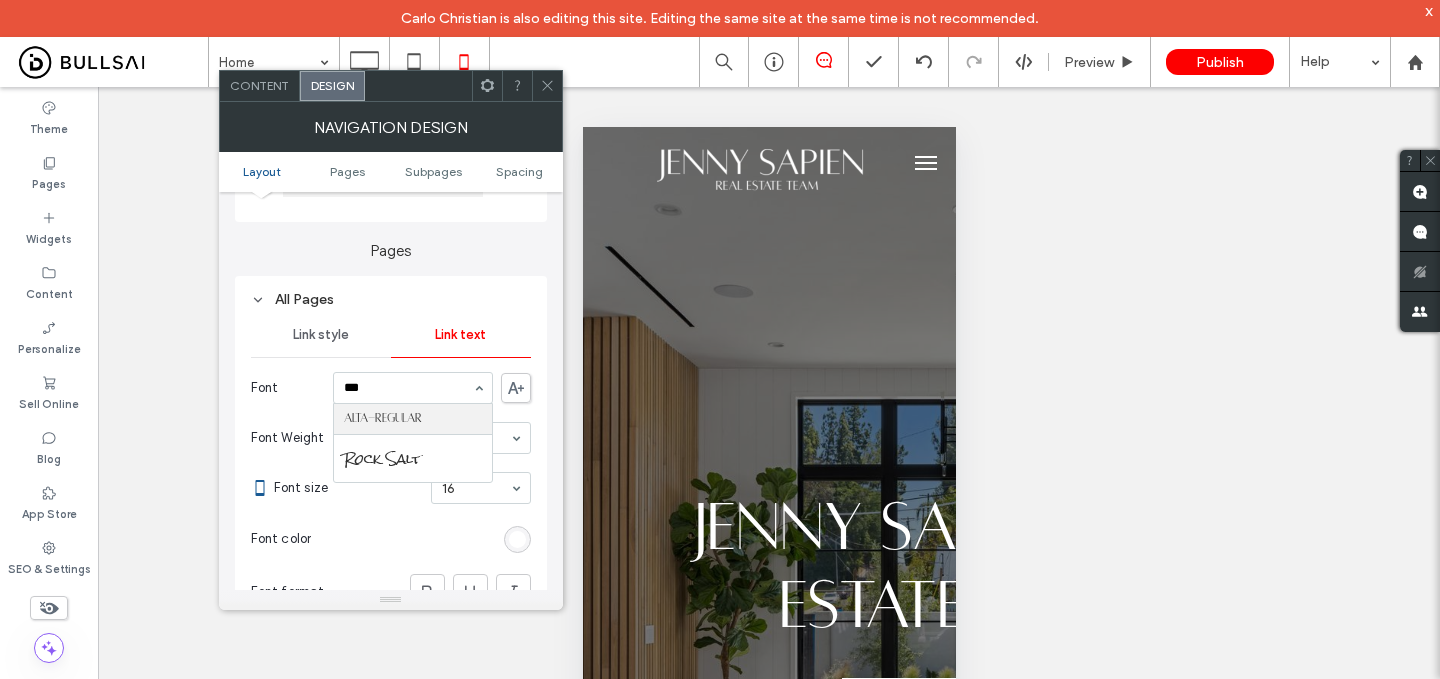 type 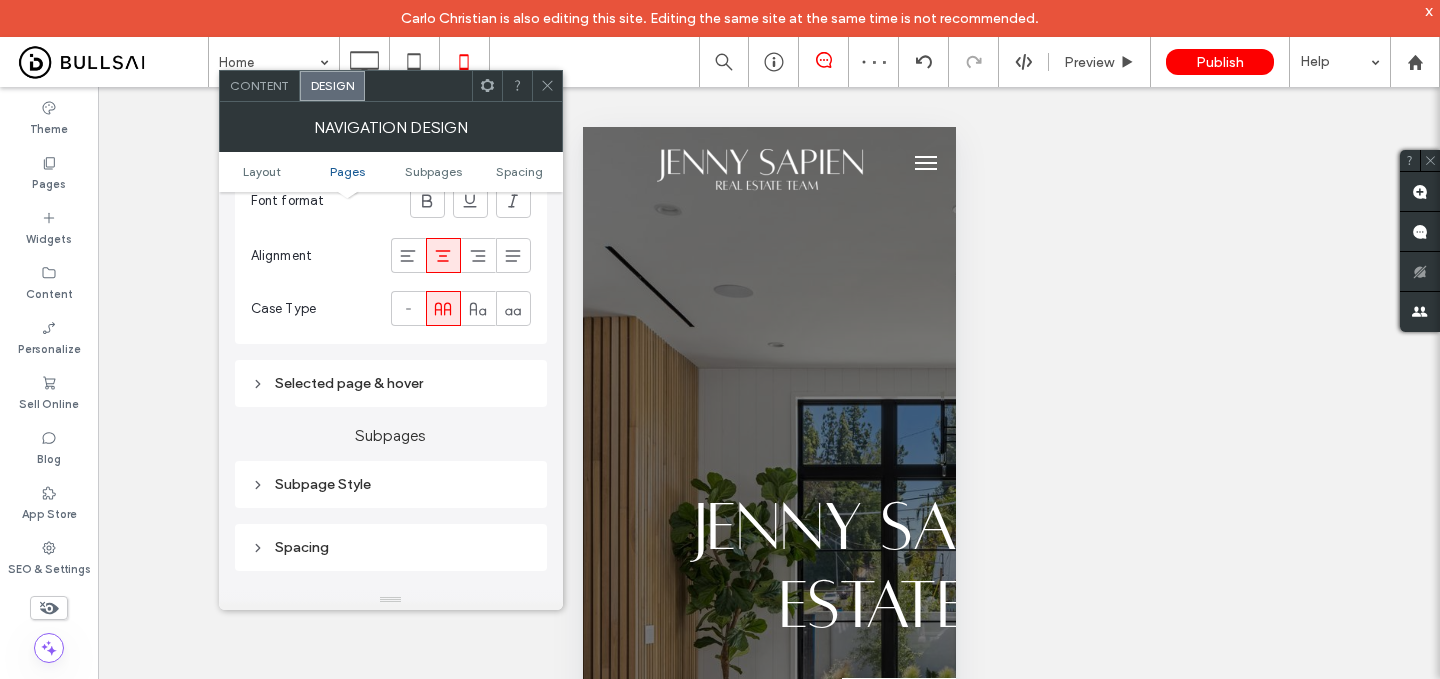 scroll, scrollTop: 794, scrollLeft: 0, axis: vertical 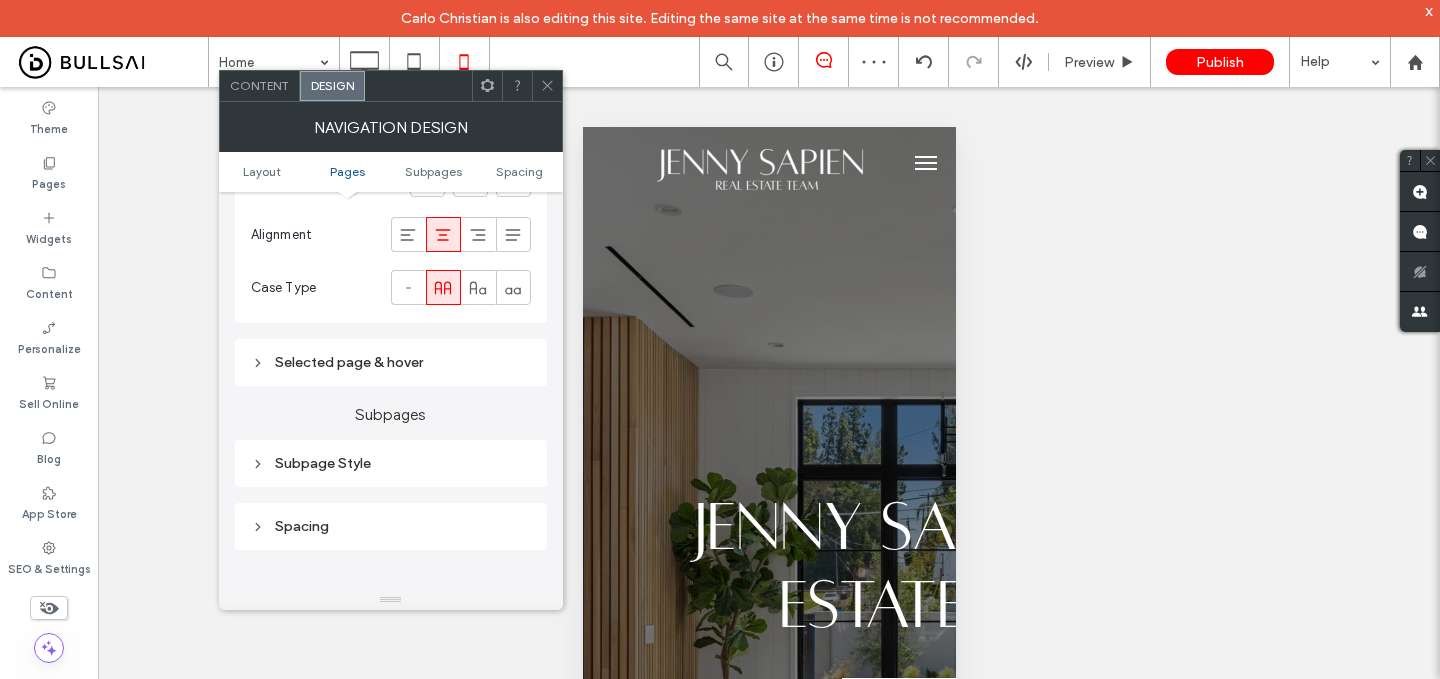 click on "Selected page & hover" at bounding box center (391, 362) 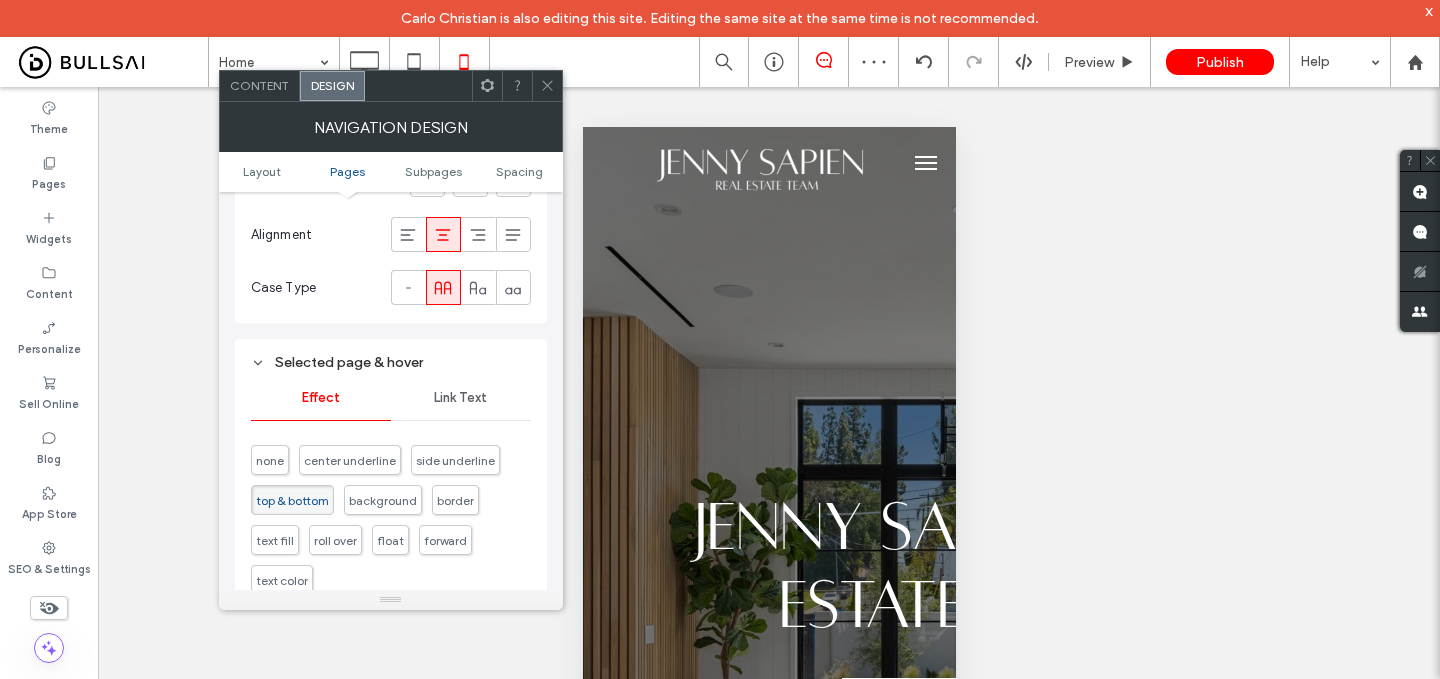 click on "Link Text" at bounding box center [460, 398] 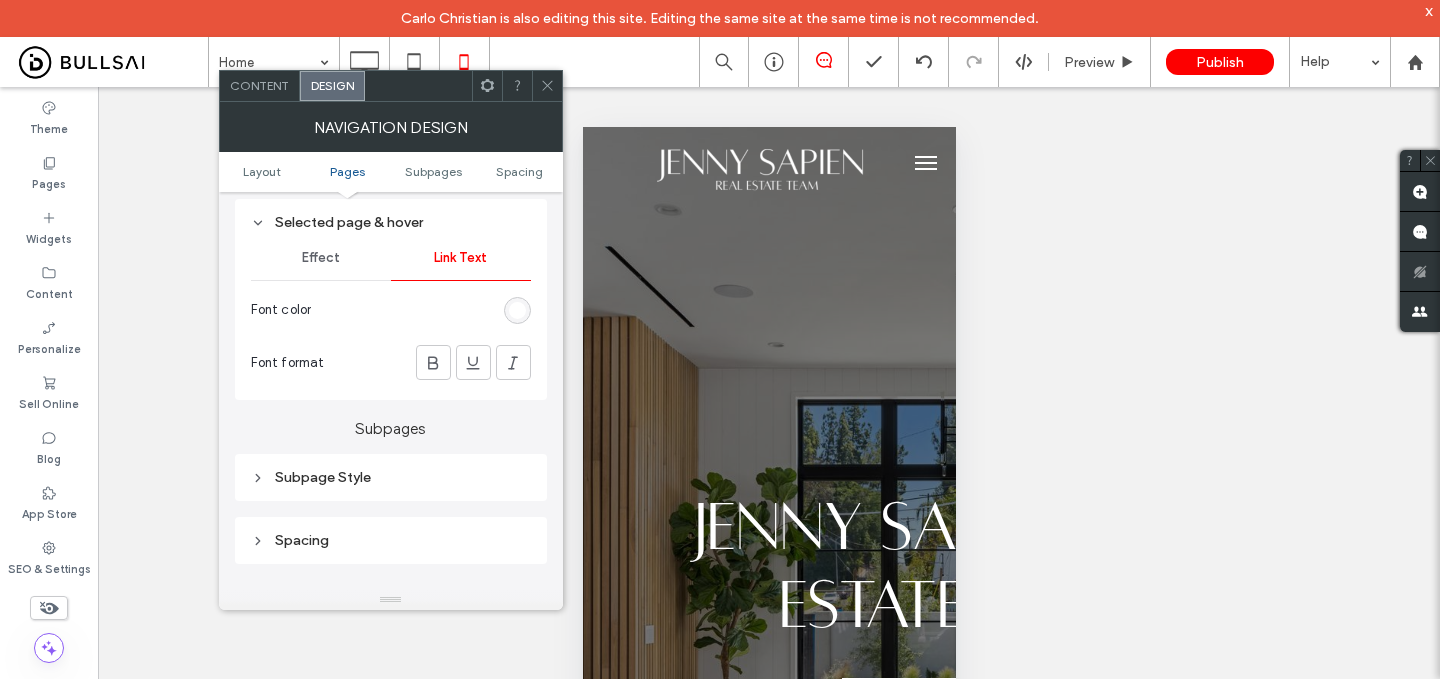 click on "Subpage Style" at bounding box center (391, 477) 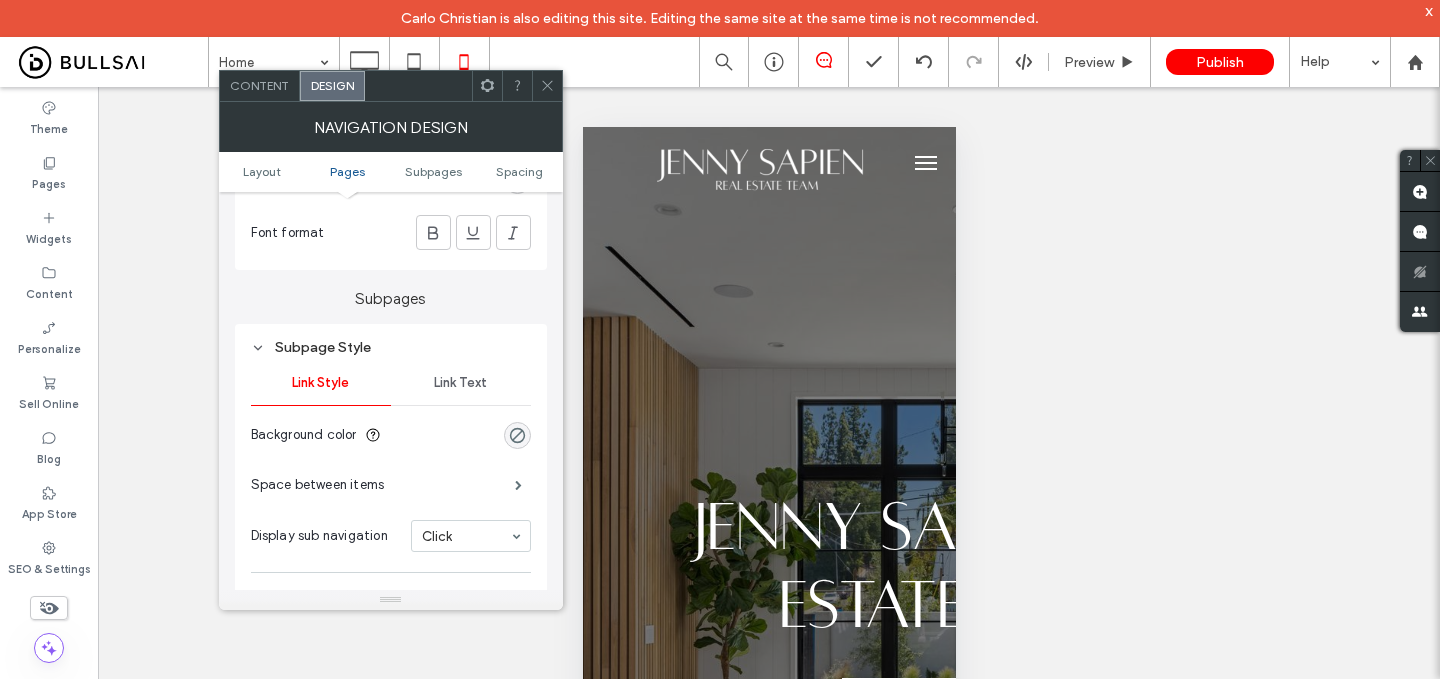 scroll, scrollTop: 1075, scrollLeft: 0, axis: vertical 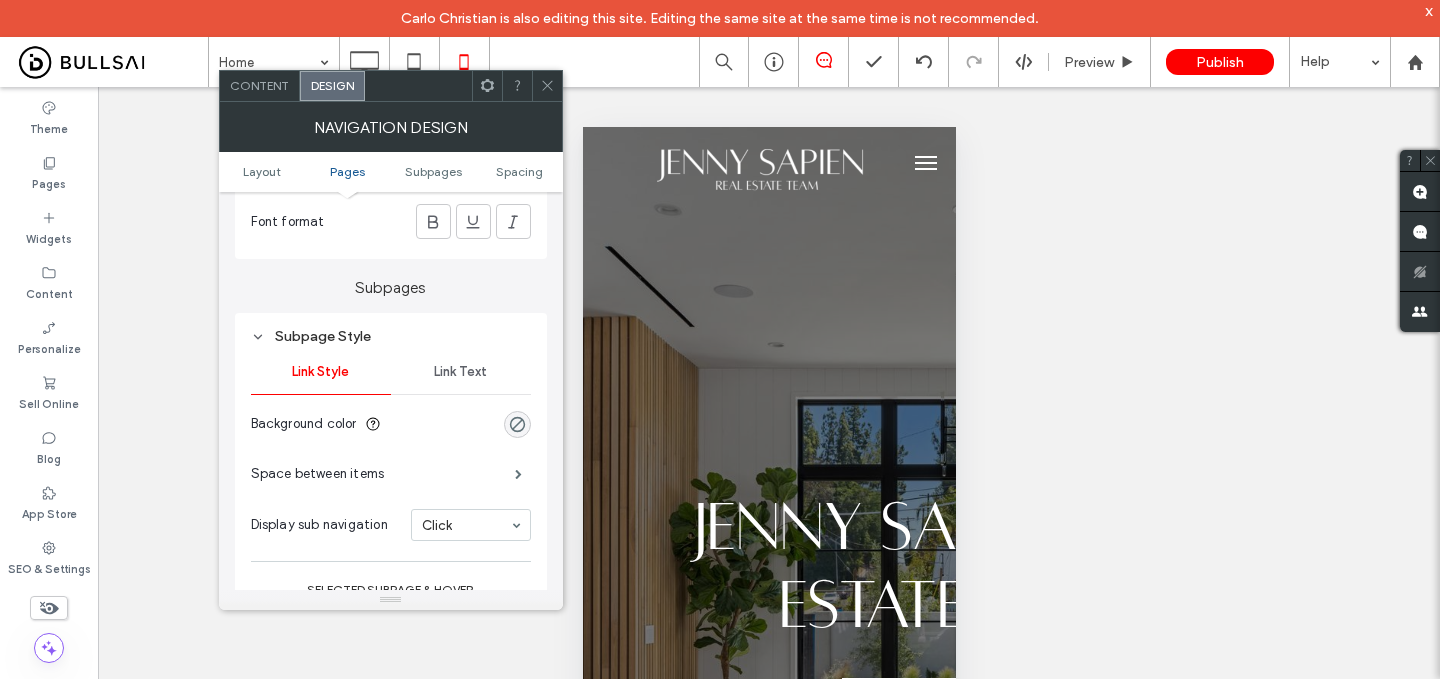 click on "Link Text" at bounding box center (460, 372) 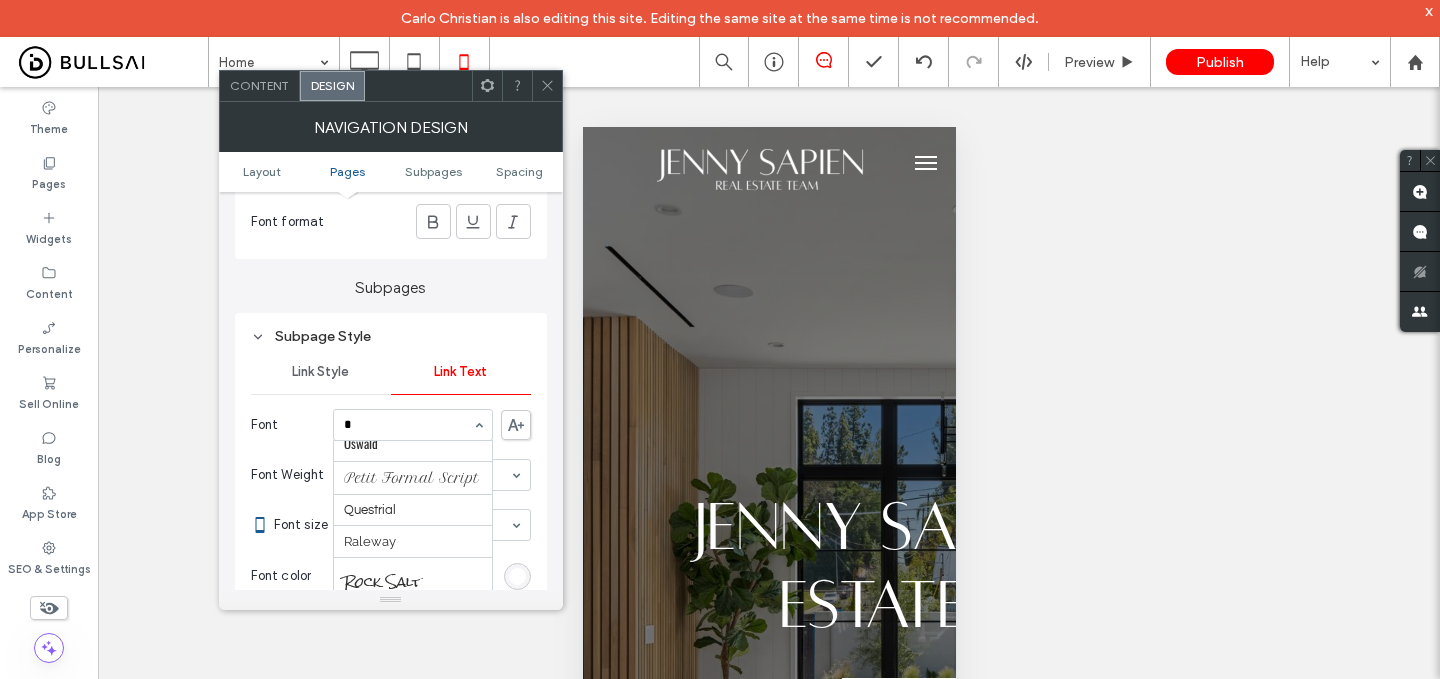 type on "**" 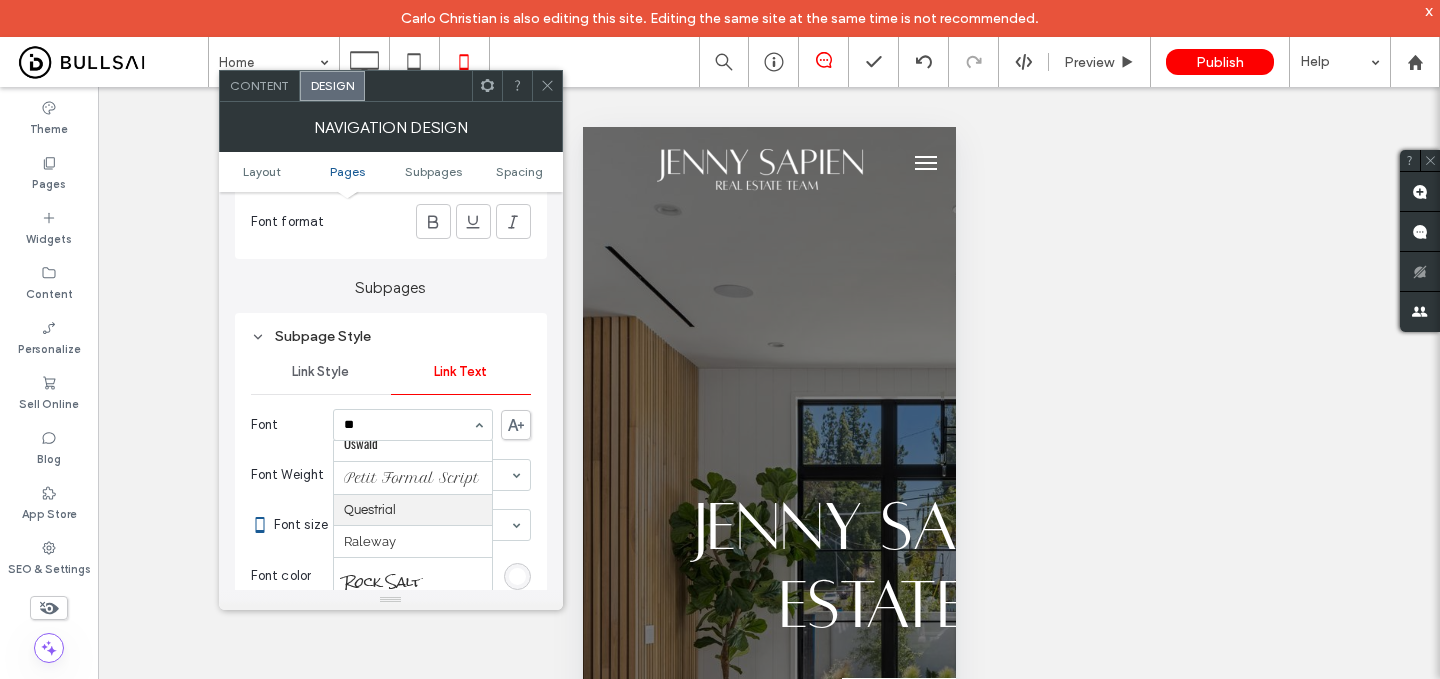 scroll, scrollTop: 0, scrollLeft: 0, axis: both 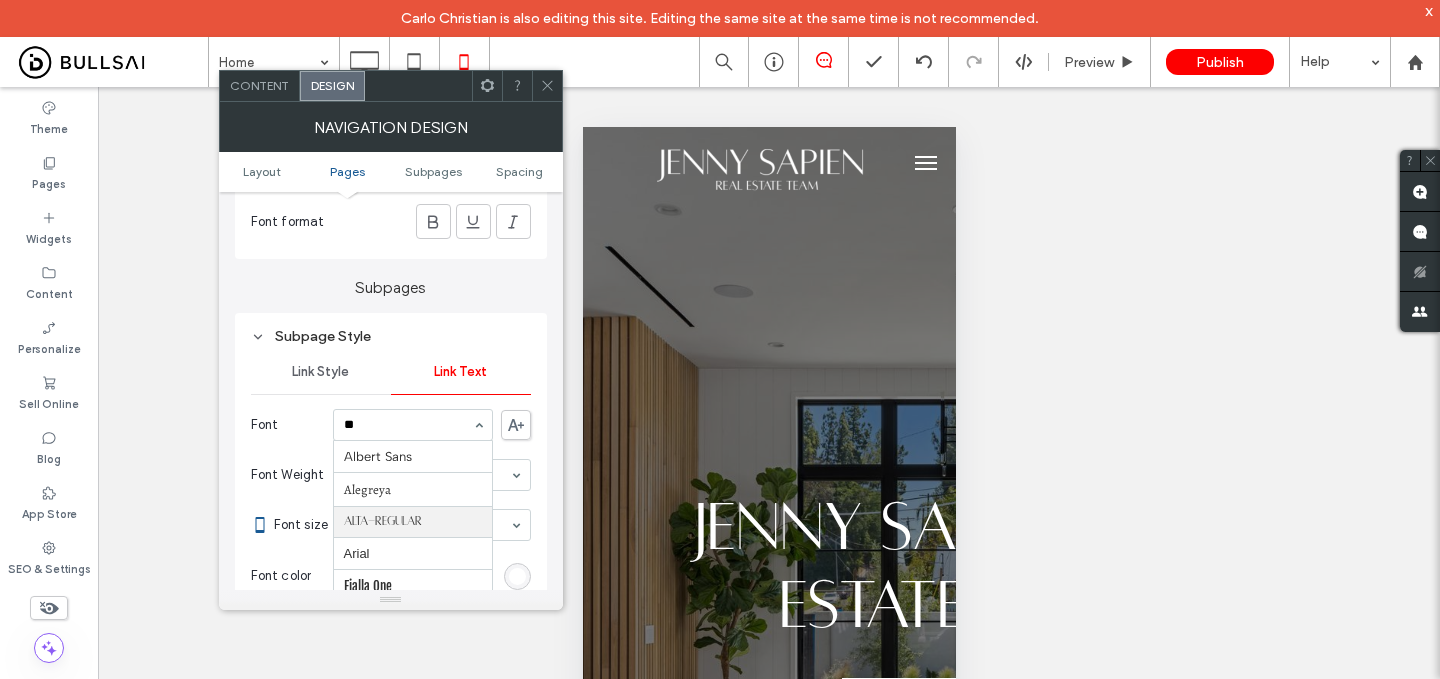 type 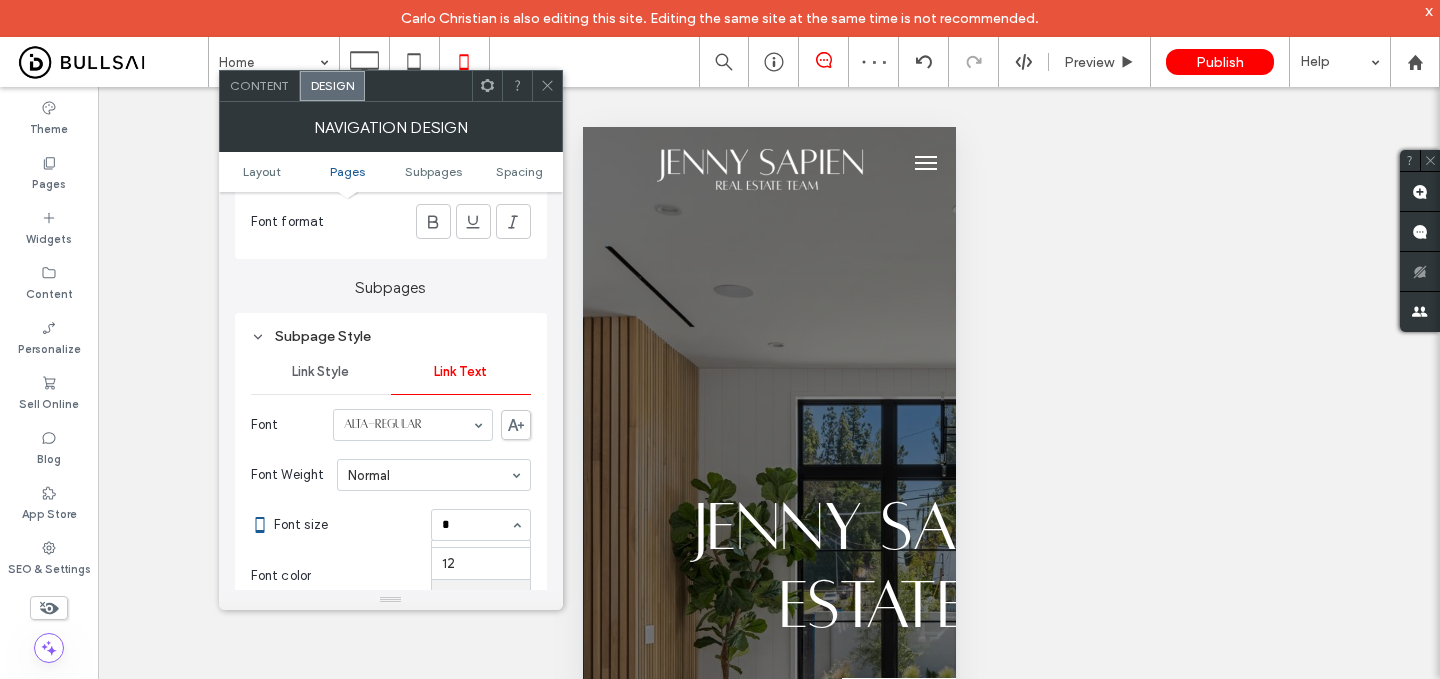 scroll, scrollTop: 65, scrollLeft: 0, axis: vertical 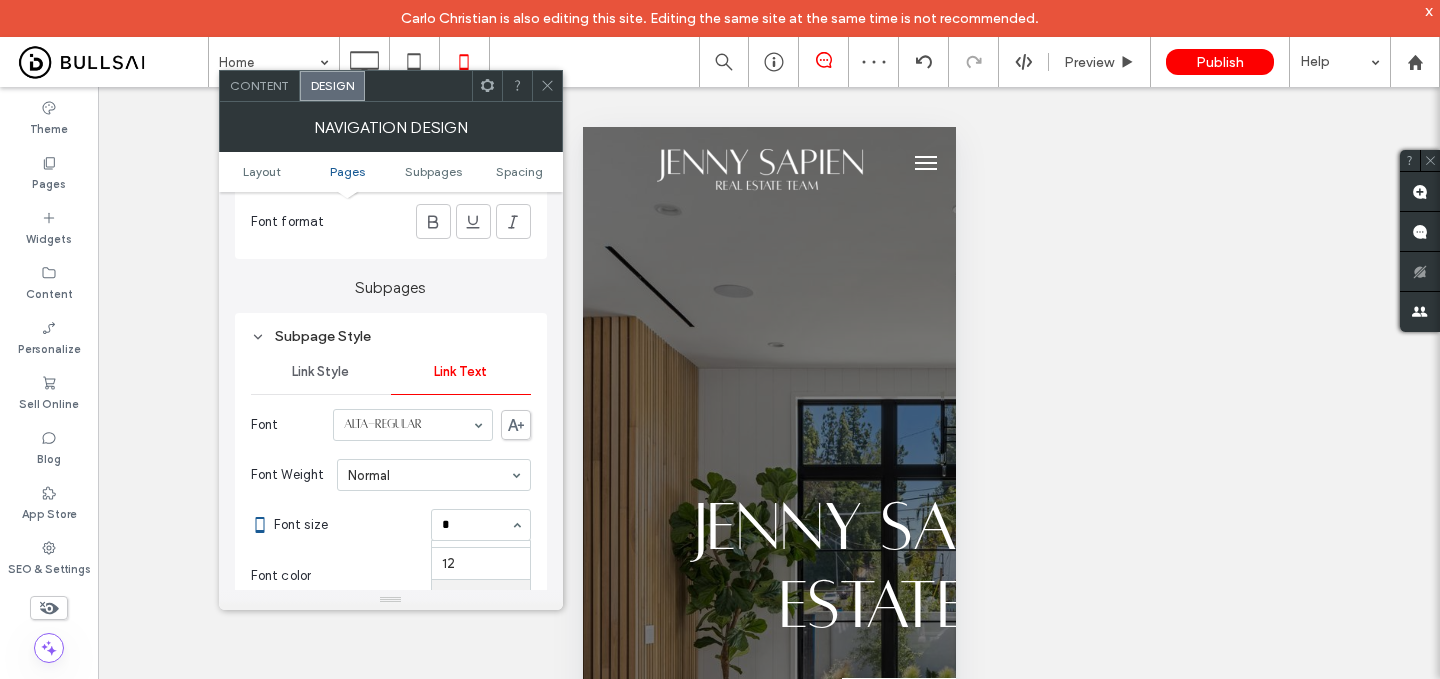 type on "**" 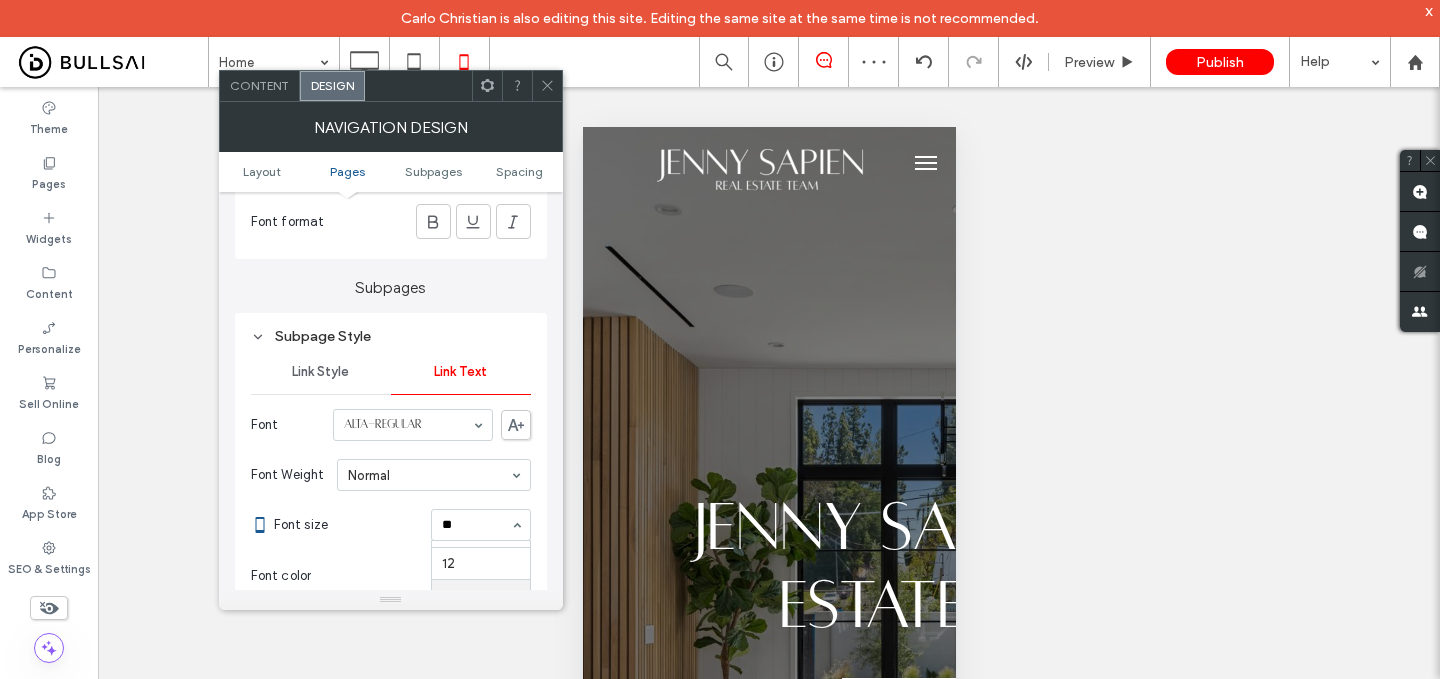 scroll, scrollTop: 0, scrollLeft: 0, axis: both 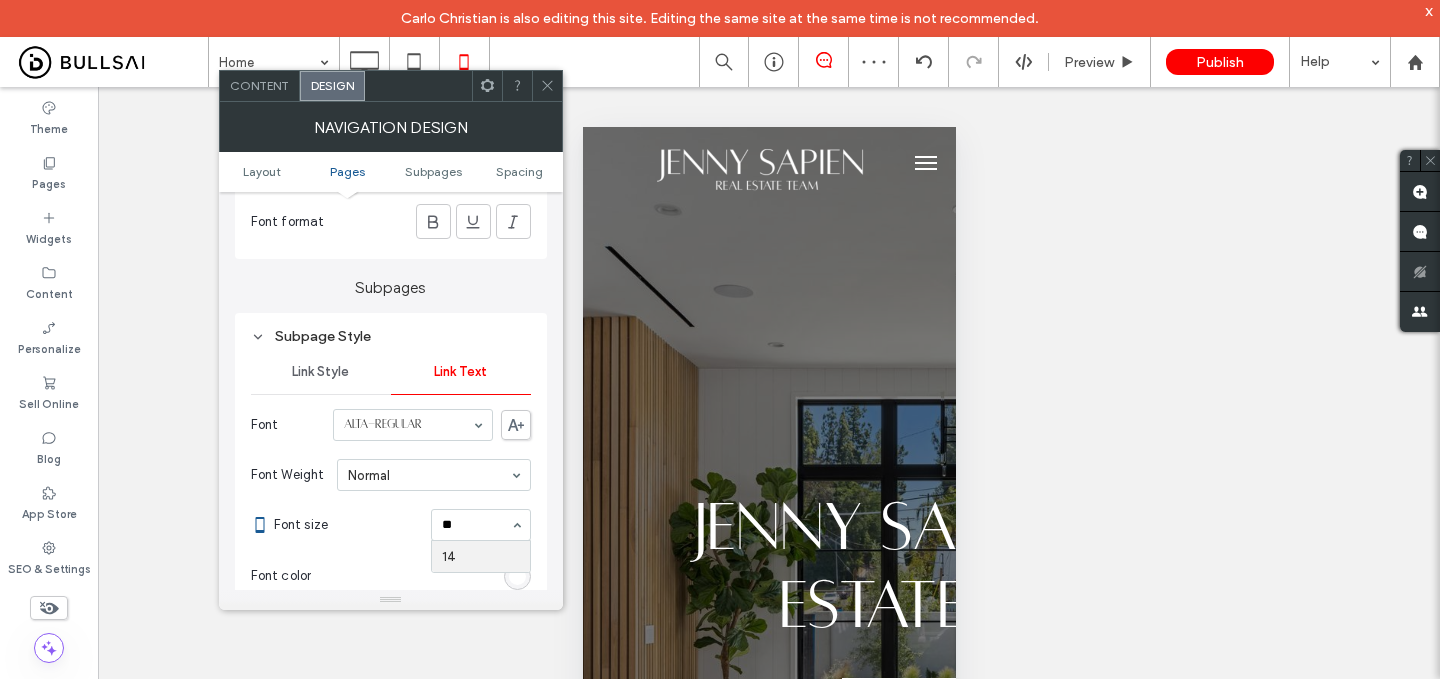 type 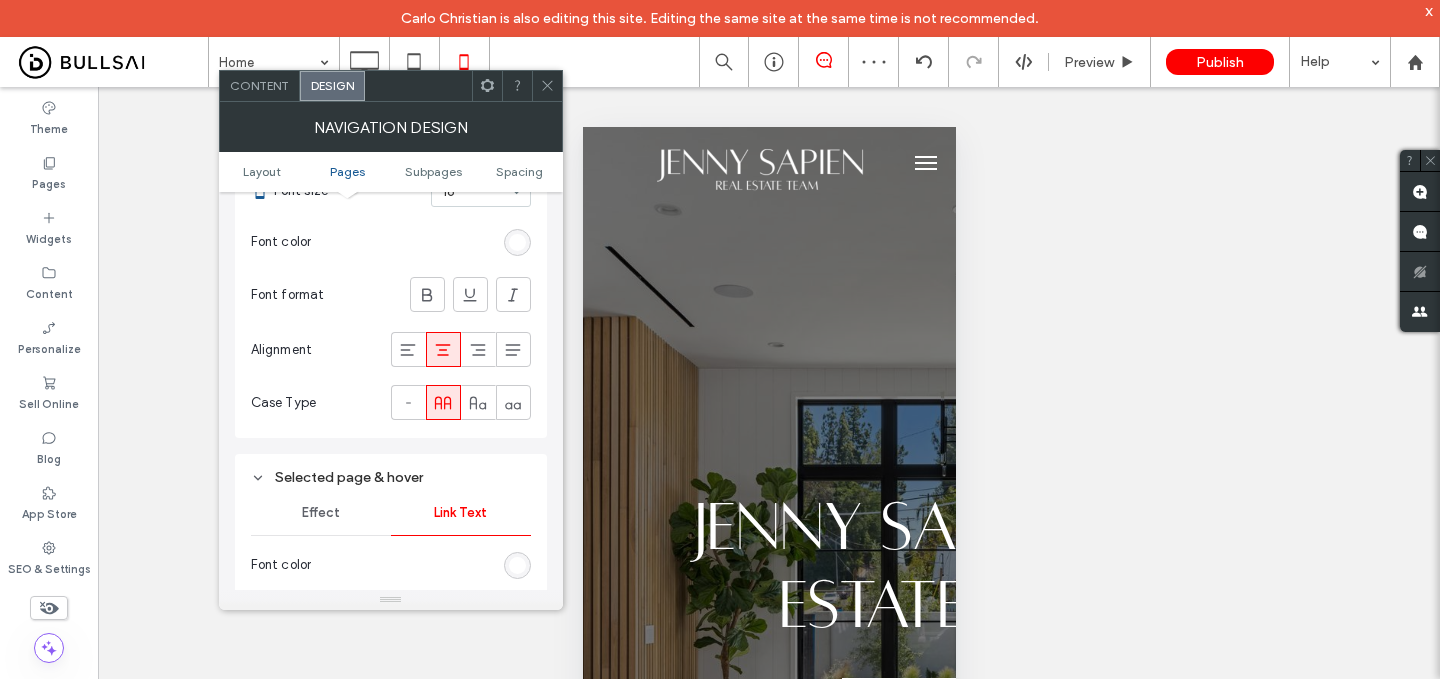 scroll, scrollTop: 454, scrollLeft: 0, axis: vertical 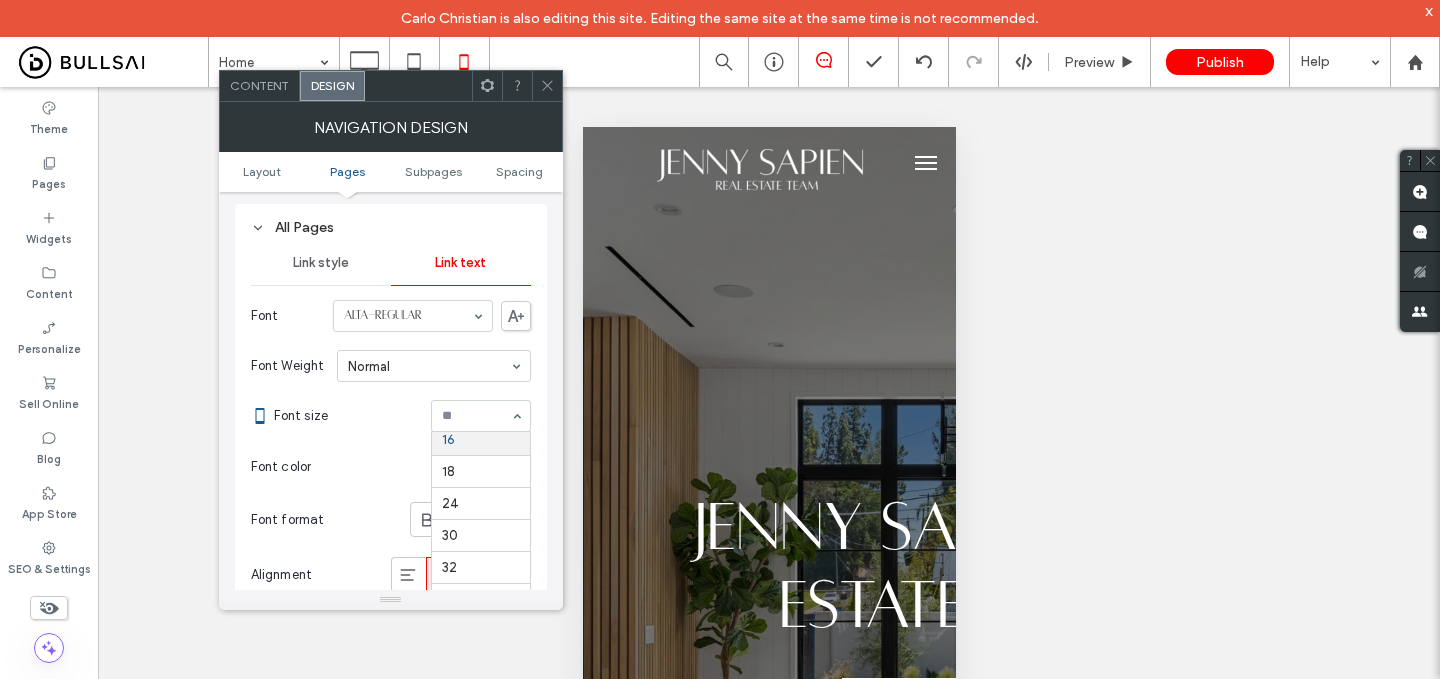 click 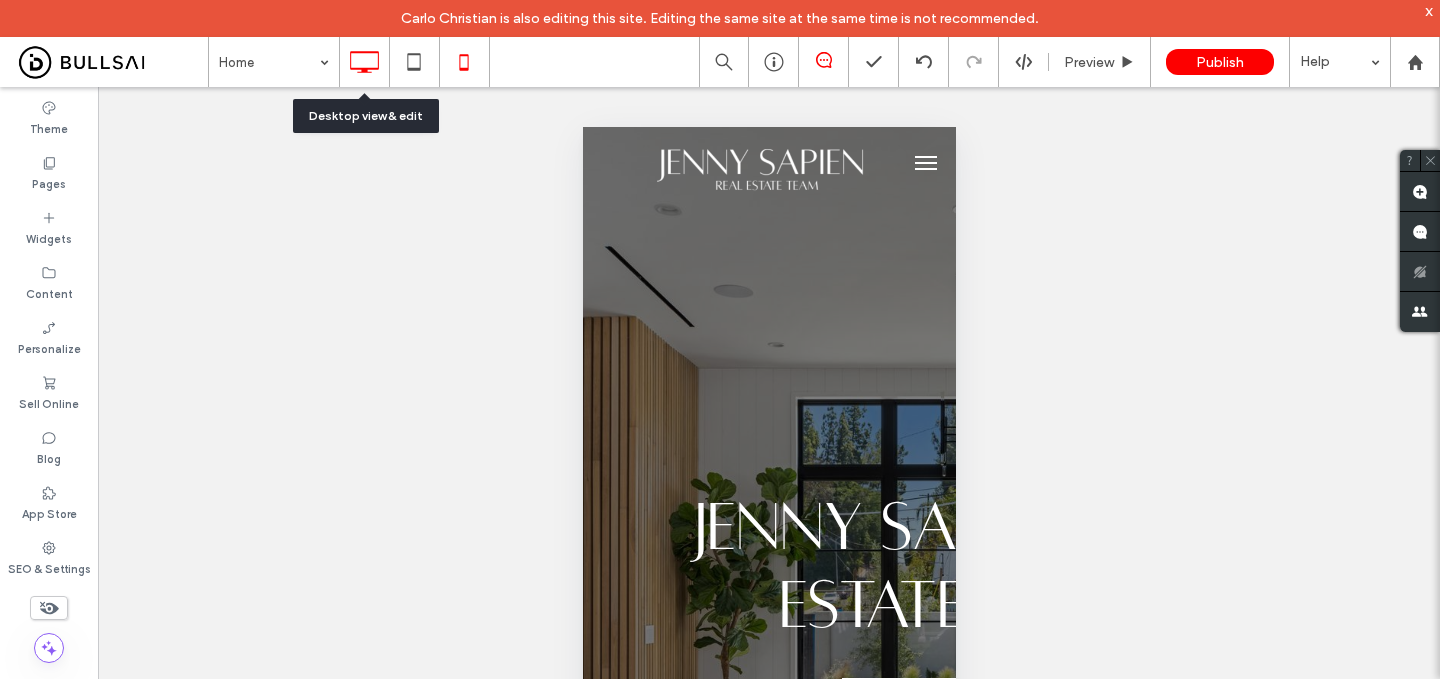 click 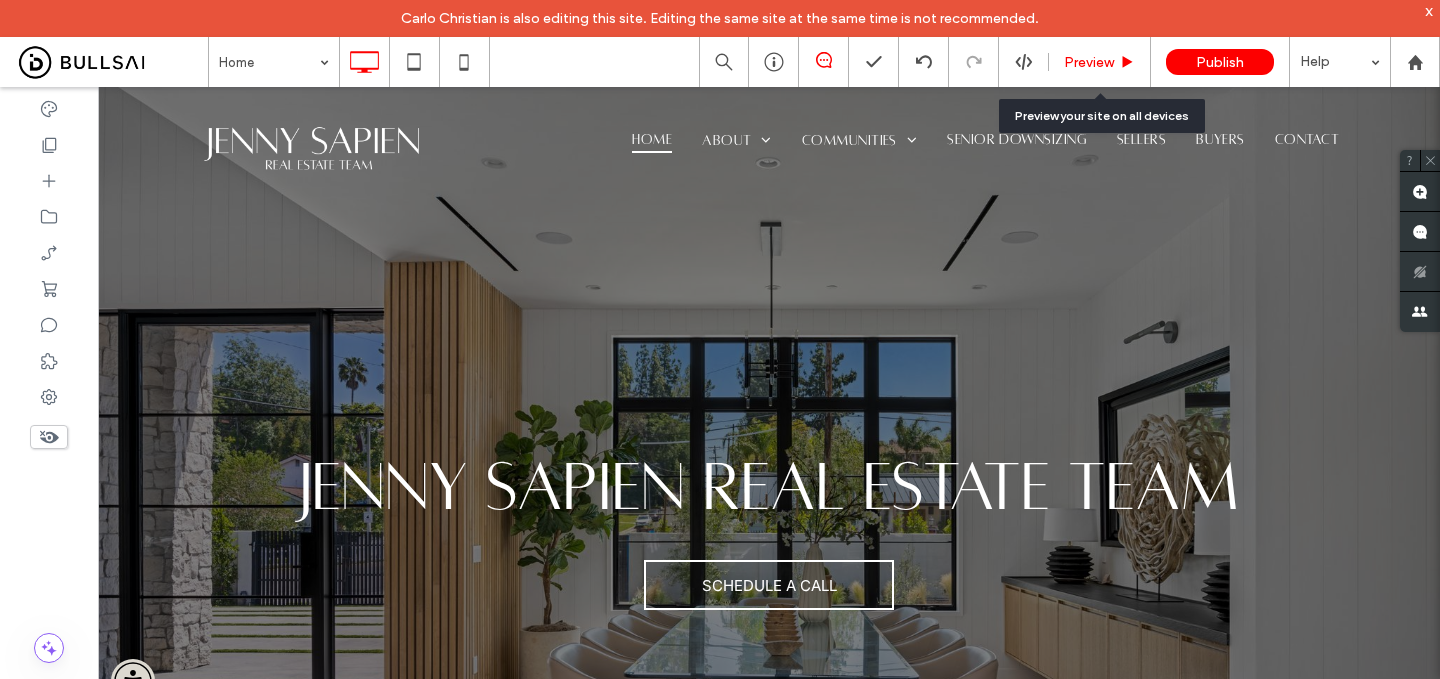 click on "Preview" at bounding box center [1089, 62] 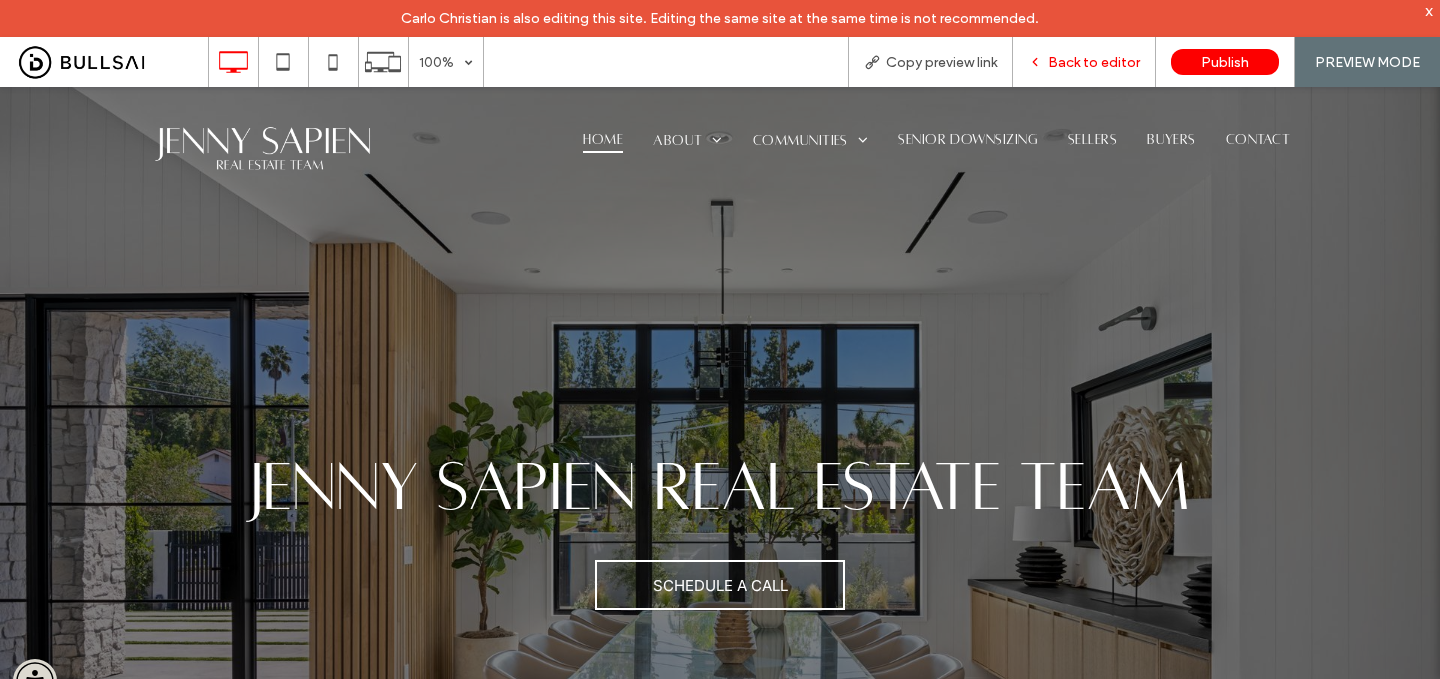 click on "Back to editor" at bounding box center (1094, 62) 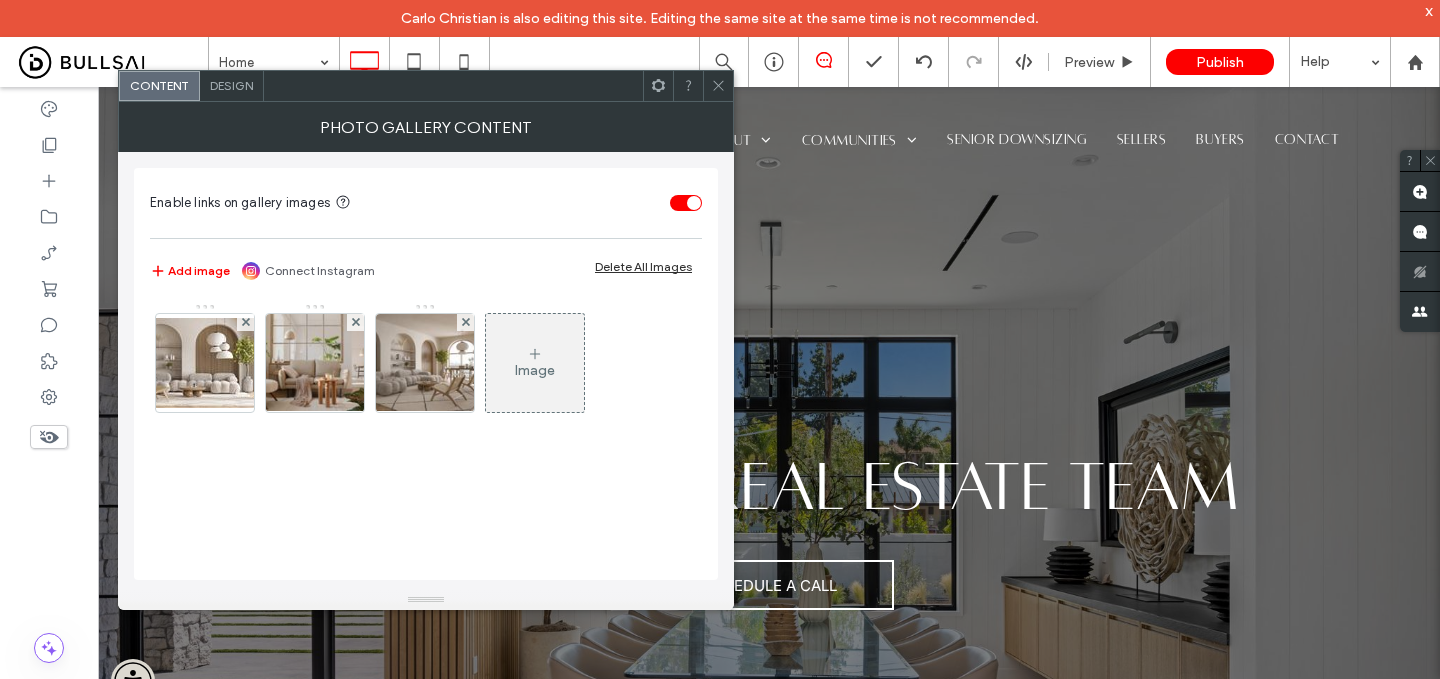 click on "Design" at bounding box center (232, 86) 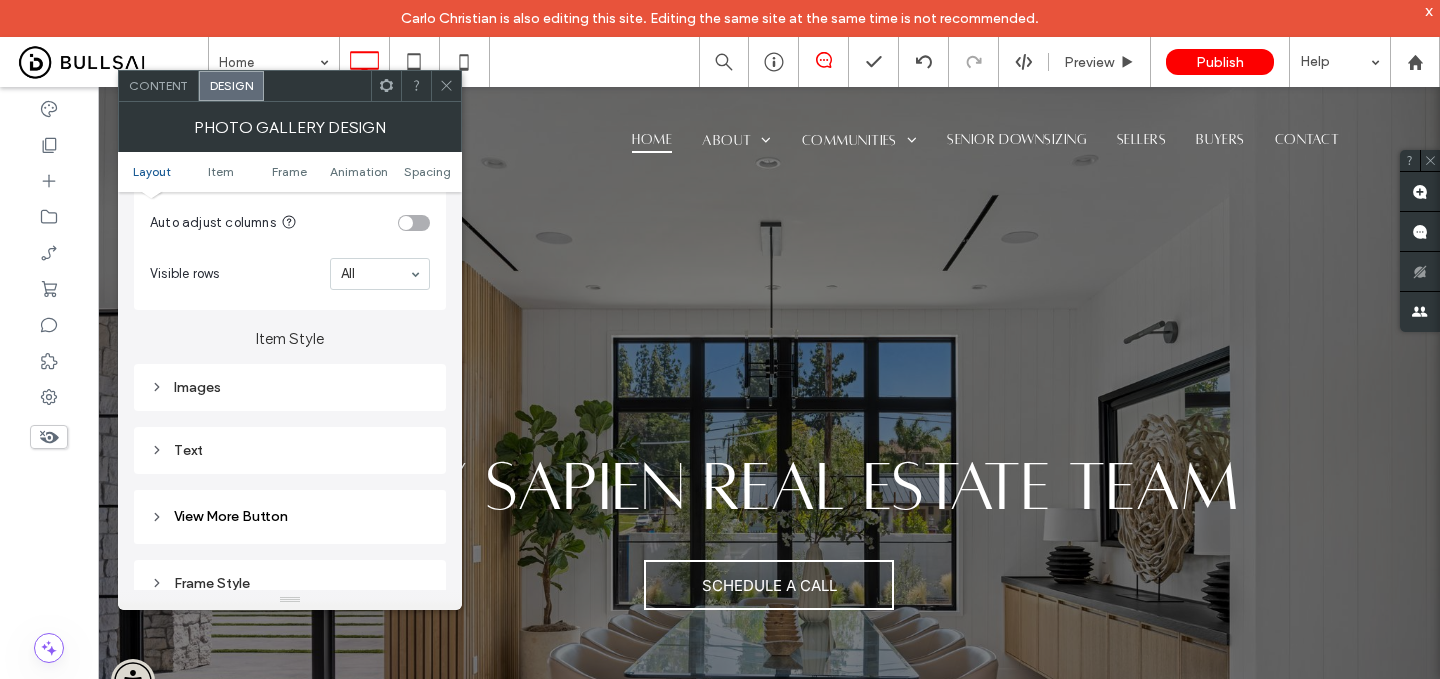 scroll, scrollTop: 592, scrollLeft: 0, axis: vertical 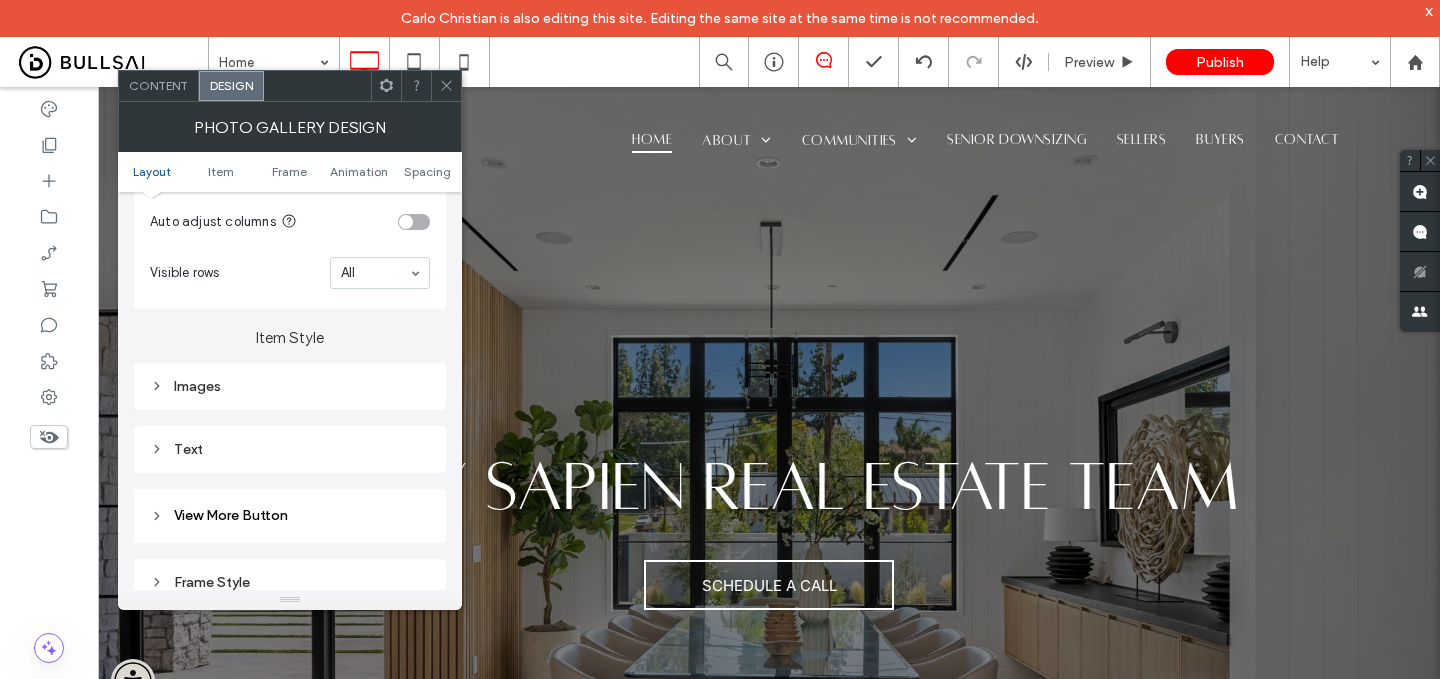 click on "Images" at bounding box center [290, 386] 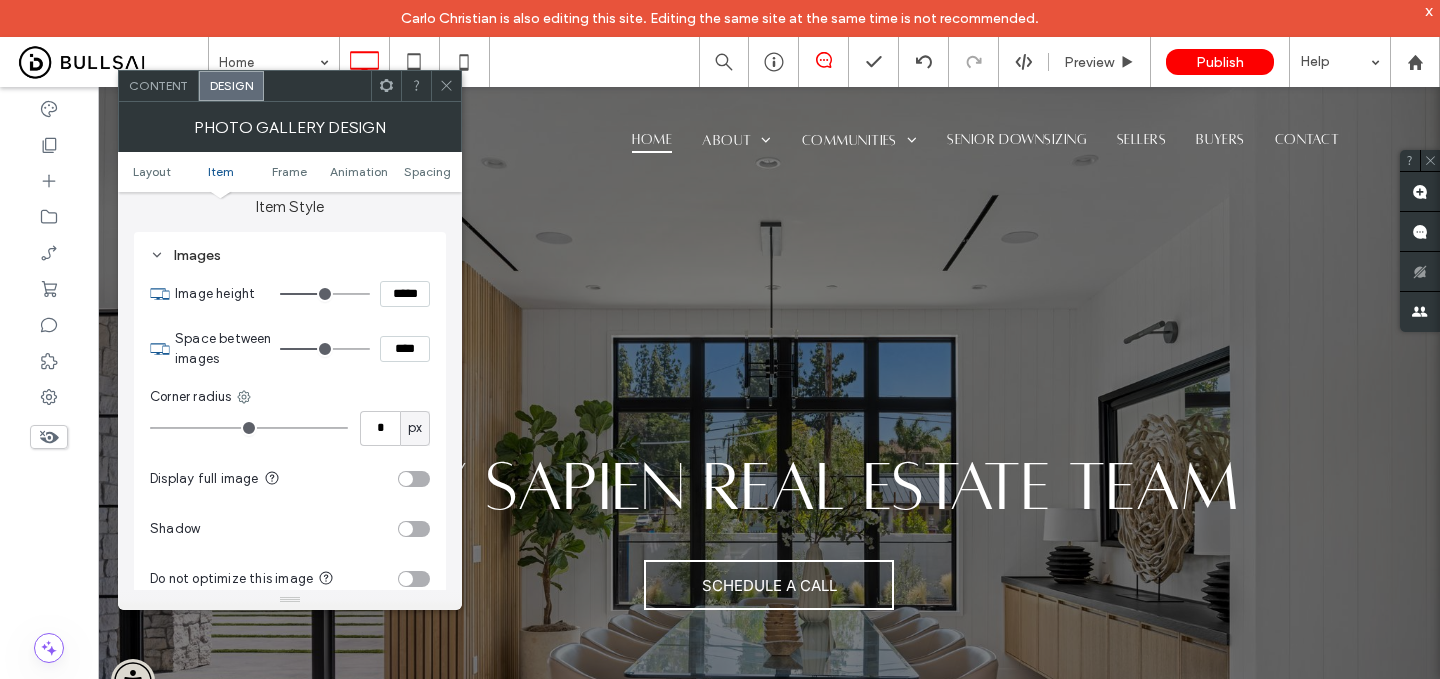 scroll, scrollTop: 765, scrollLeft: 0, axis: vertical 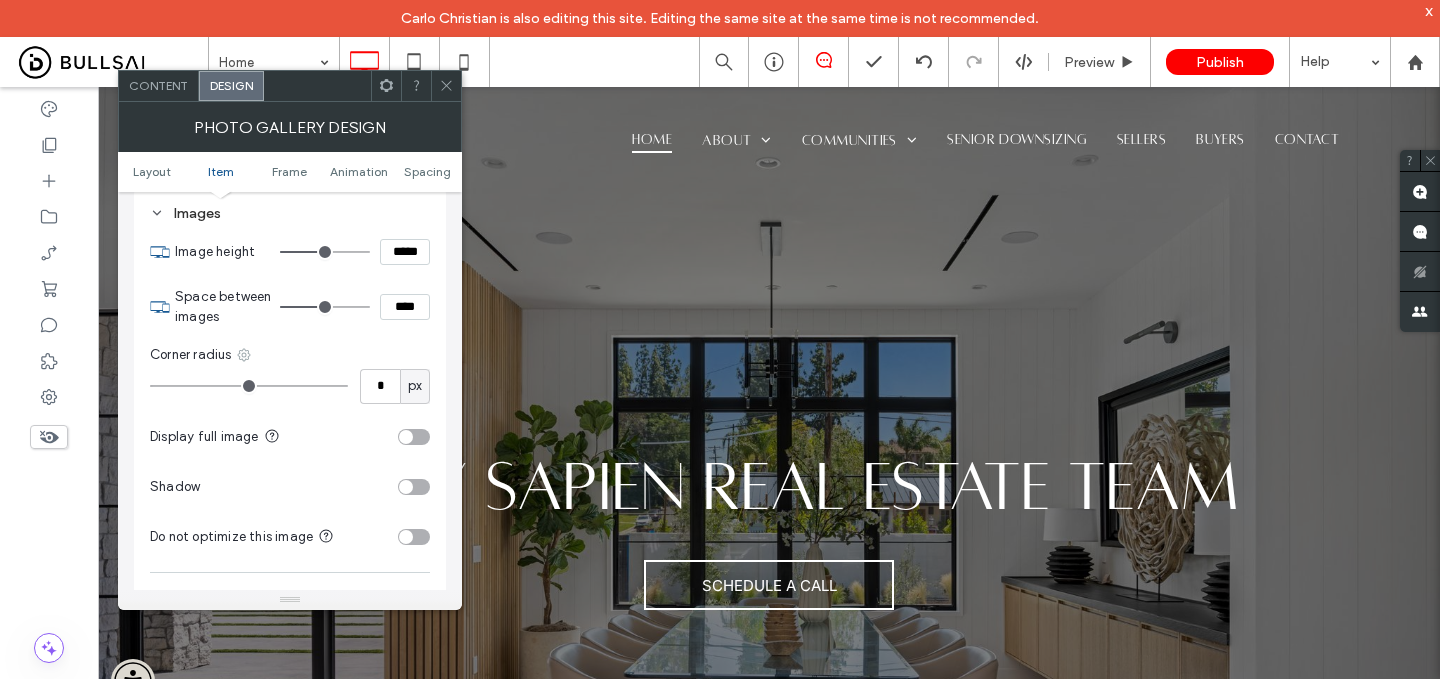 click 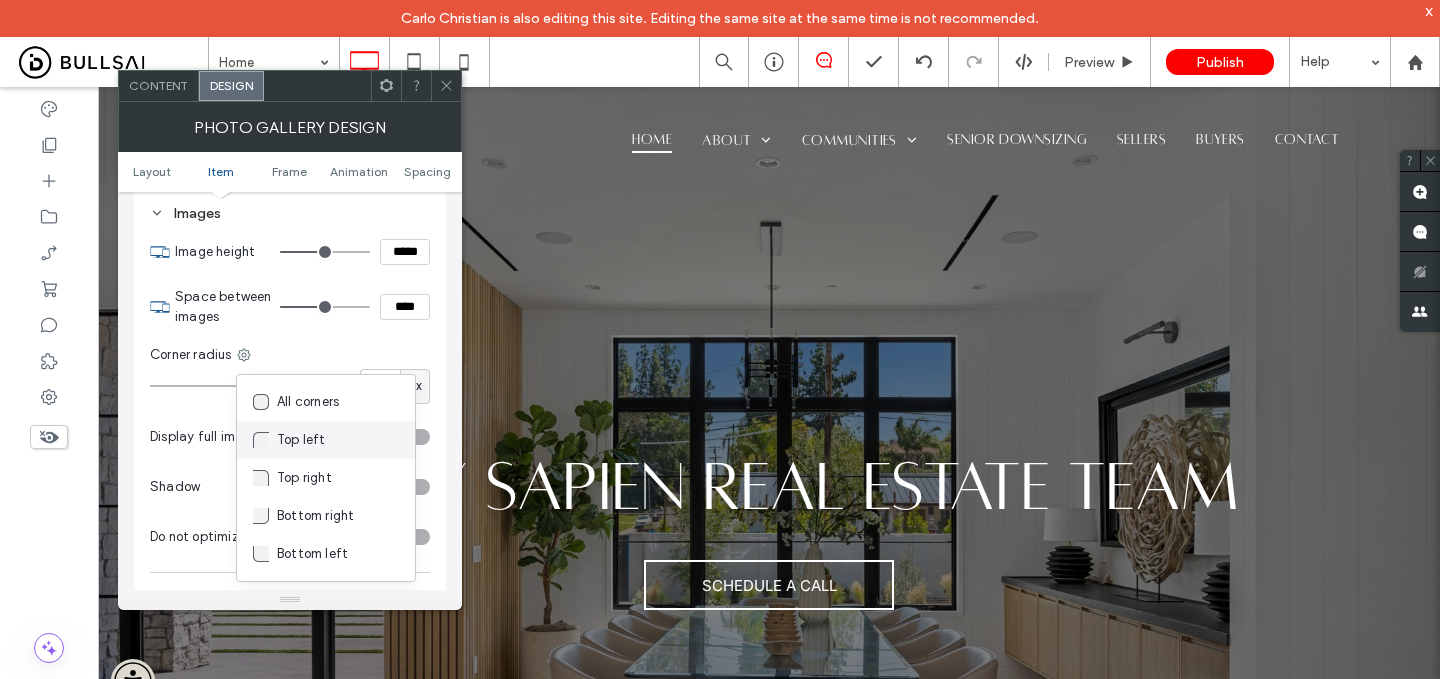 click on "Top left" at bounding box center [301, 440] 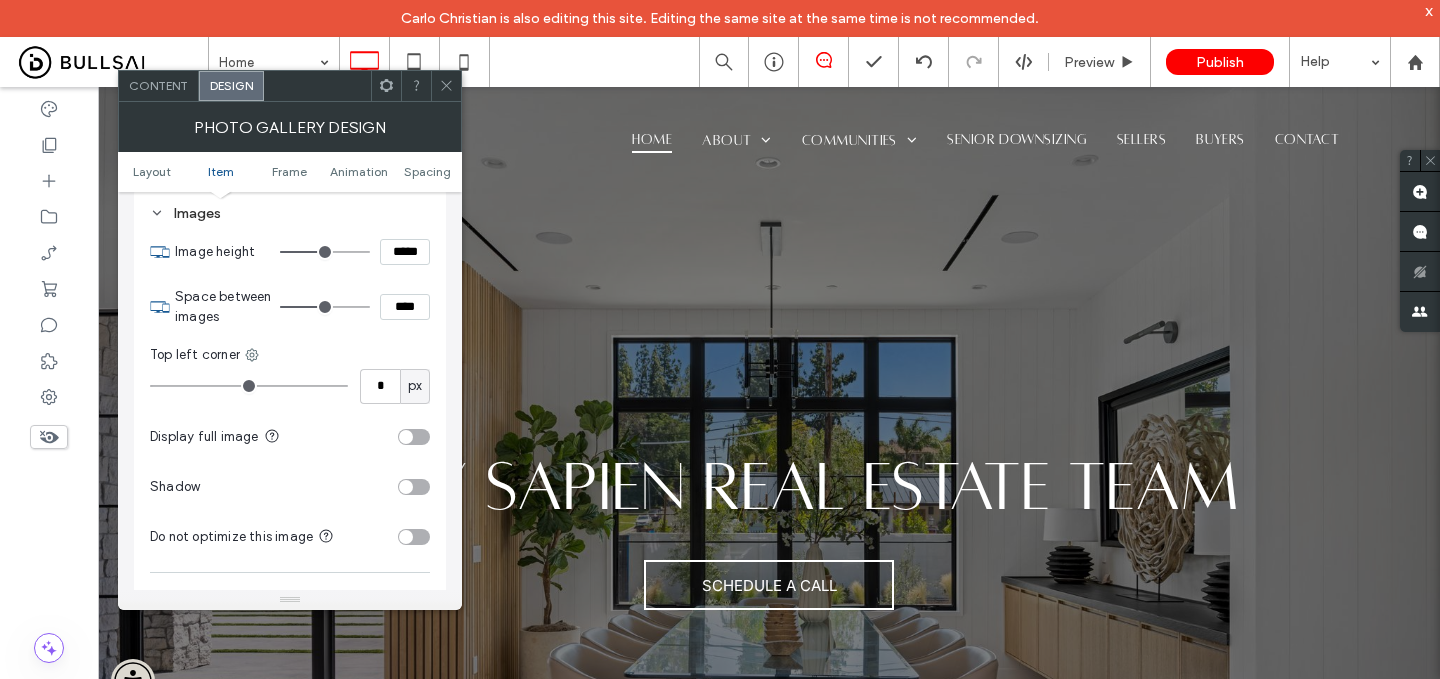 type on "**" 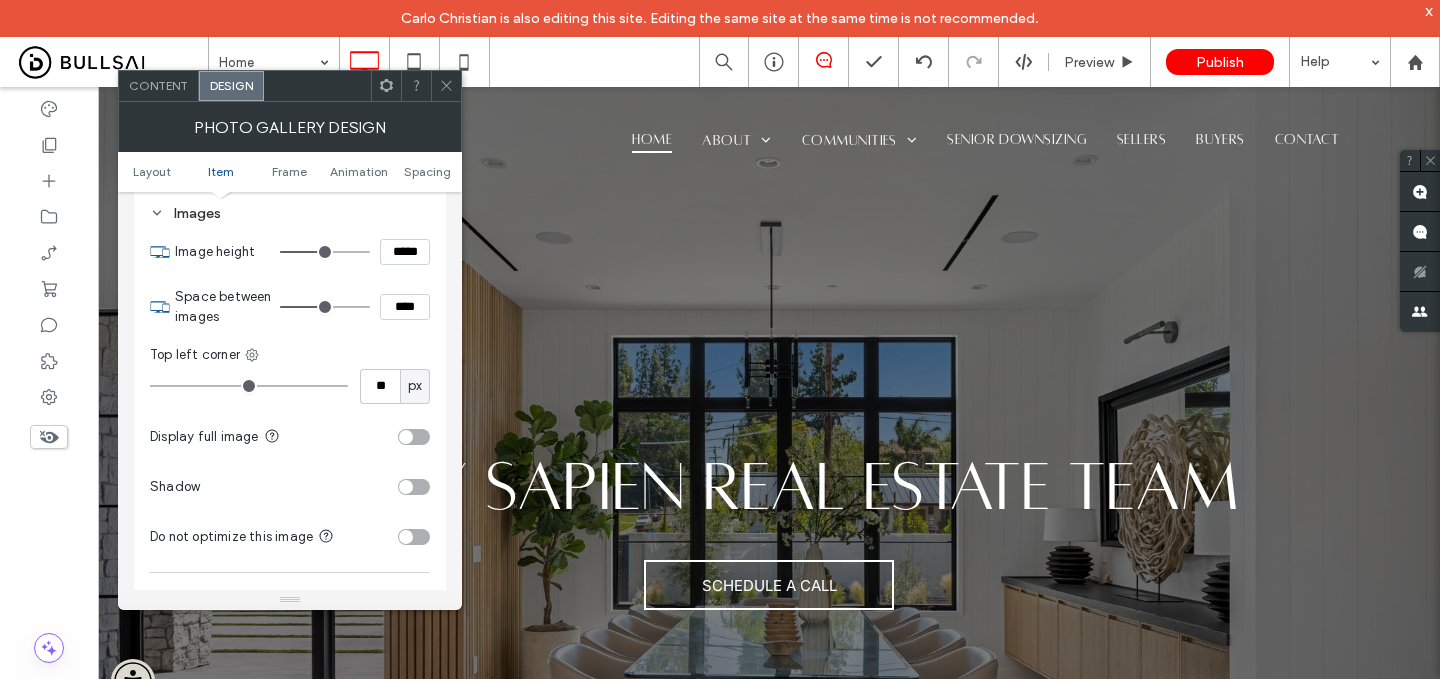 click at bounding box center [249, 386] 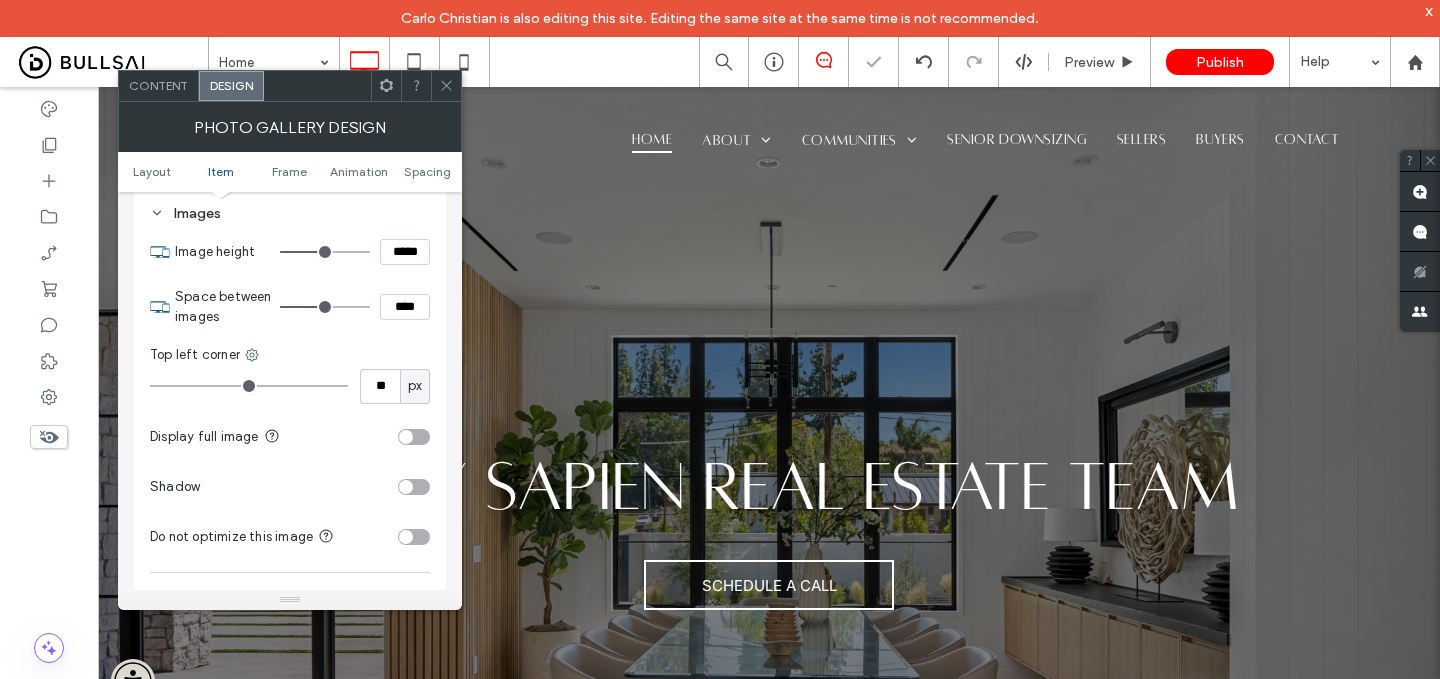 type on "**" 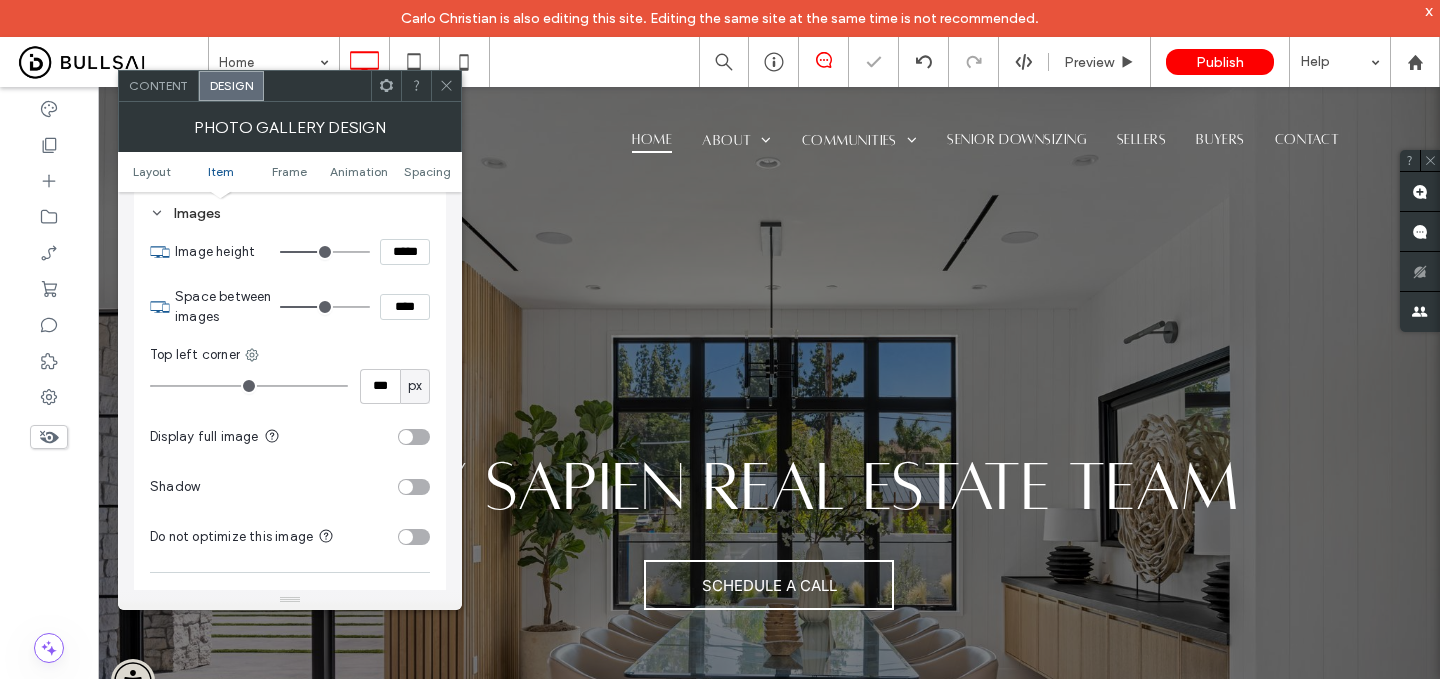 drag, startPoint x: 277, startPoint y: 392, endPoint x: 435, endPoint y: 392, distance: 158 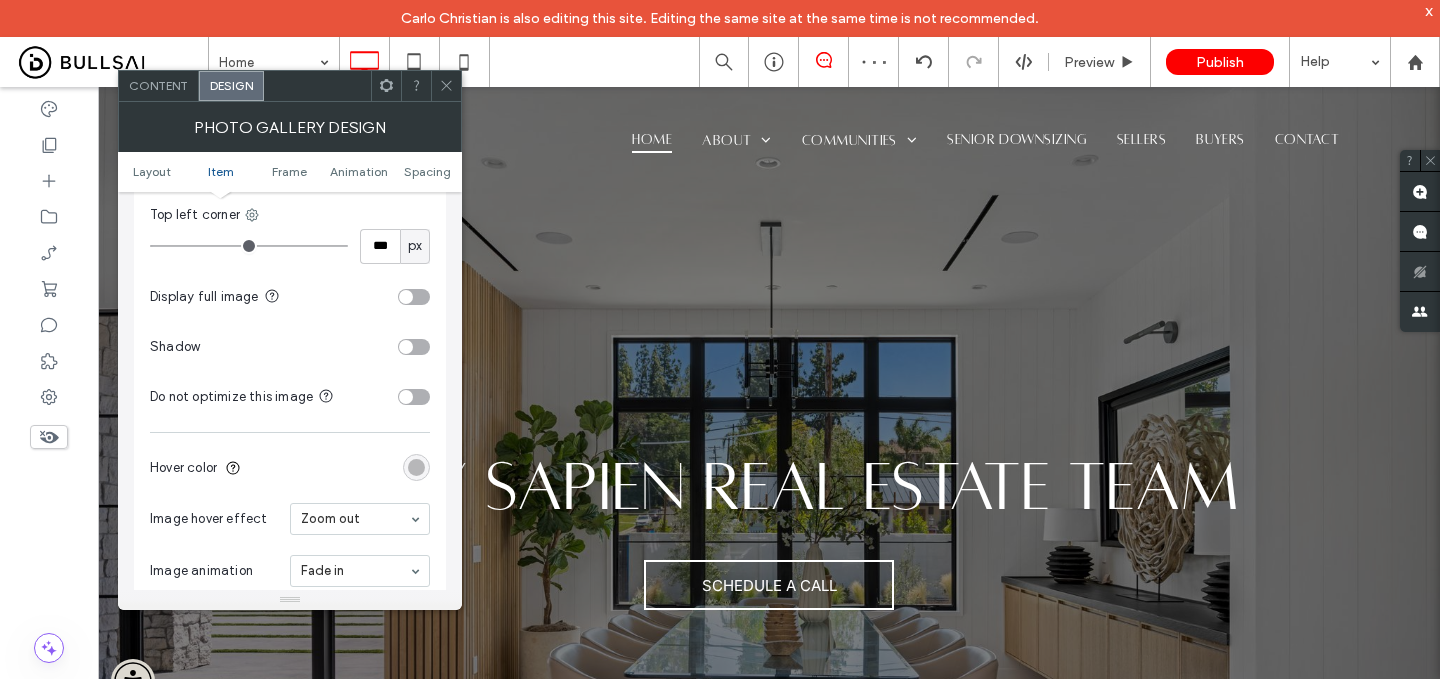 scroll, scrollTop: 942, scrollLeft: 0, axis: vertical 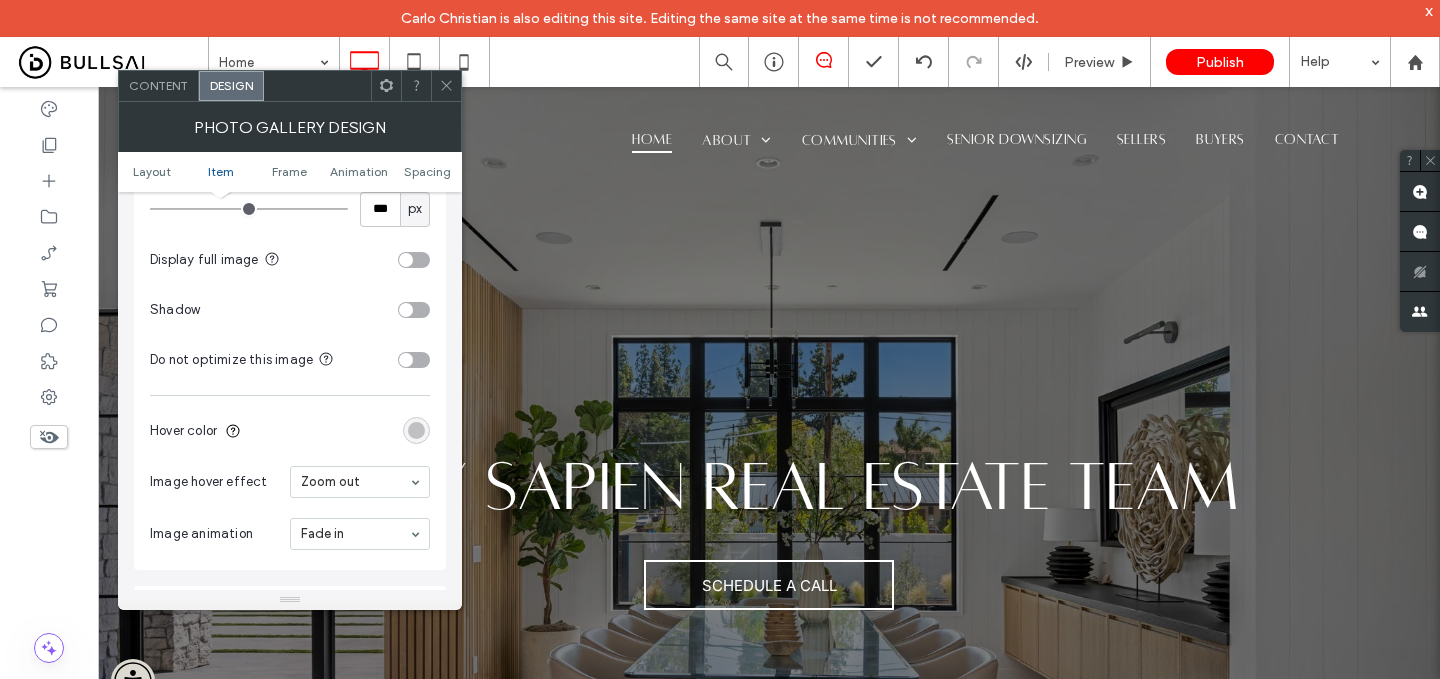 click at bounding box center (416, 430) 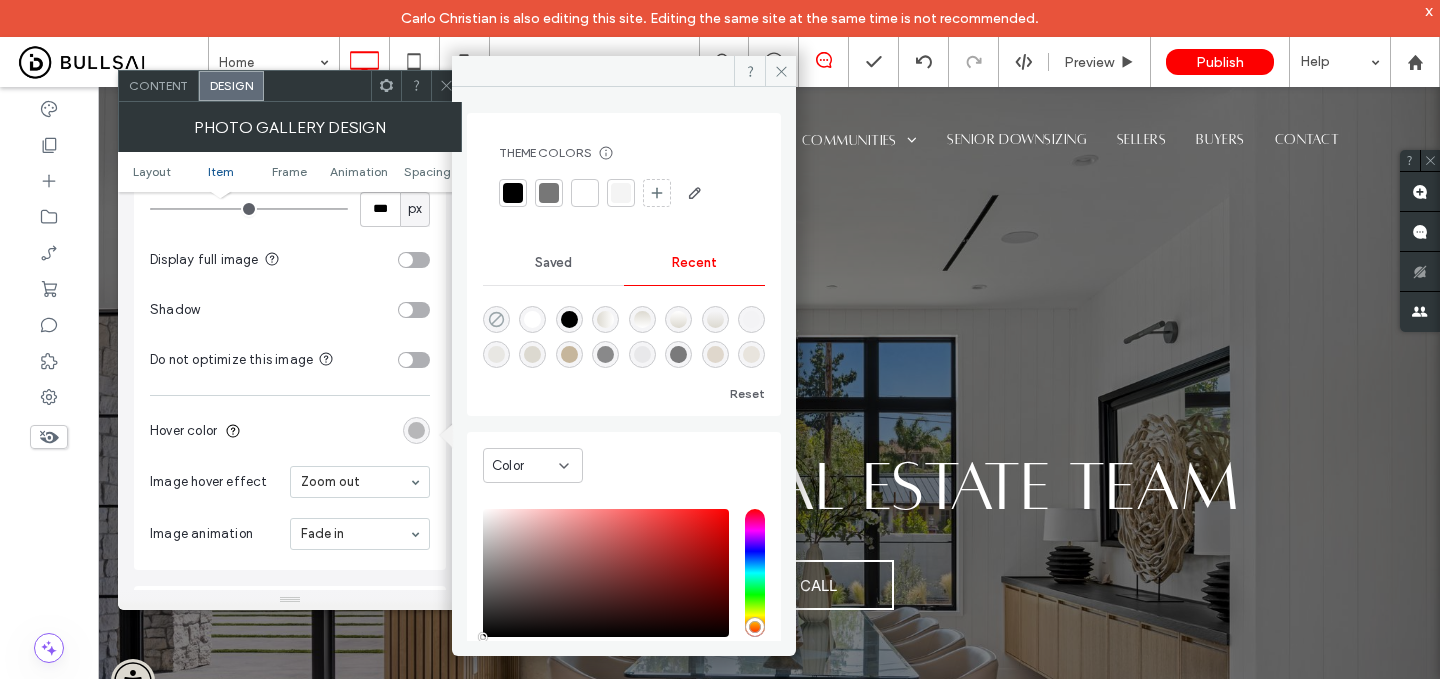 click 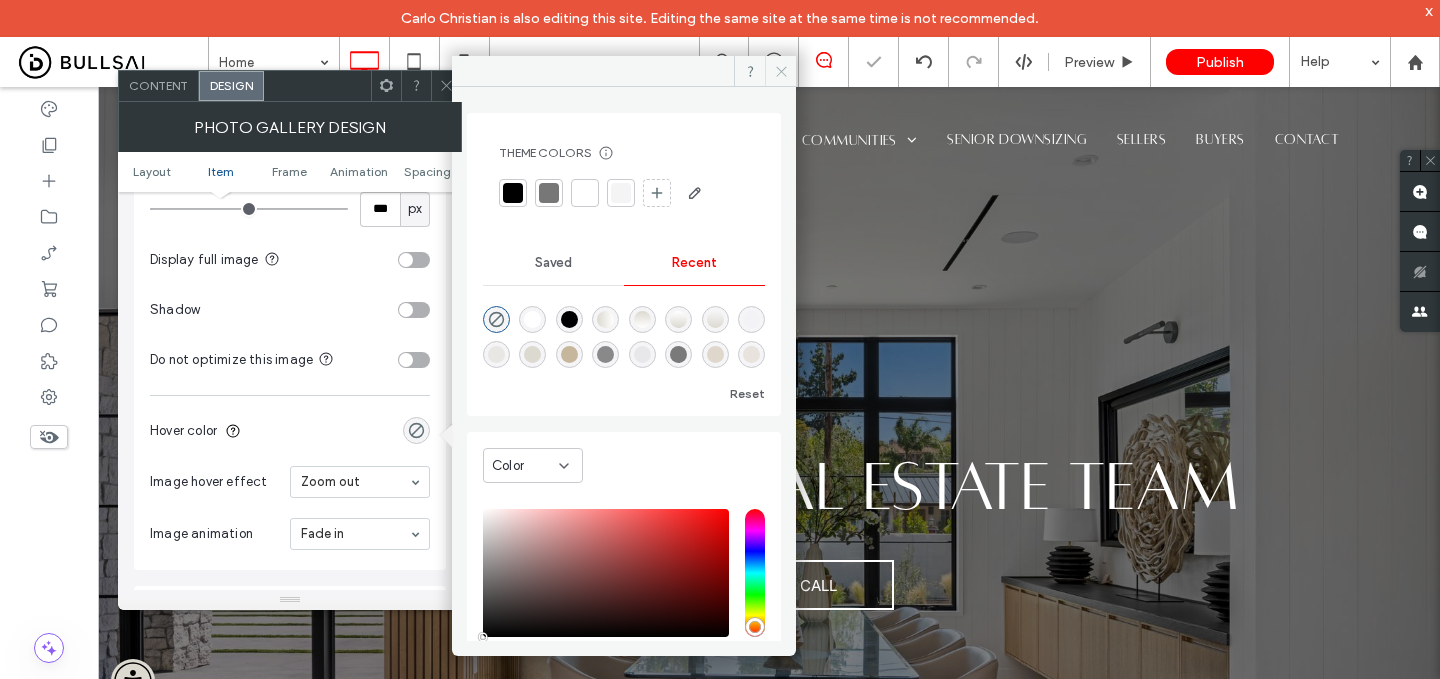 click 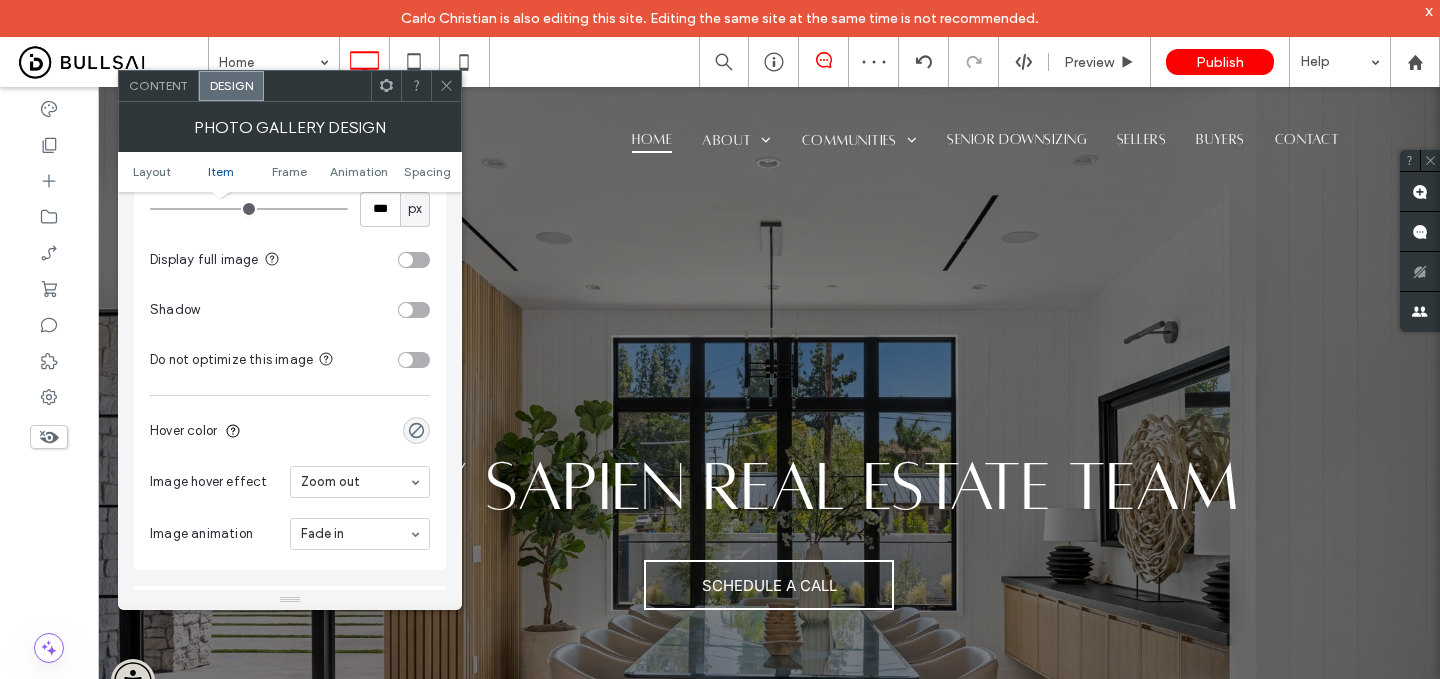 click 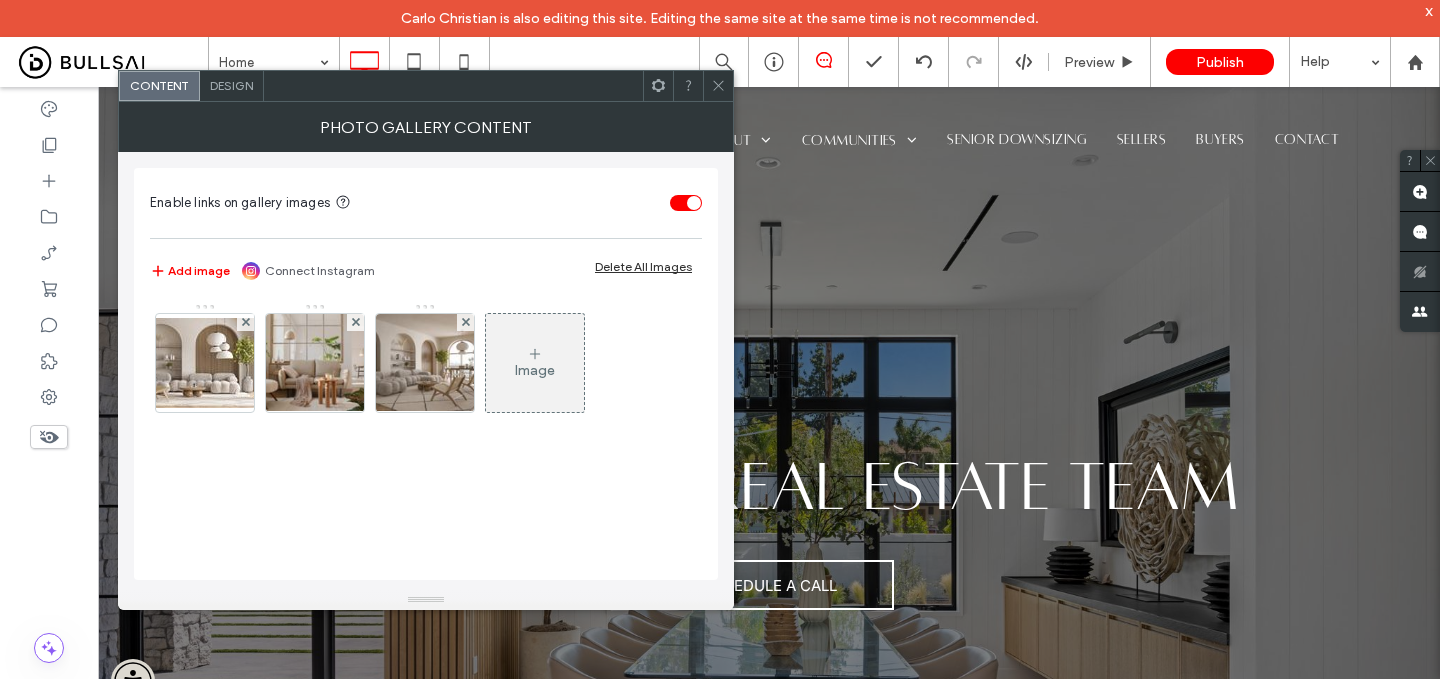 click on "Design" at bounding box center (231, 85) 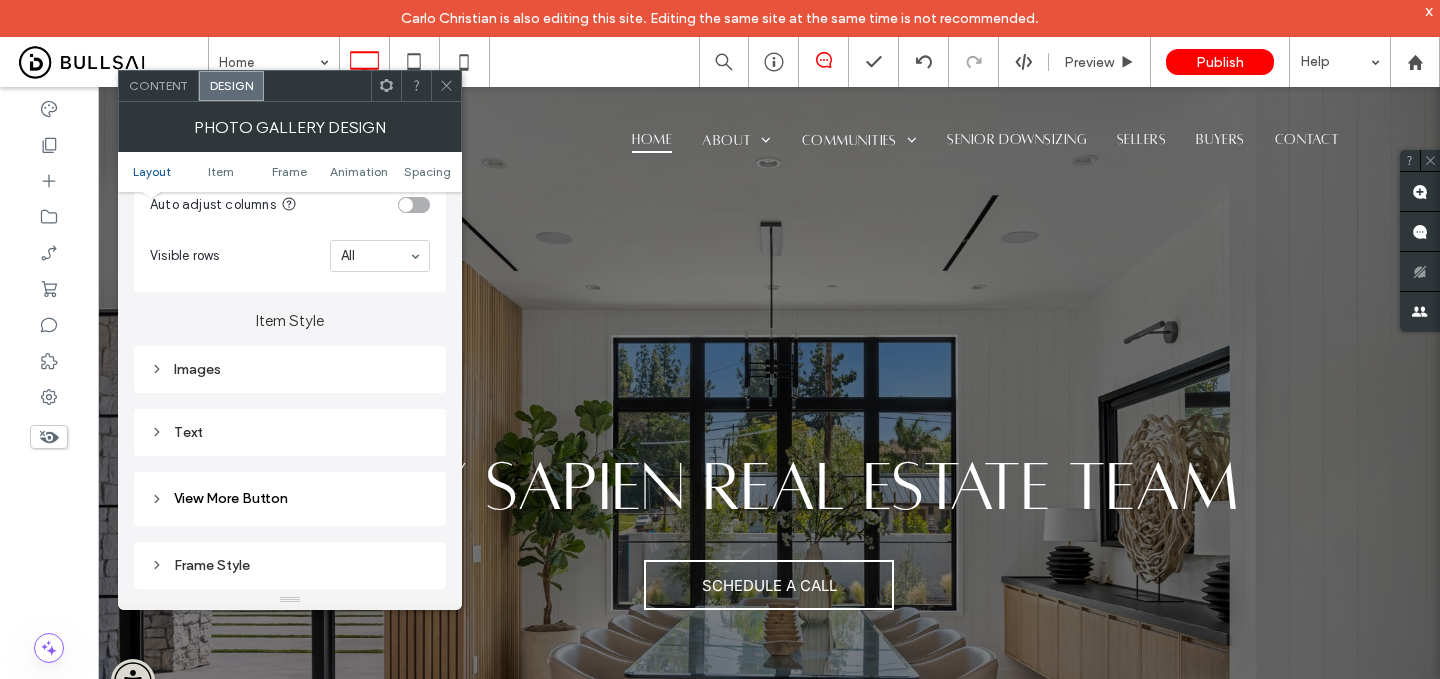 click on "Images" at bounding box center [290, 369] 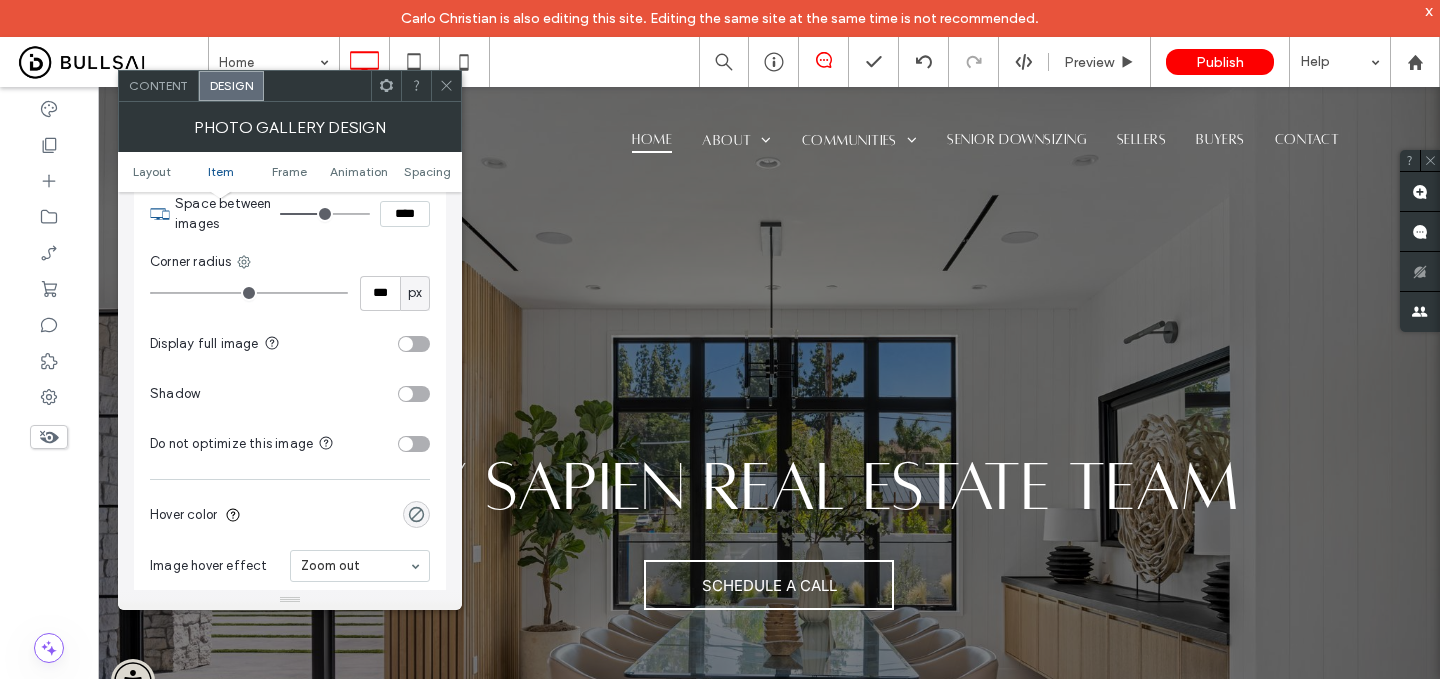 scroll, scrollTop: 869, scrollLeft: 0, axis: vertical 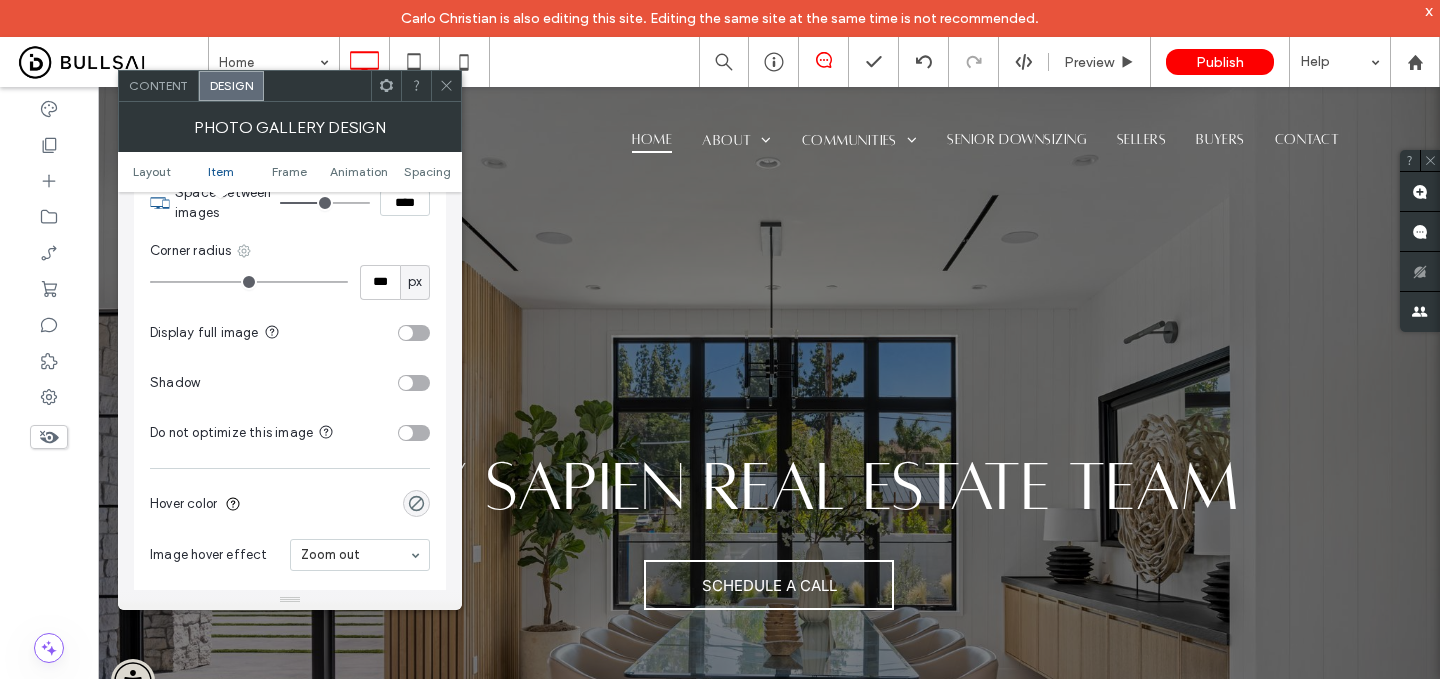 click 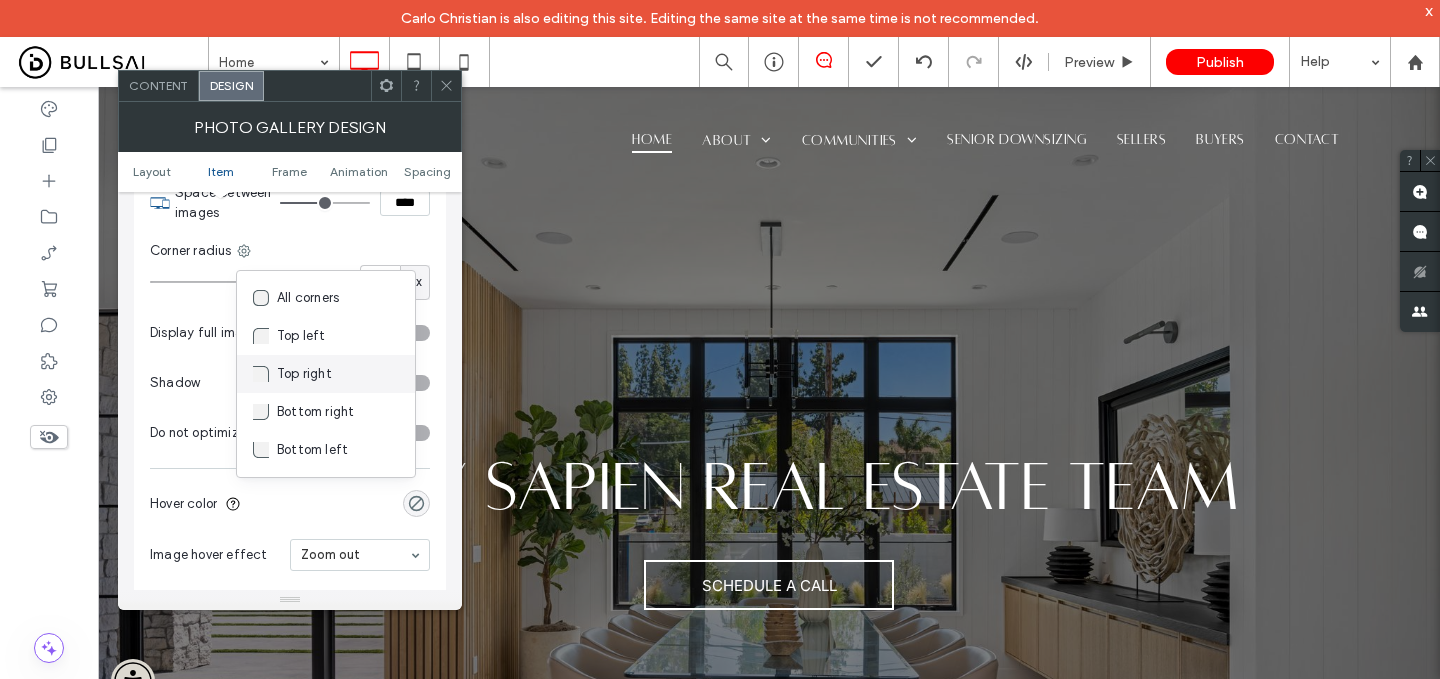 click on "Top right" at bounding box center [304, 374] 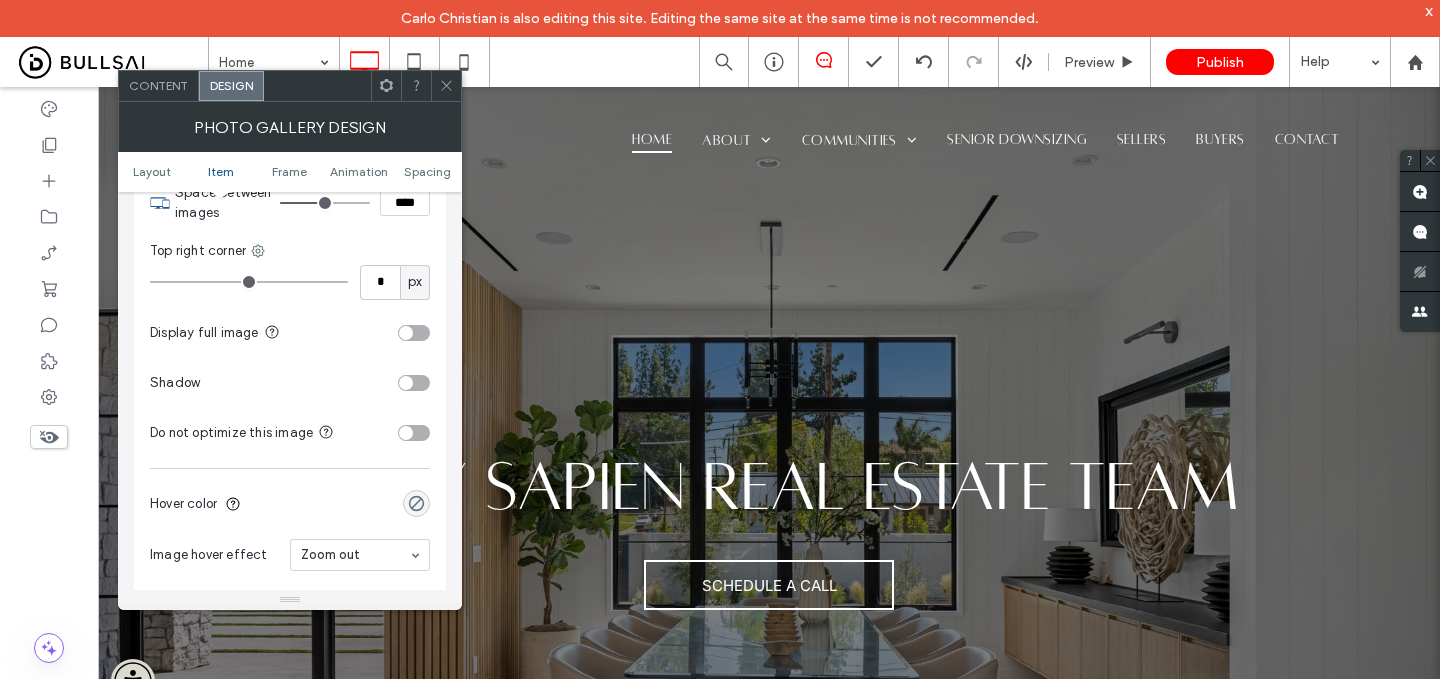 click on "* px" at bounding box center (290, 282) 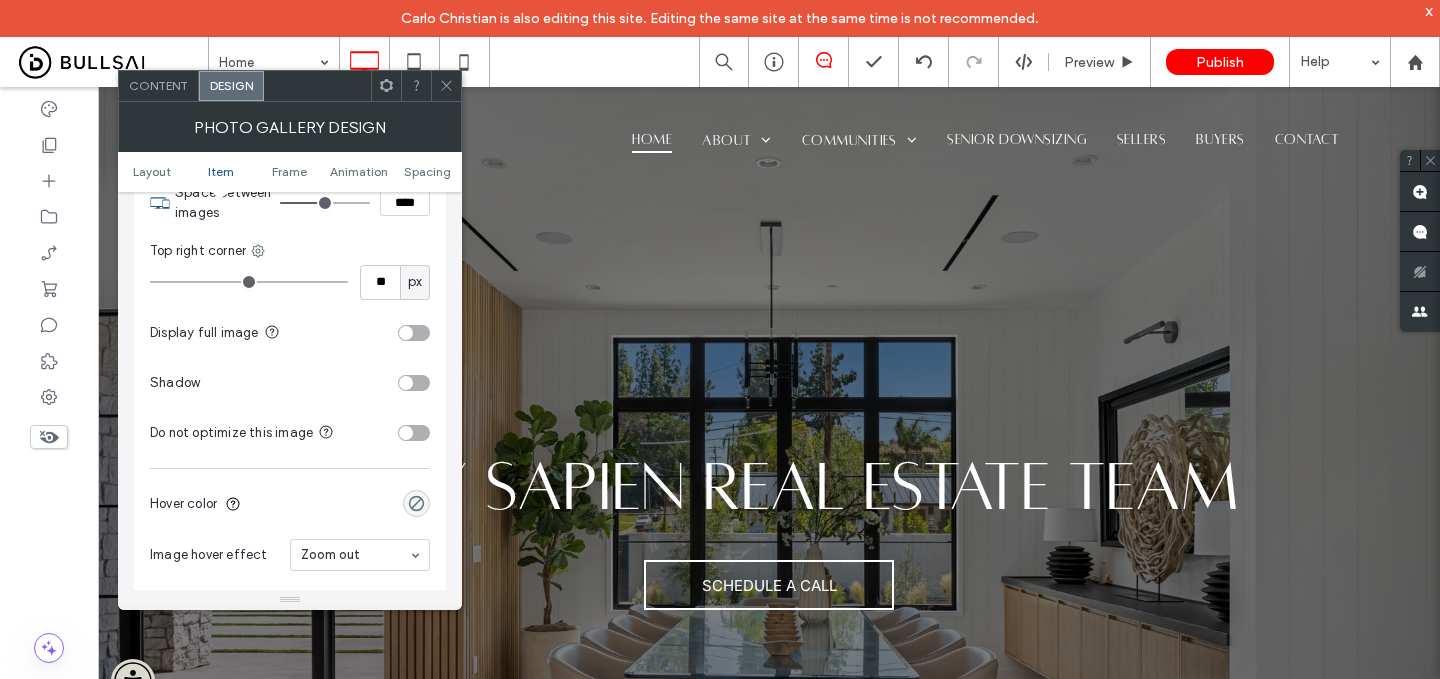 type on "**" 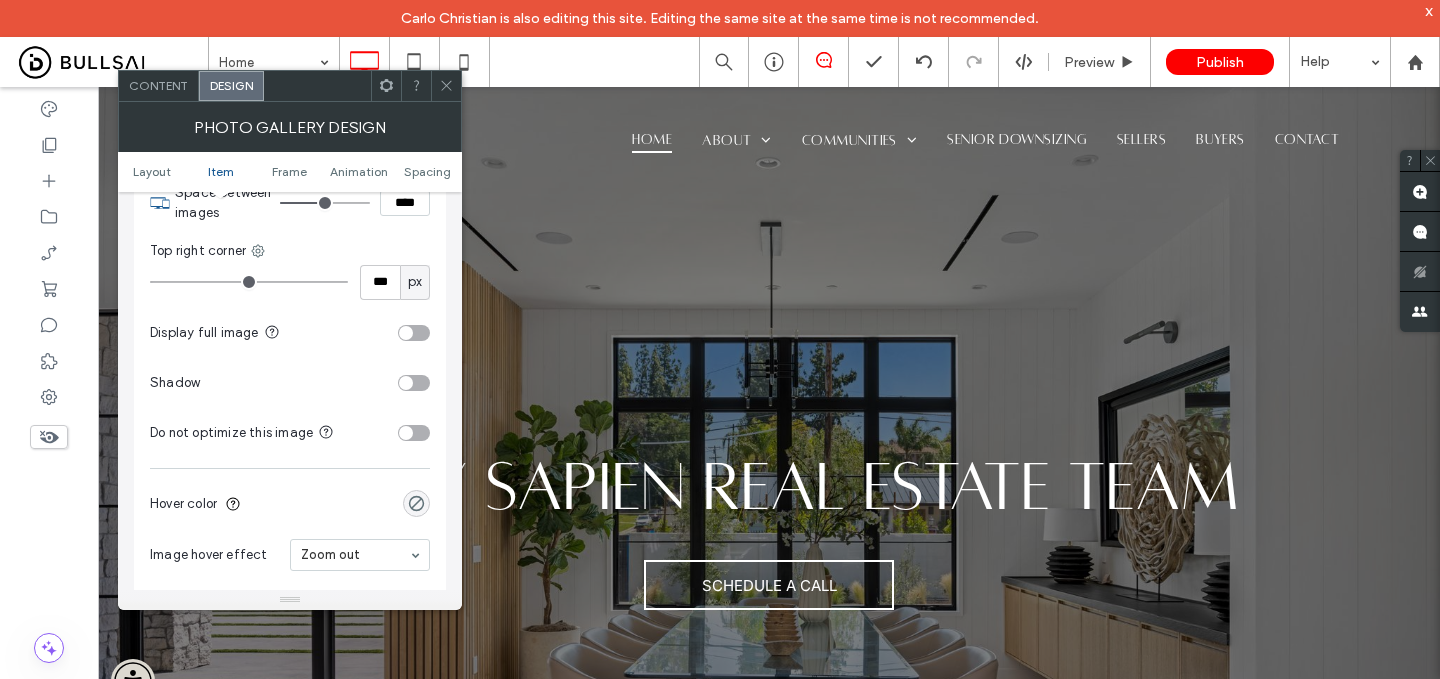 drag, startPoint x: 290, startPoint y: 281, endPoint x: 381, endPoint y: 290, distance: 91.44397 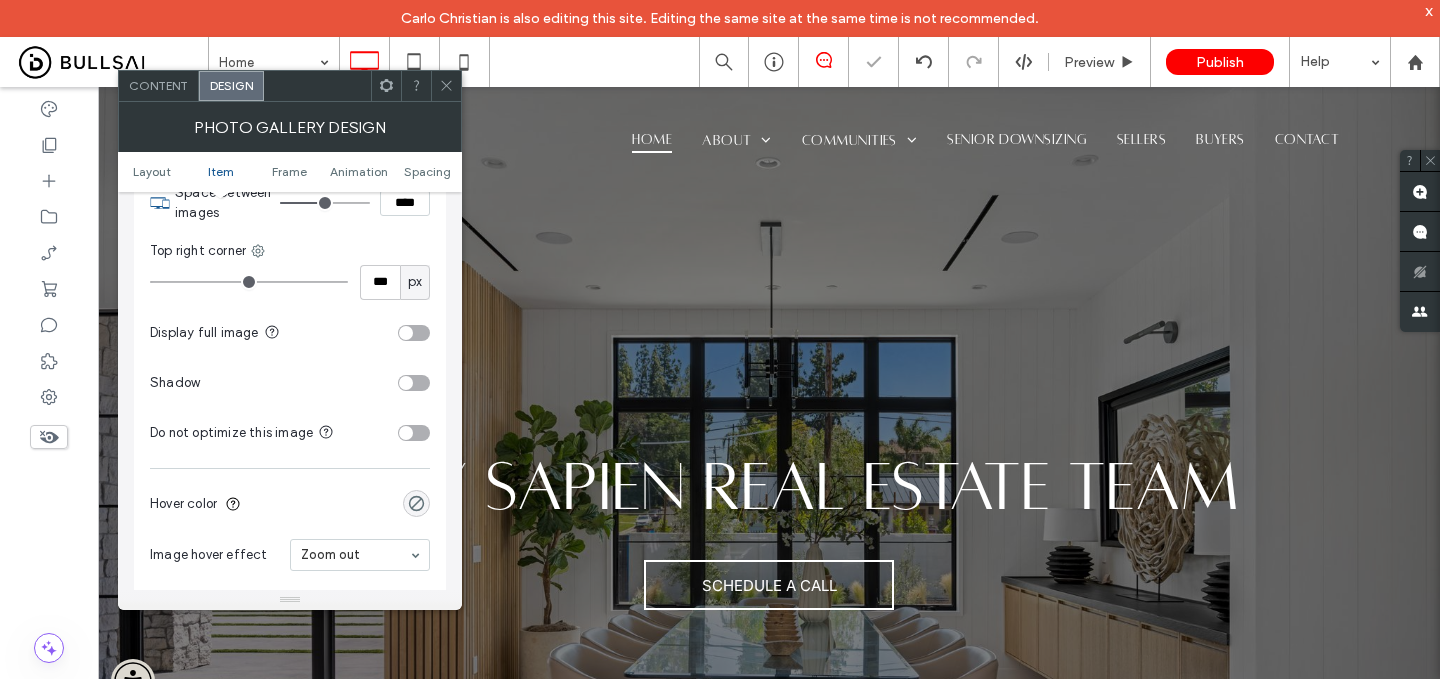 click 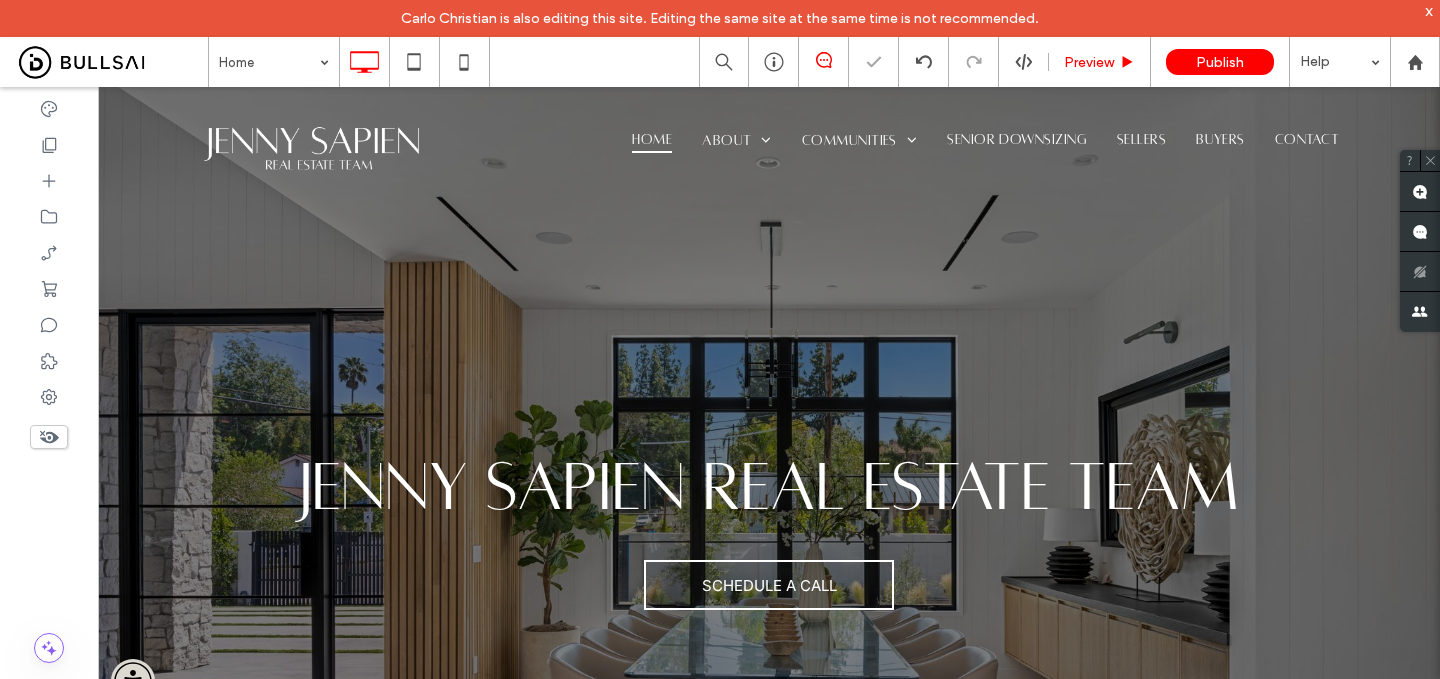 click on "Preview" at bounding box center (1089, 62) 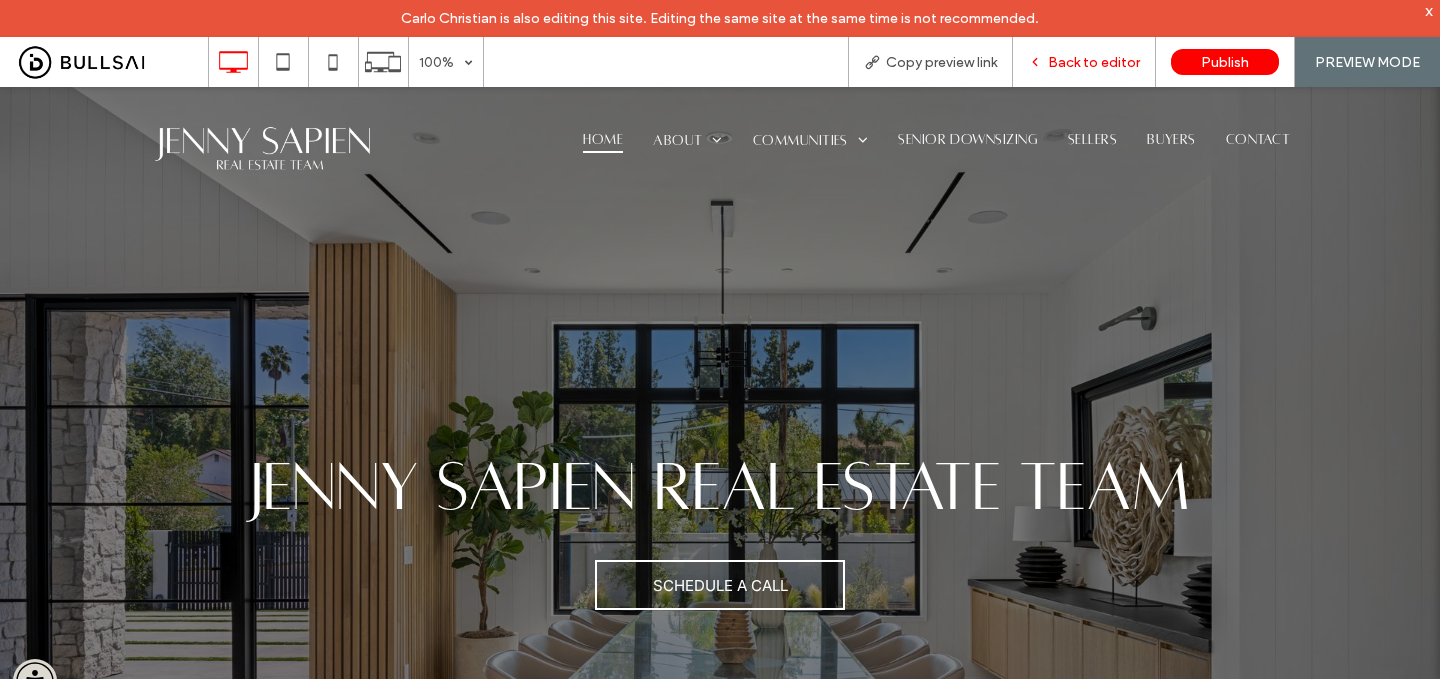 click on "Back to editor" at bounding box center [1094, 62] 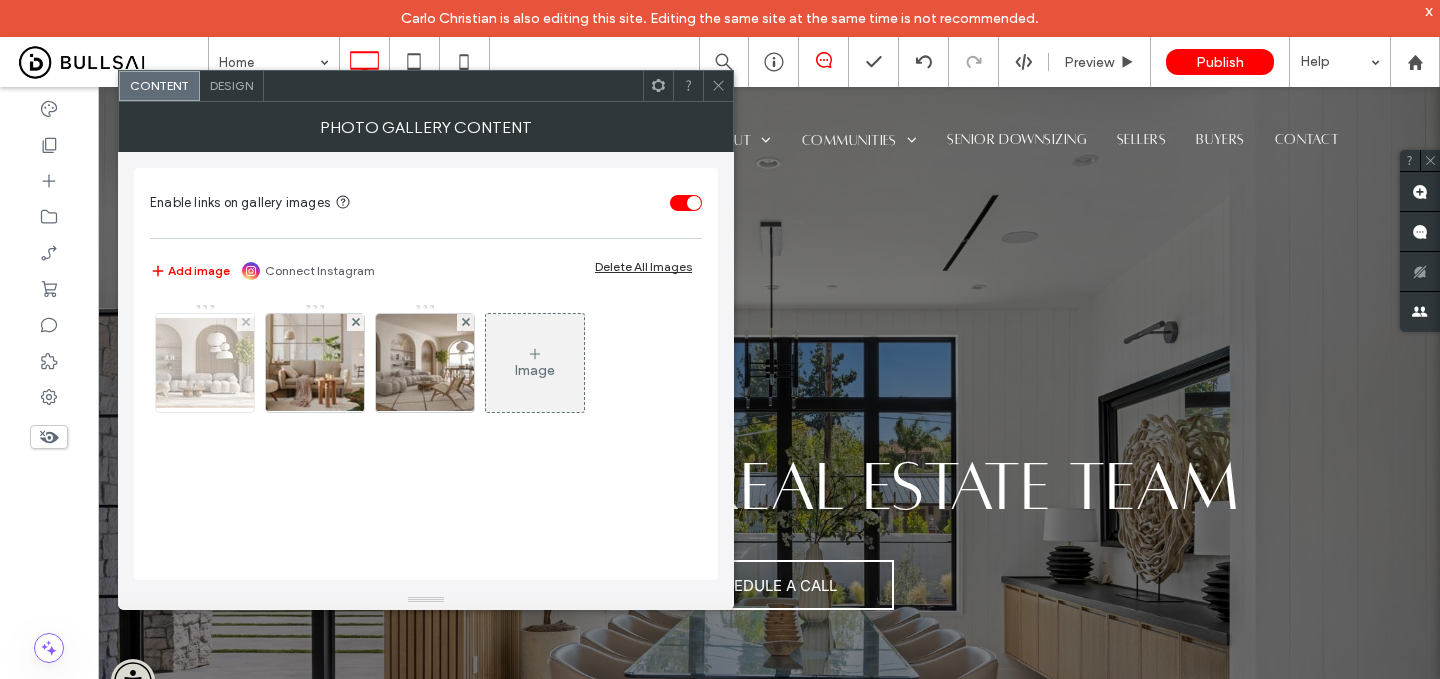 click at bounding box center [205, 363] 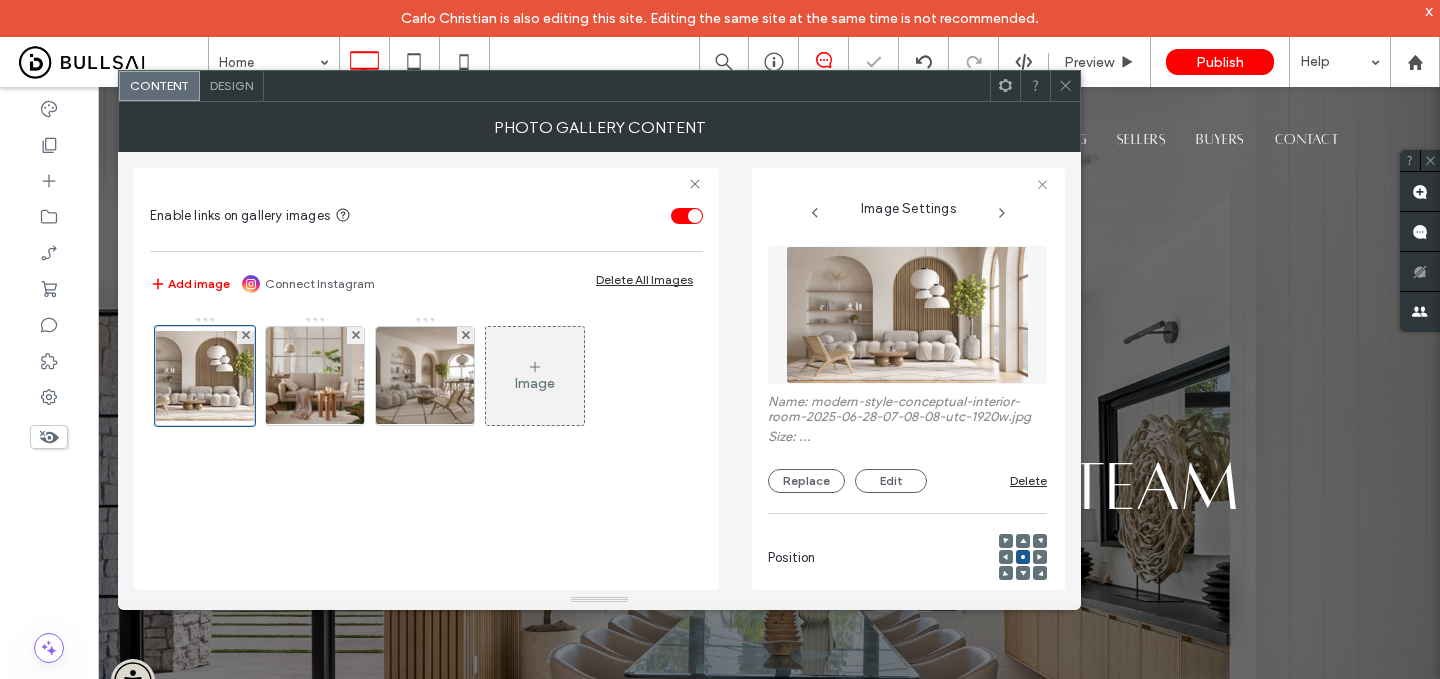 scroll, scrollTop: 0, scrollLeft: 2, axis: horizontal 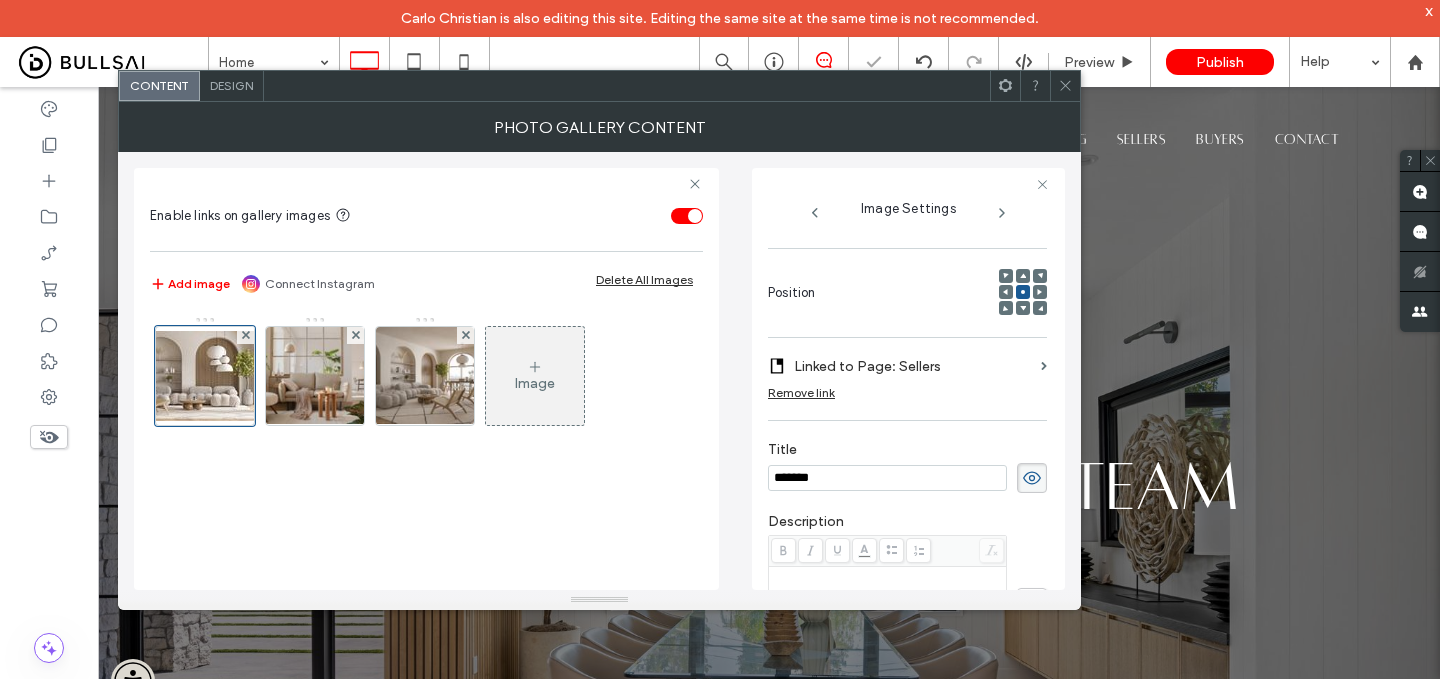 click 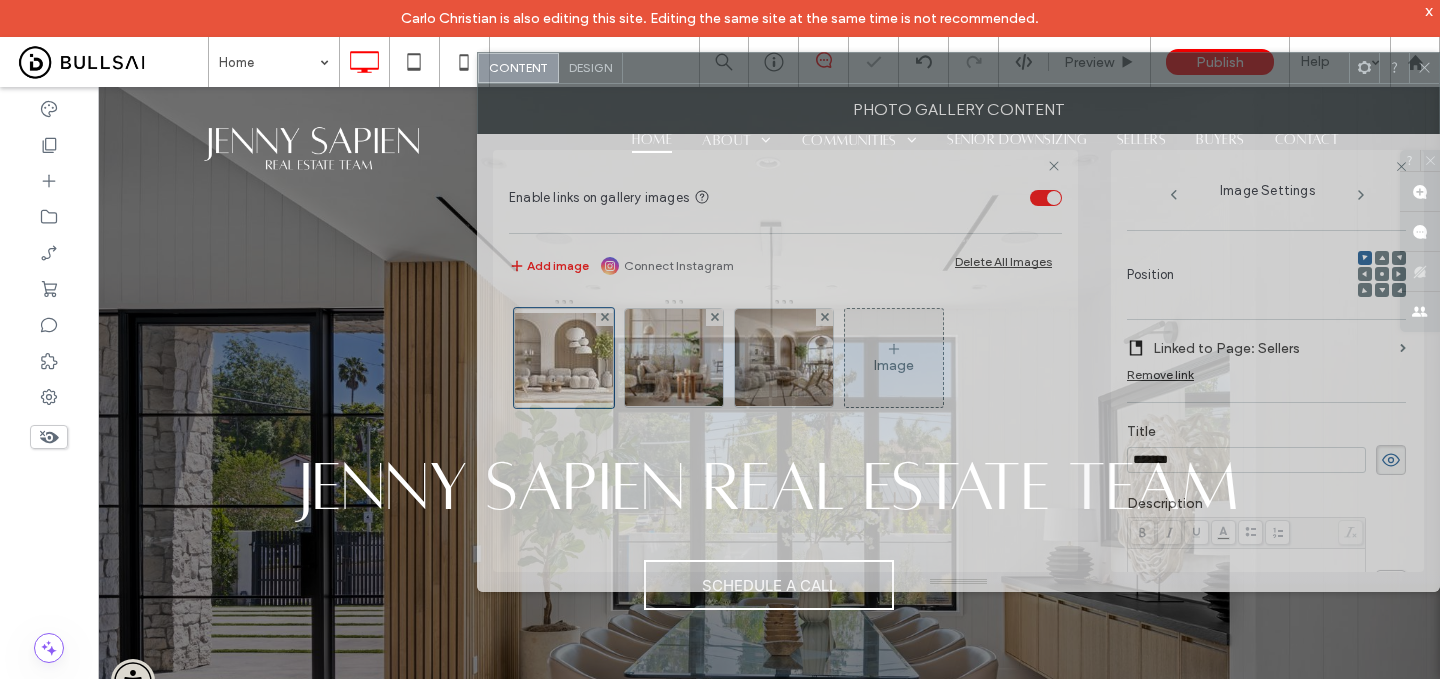 drag, startPoint x: 952, startPoint y: 97, endPoint x: 1439, endPoint y: 79, distance: 487.33255 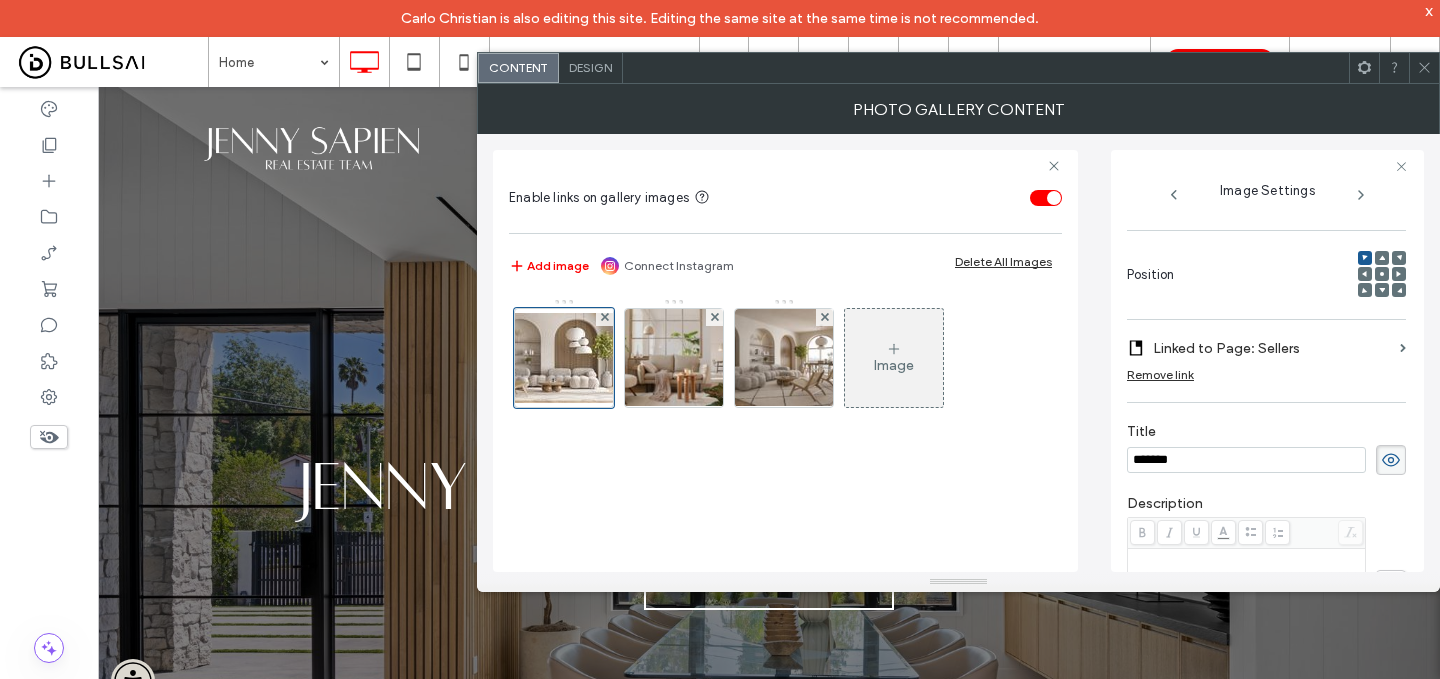 click 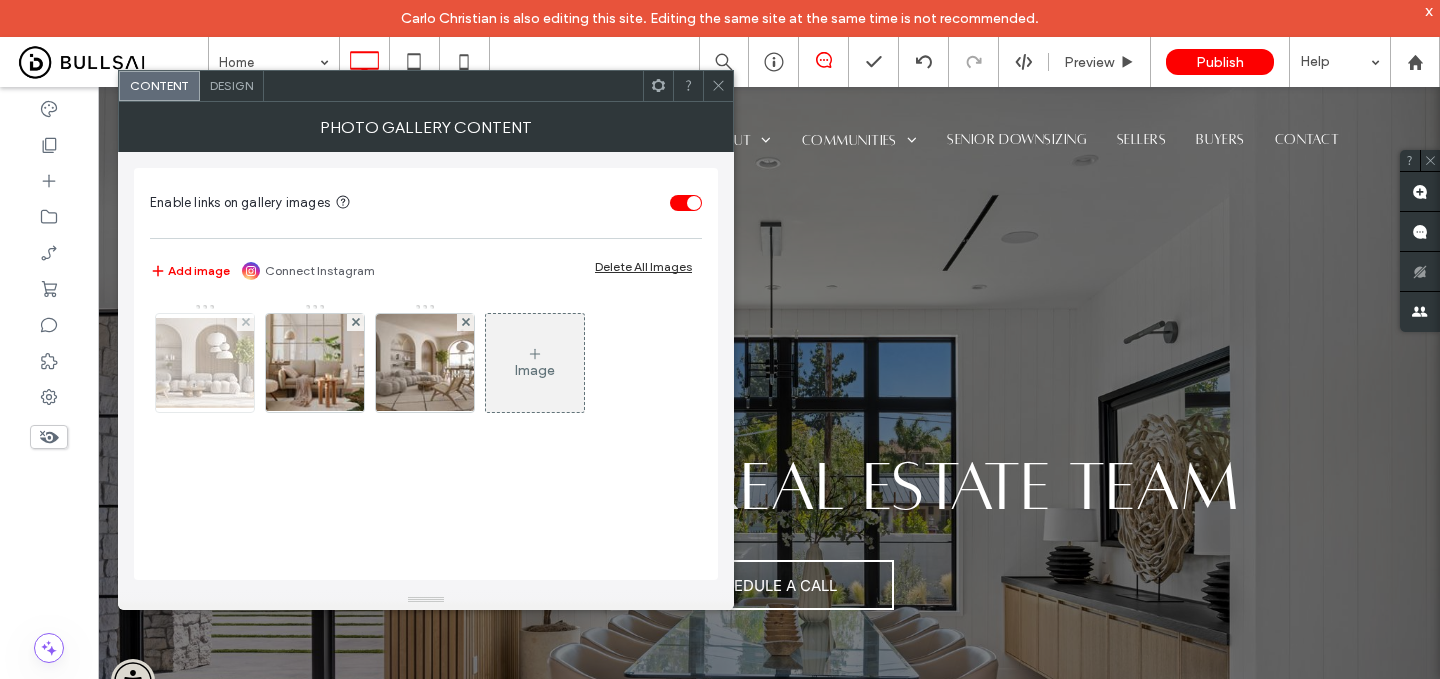 click at bounding box center (205, 363) 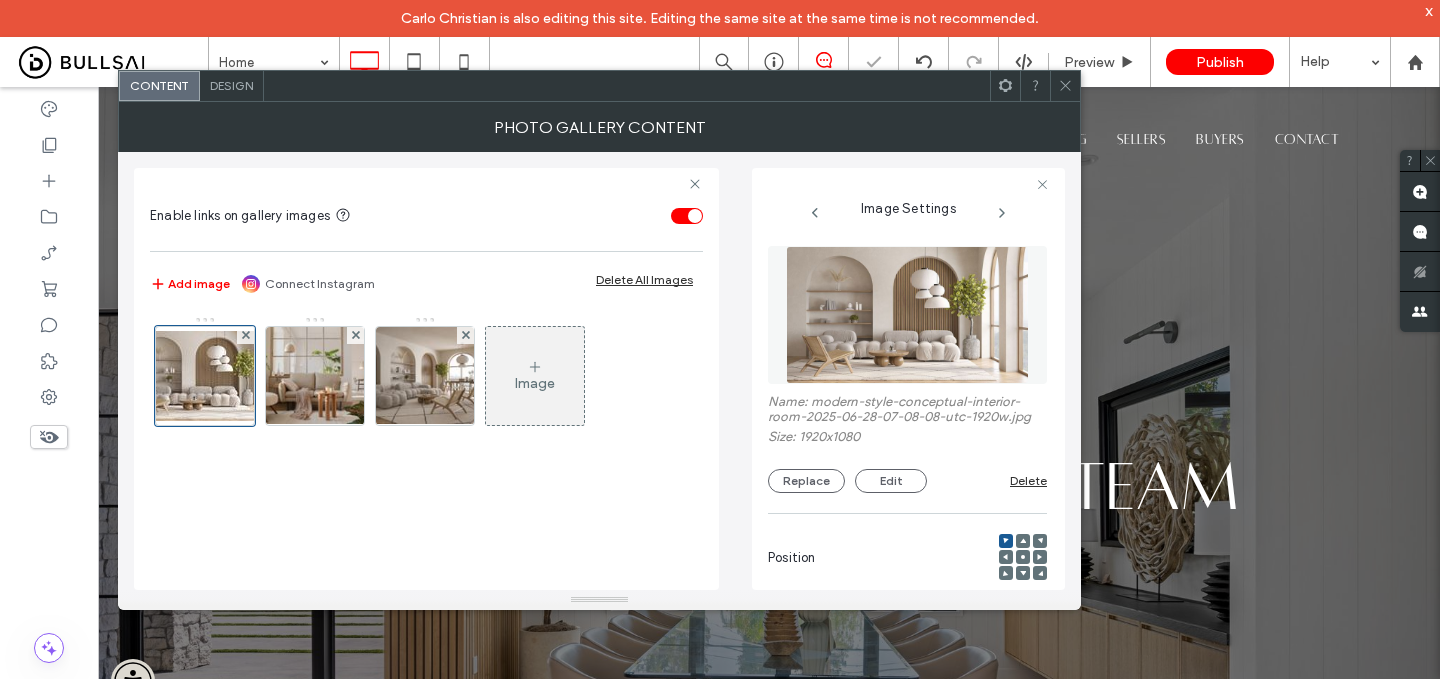 scroll, scrollTop: 0, scrollLeft: 1, axis: horizontal 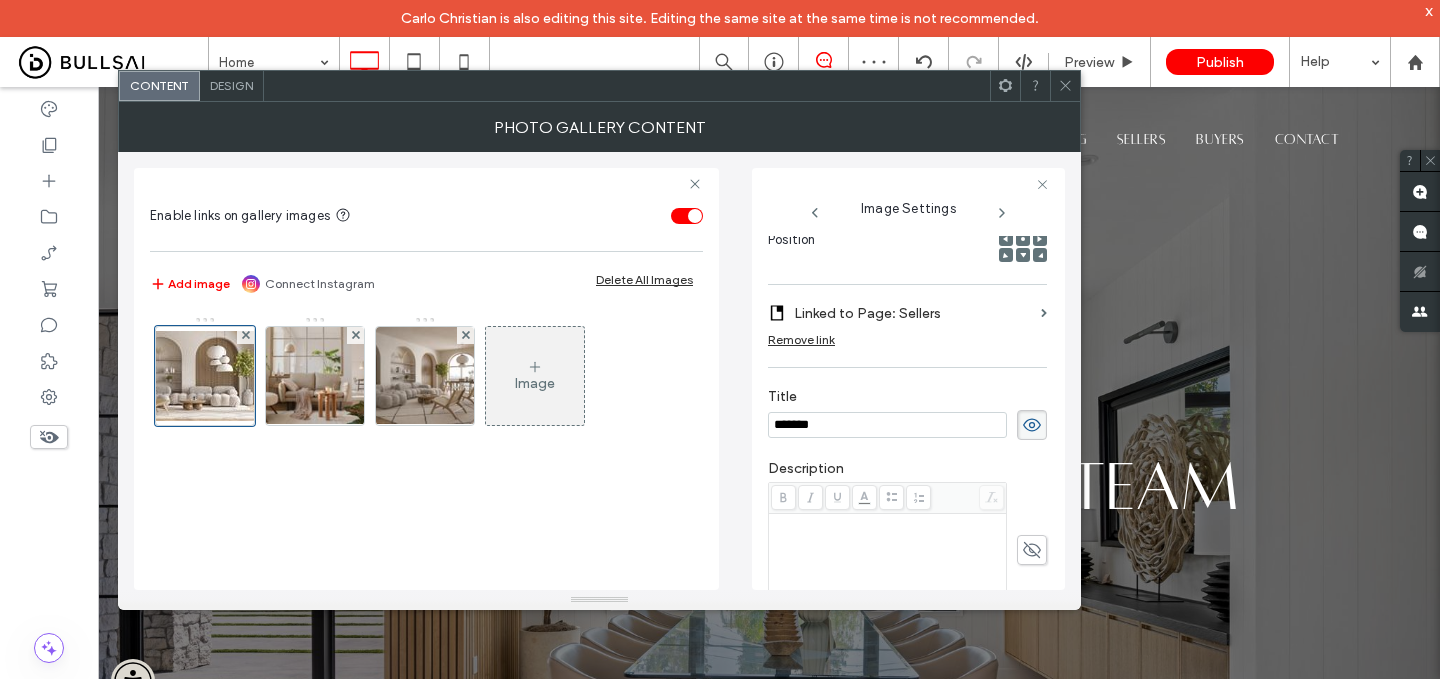 click at bounding box center [1006, 239] 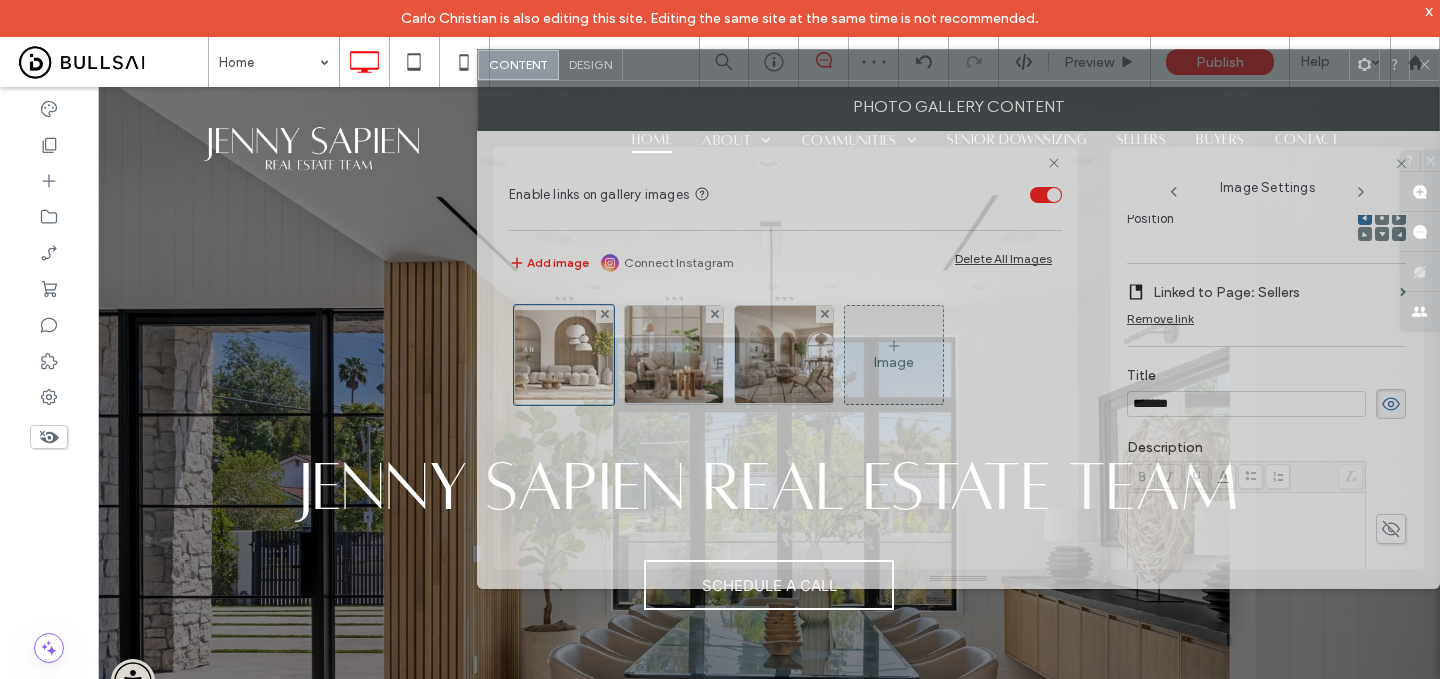 drag, startPoint x: 887, startPoint y: 89, endPoint x: 1438, endPoint y: 68, distance: 551.4 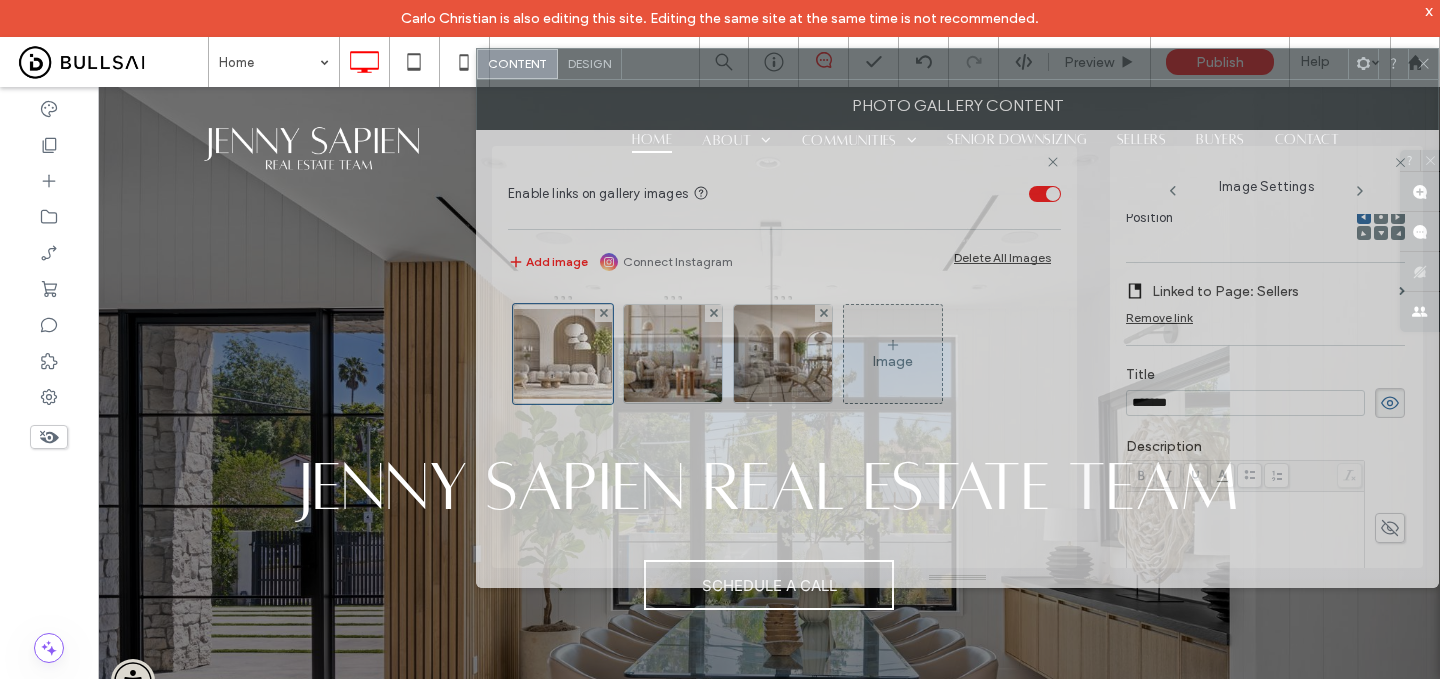 drag, startPoint x: 1310, startPoint y: 61, endPoint x: 1183, endPoint y: 61, distance: 127 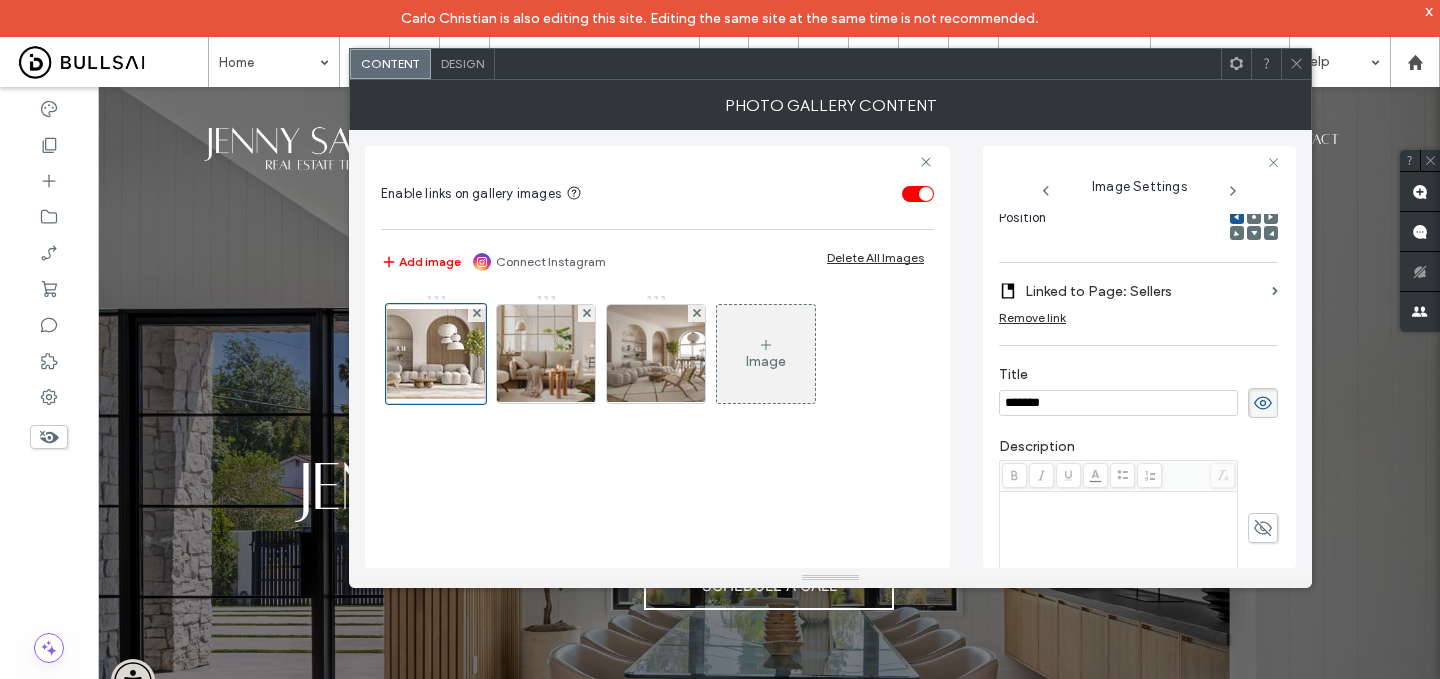 click 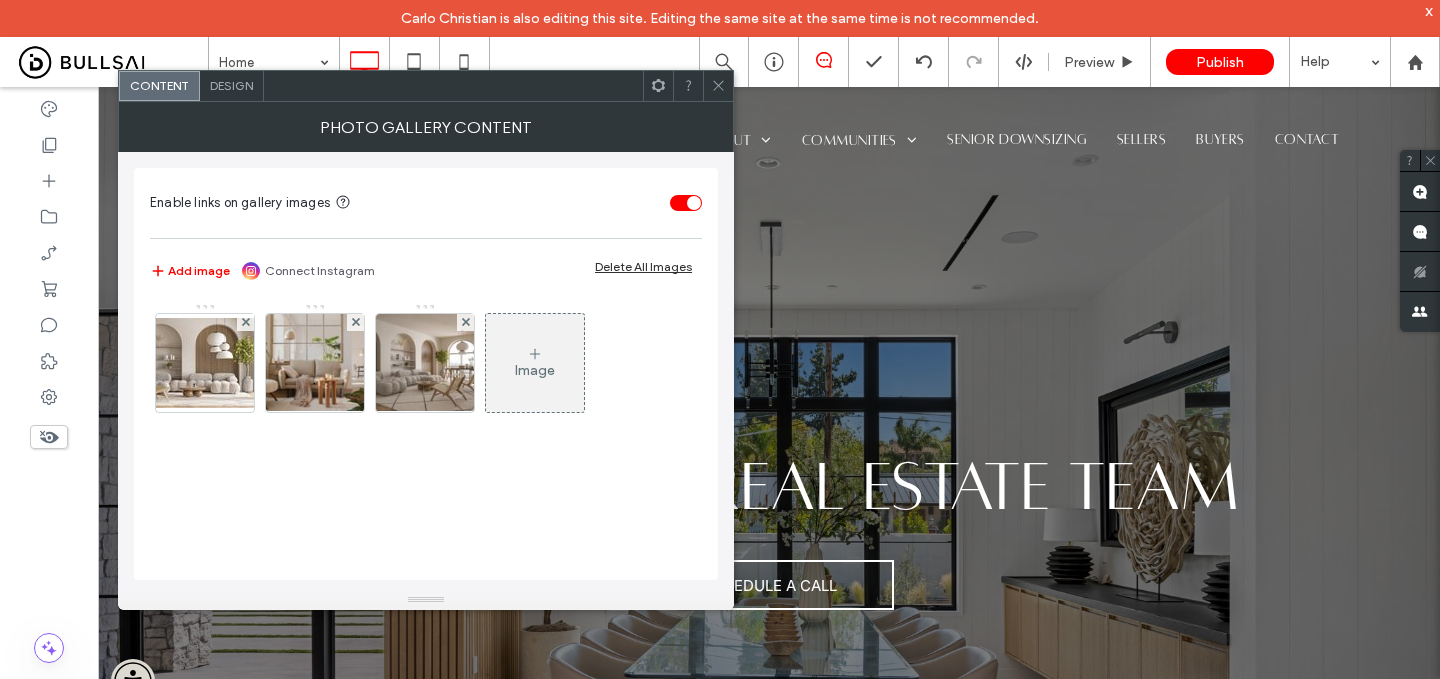 click on "Design" at bounding box center (231, 85) 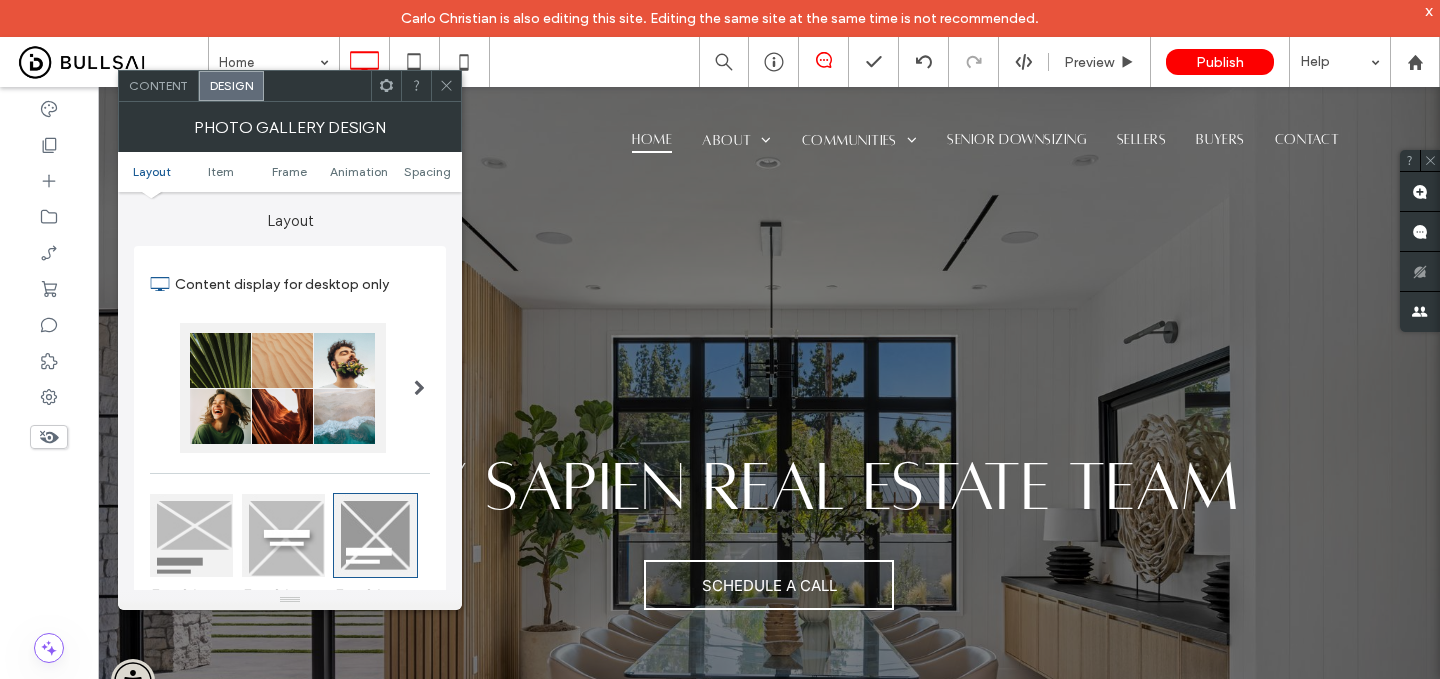 scroll, scrollTop: 391, scrollLeft: 0, axis: vertical 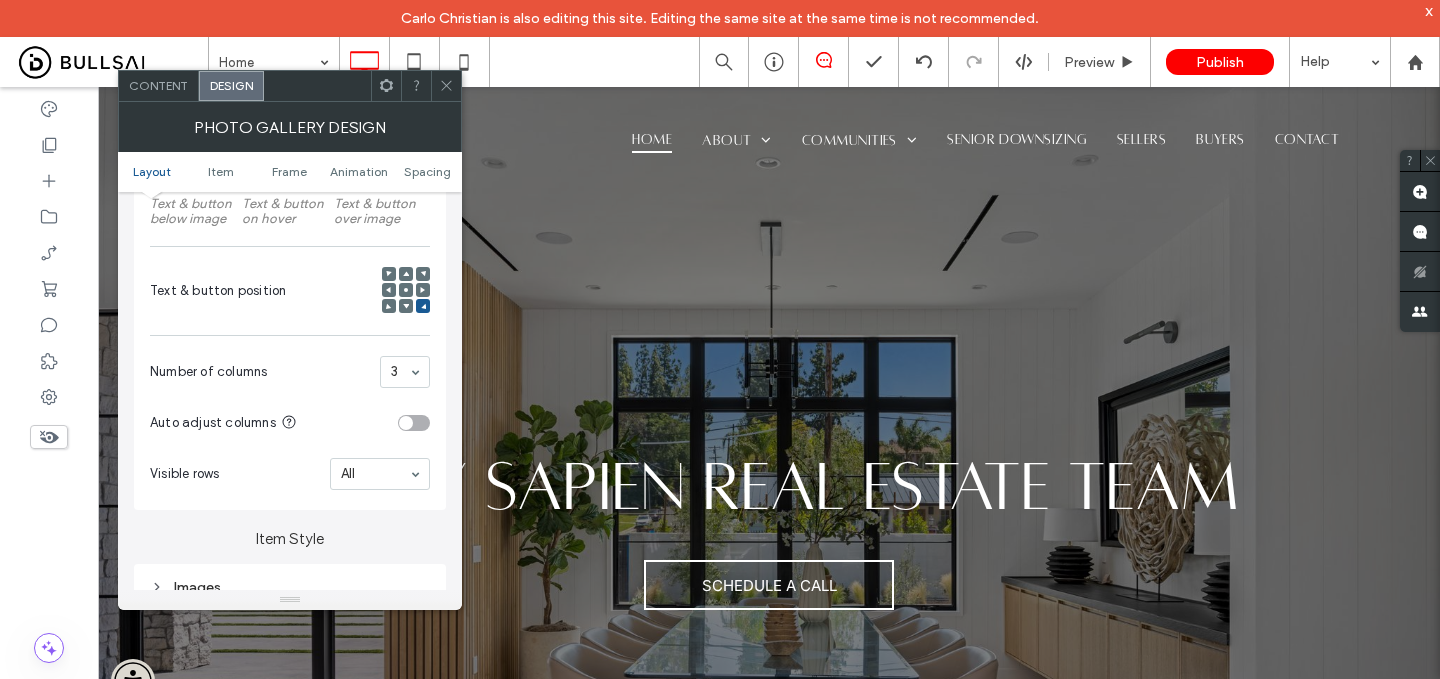 click at bounding box center [406, 290] 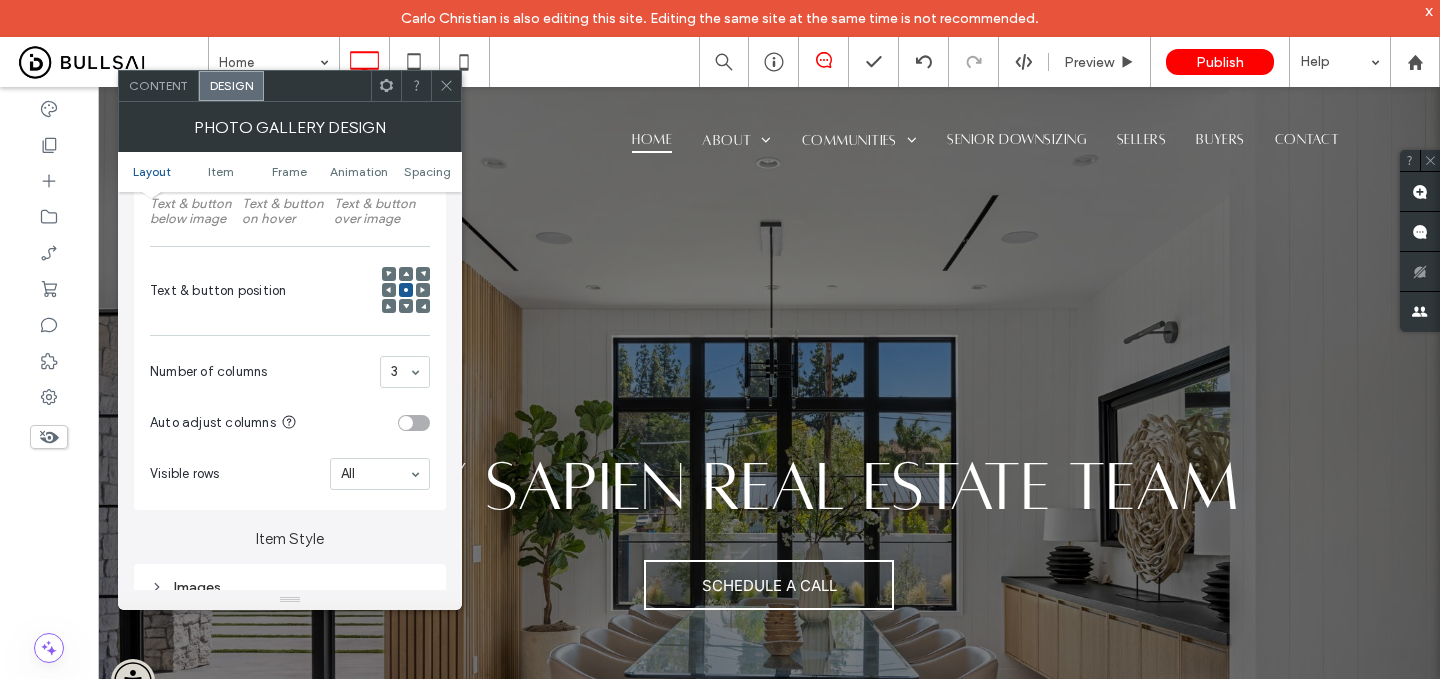 click 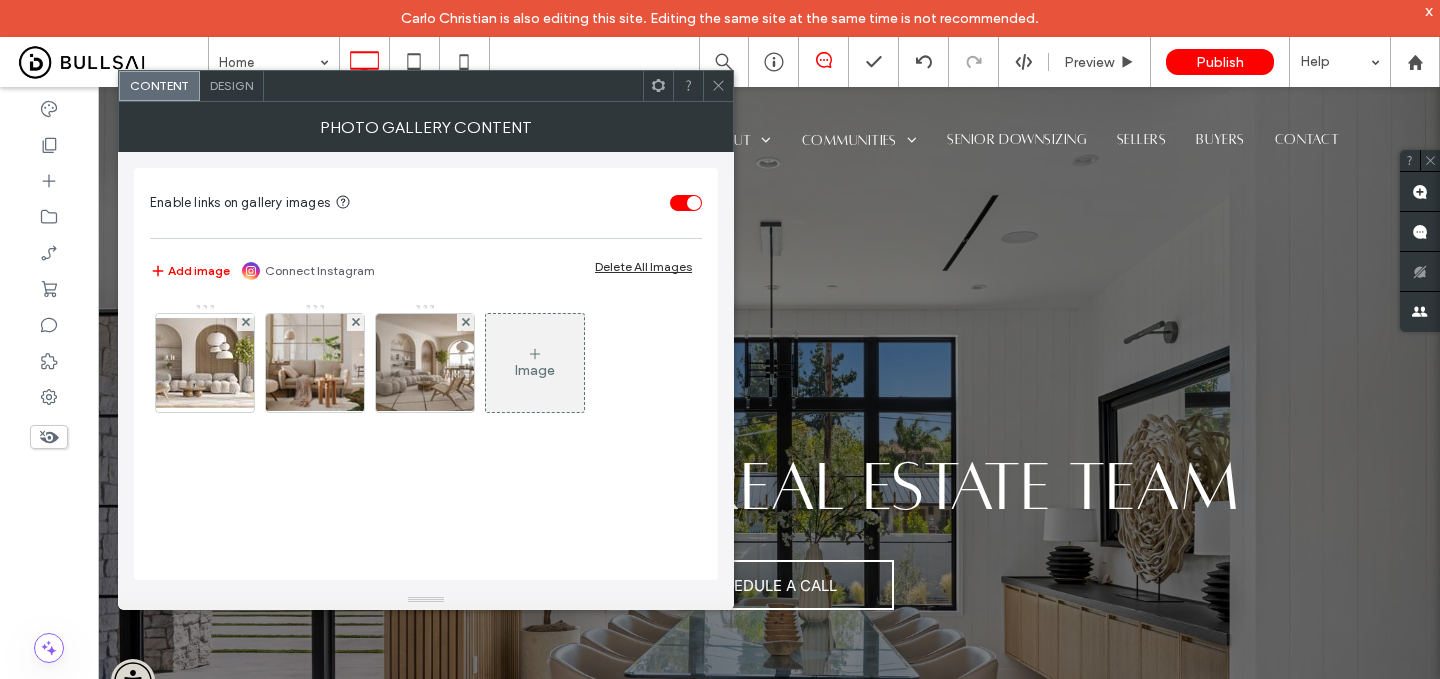 click on "Design" at bounding box center [231, 85] 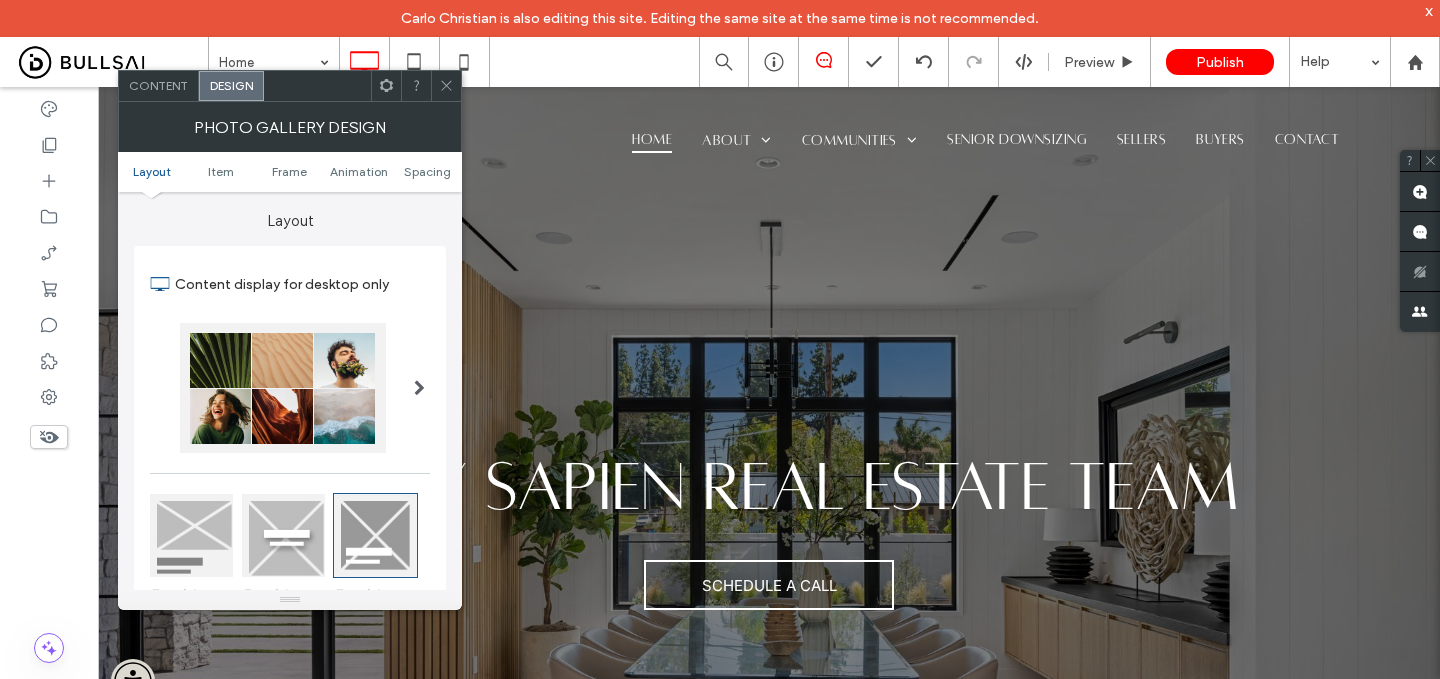 click 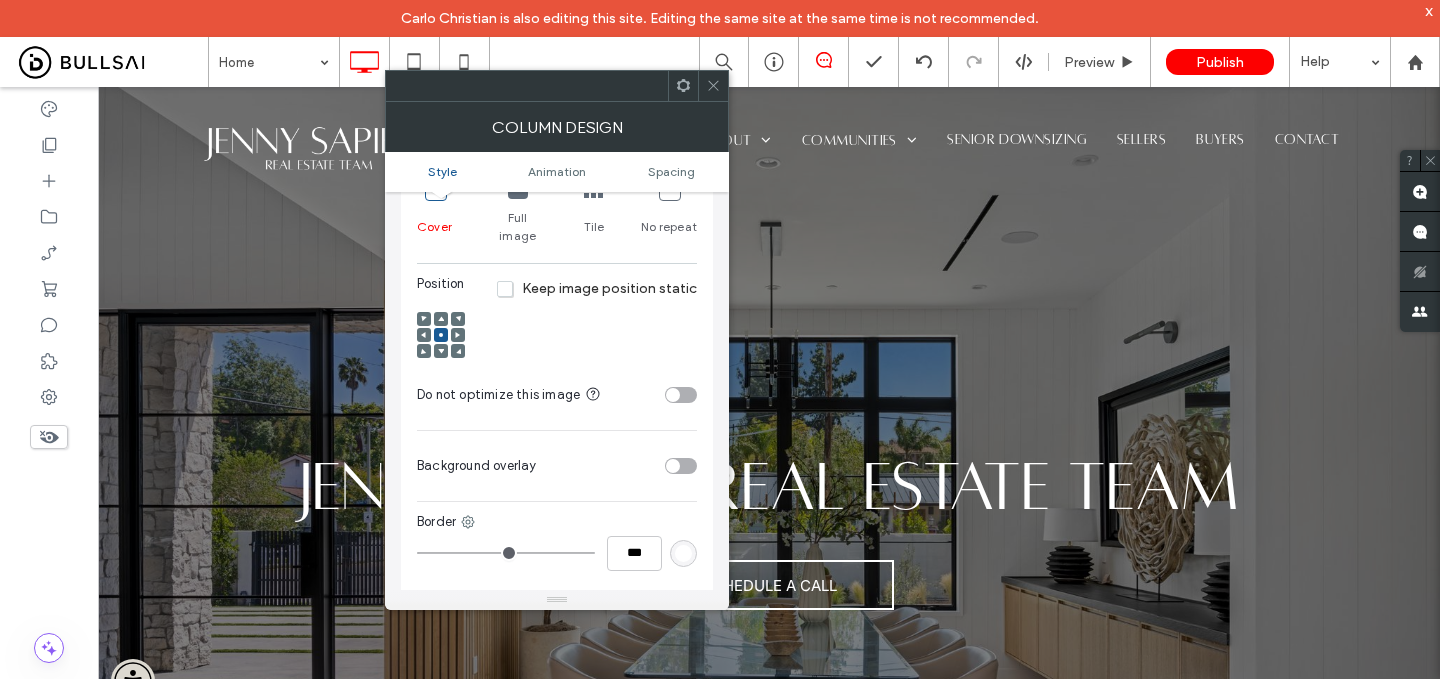 scroll, scrollTop: 542, scrollLeft: 0, axis: vertical 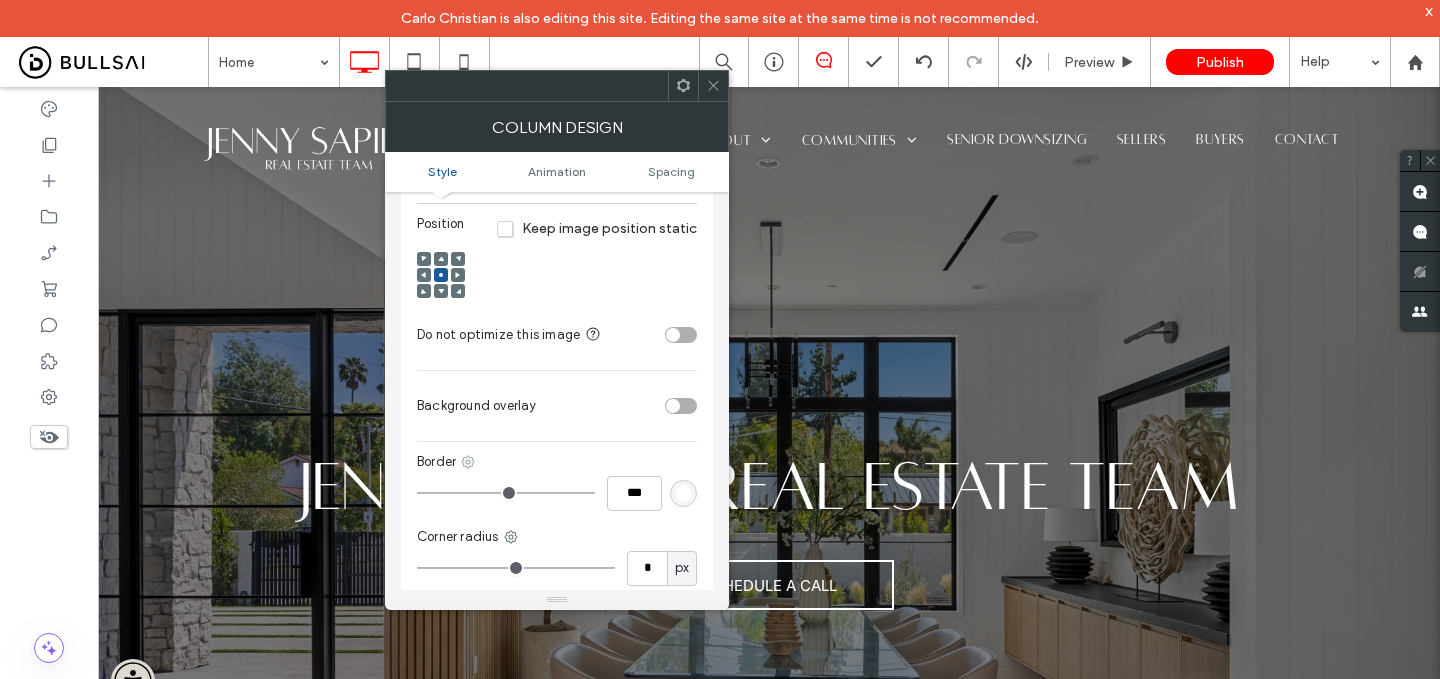 click 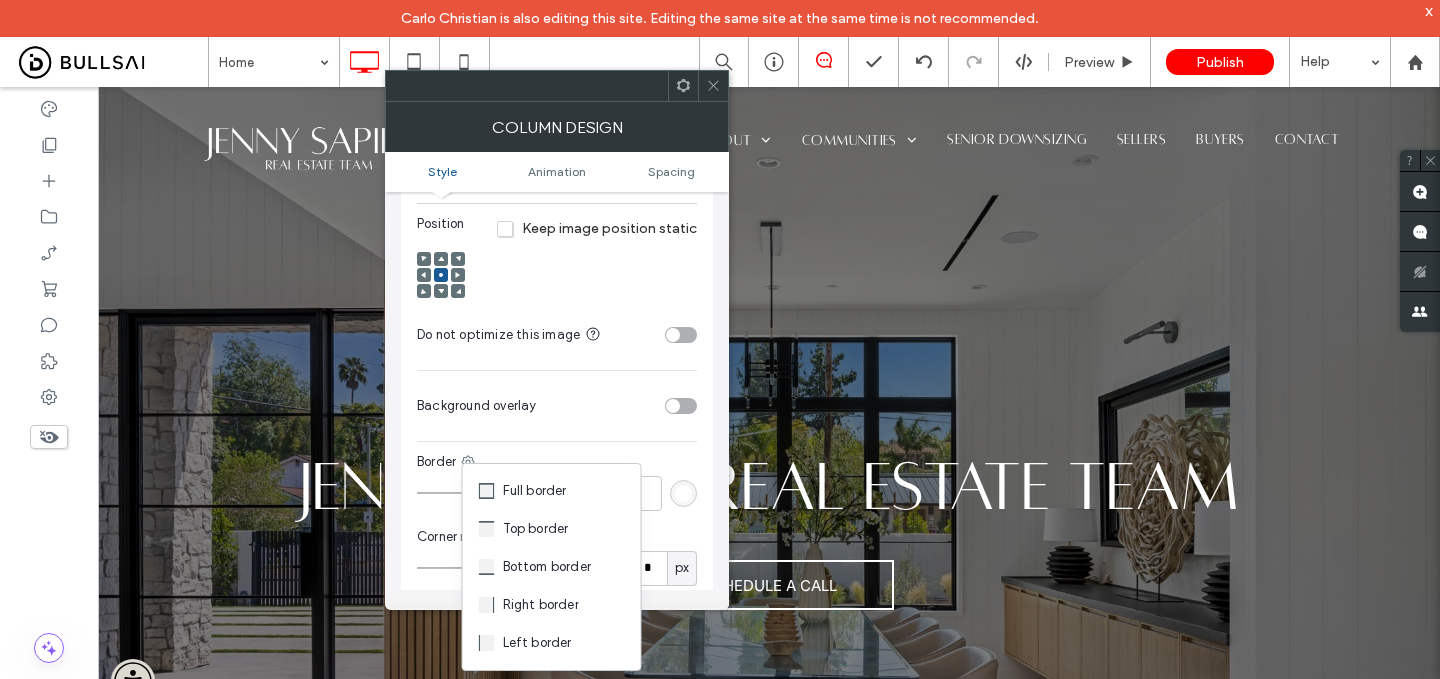 click on "Background overlay" at bounding box center [557, 406] 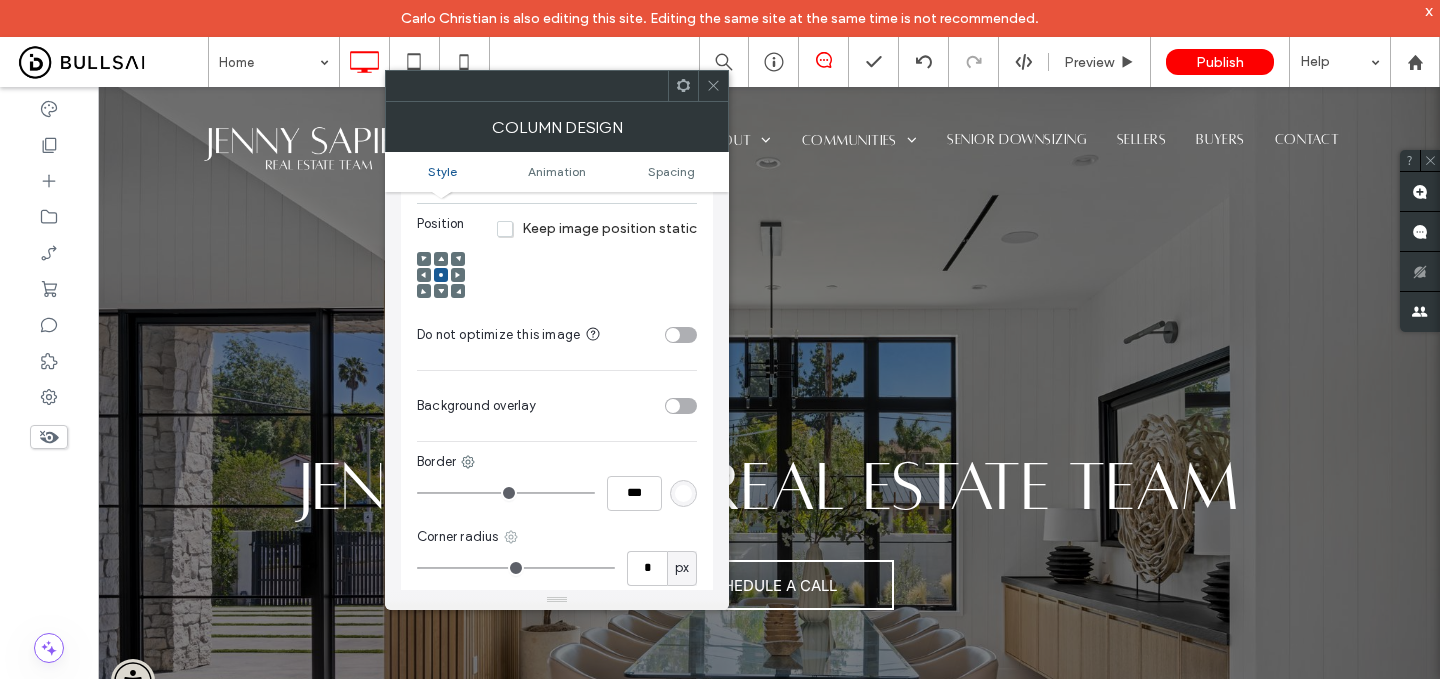 click 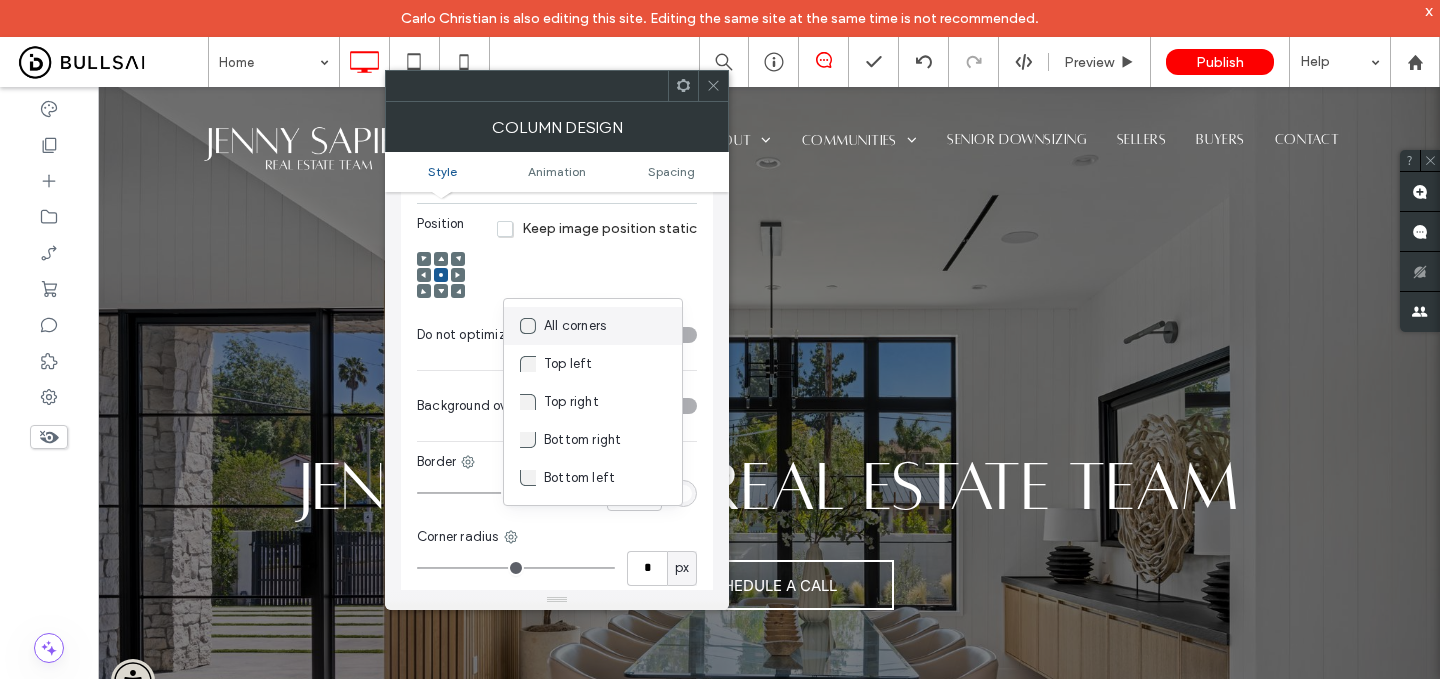 click on "All corners" at bounding box center [575, 326] 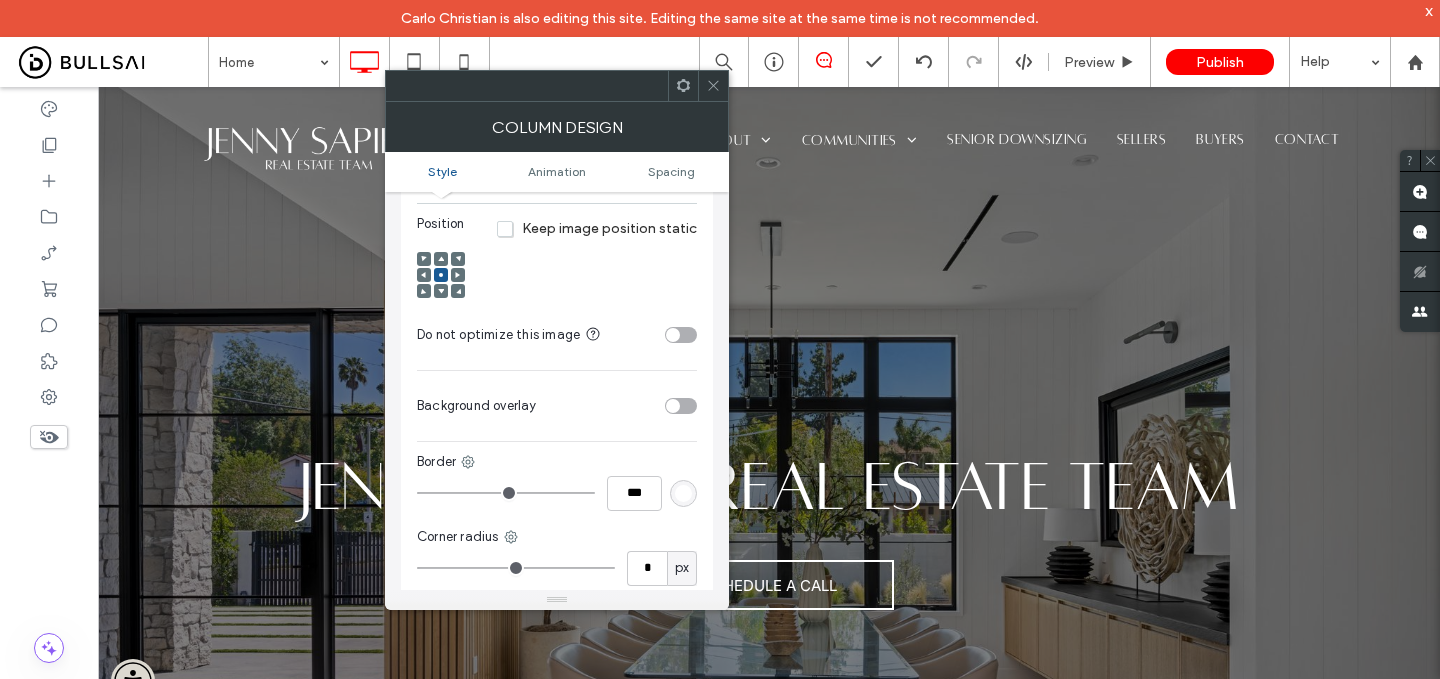 type on "**" 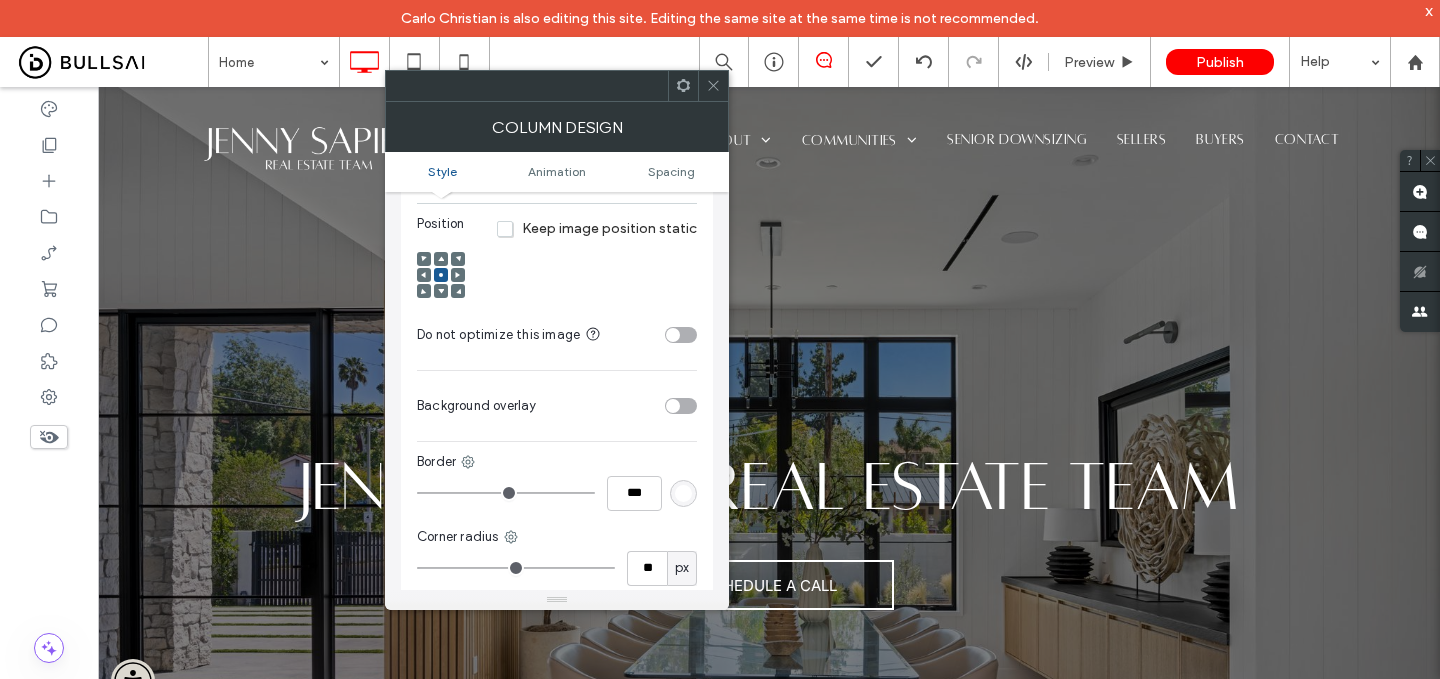 type on "**" 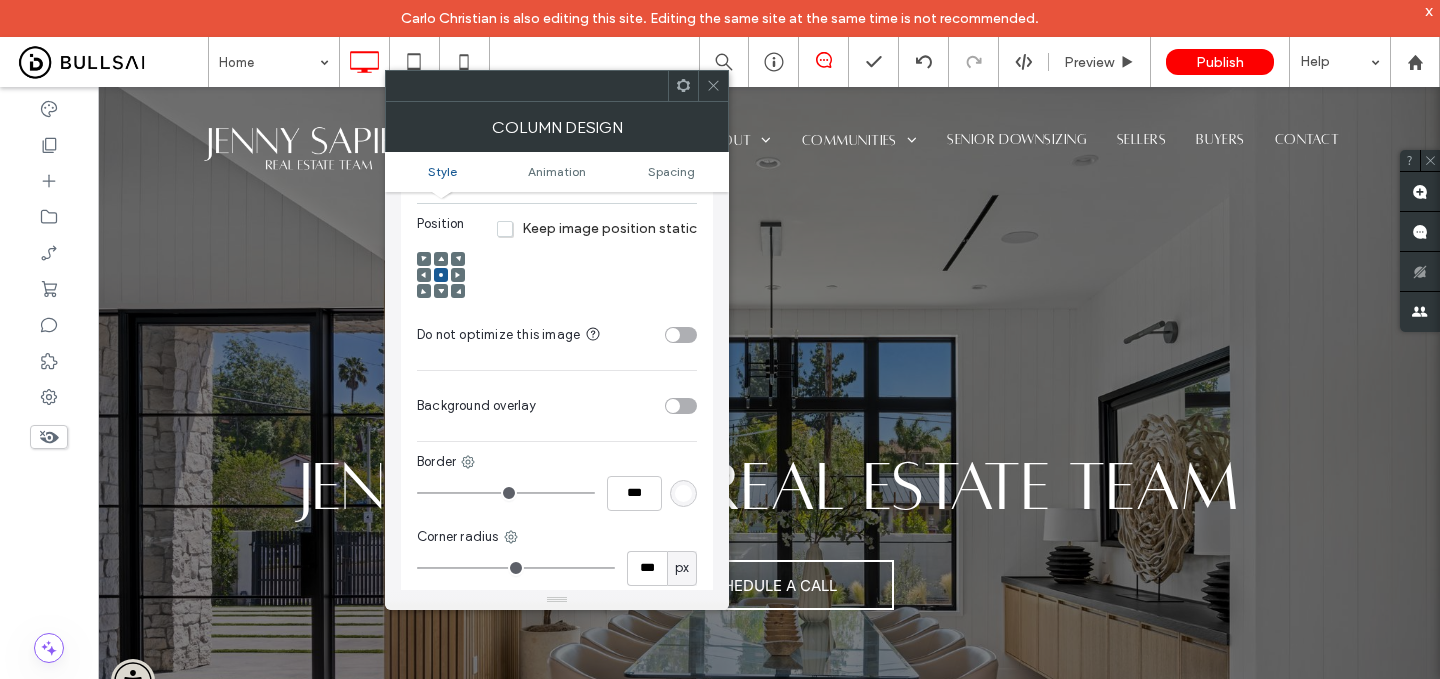 drag, startPoint x: 587, startPoint y: 551, endPoint x: 619, endPoint y: 551, distance: 32 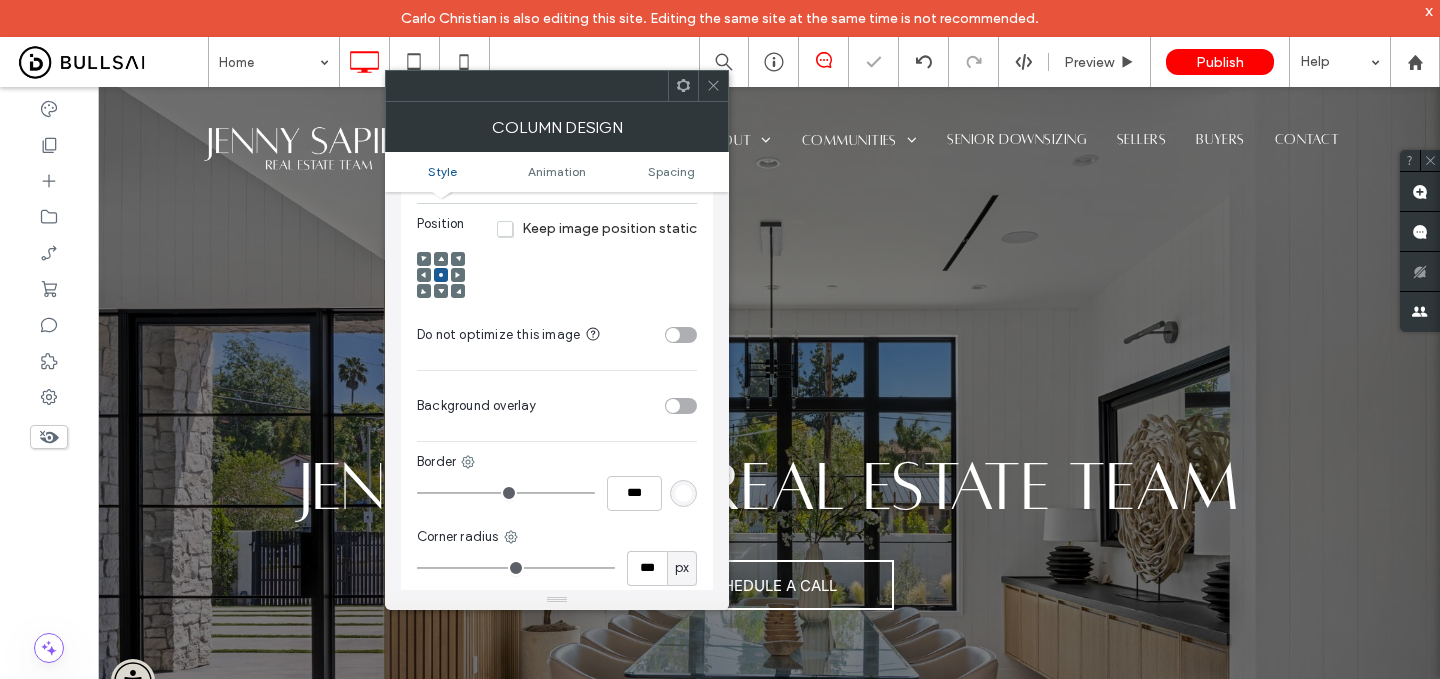 click at bounding box center (713, 86) 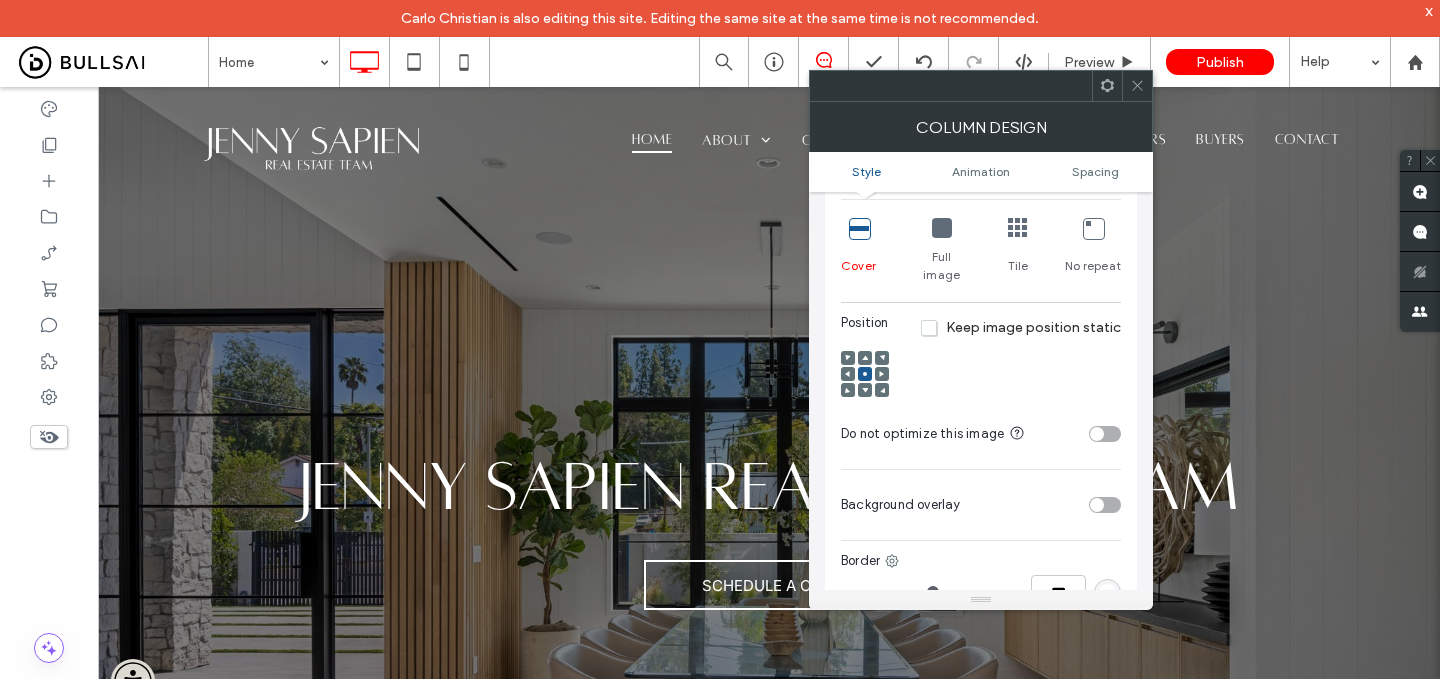 scroll, scrollTop: 568, scrollLeft: 0, axis: vertical 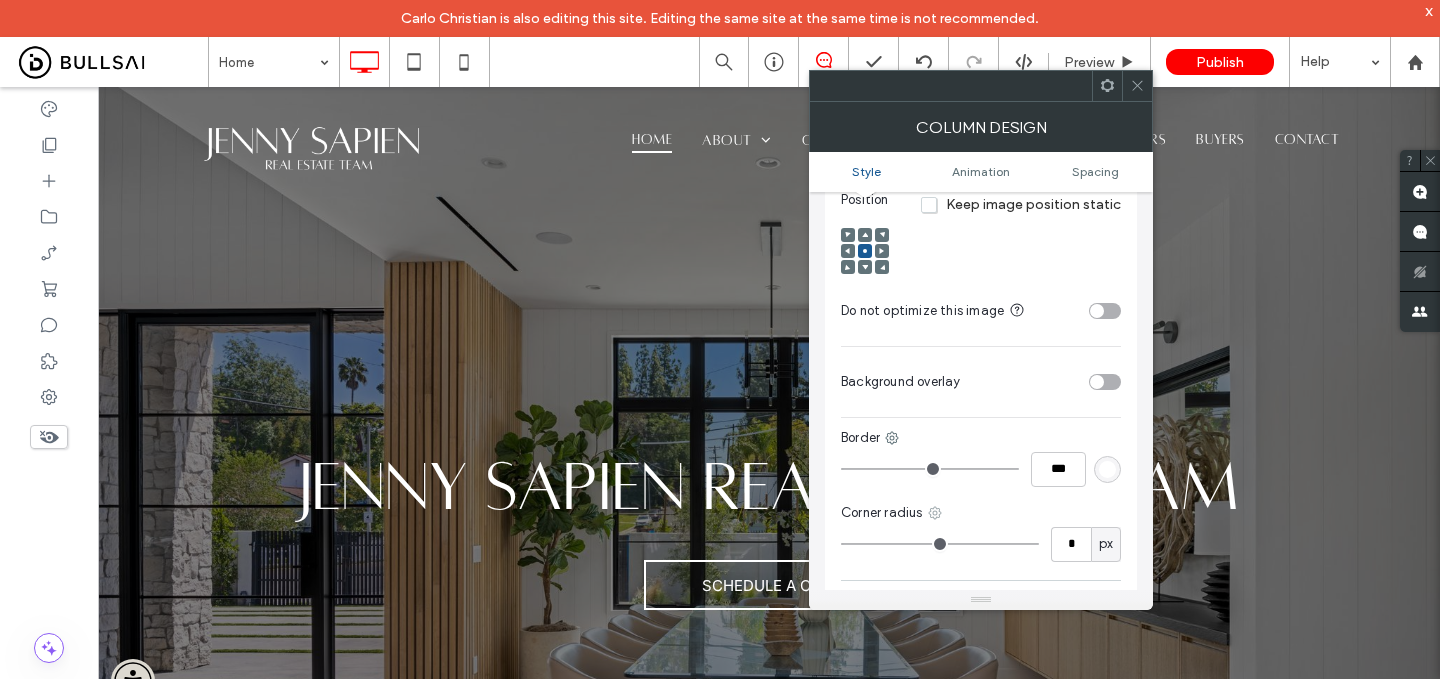 click 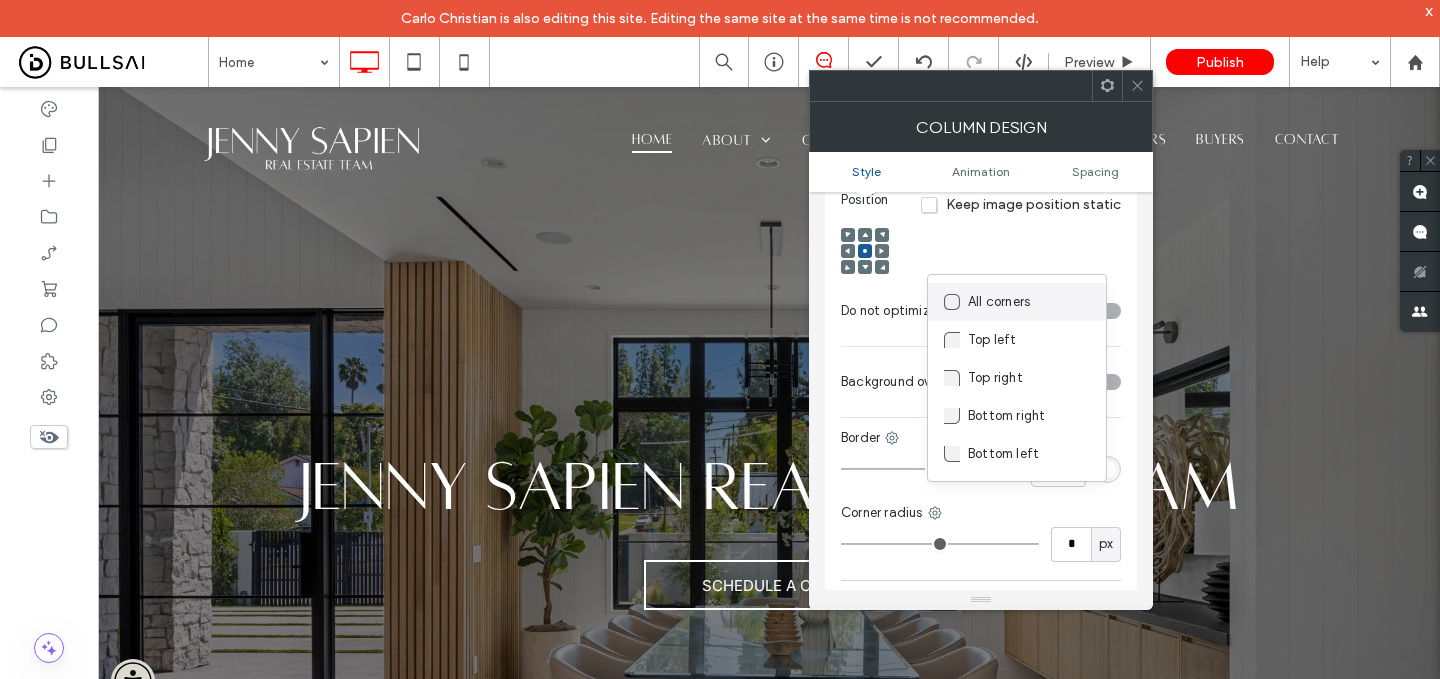 click on "All corners" at bounding box center (1017, 302) 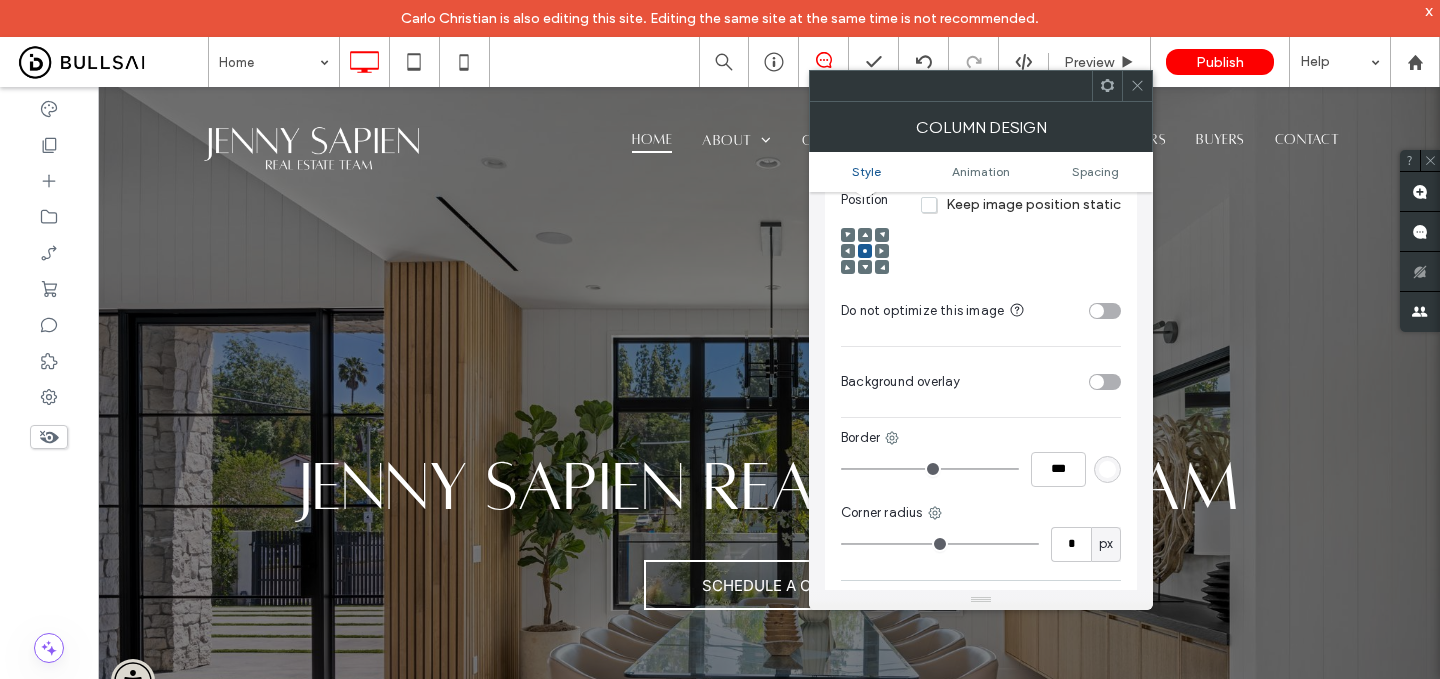 type on "**" 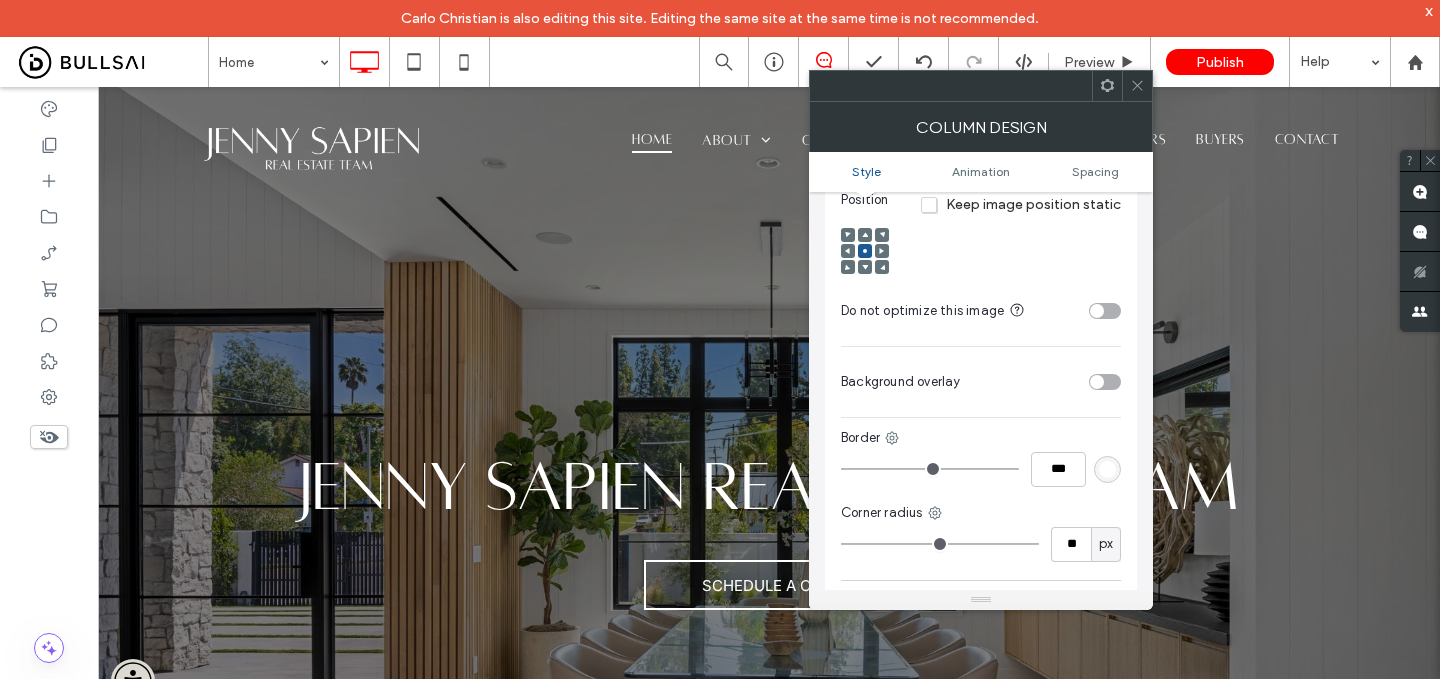 type on "**" 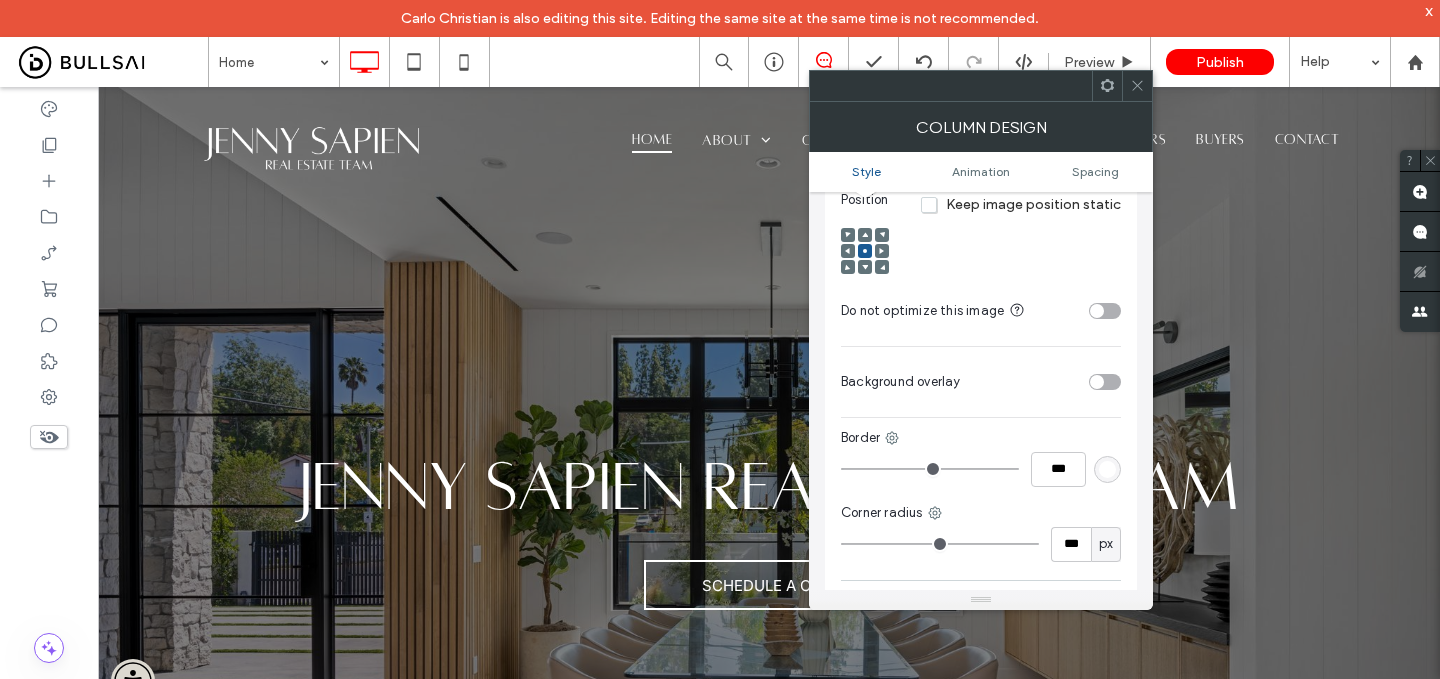 drag, startPoint x: 1016, startPoint y: 530, endPoint x: 1167, endPoint y: 530, distance: 151 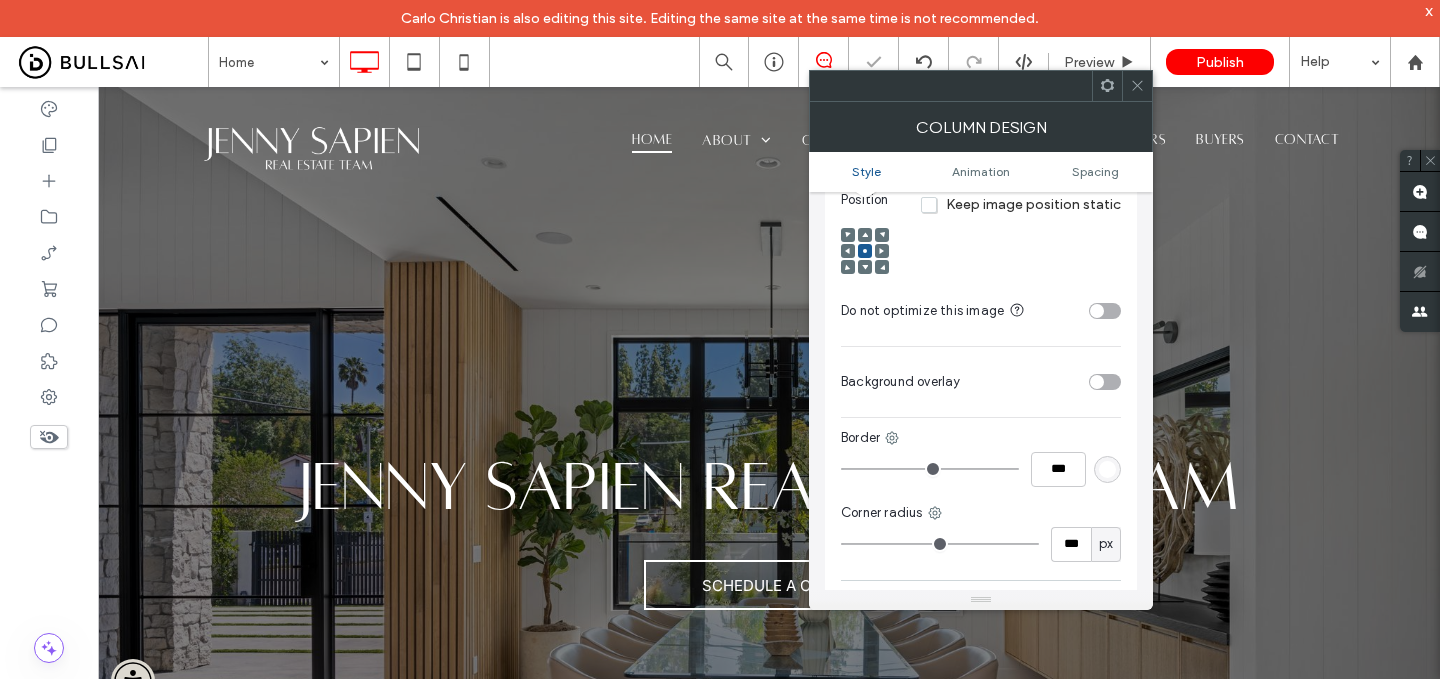 click at bounding box center (1137, 86) 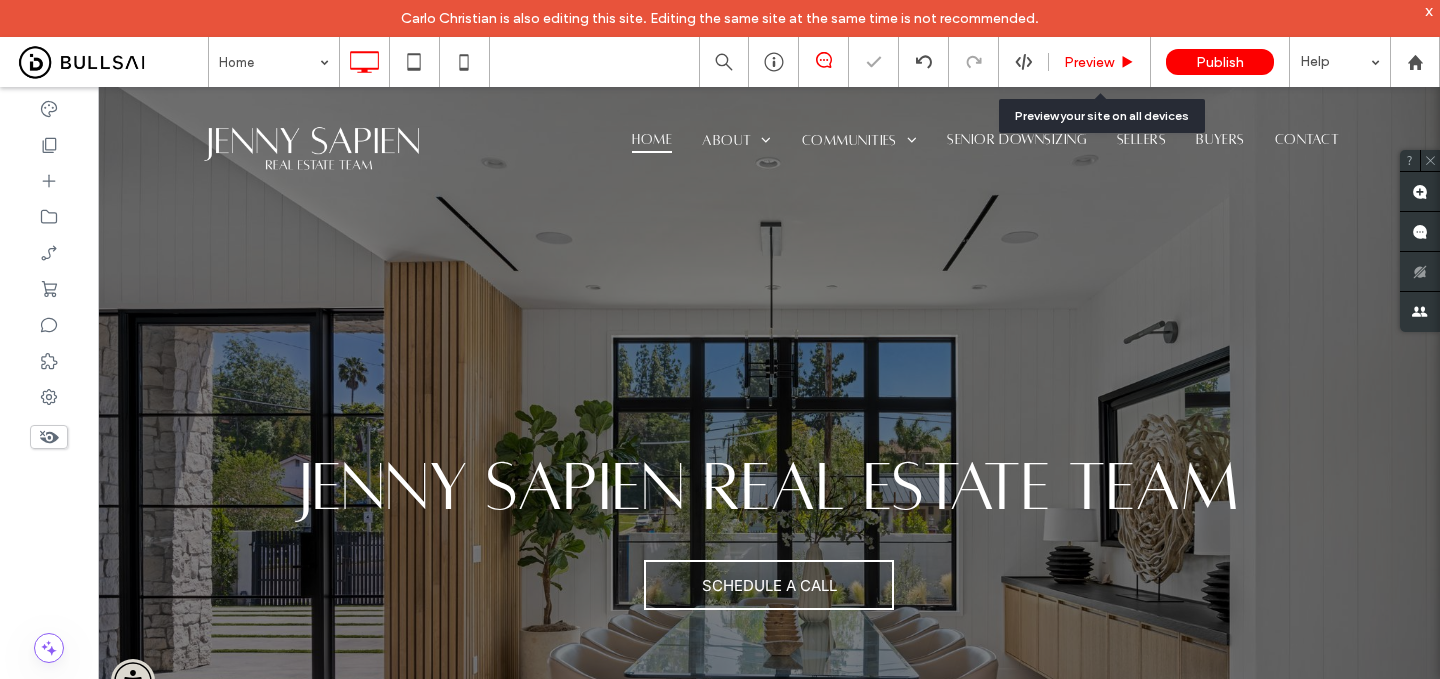 click on "Preview" at bounding box center (1089, 62) 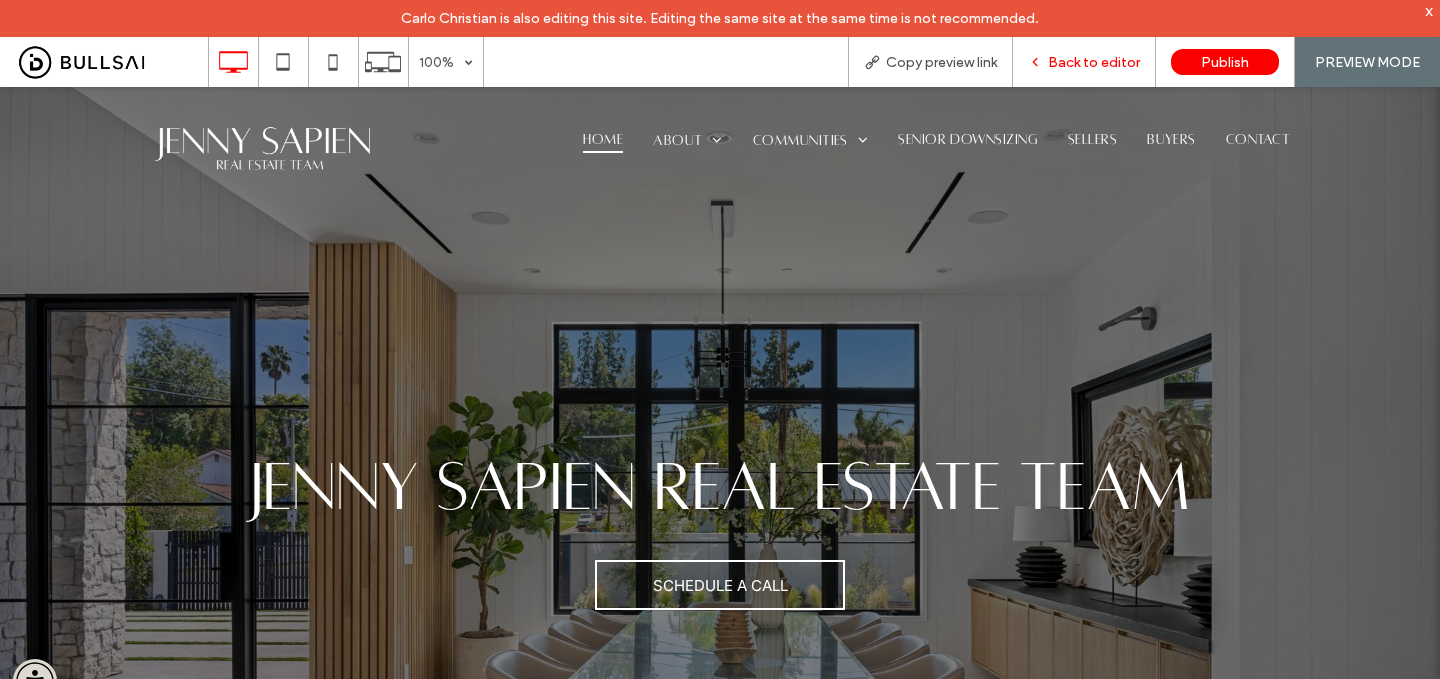 click on "Back to editor" at bounding box center [1094, 62] 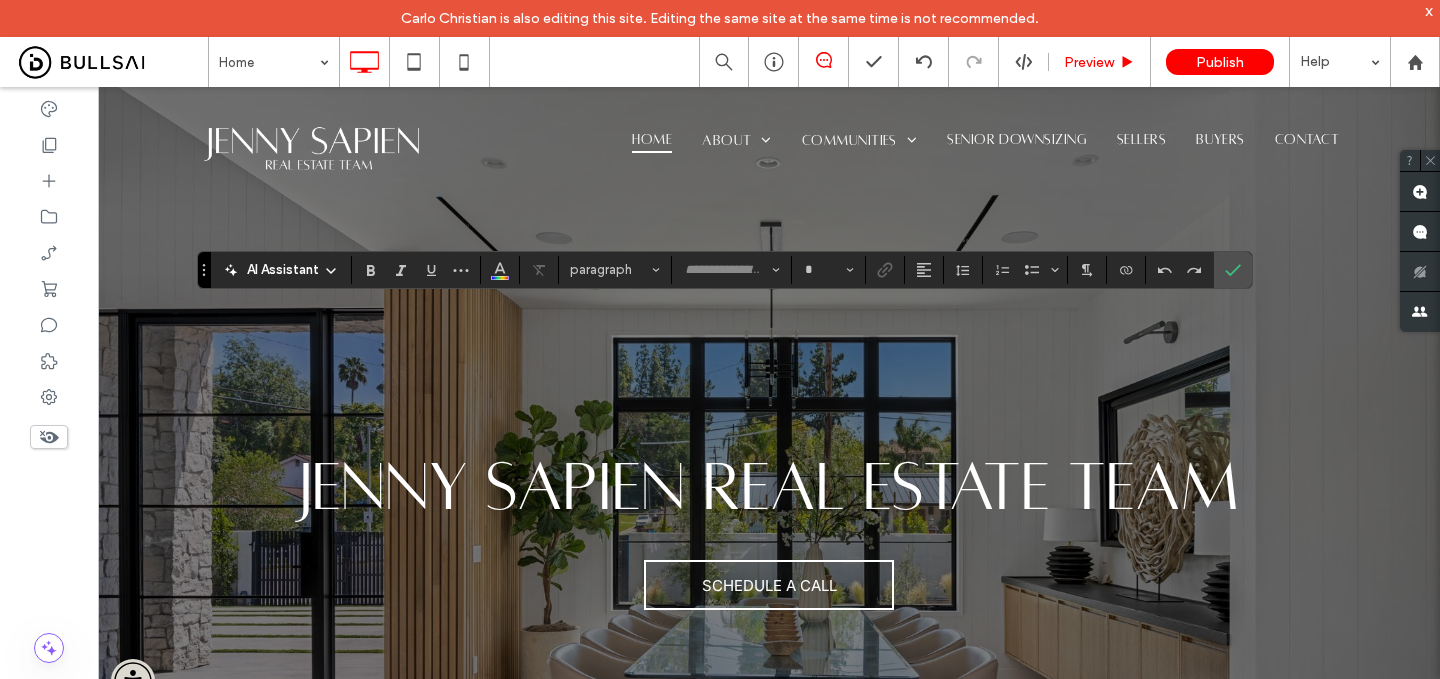 type on "**********" 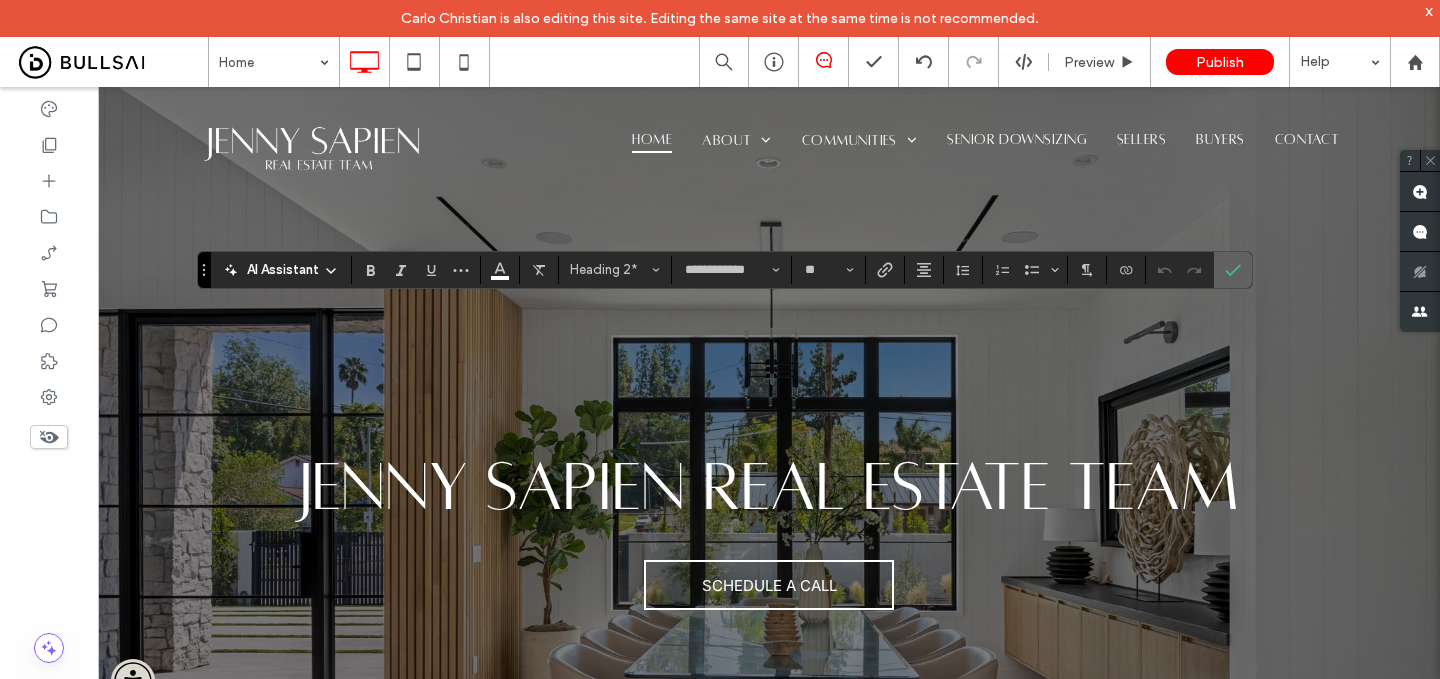 click at bounding box center (1233, 270) 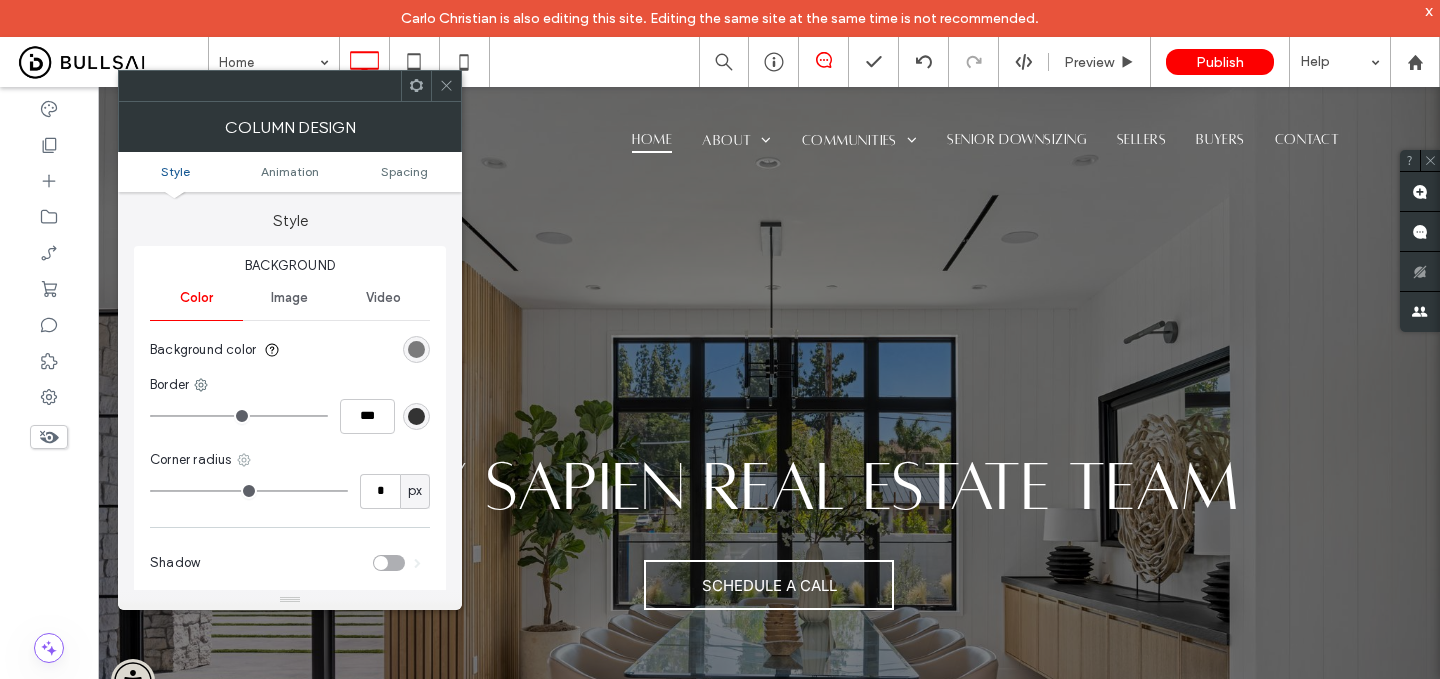 click 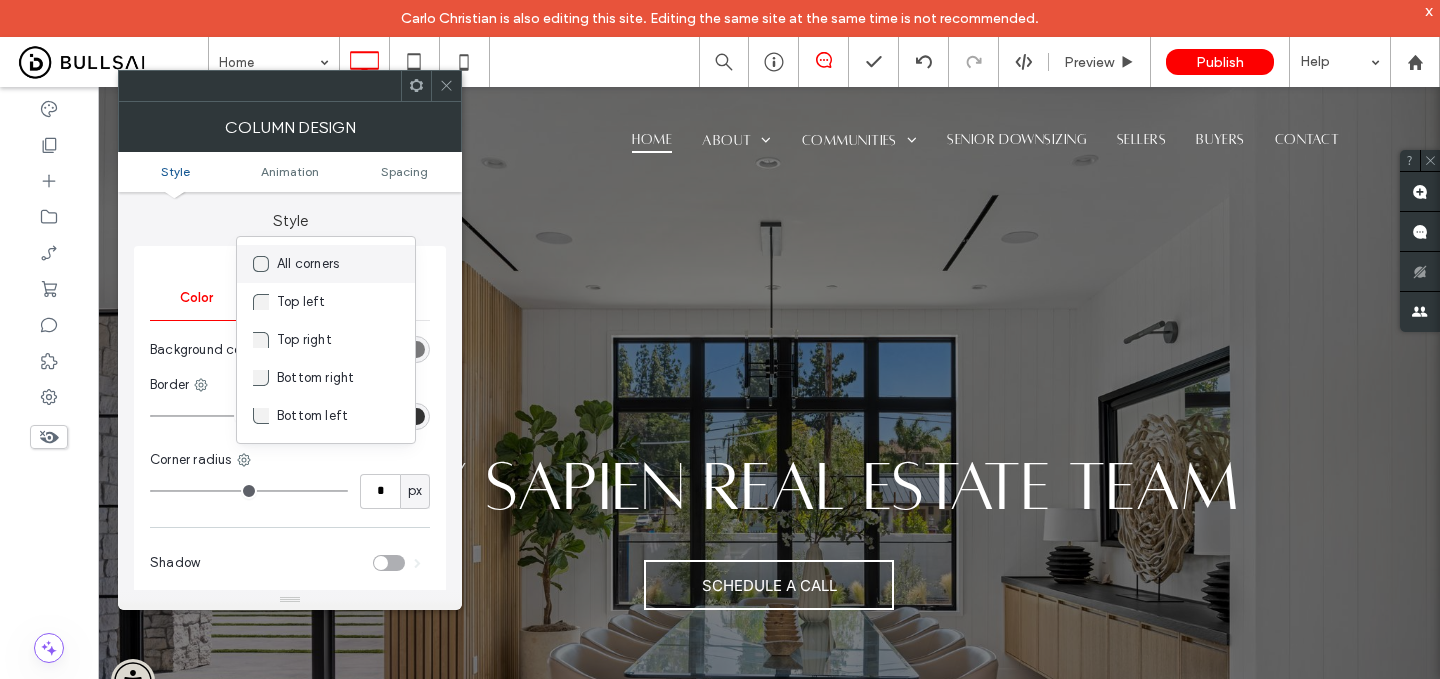 click on "All corners" at bounding box center [326, 264] 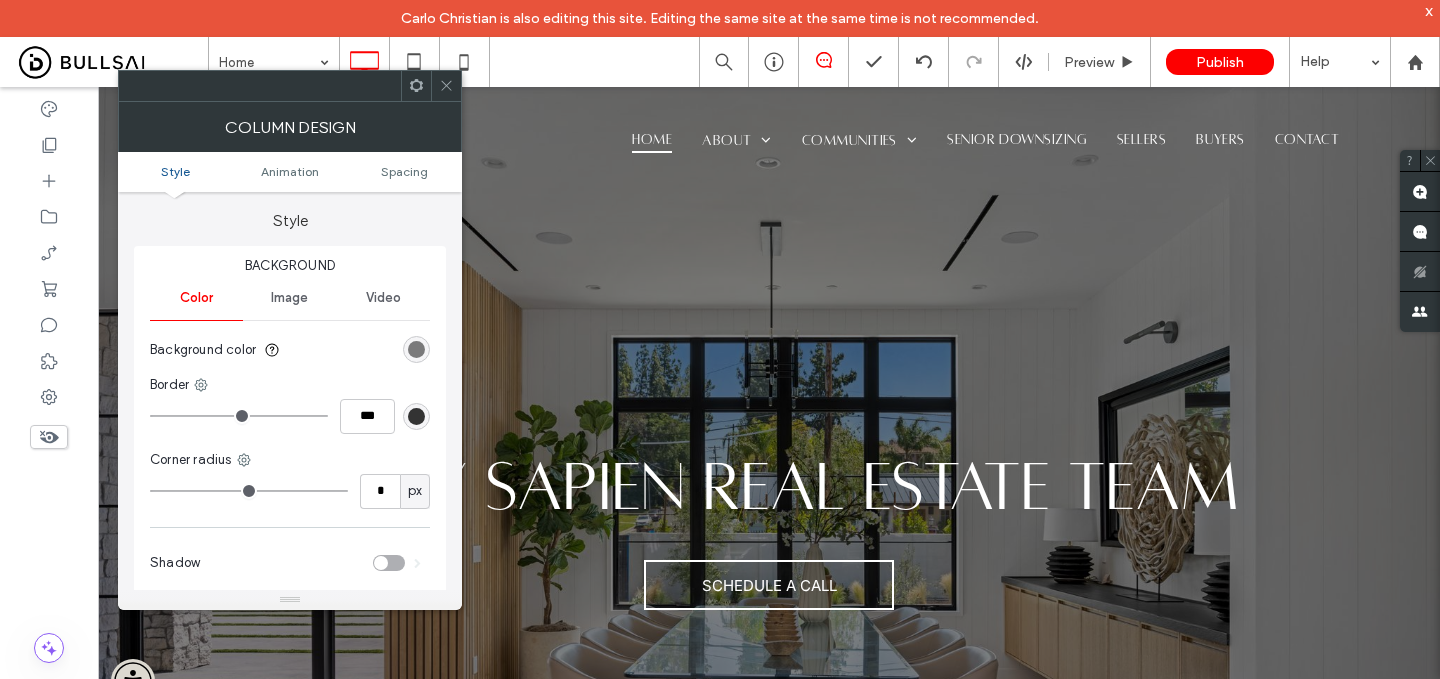 type on "**" 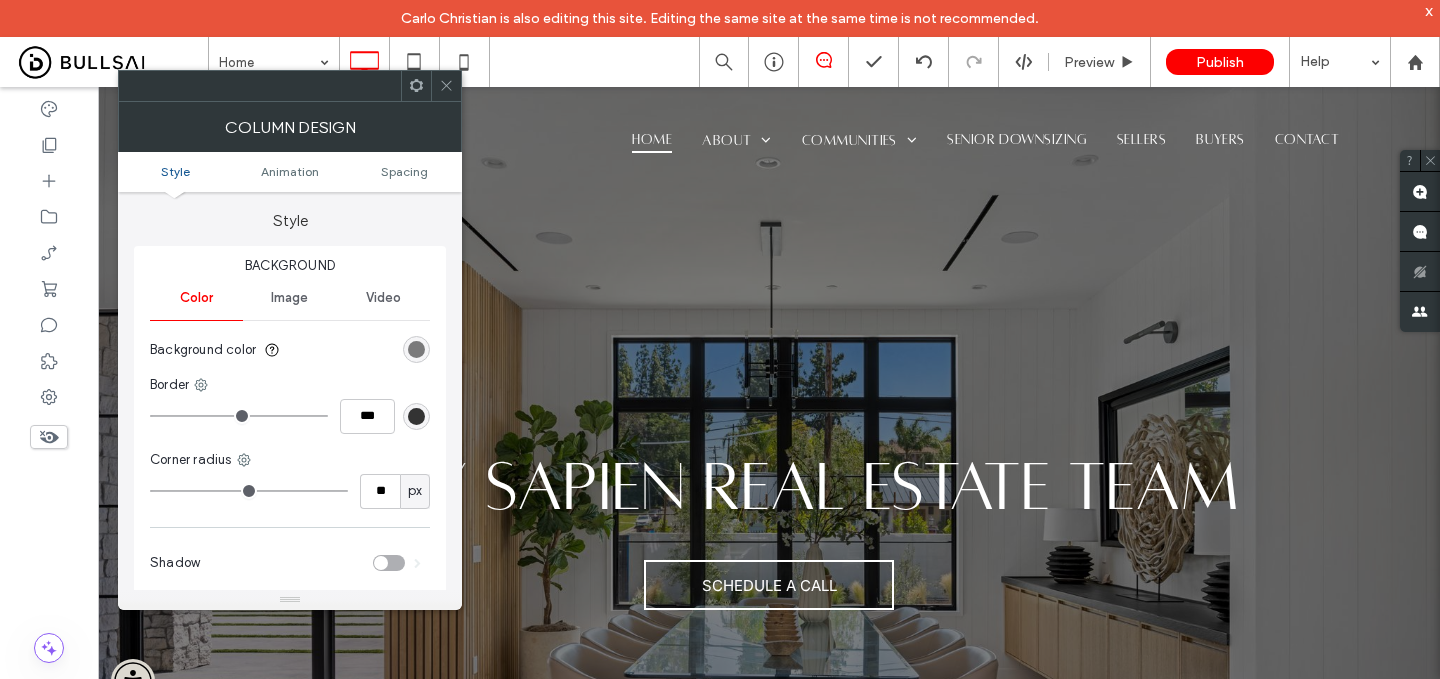 click at bounding box center (249, 491) 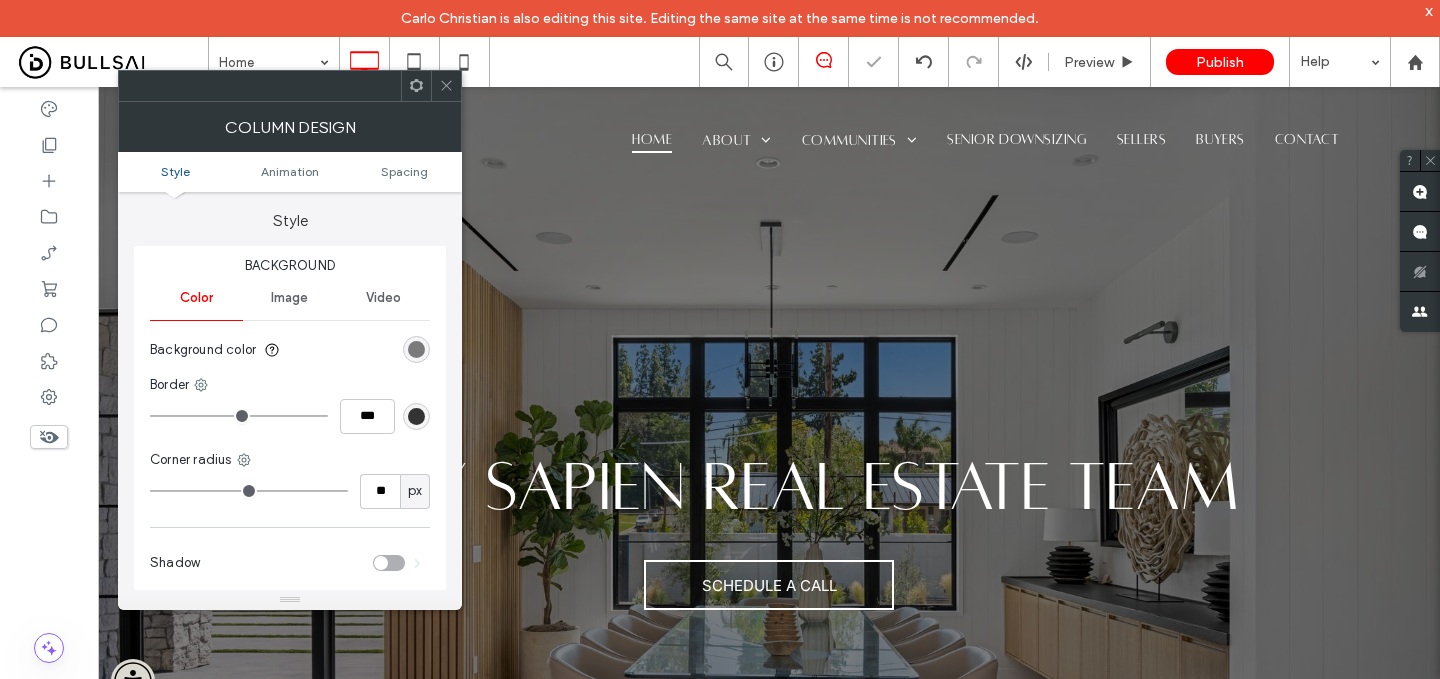 type on "**" 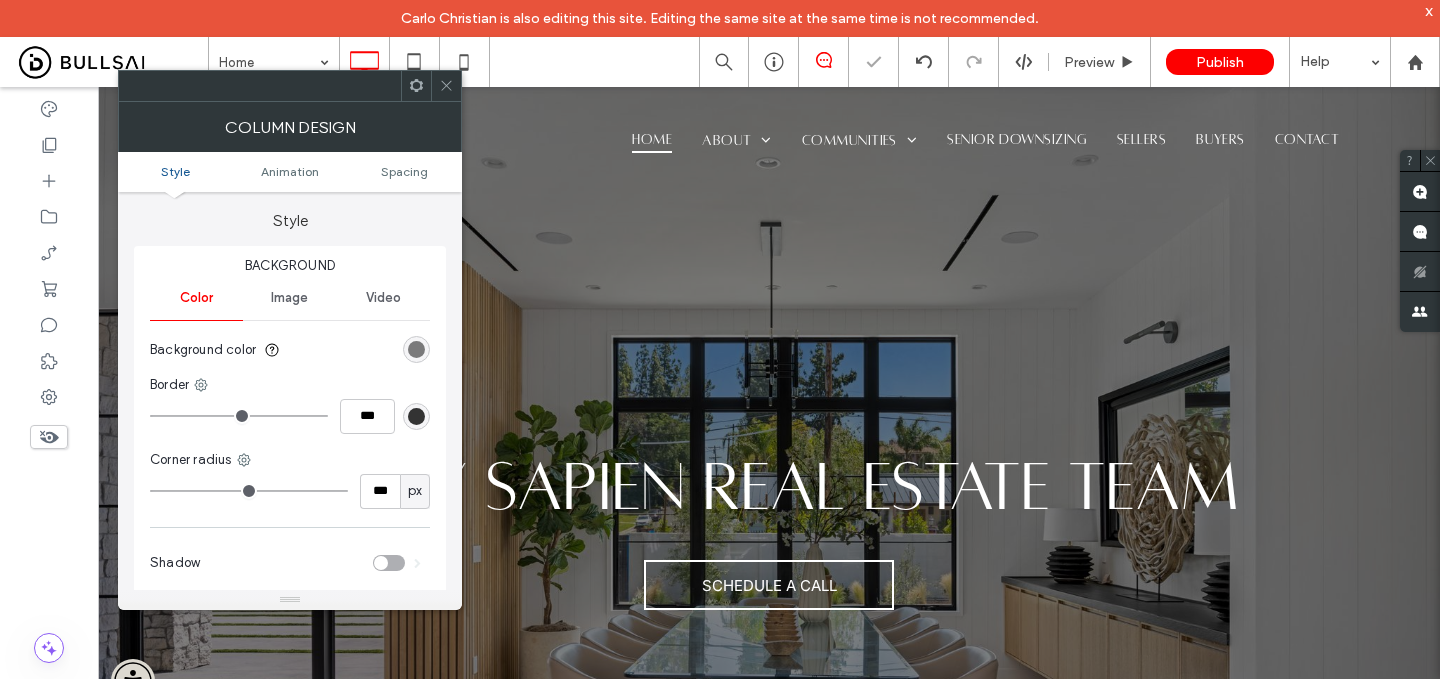 drag, startPoint x: 274, startPoint y: 491, endPoint x: 438, endPoint y: 491, distance: 164 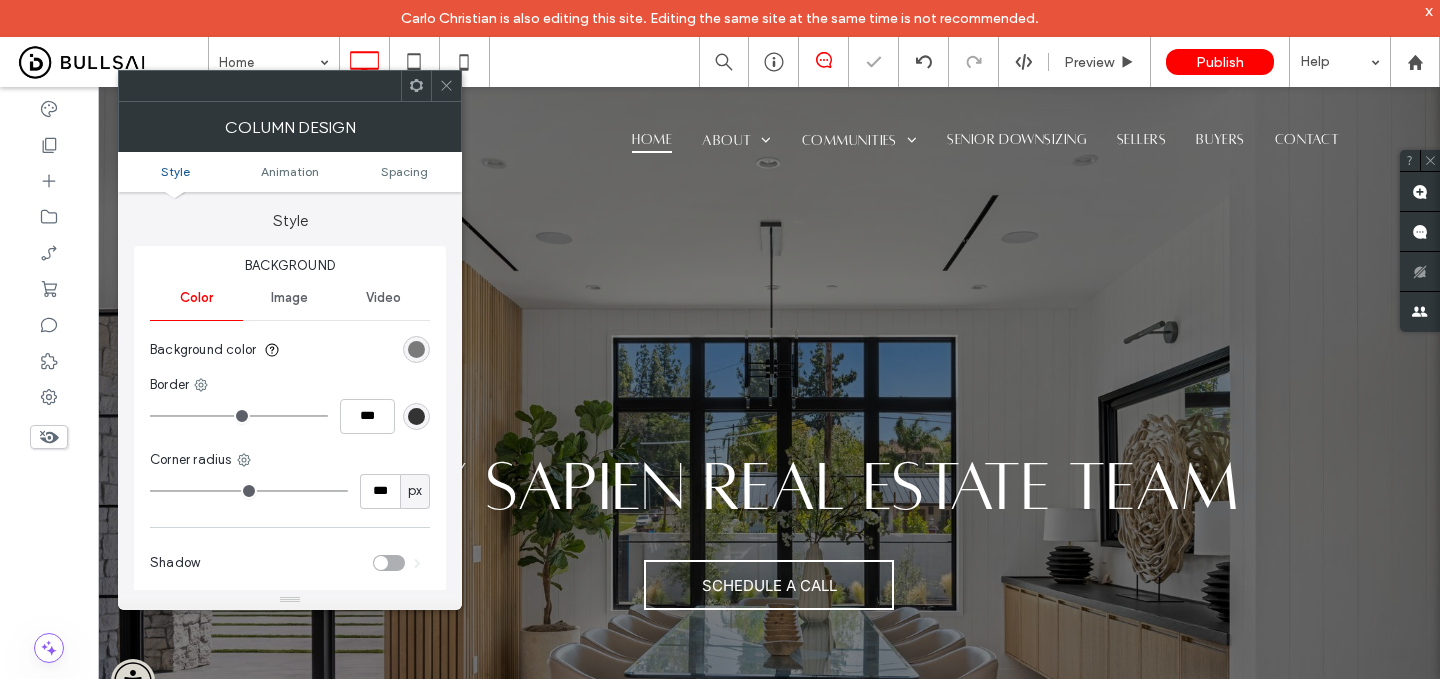 click 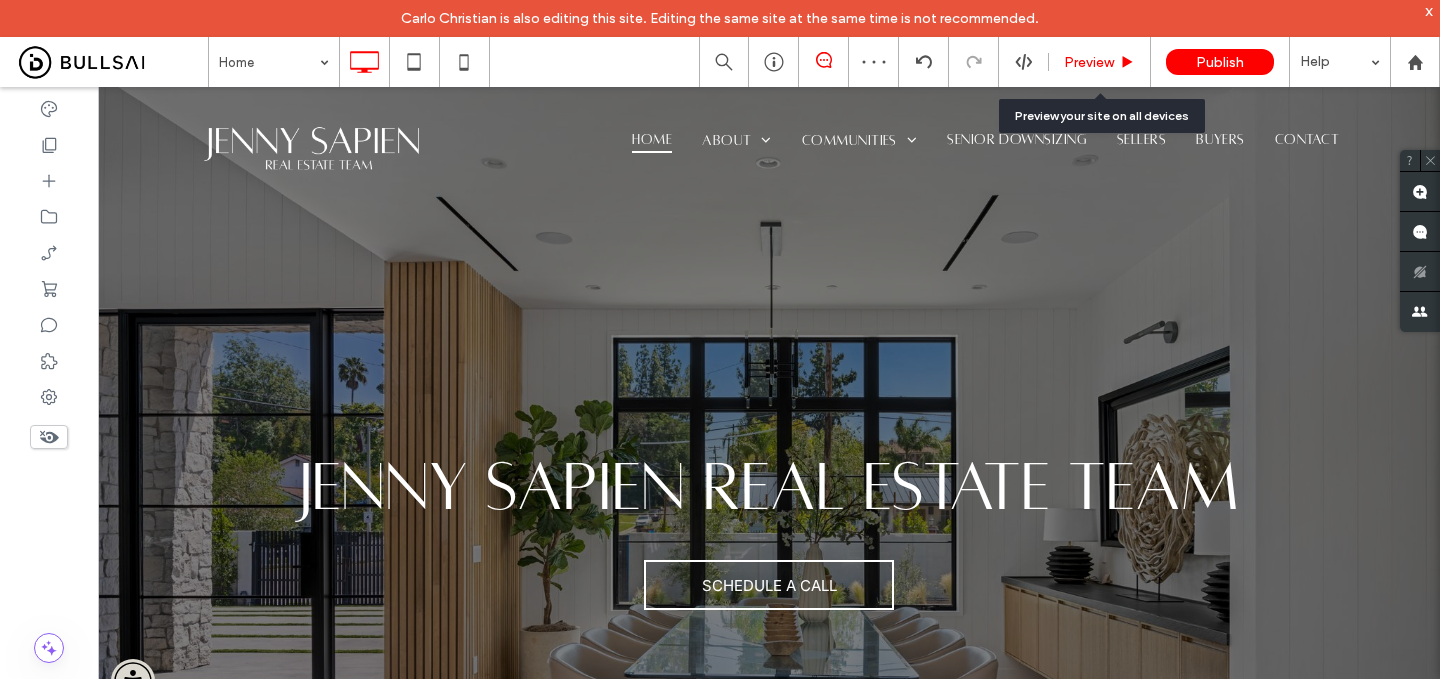 click on "Preview" at bounding box center (1089, 62) 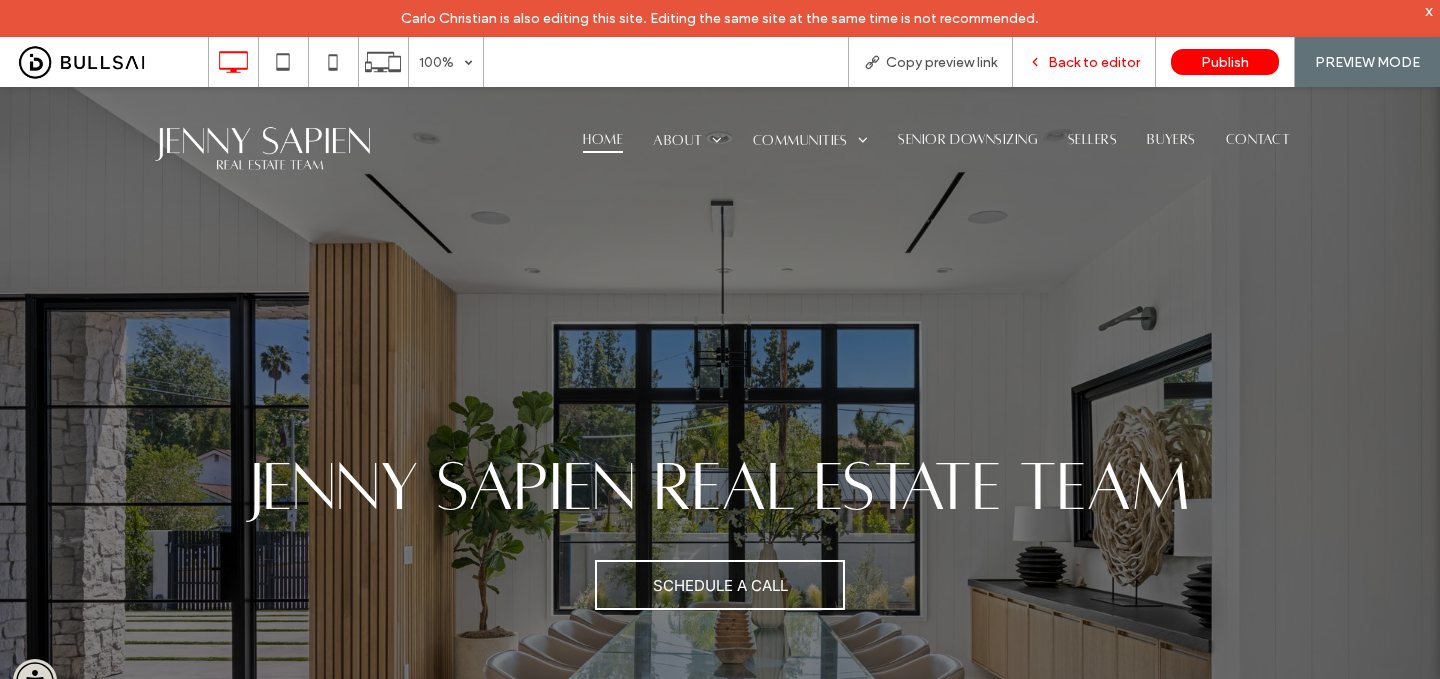 click on "Back to editor" at bounding box center [1094, 62] 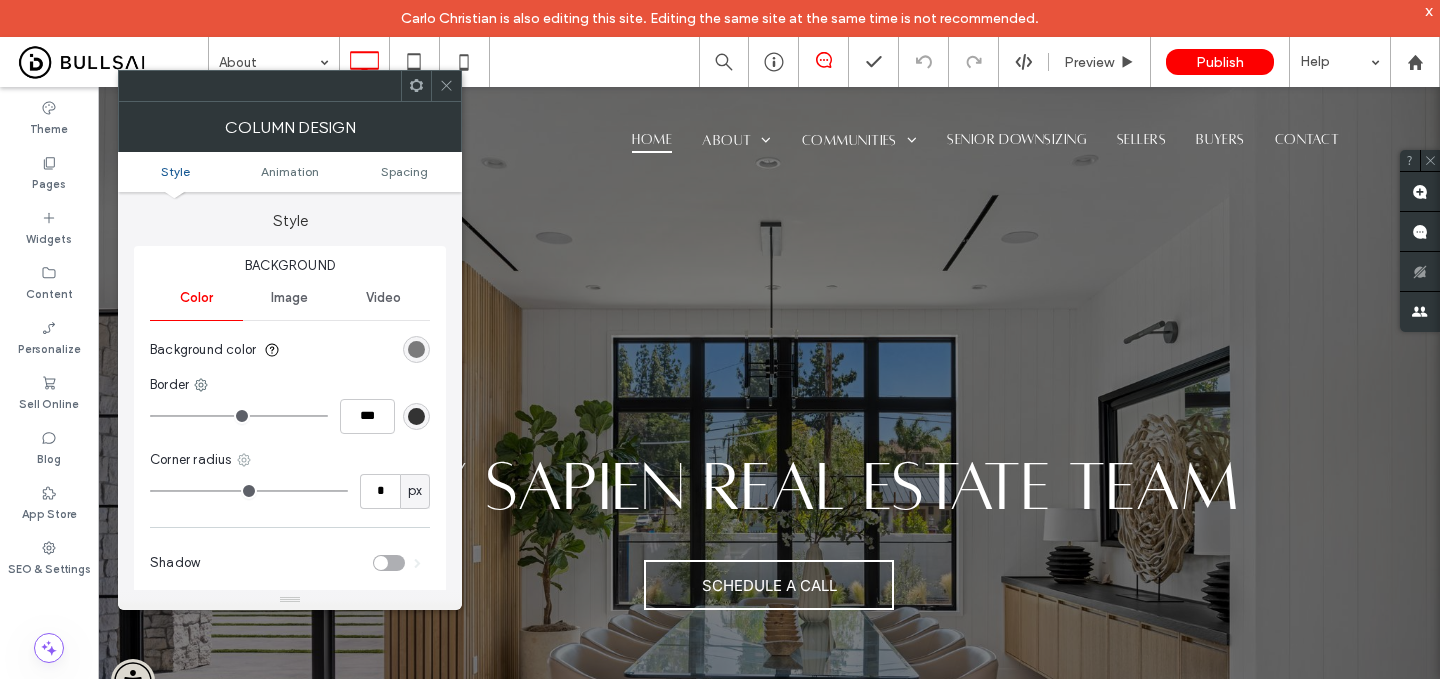 click 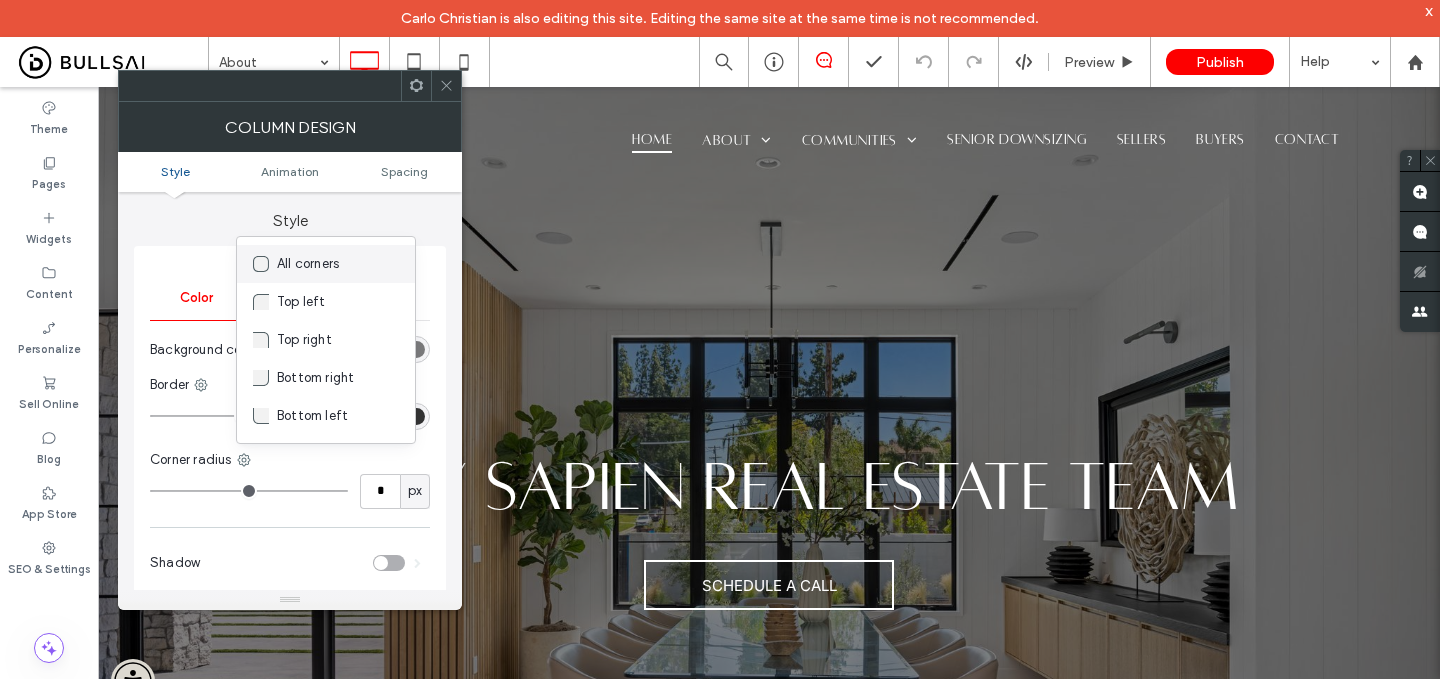click on "All corners" at bounding box center (308, 264) 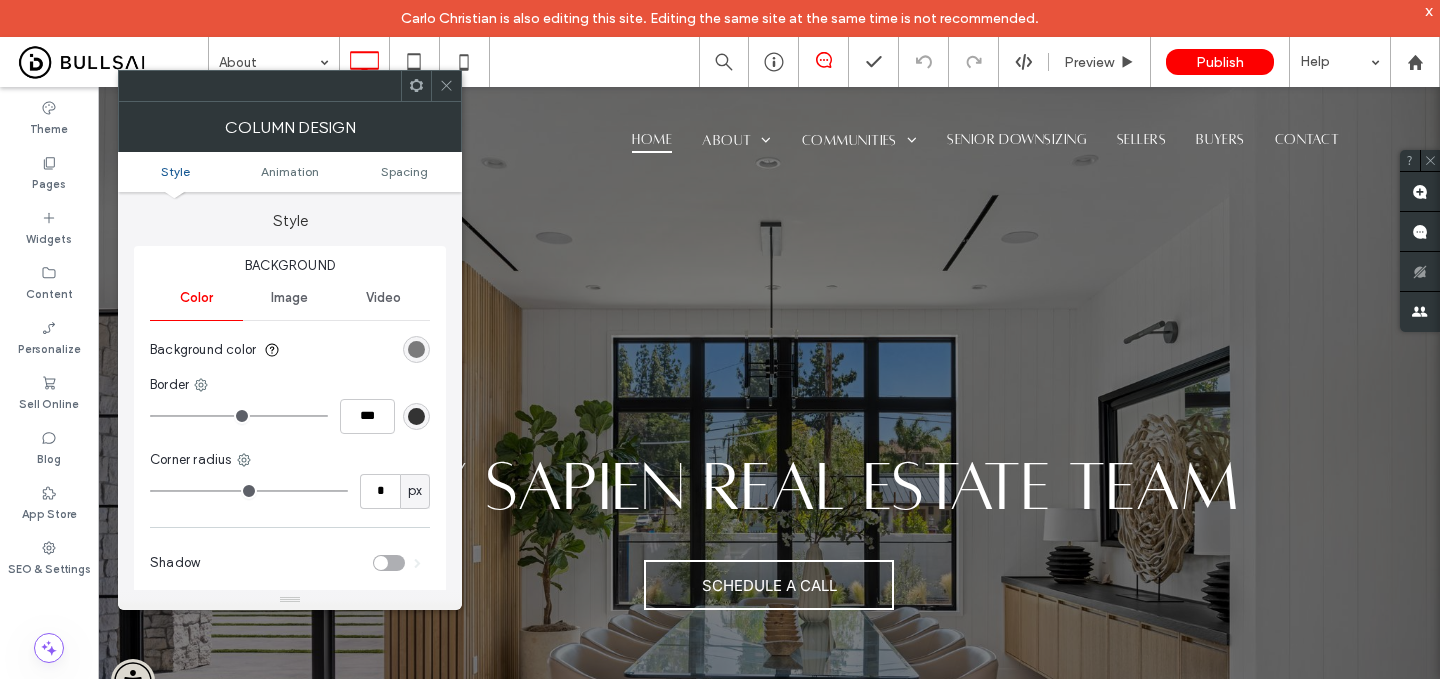 type on "**" 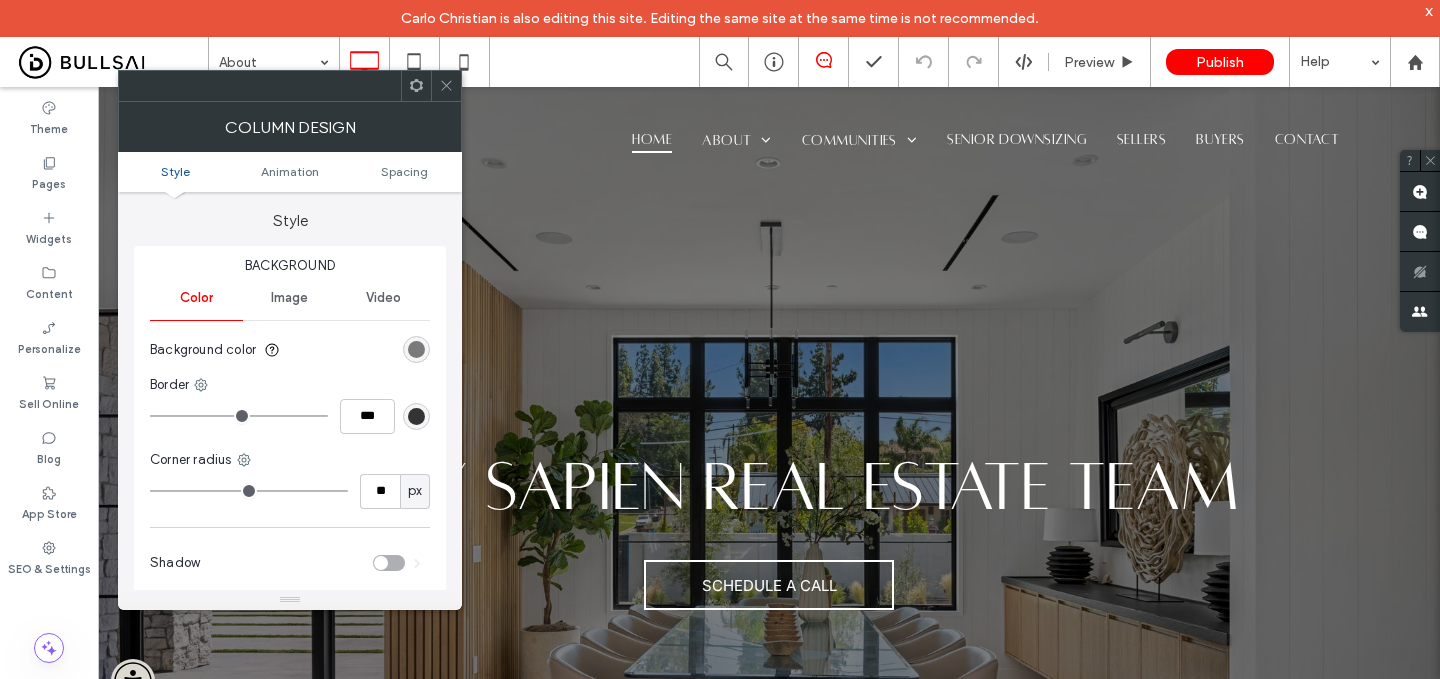 type on "**" 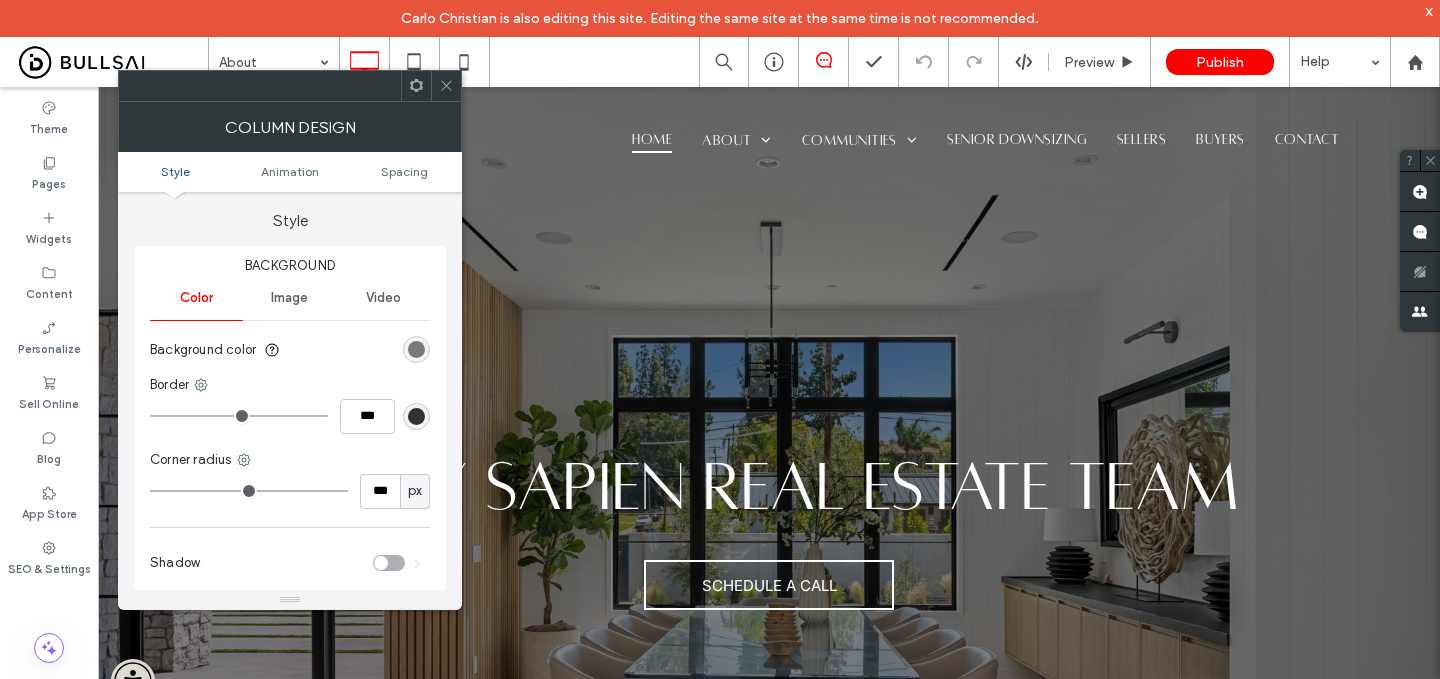 drag, startPoint x: 325, startPoint y: 492, endPoint x: 482, endPoint y: 492, distance: 157 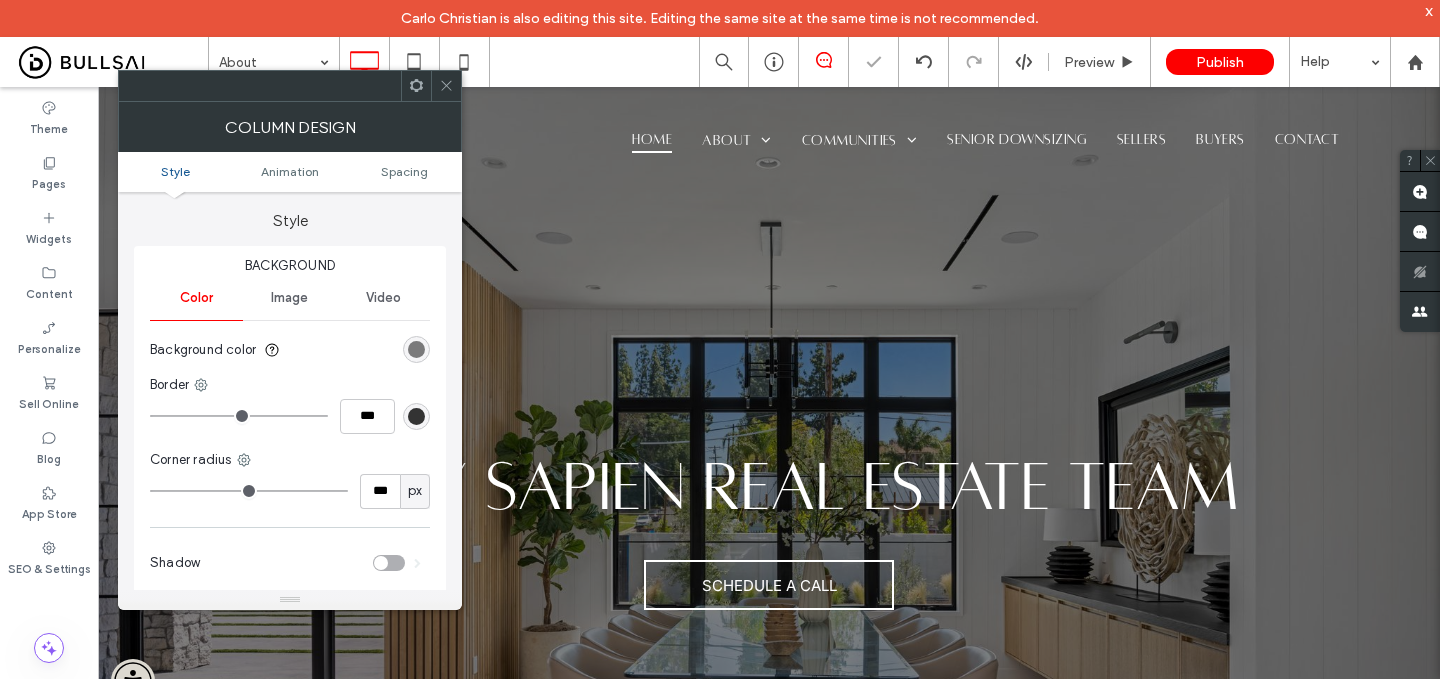 click at bounding box center [446, 86] 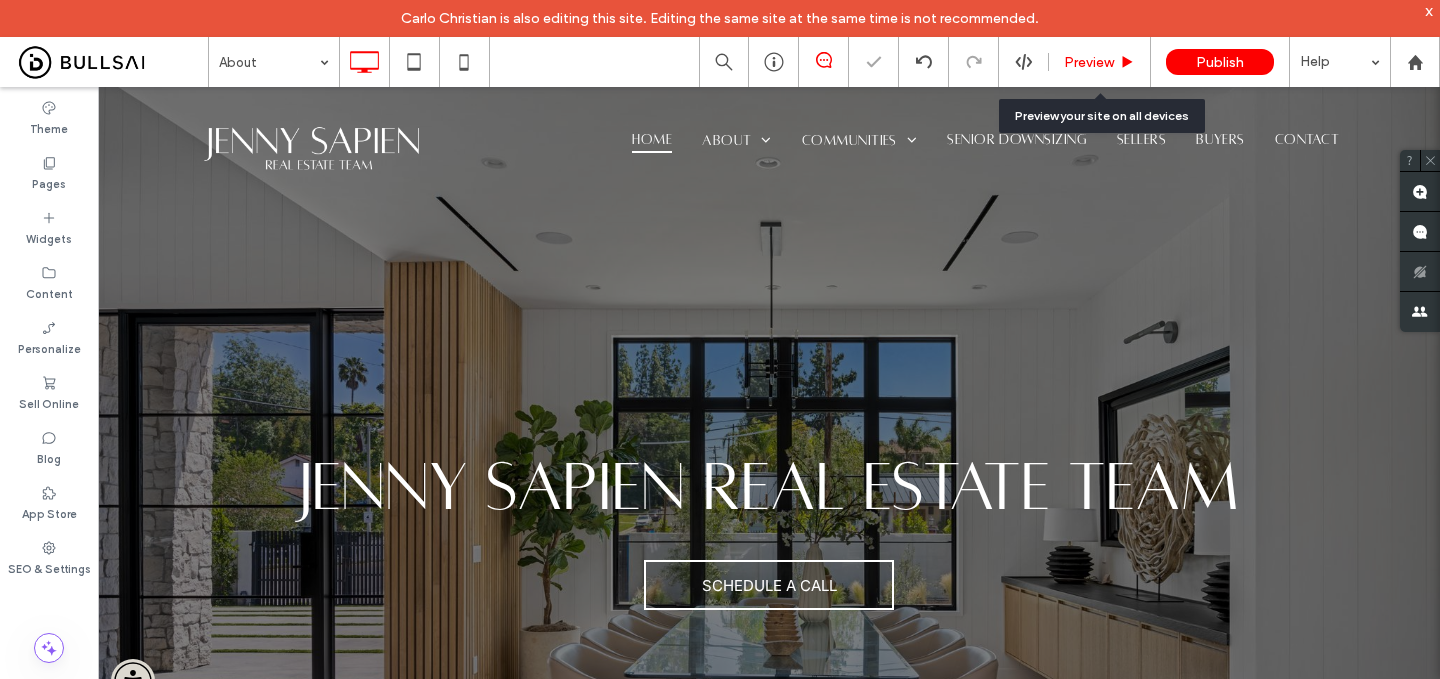 click on "Preview" at bounding box center (1099, 62) 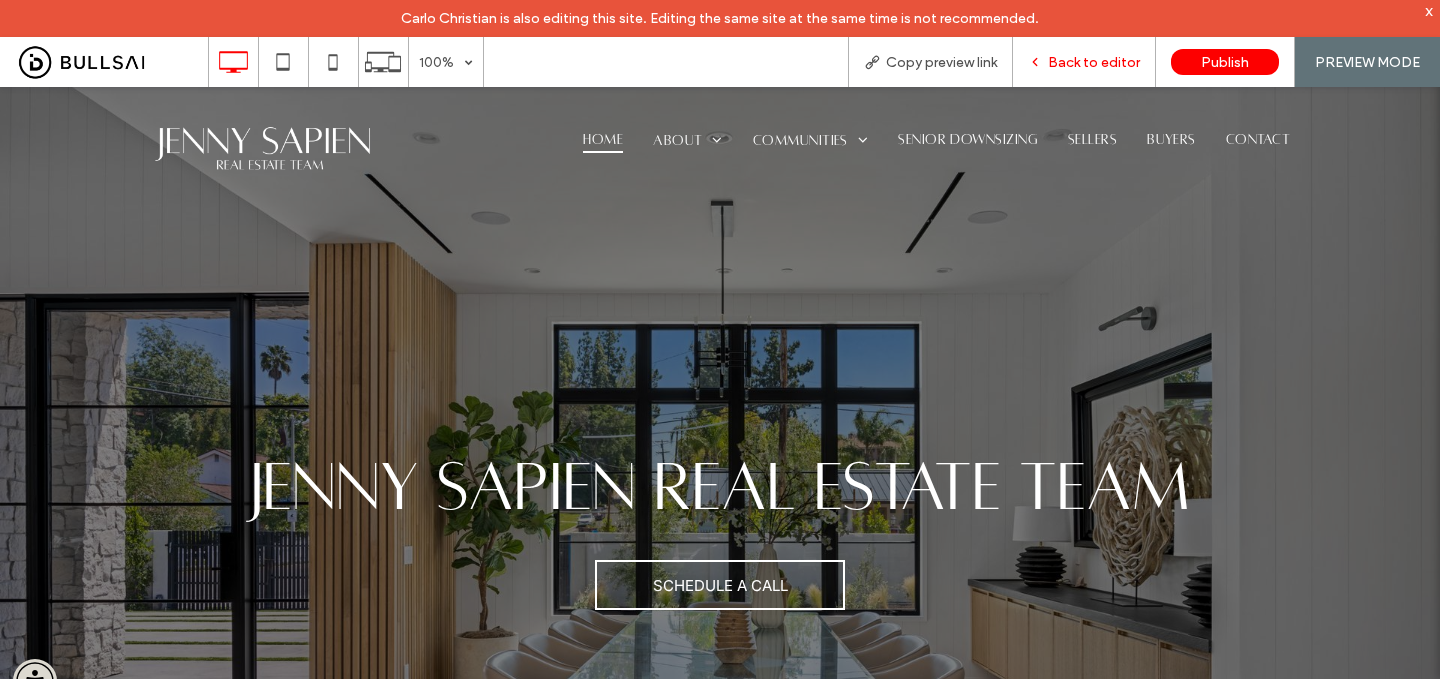 click on "Back to editor" at bounding box center [1094, 62] 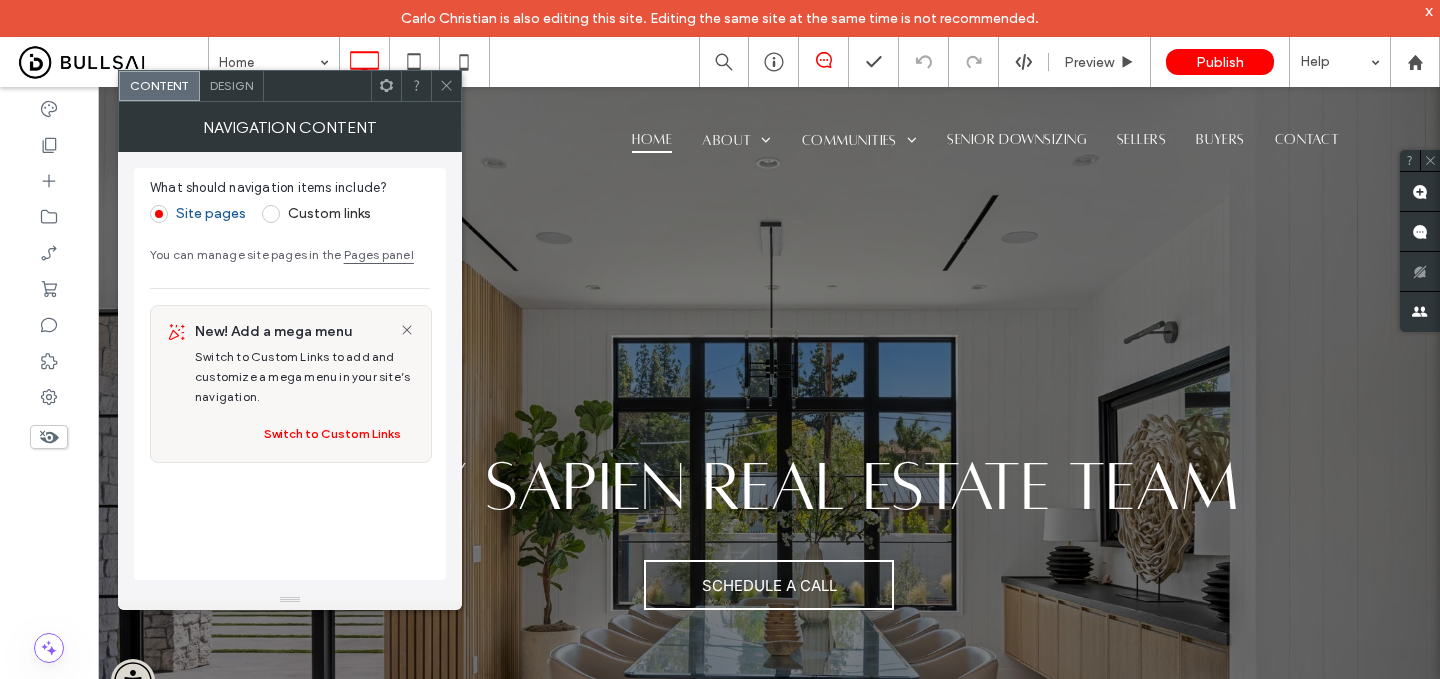 click on "Design" at bounding box center [231, 85] 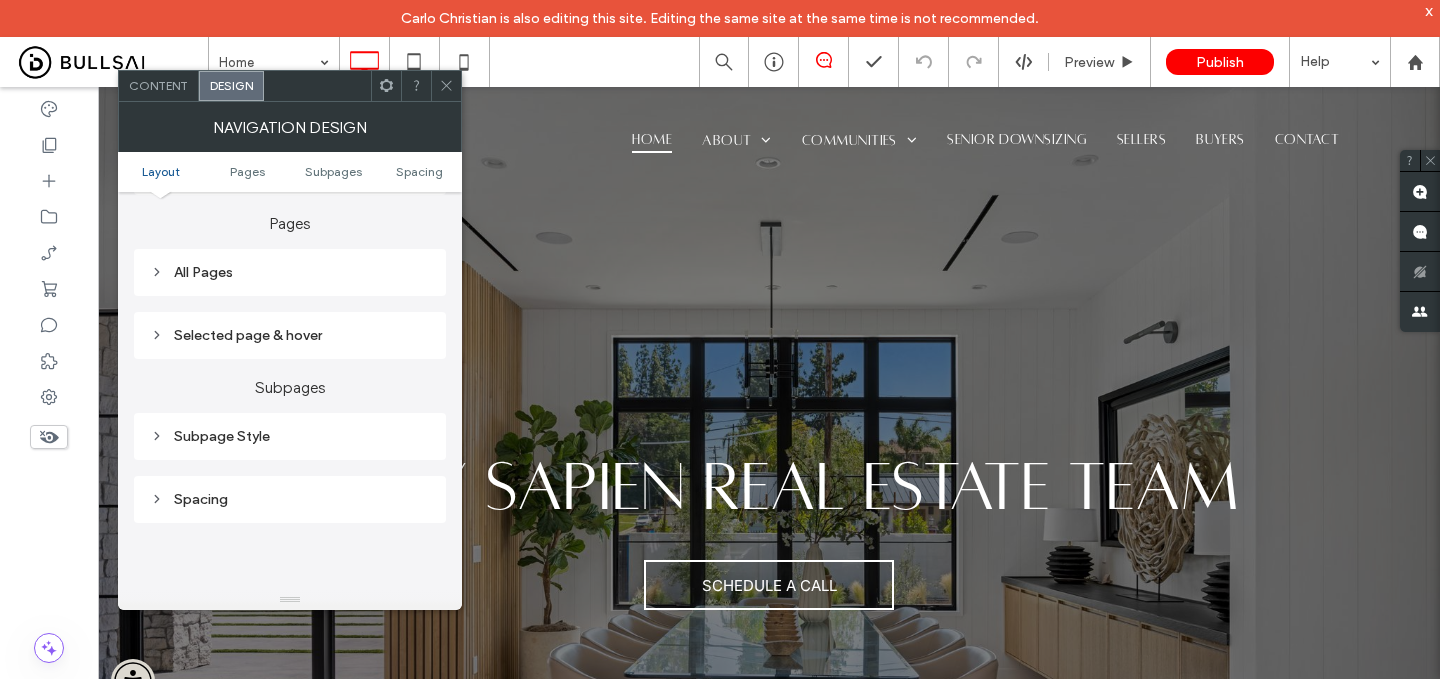 scroll, scrollTop: 476, scrollLeft: 0, axis: vertical 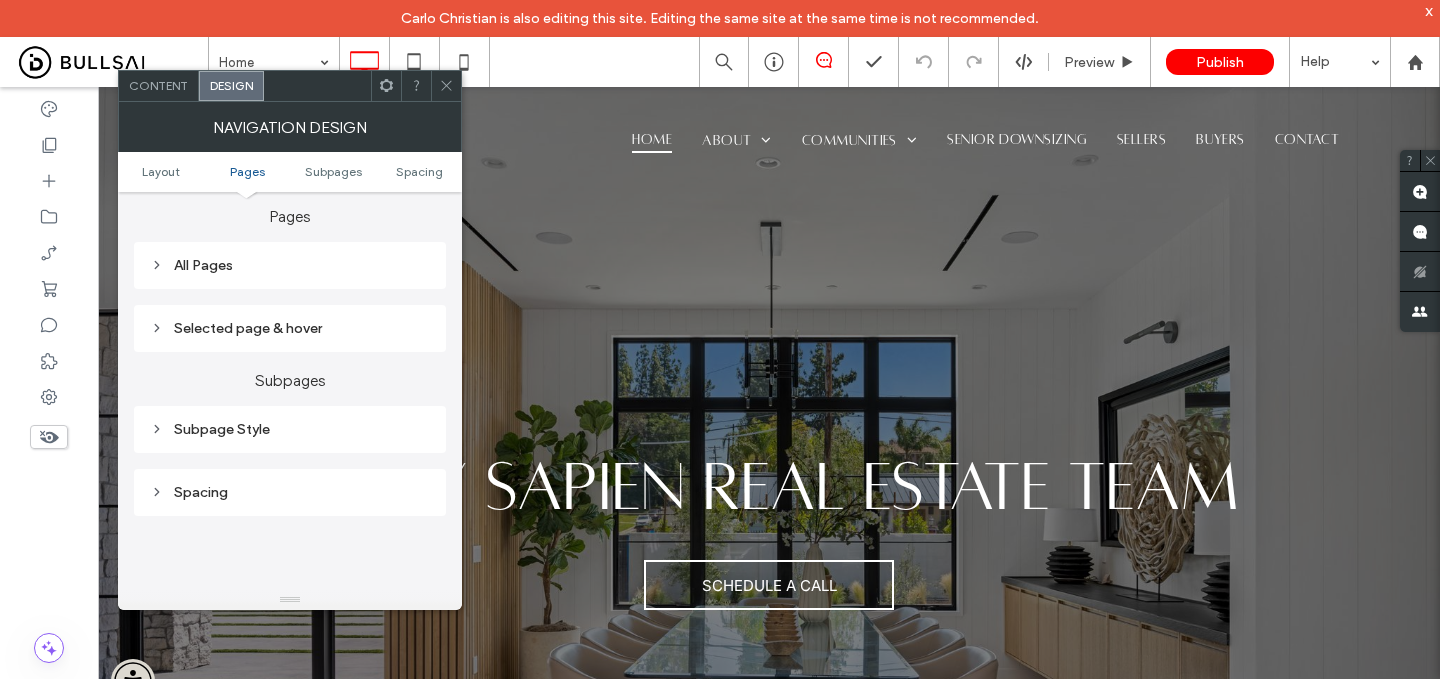 click on "Subpage Style" at bounding box center [290, 429] 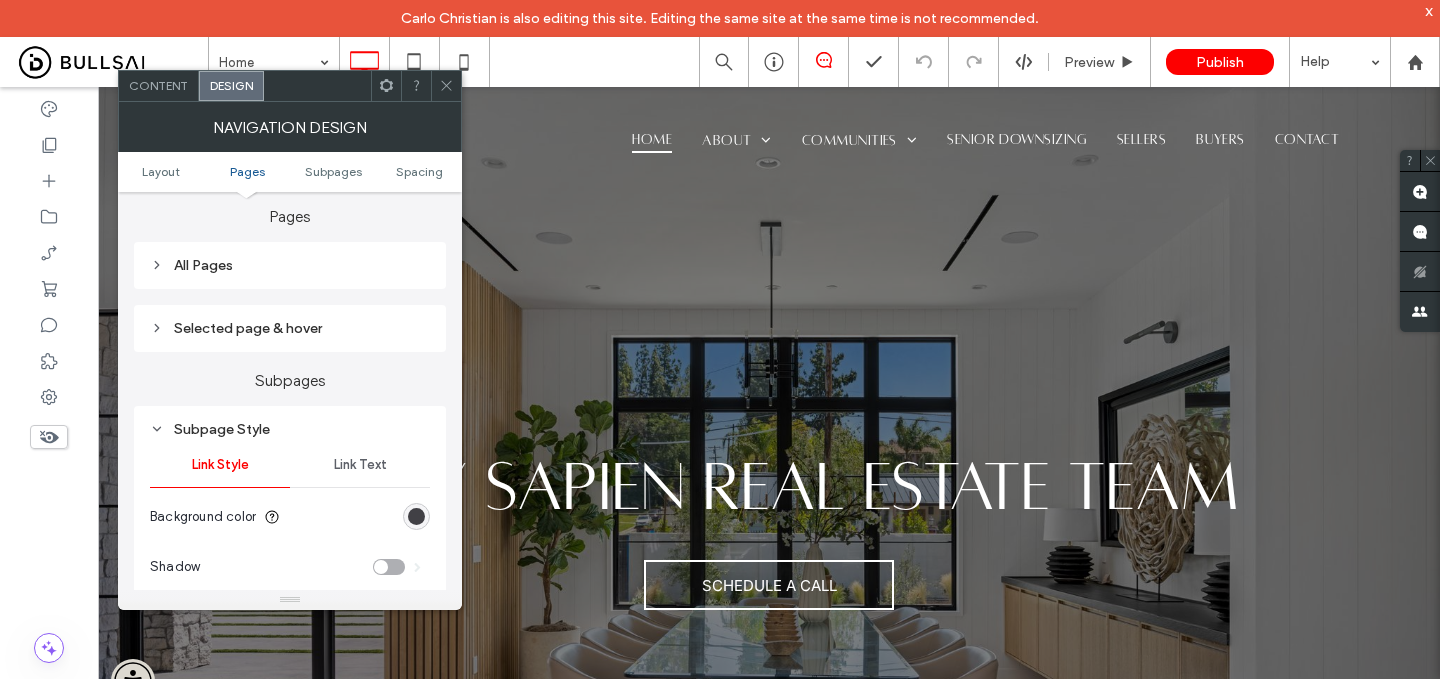 click on "Link Text" at bounding box center (360, 465) 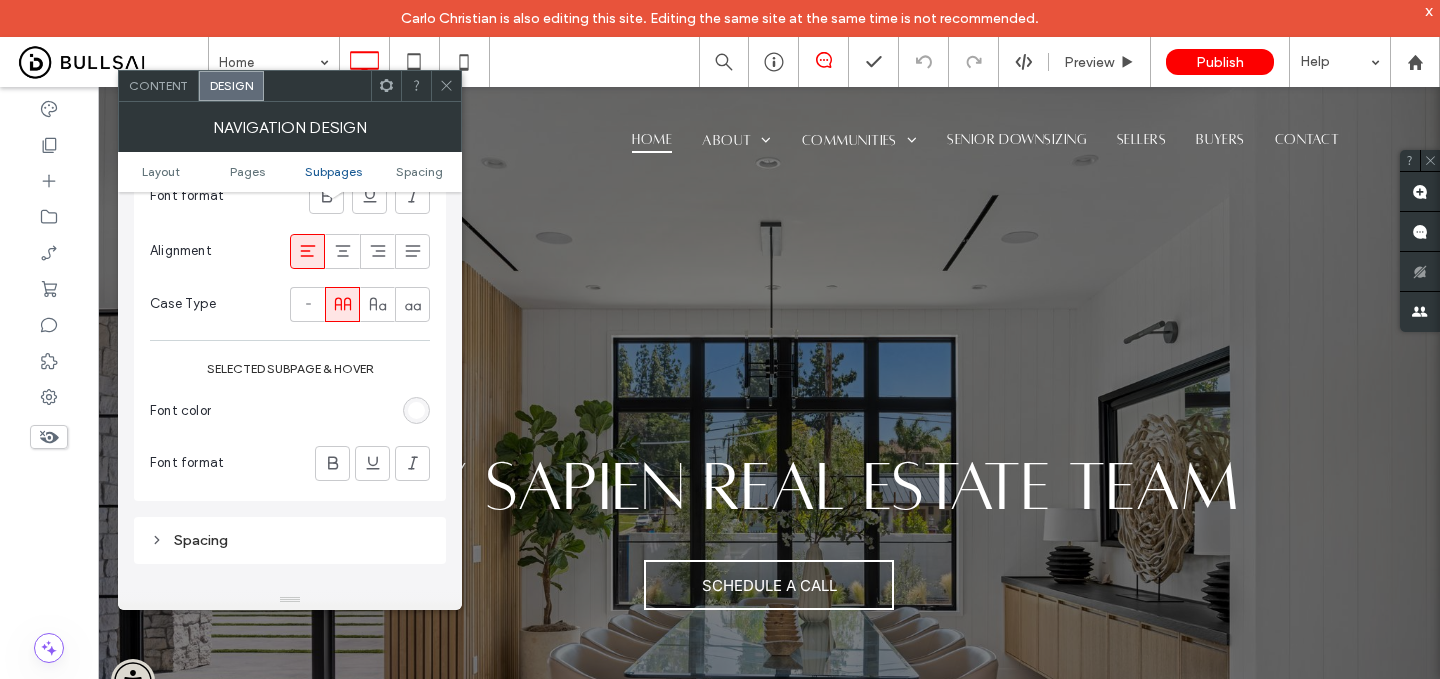 scroll, scrollTop: 1004, scrollLeft: 0, axis: vertical 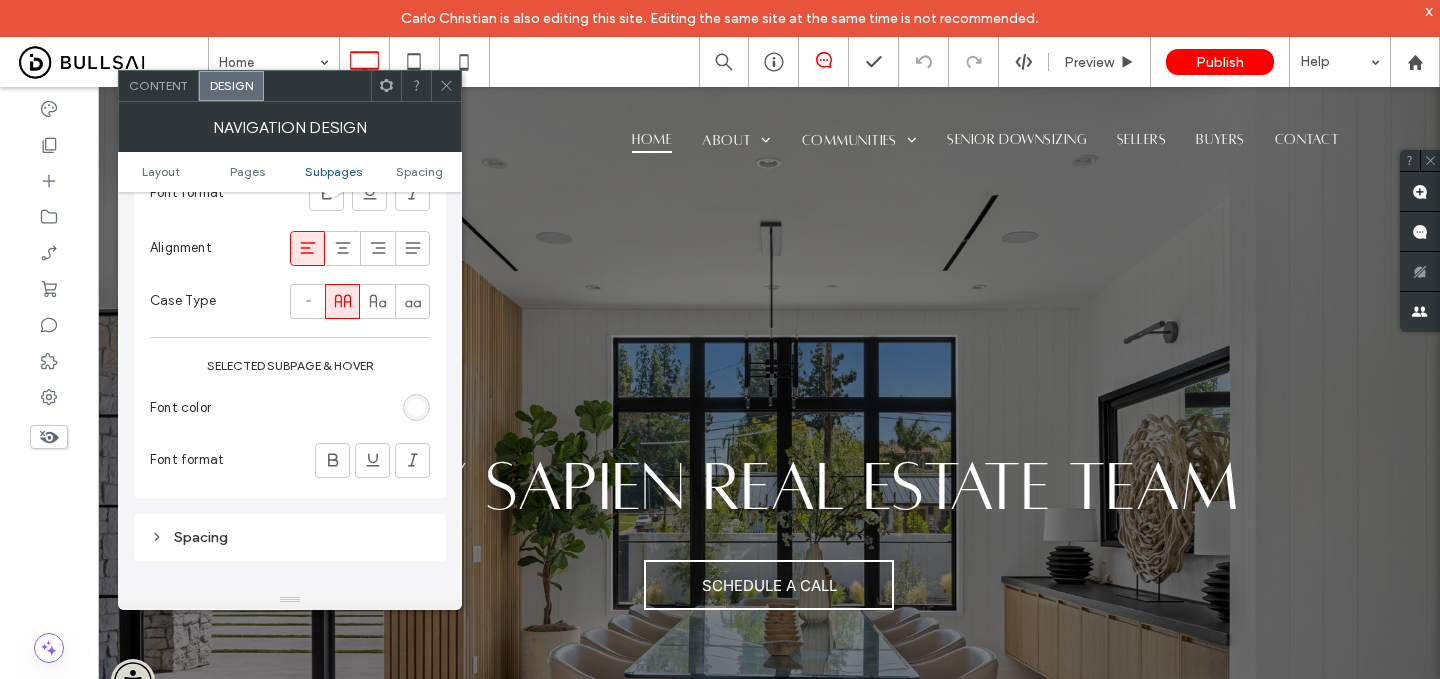 click at bounding box center [416, 407] 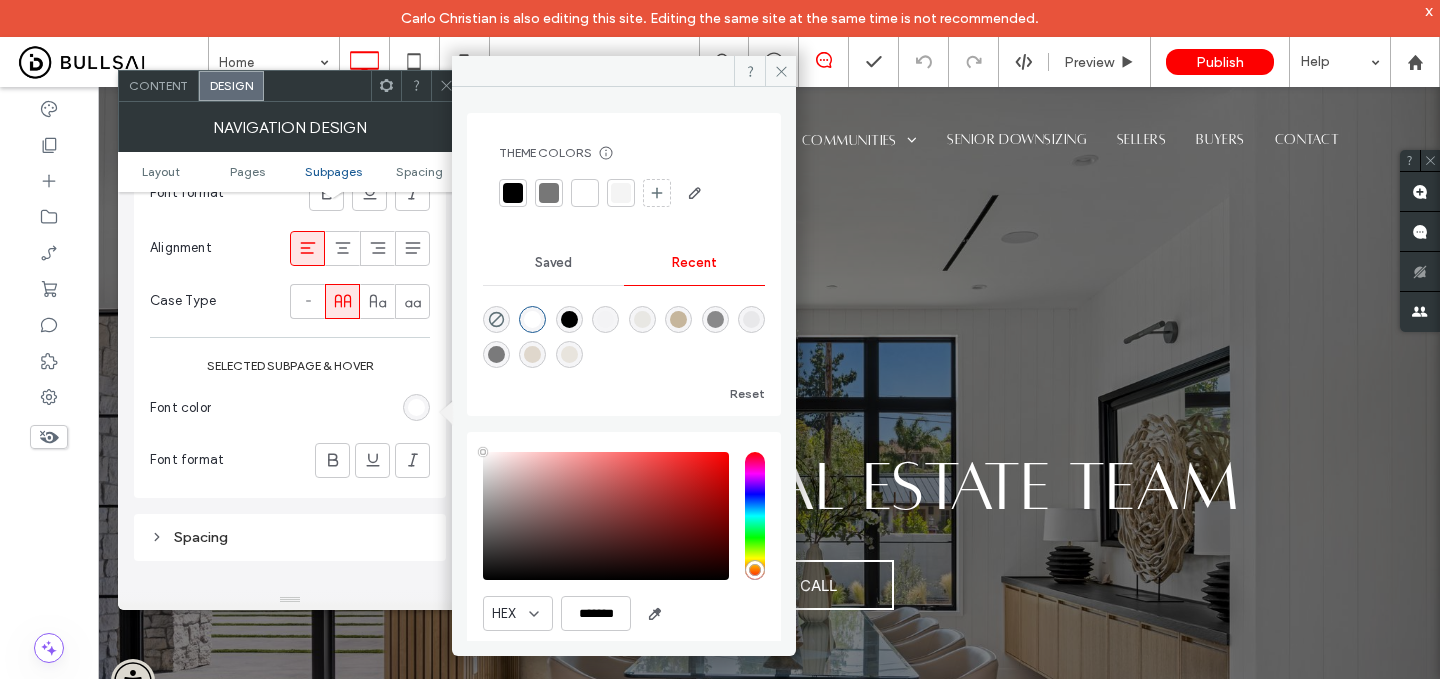 click at bounding box center (569, 319) 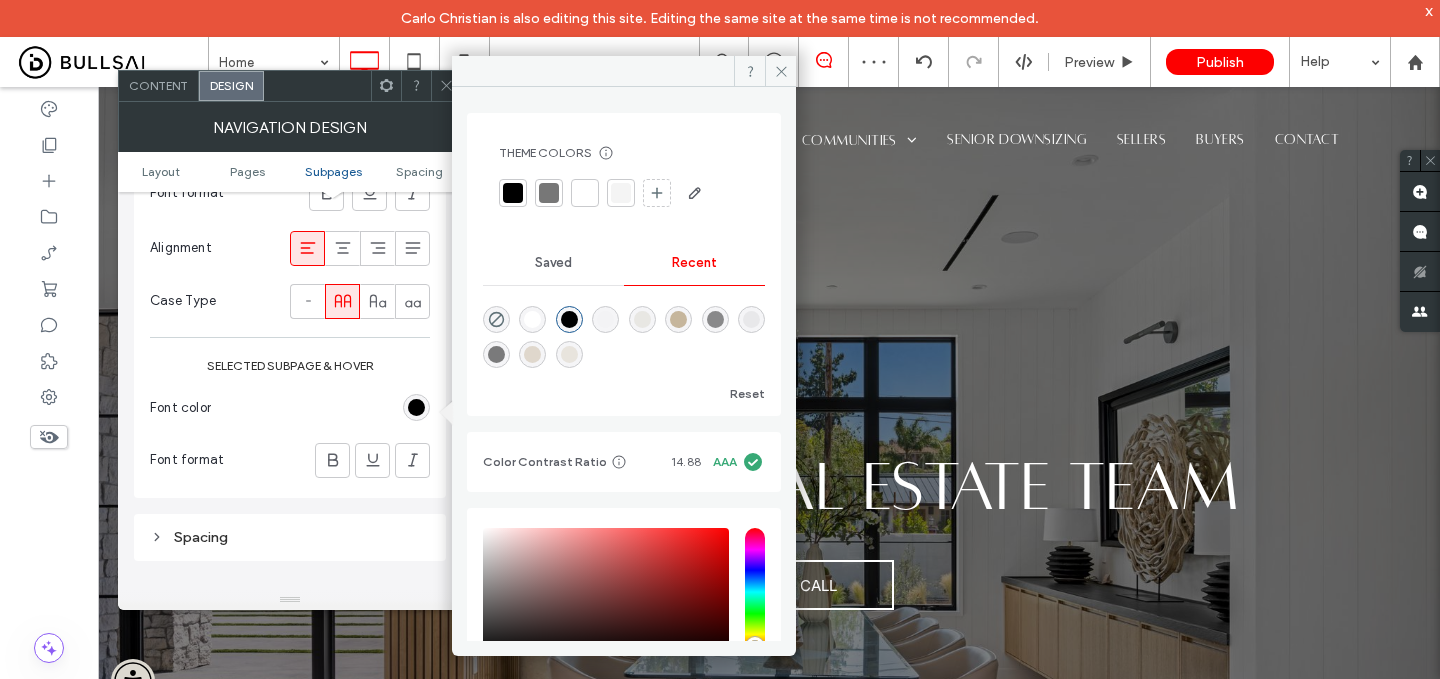 click at bounding box center [446, 86] 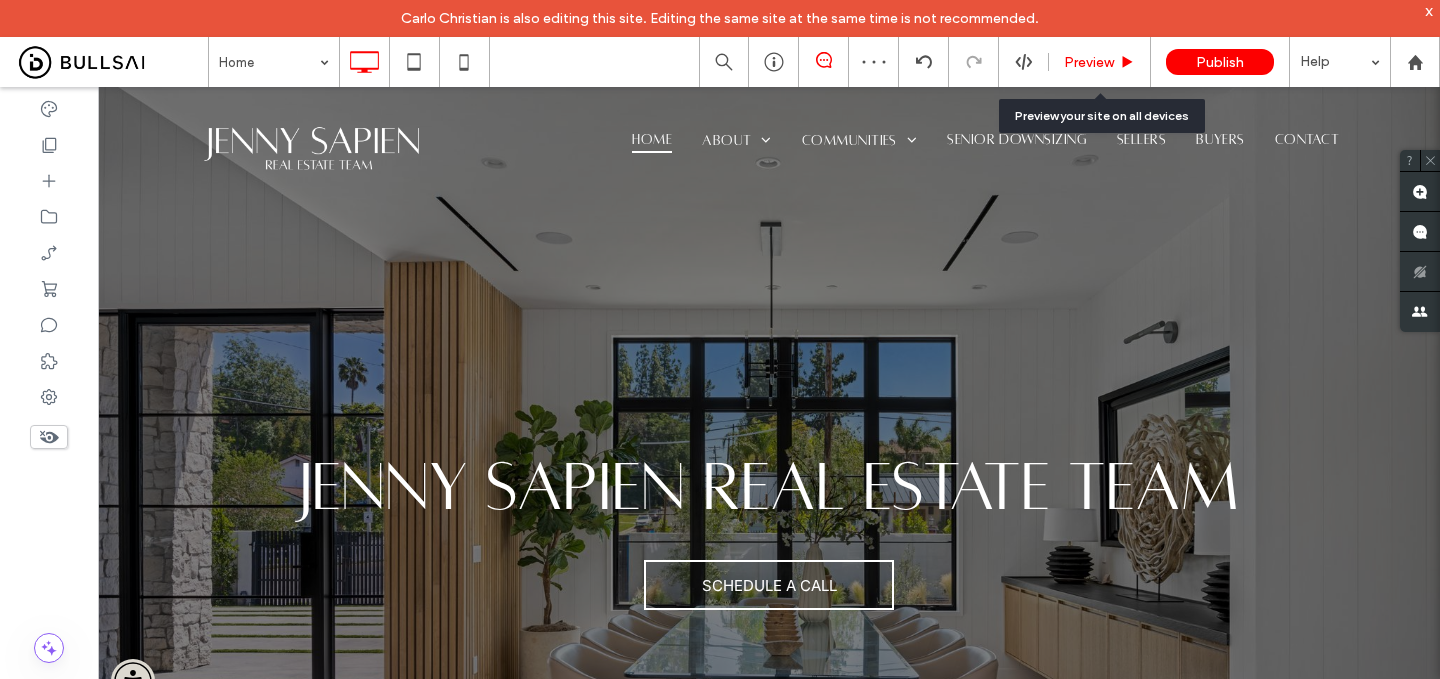 click on "Preview" at bounding box center (1089, 62) 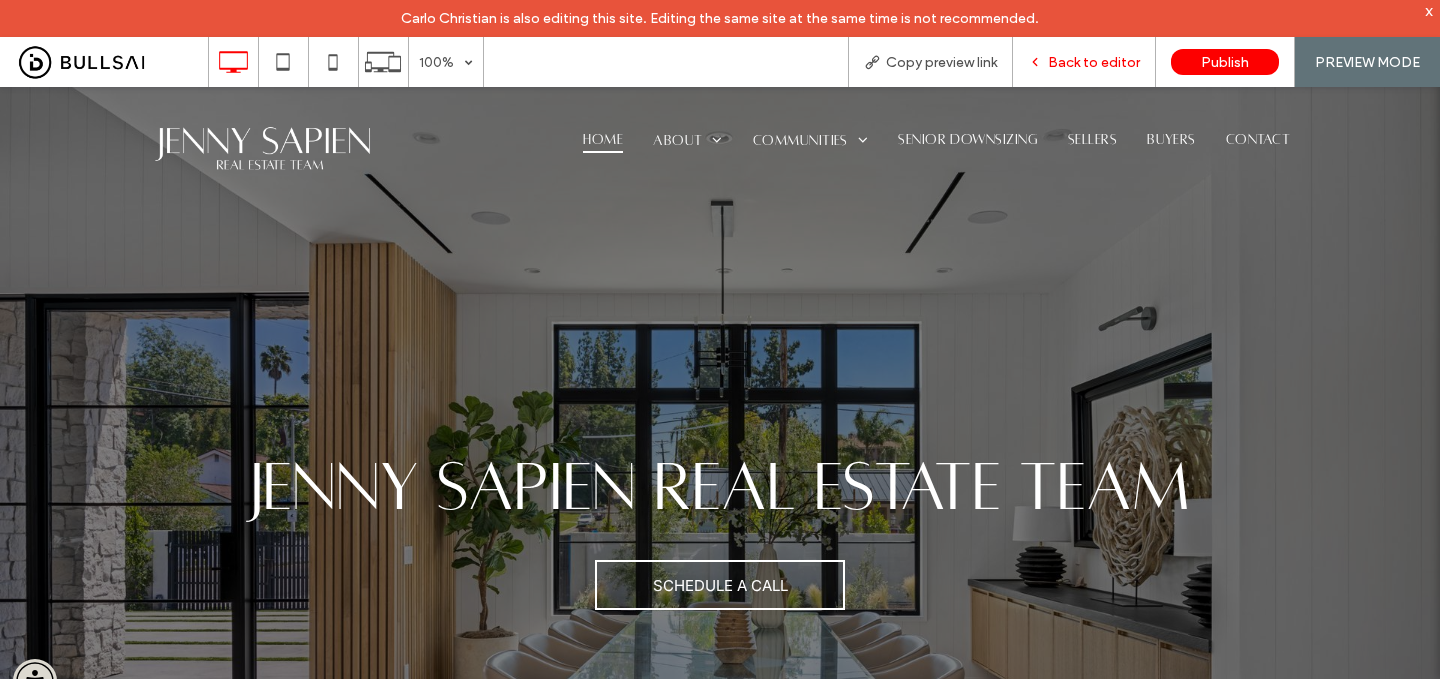 click on "Back to editor" at bounding box center [1094, 62] 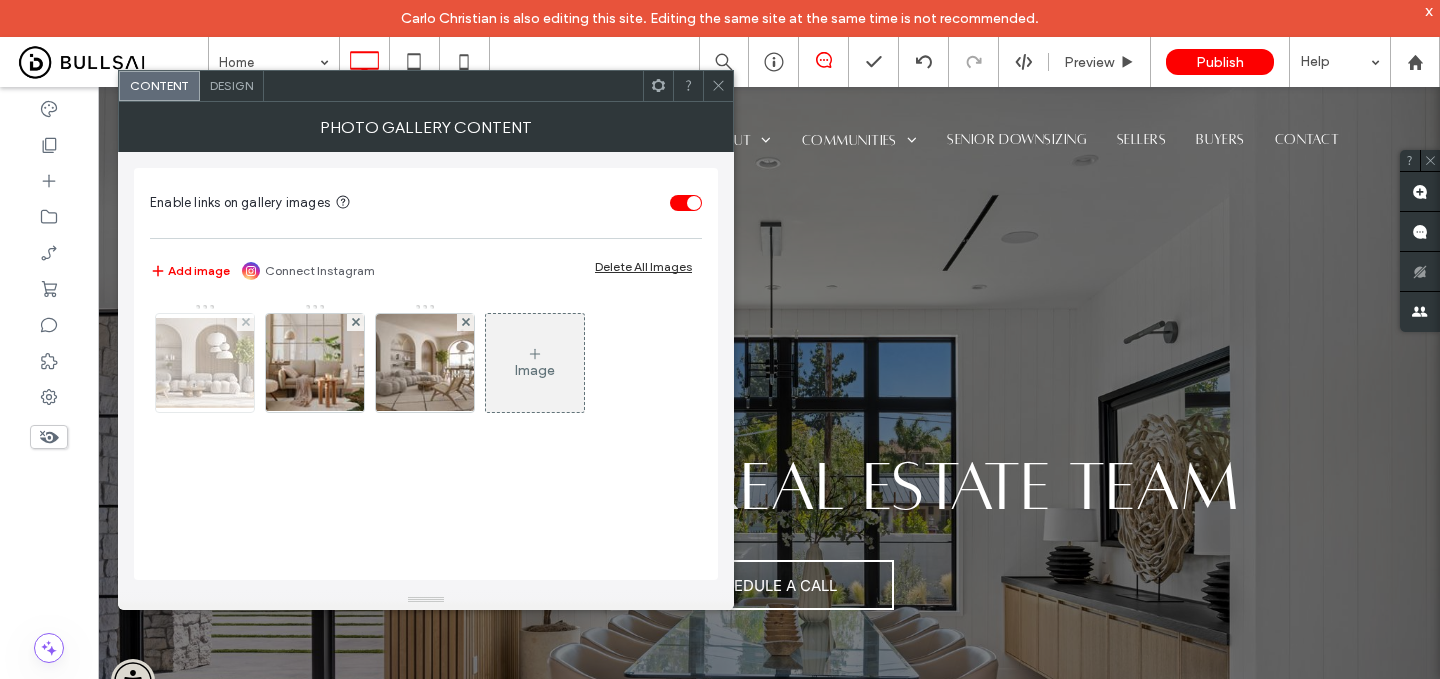click at bounding box center [205, 363] 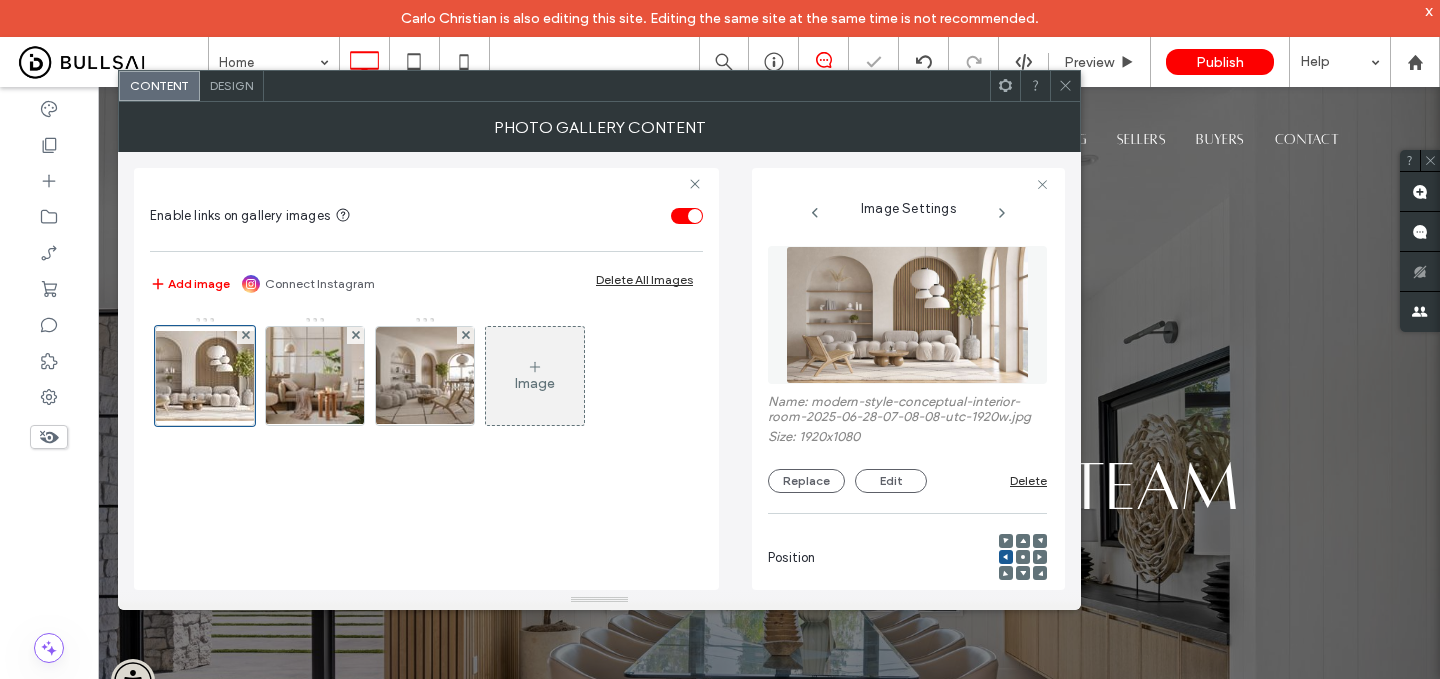 scroll, scrollTop: 0, scrollLeft: 0, axis: both 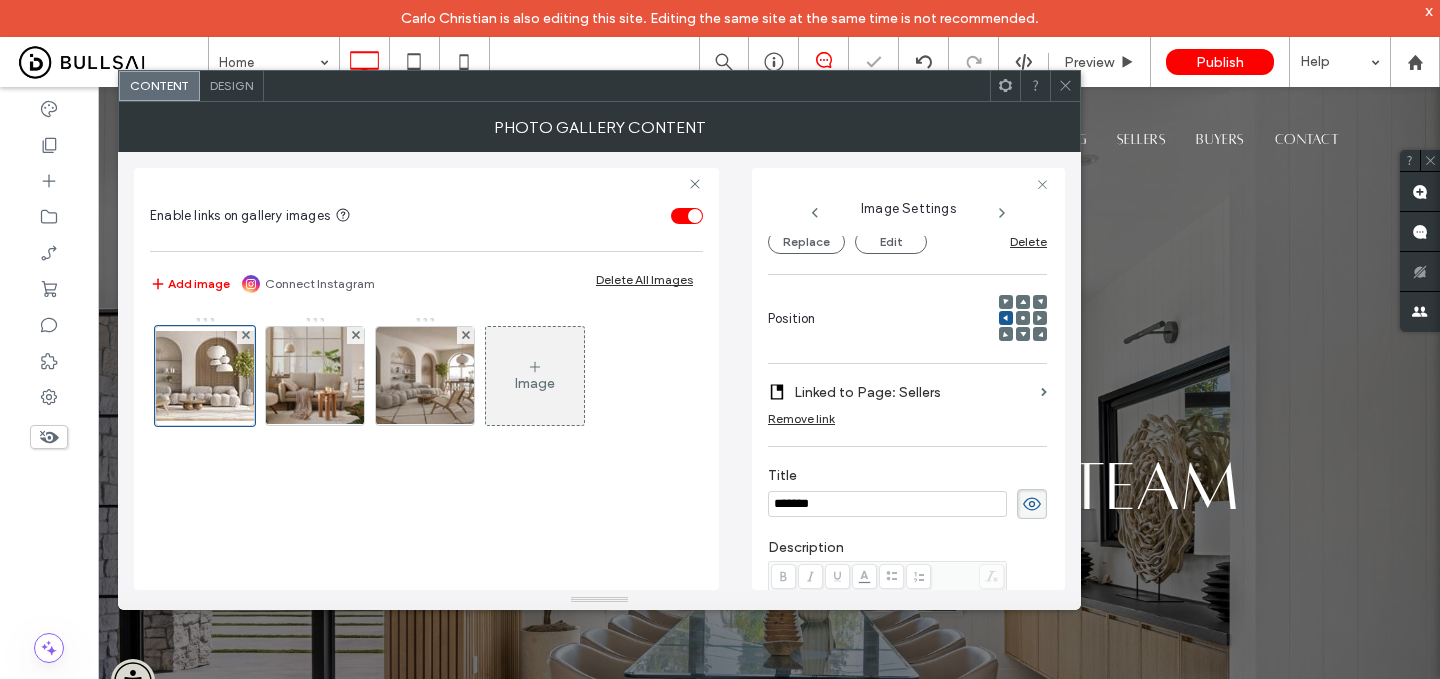 click at bounding box center [1006, 302] 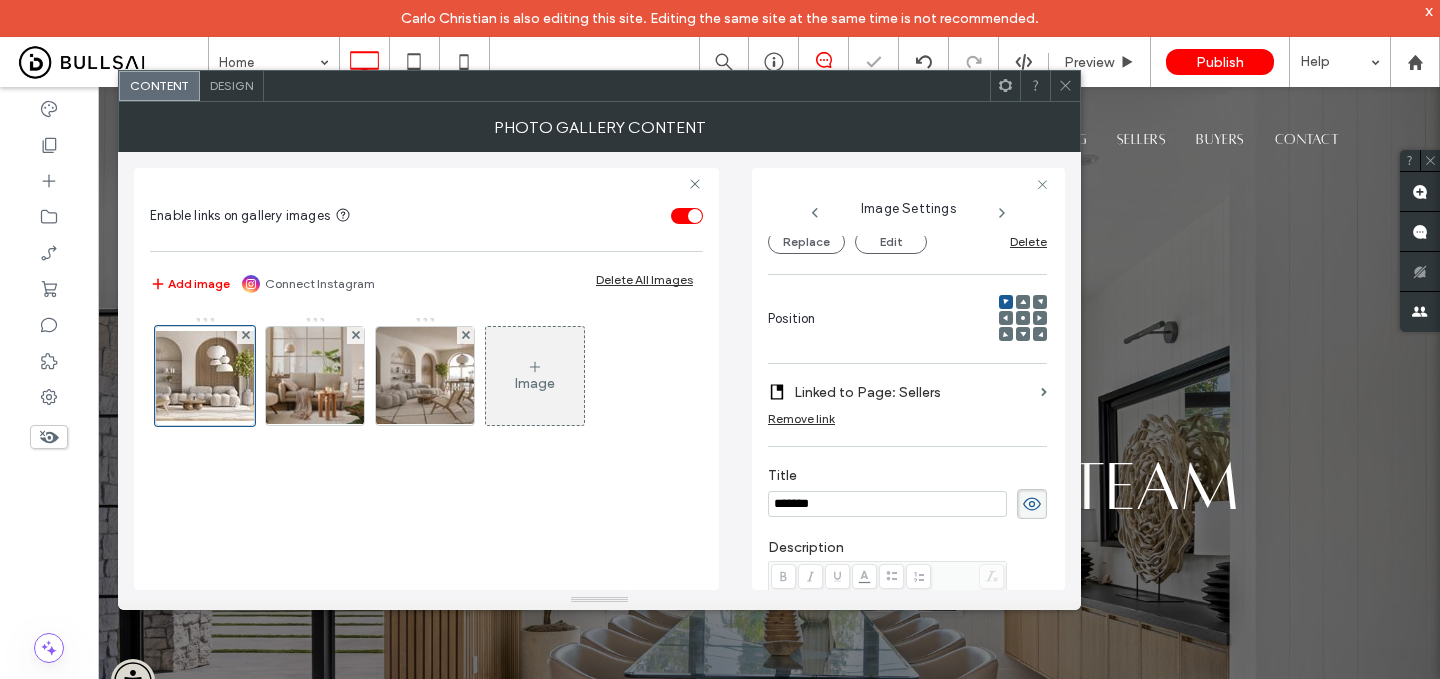click 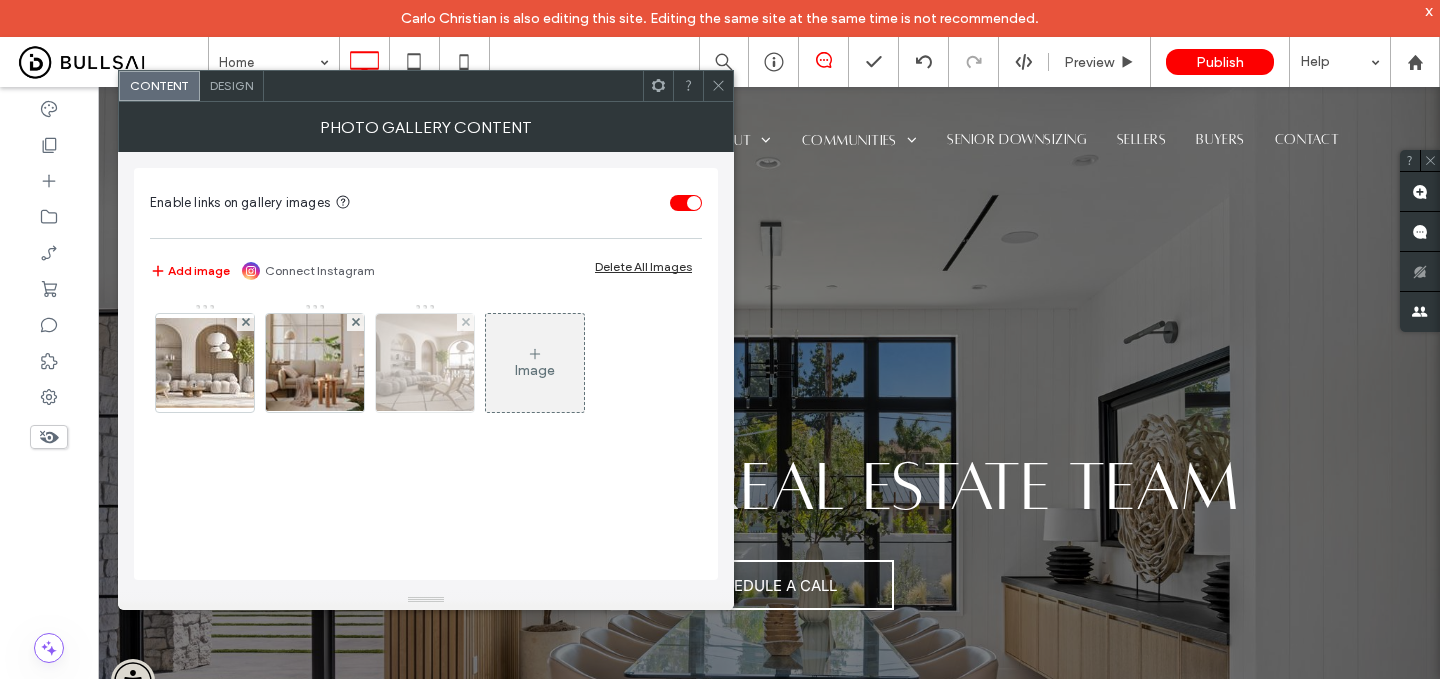 click at bounding box center [425, 363] 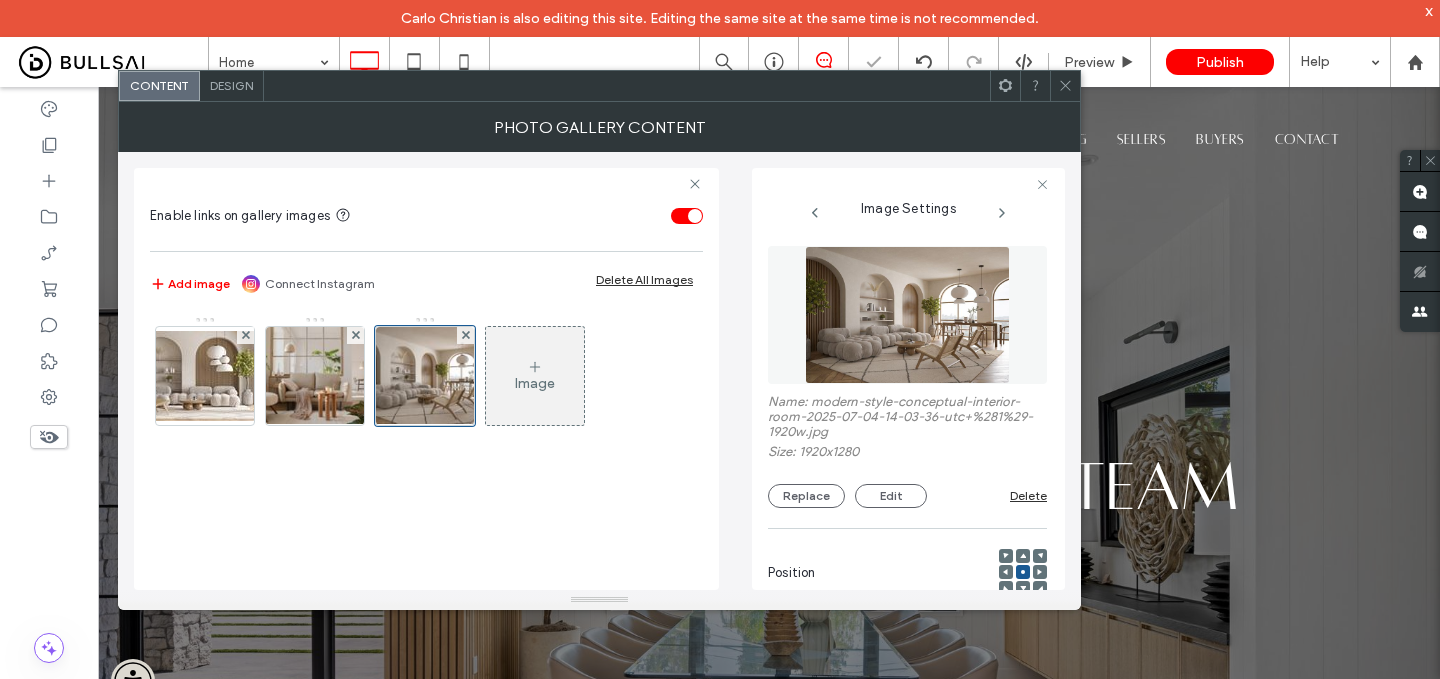 scroll, scrollTop: 0, scrollLeft: 0, axis: both 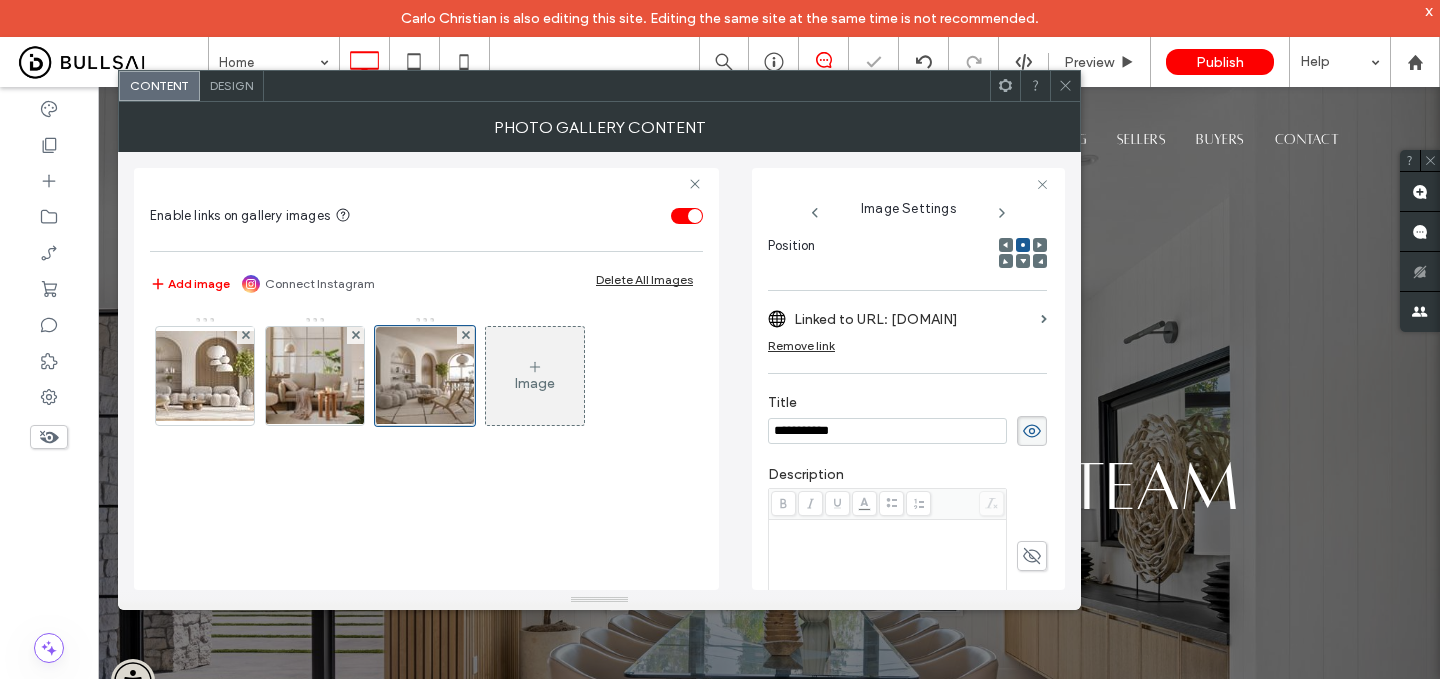 click 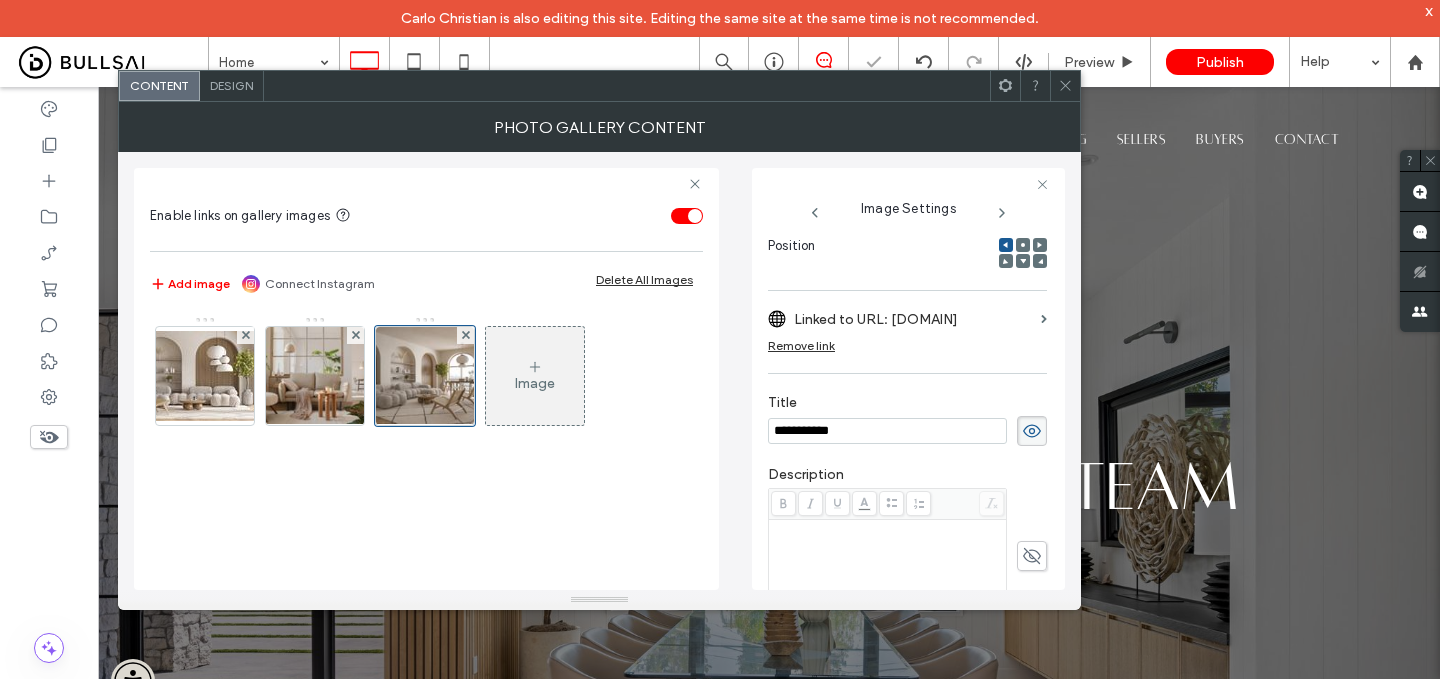 click 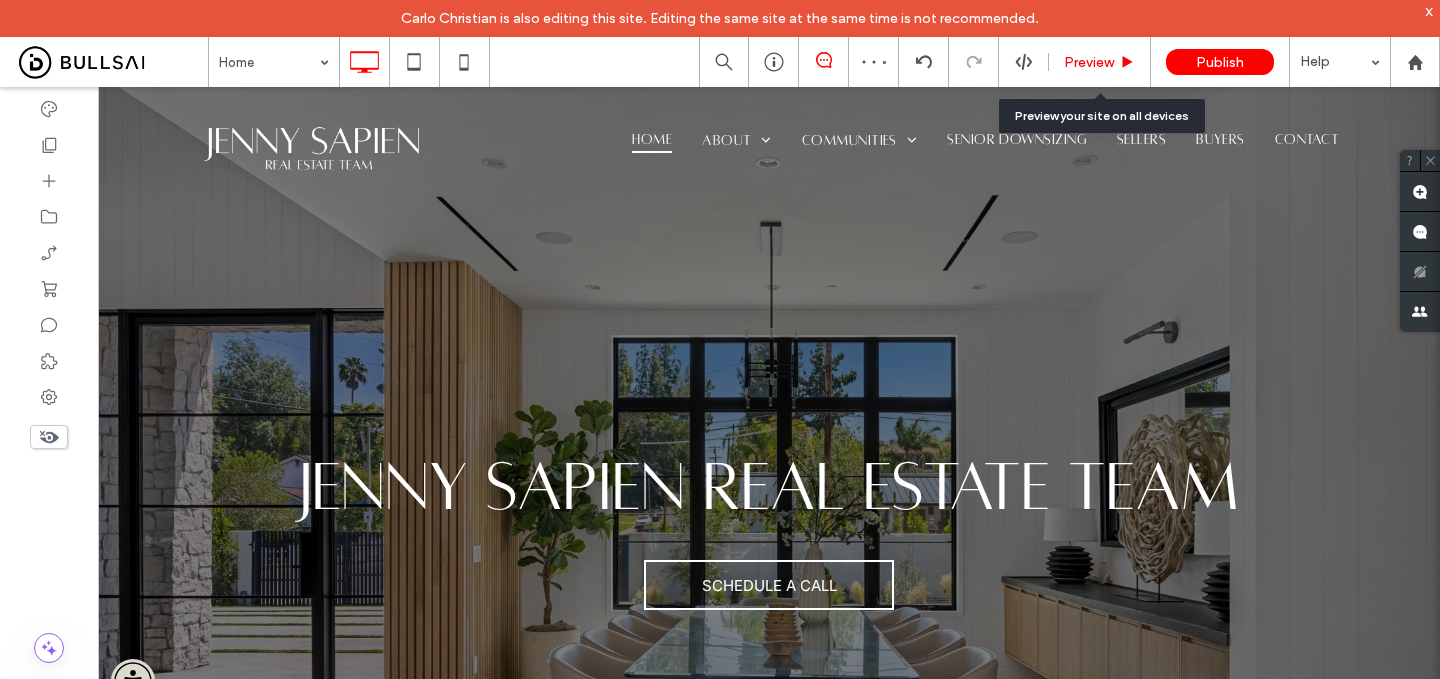 click on "Preview" at bounding box center (1089, 62) 